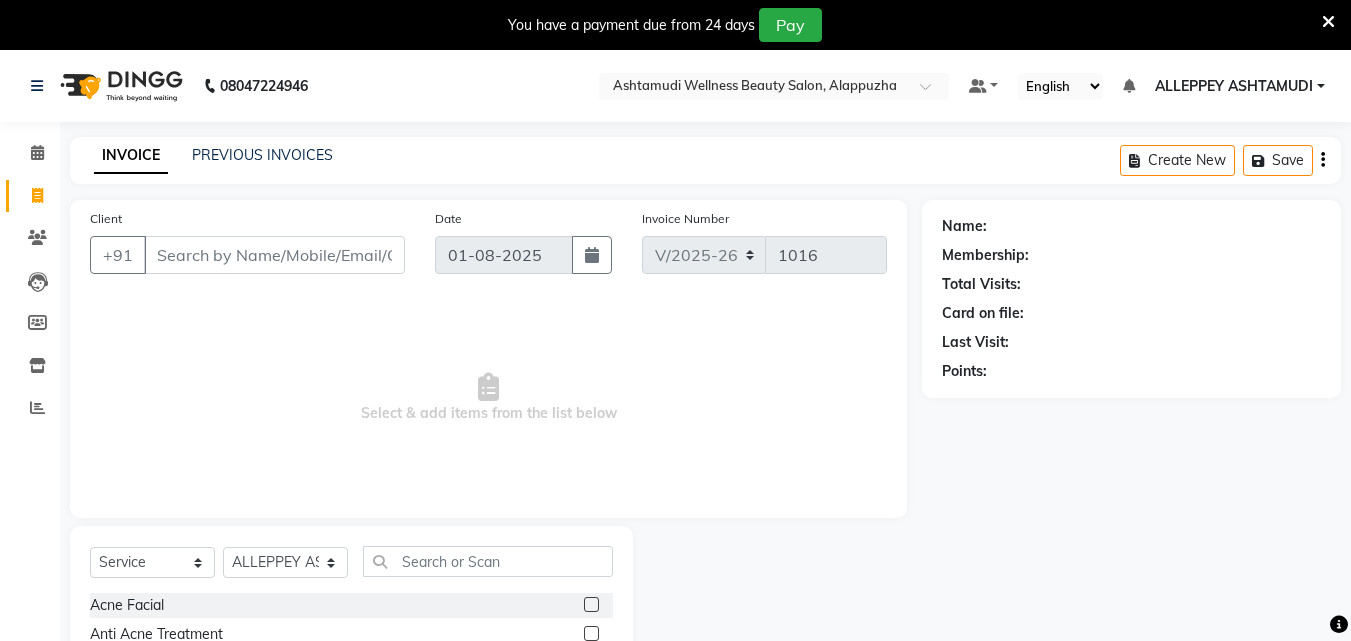 select on "4626" 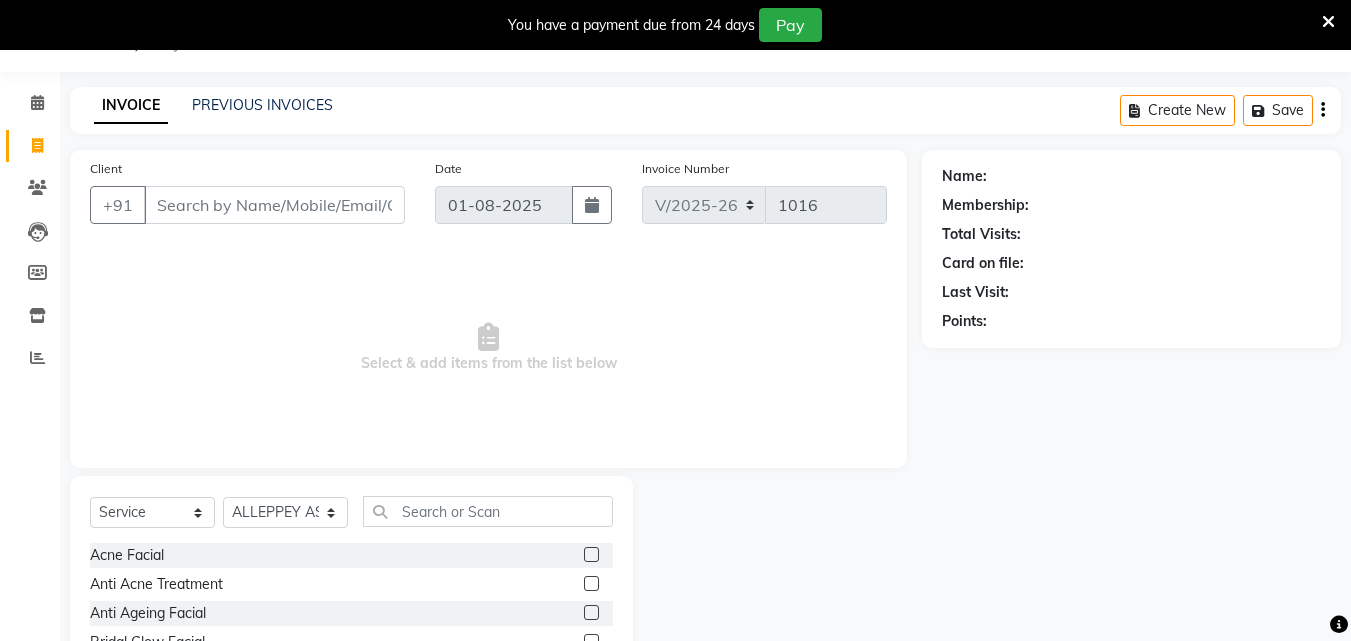 scroll, scrollTop: 0, scrollLeft: 0, axis: both 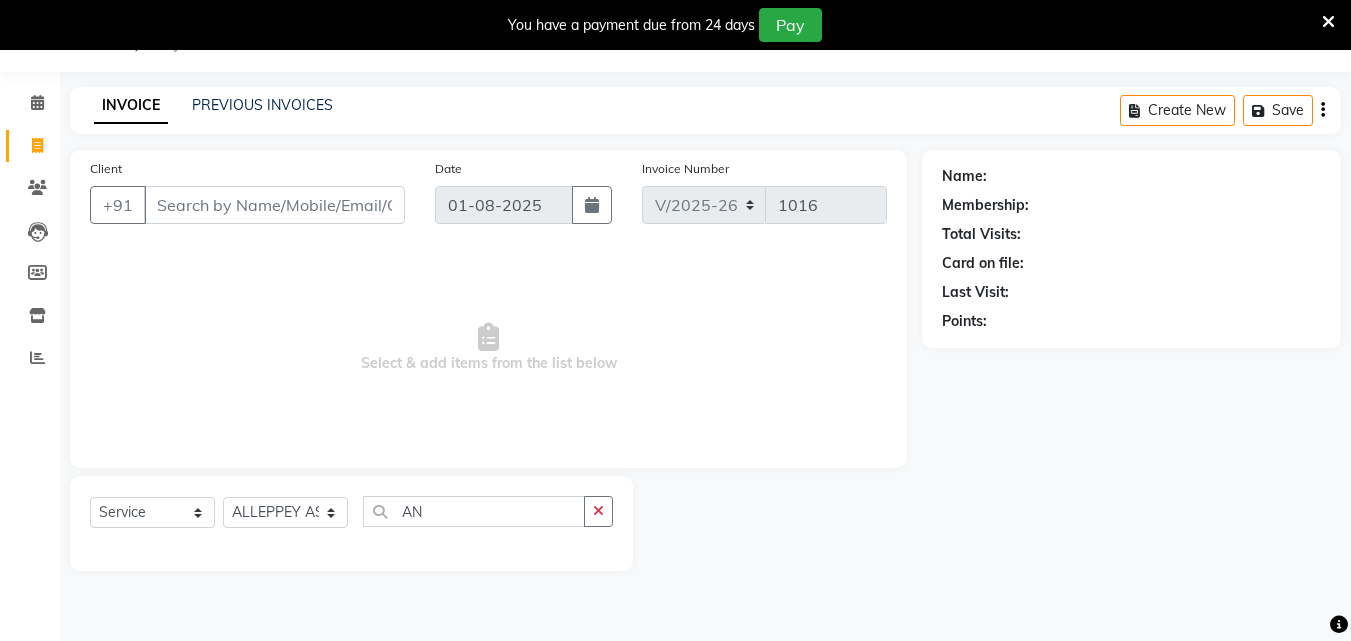 type on "A" 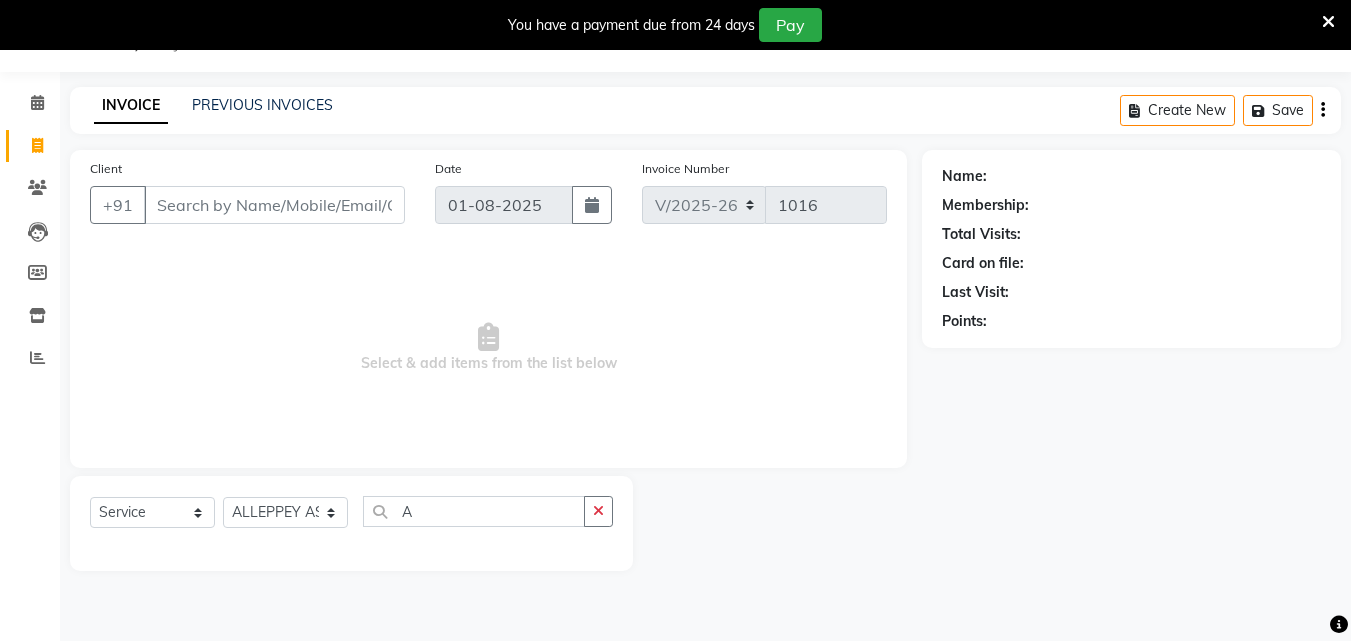 type 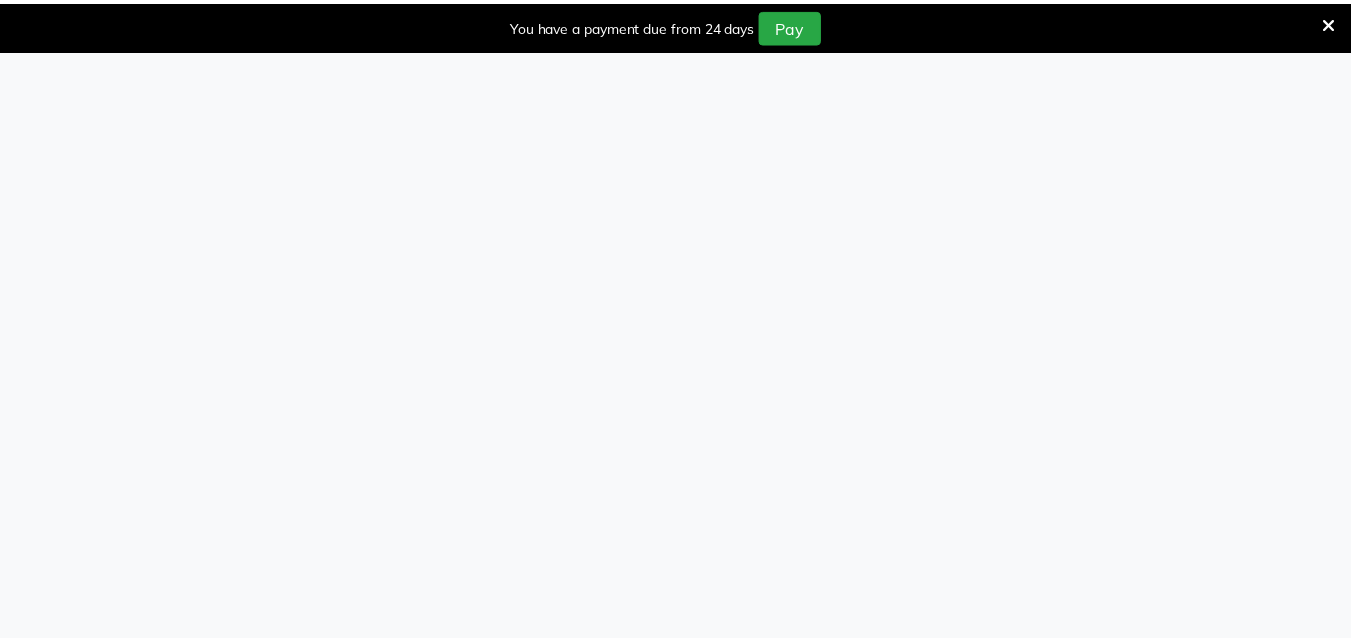 scroll, scrollTop: 0, scrollLeft: 0, axis: both 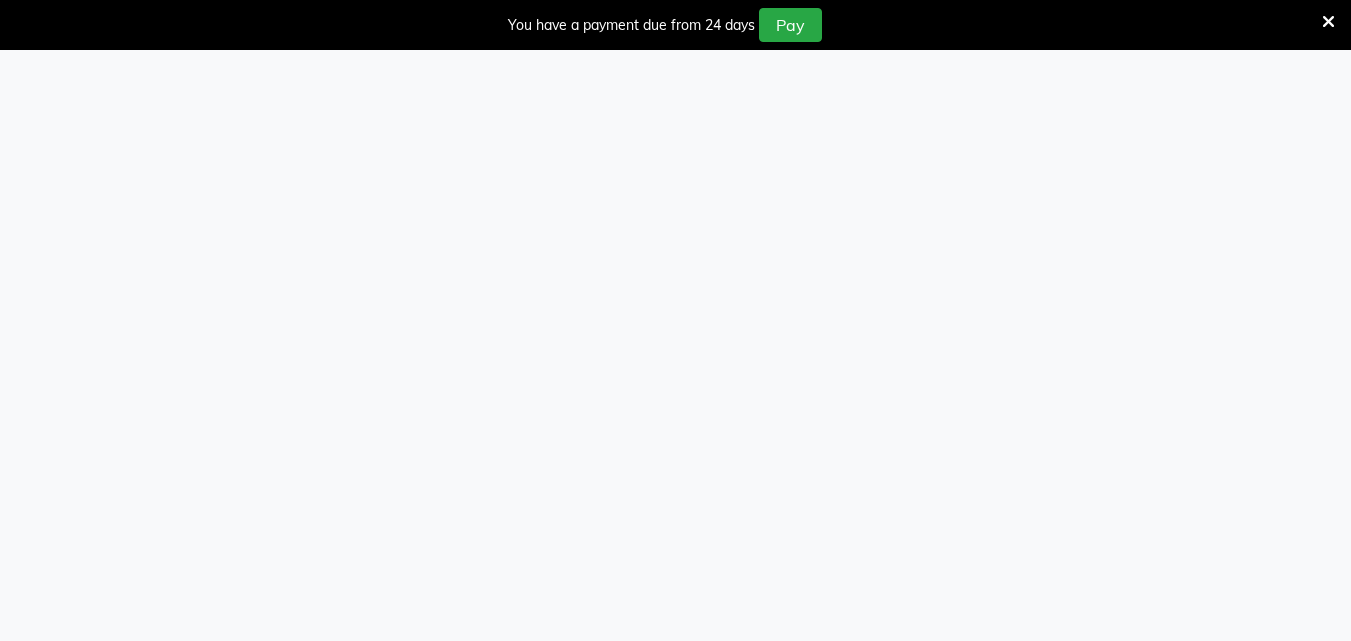 select on "4626" 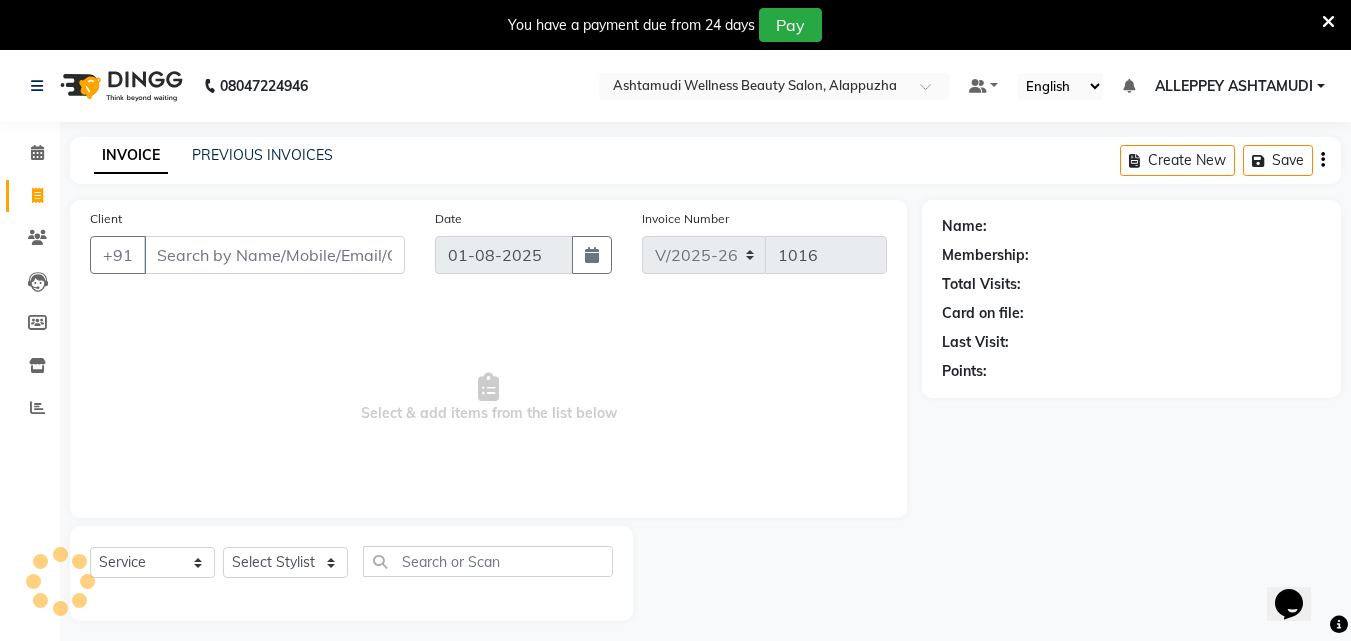 scroll, scrollTop: 0, scrollLeft: 0, axis: both 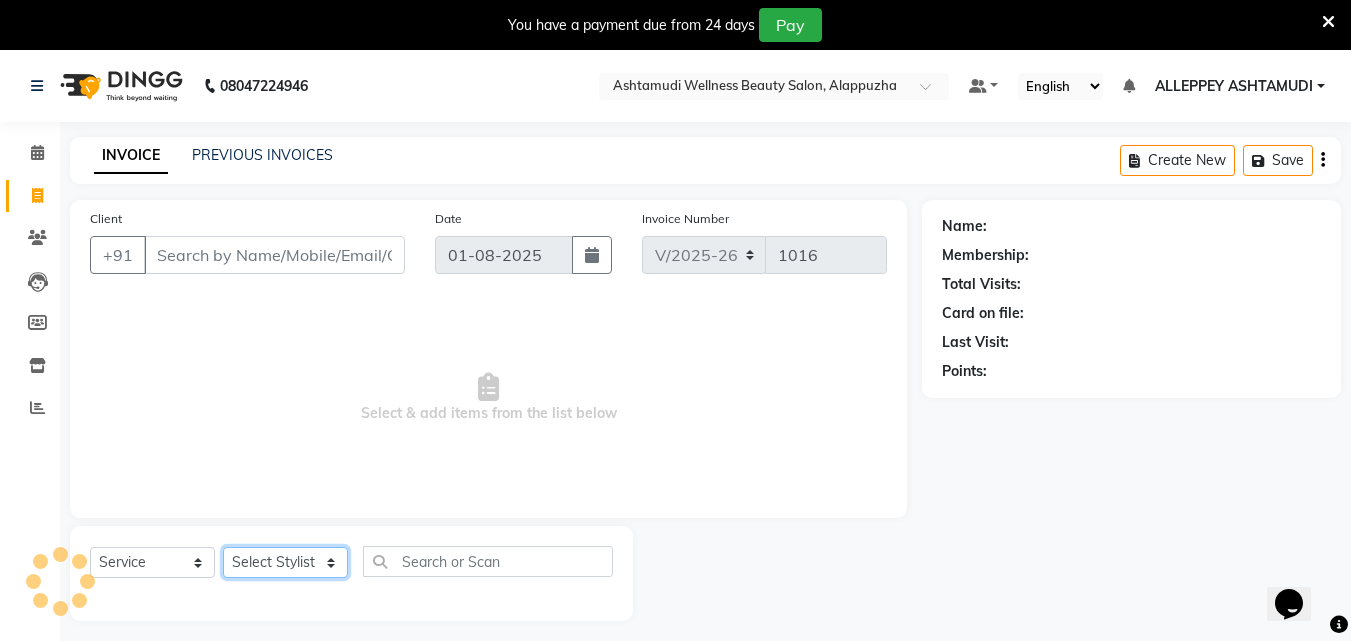 click on "Select Stylist ALLEPPEY ASHTAMUDI Jyothy REKHA B ROSELIN Soumya Sreedevi" 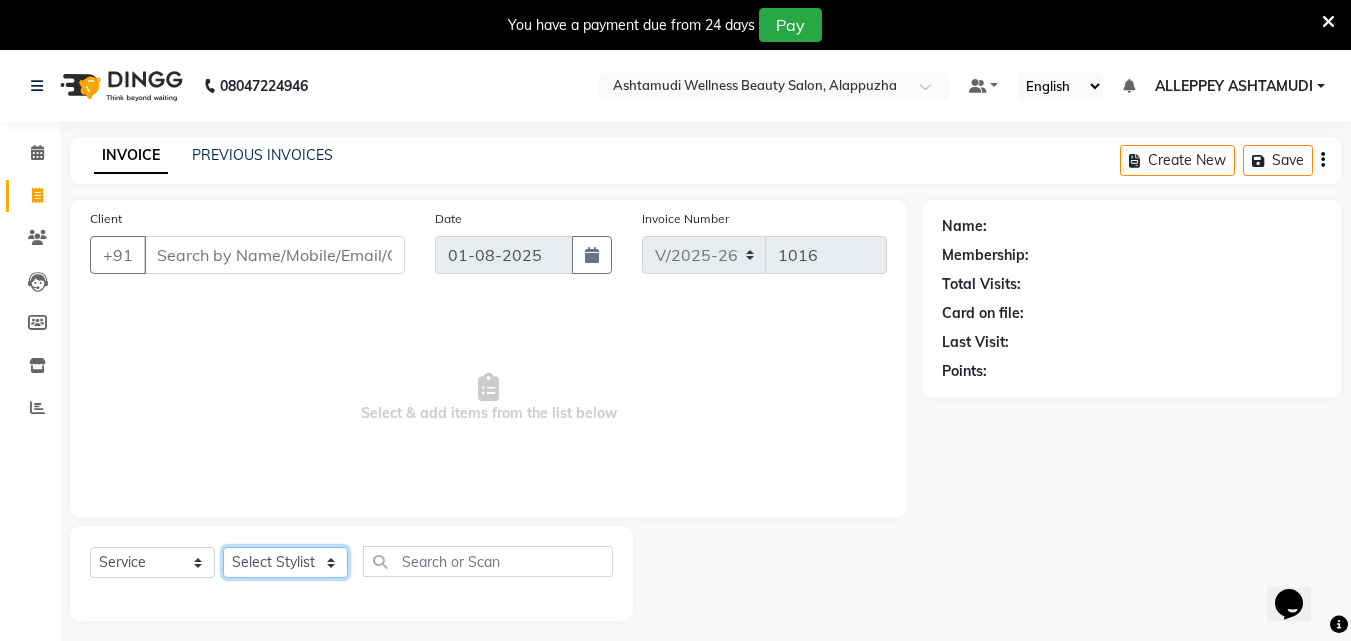 select on "57585" 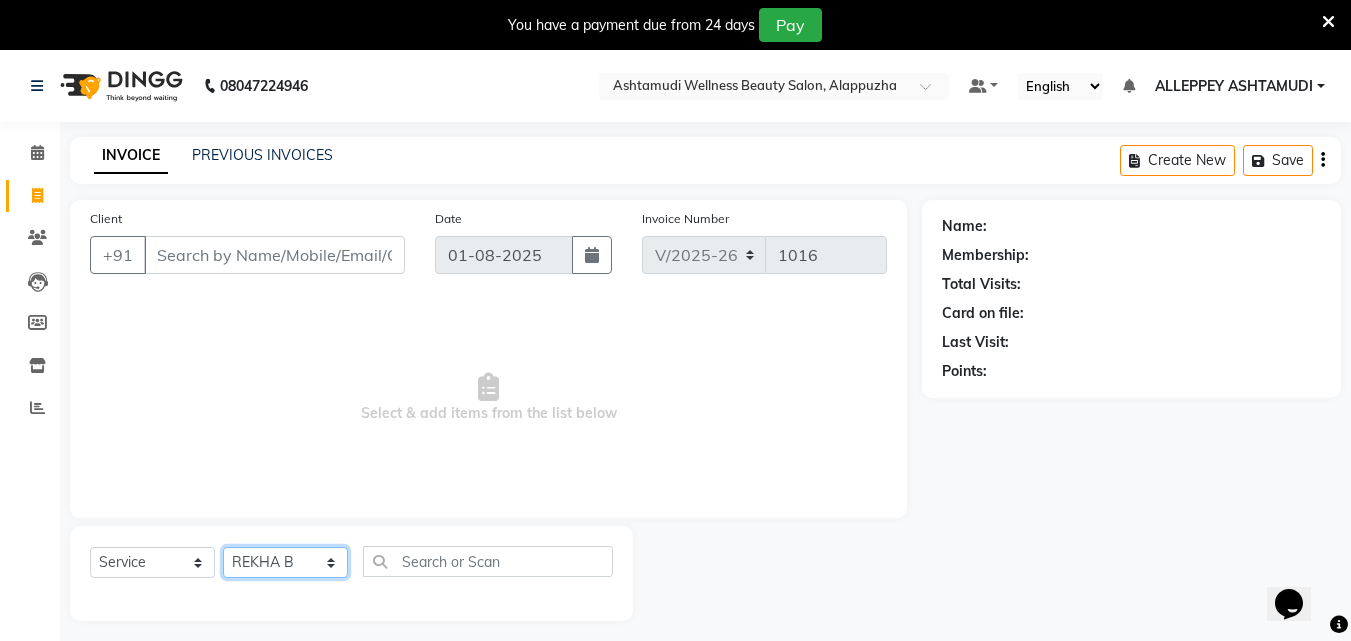 click on "Select Stylist ALLEPPEY ASHTAMUDI Jyothy REKHA B ROSELIN Soumya Sreedevi" 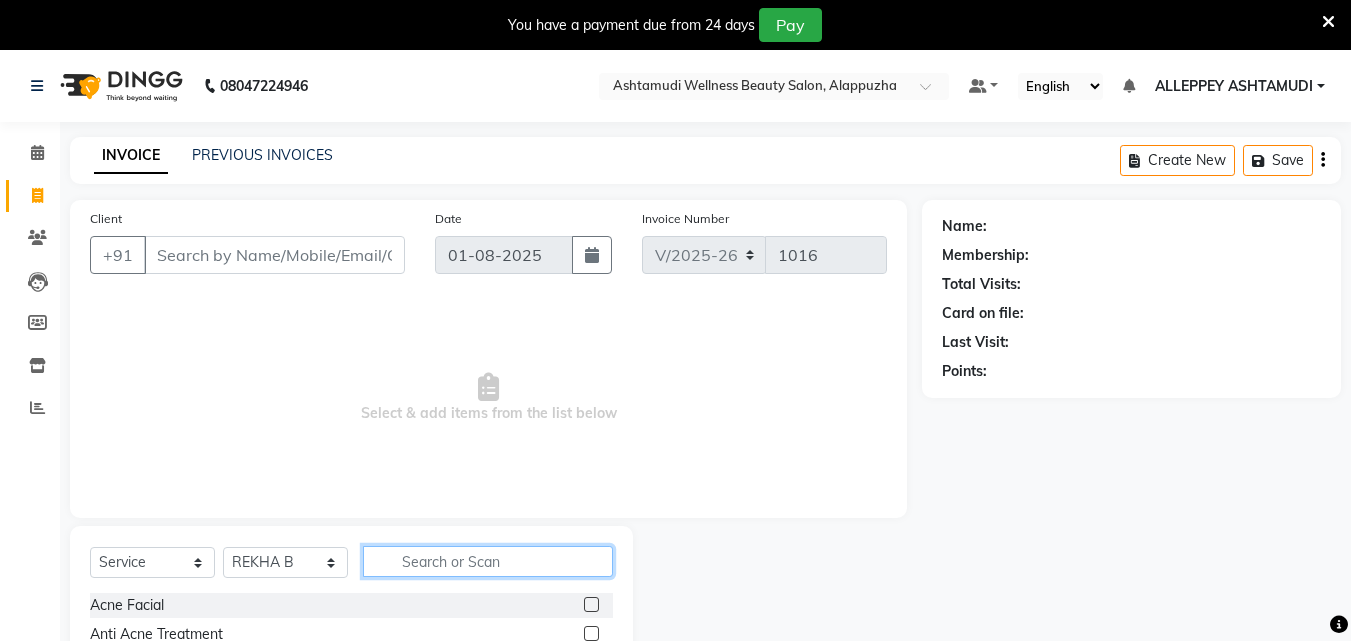 click 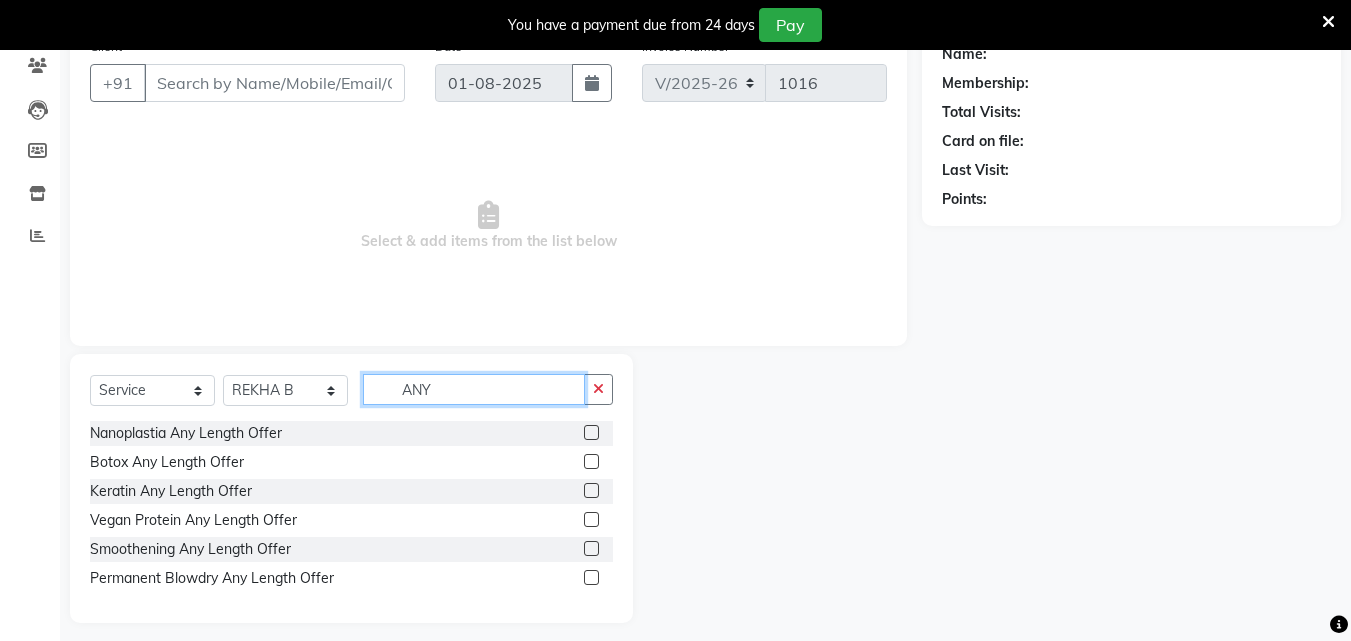 scroll, scrollTop: 184, scrollLeft: 0, axis: vertical 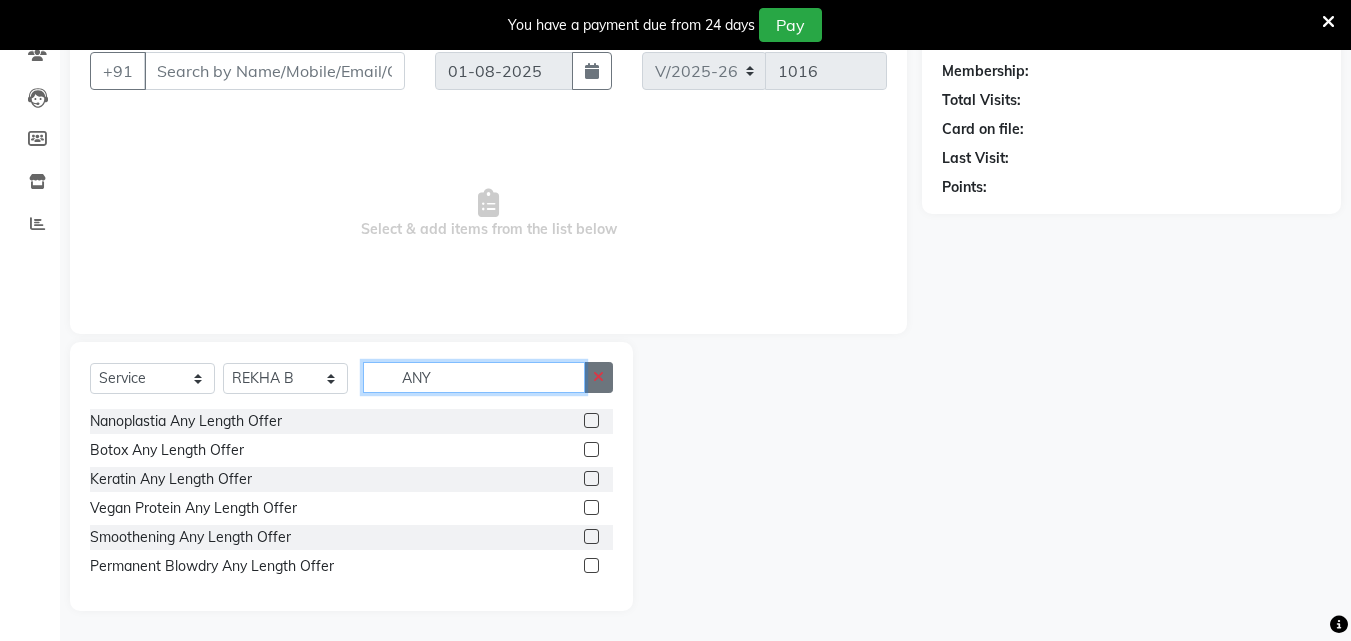 type on "ANY" 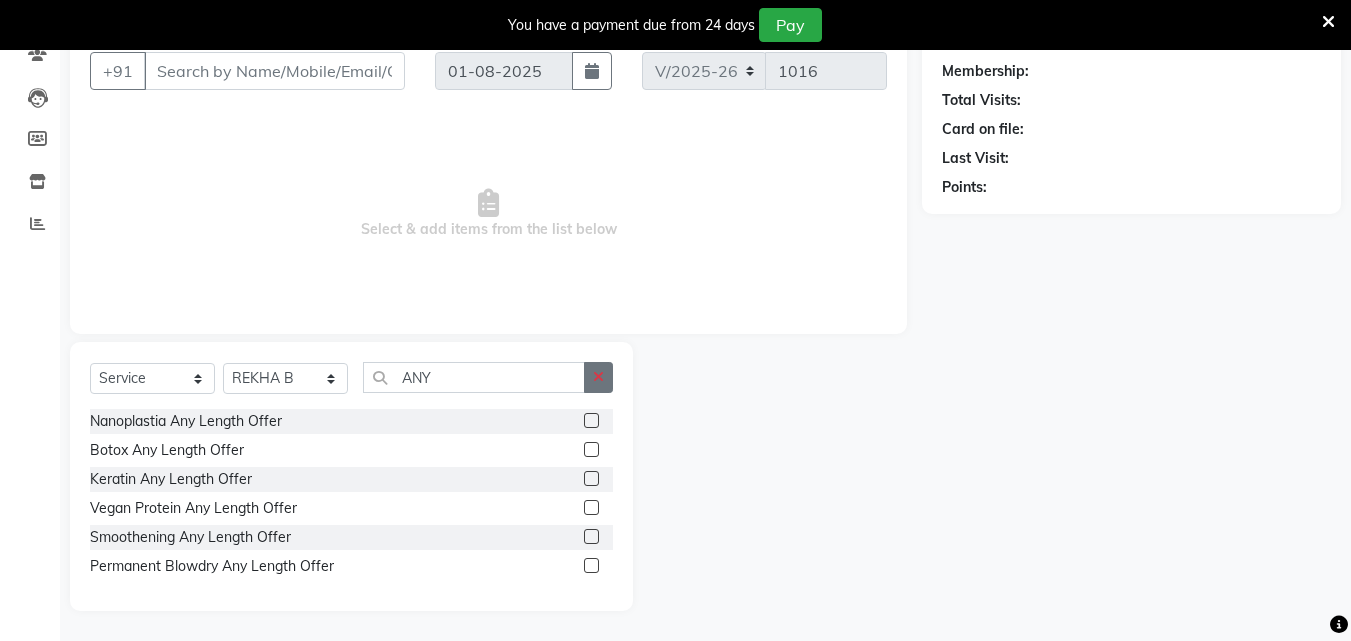 click 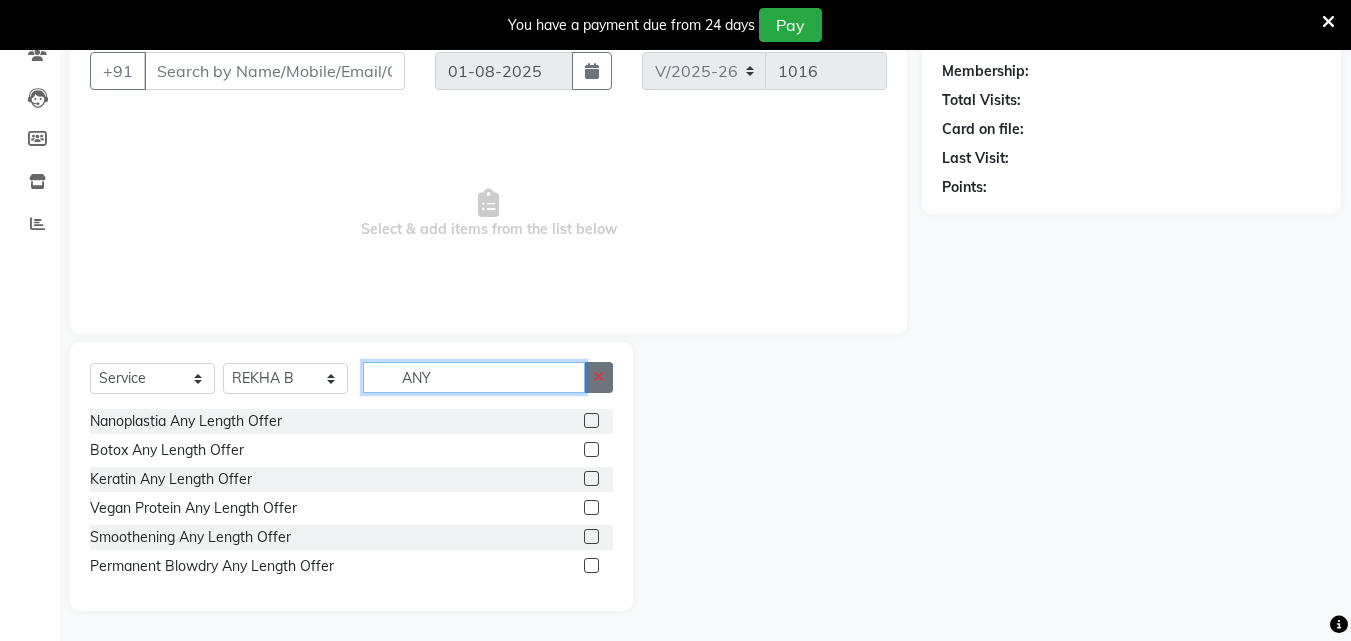 type 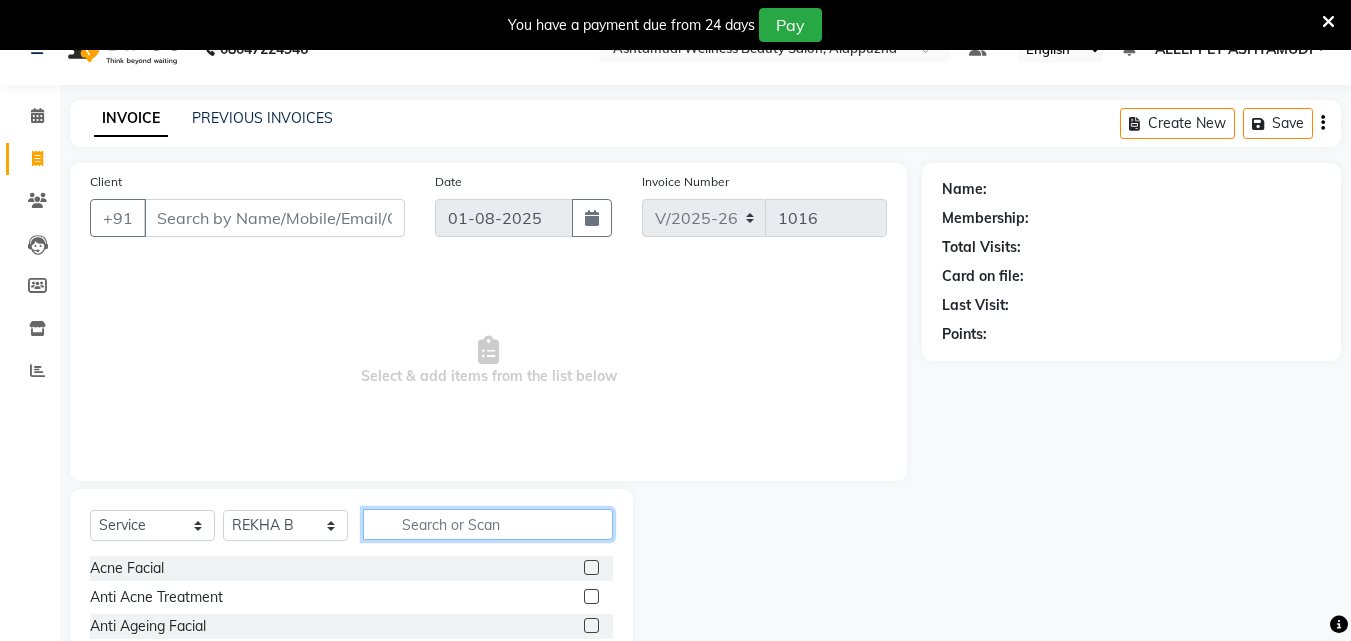 scroll, scrollTop: 0, scrollLeft: 0, axis: both 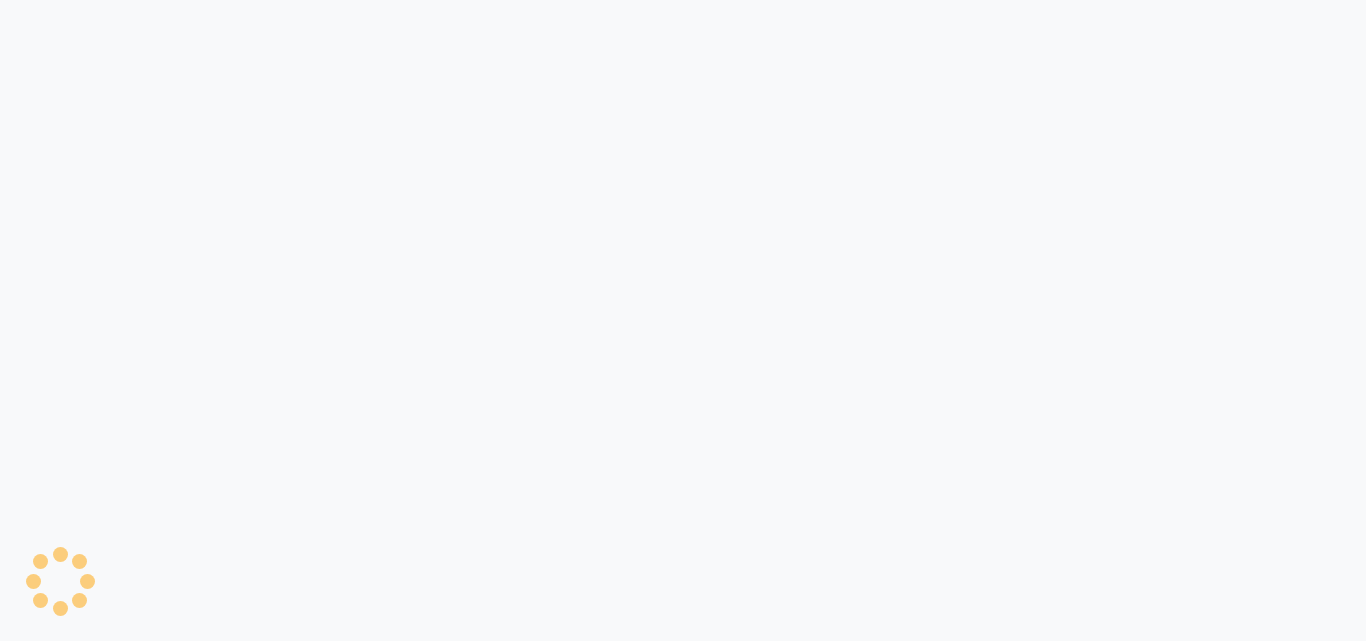select on "service" 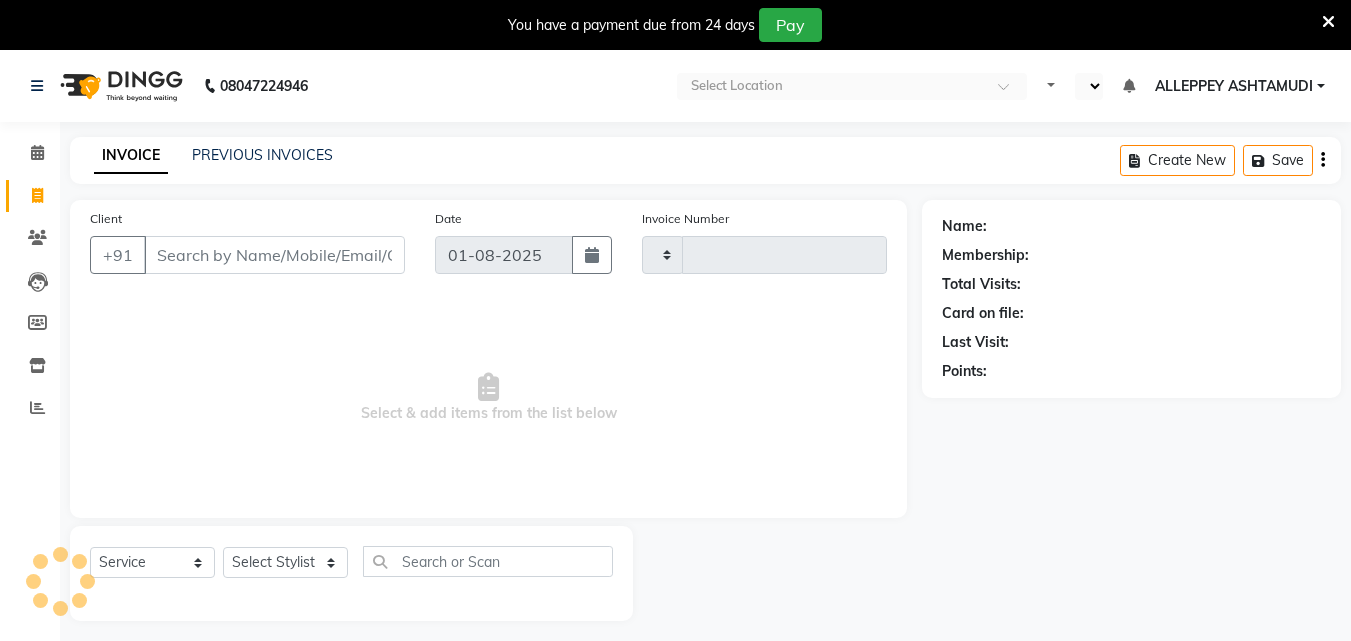 type on "1016" 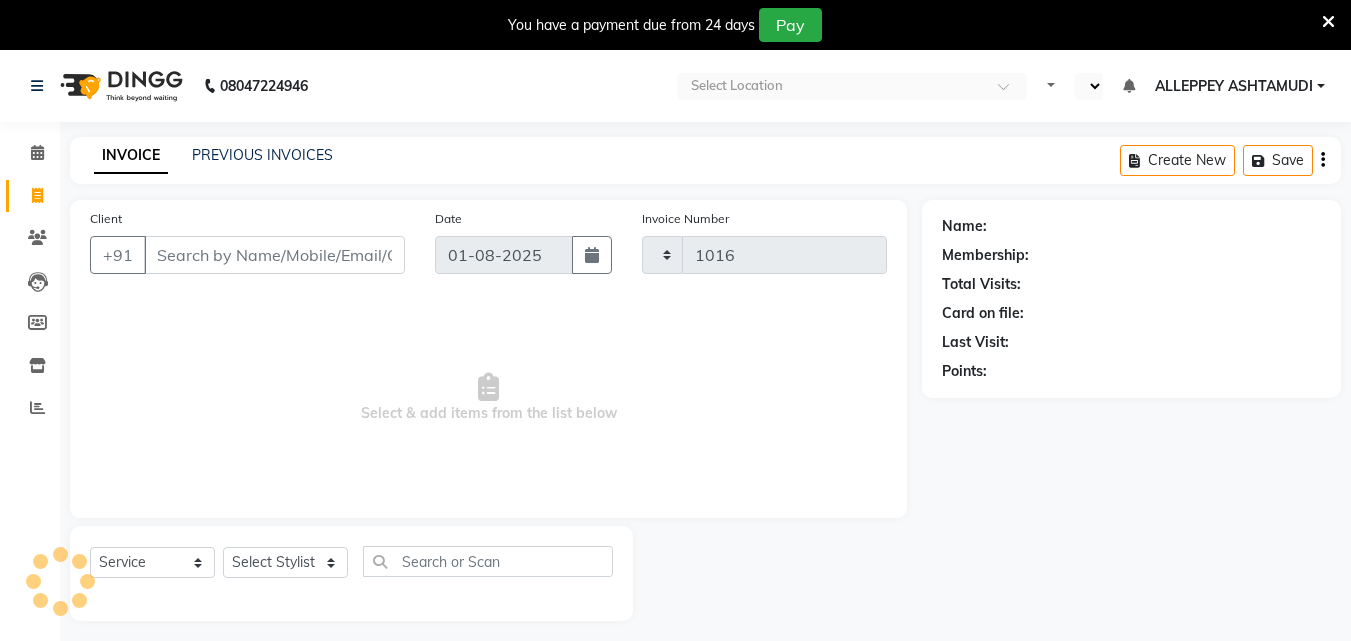 select on "en" 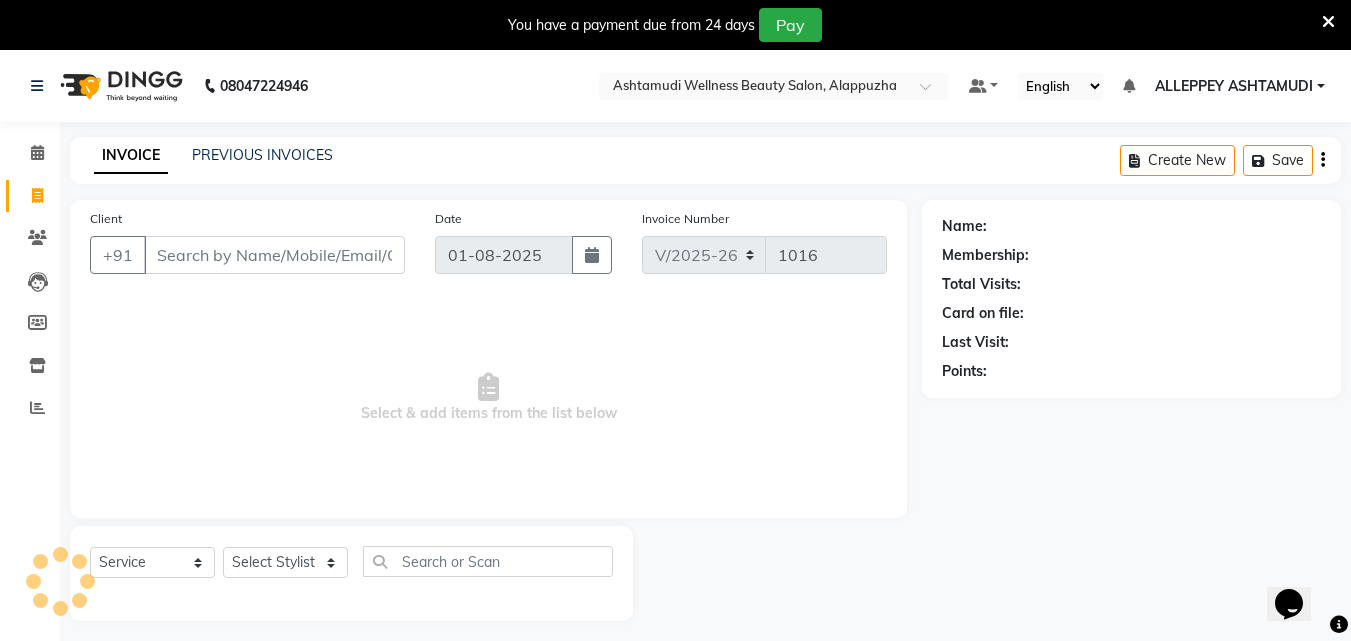 scroll, scrollTop: 0, scrollLeft: 0, axis: both 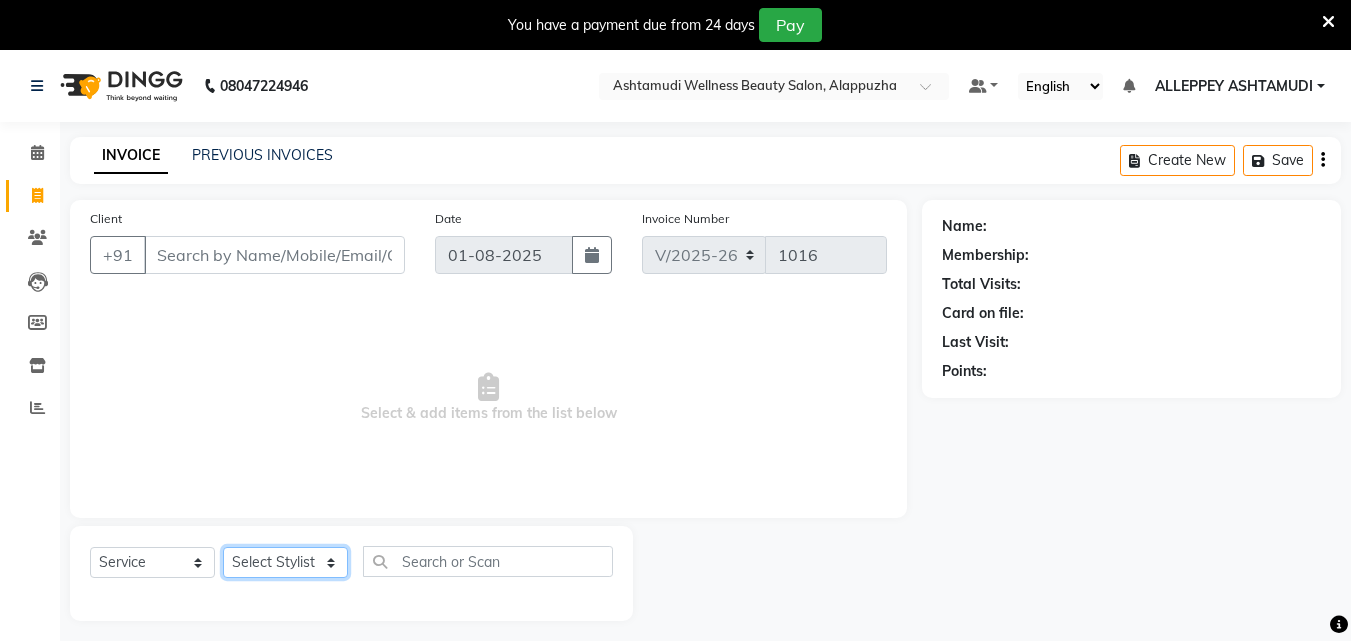 click on "Select Stylist ALLEPPEY ASHTAMUDI Jyothy REKHA B ROSELIN Soumya Sreedevi" 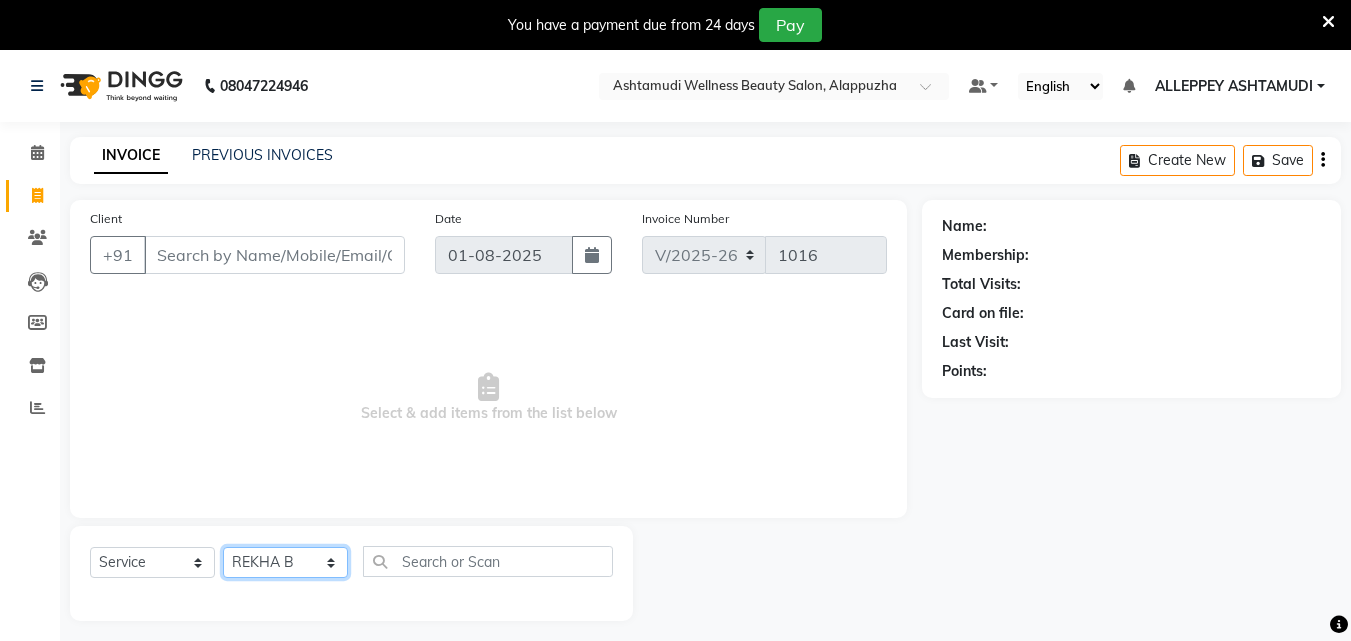 click on "Select Stylist ALLEPPEY ASHTAMUDI Jyothy REKHA B ROSELIN Soumya Sreedevi" 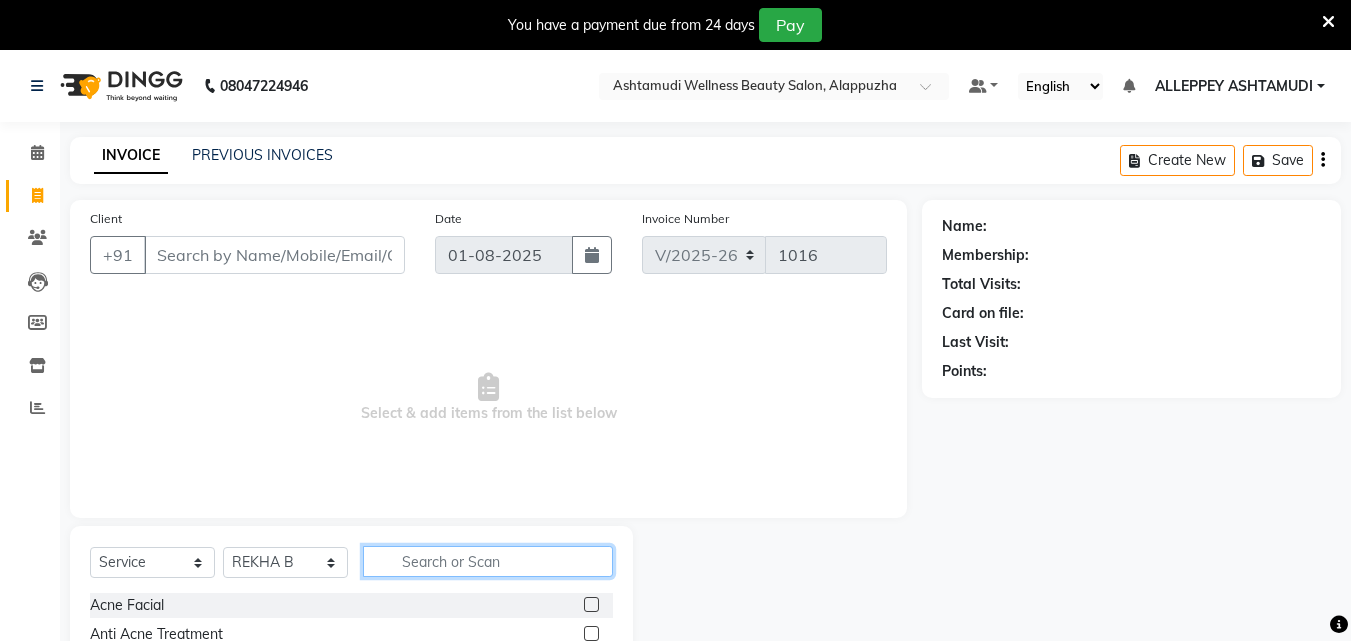 click 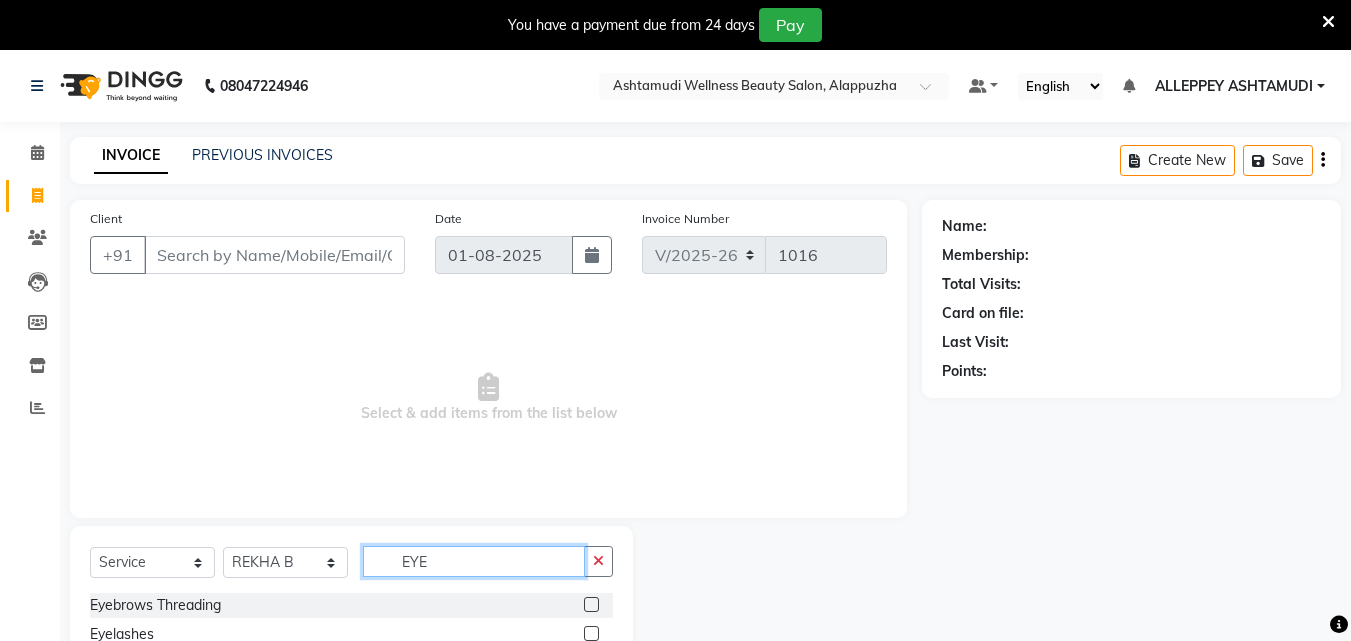 type on "EYE" 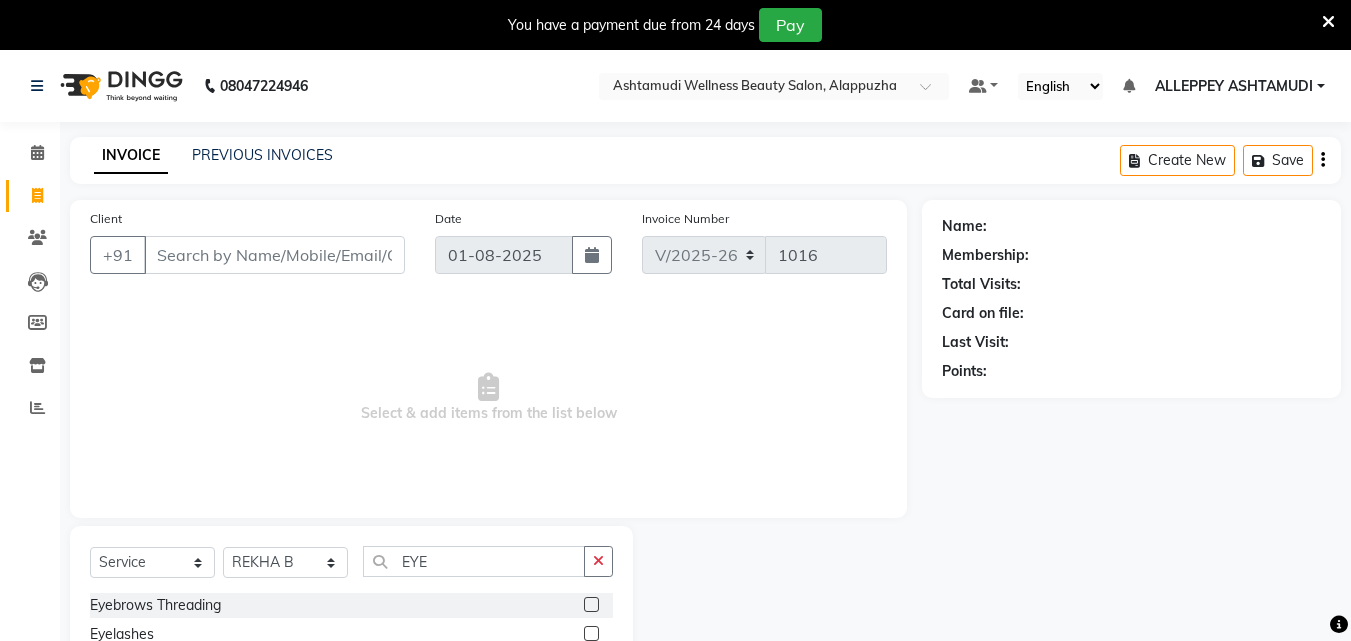 click 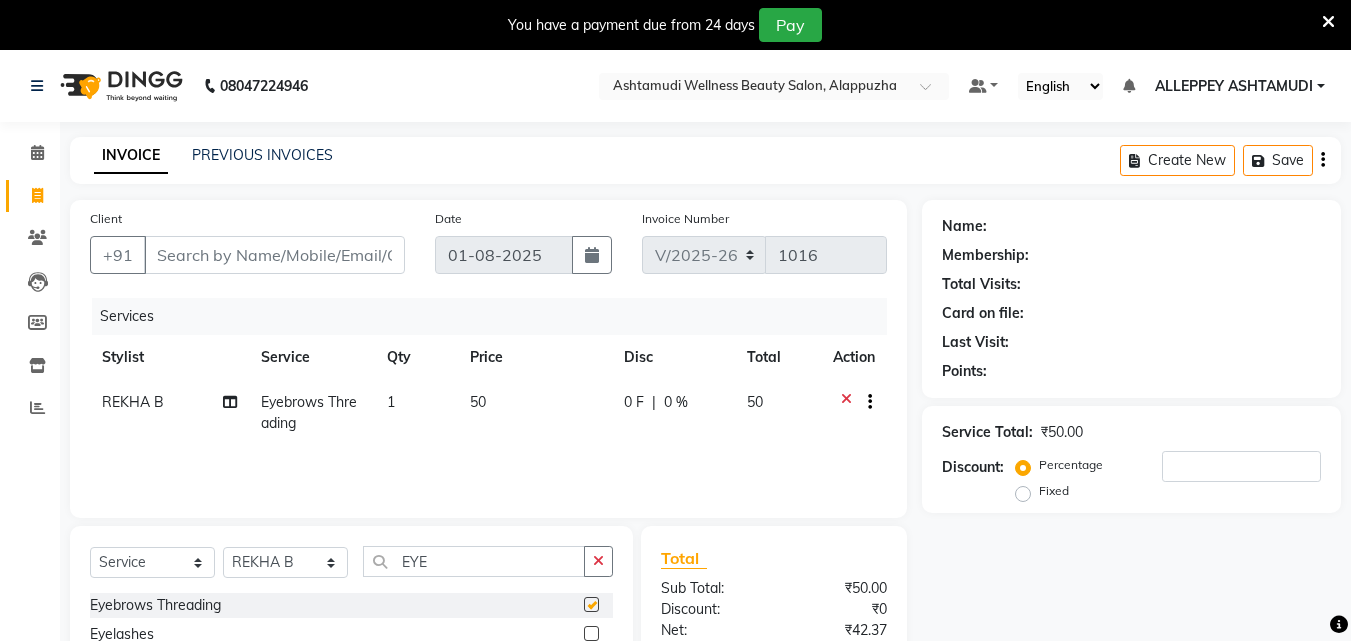 checkbox on "false" 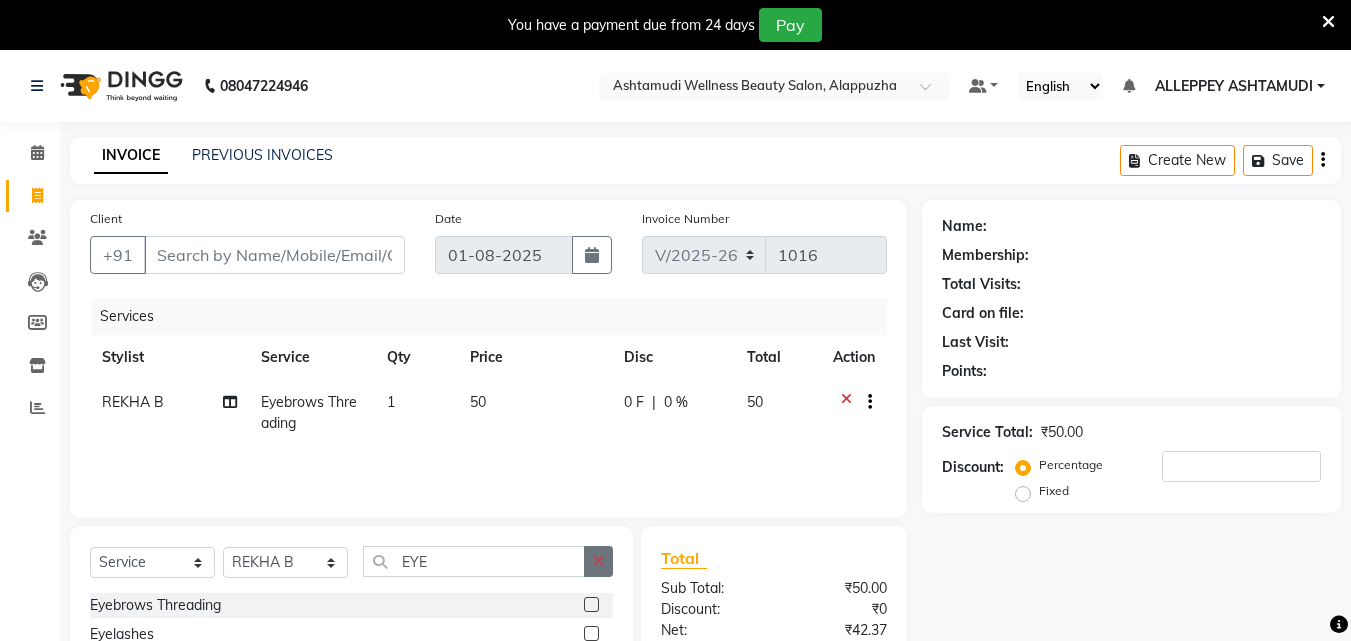 drag, startPoint x: 602, startPoint y: 545, endPoint x: 598, endPoint y: 555, distance: 10.770329 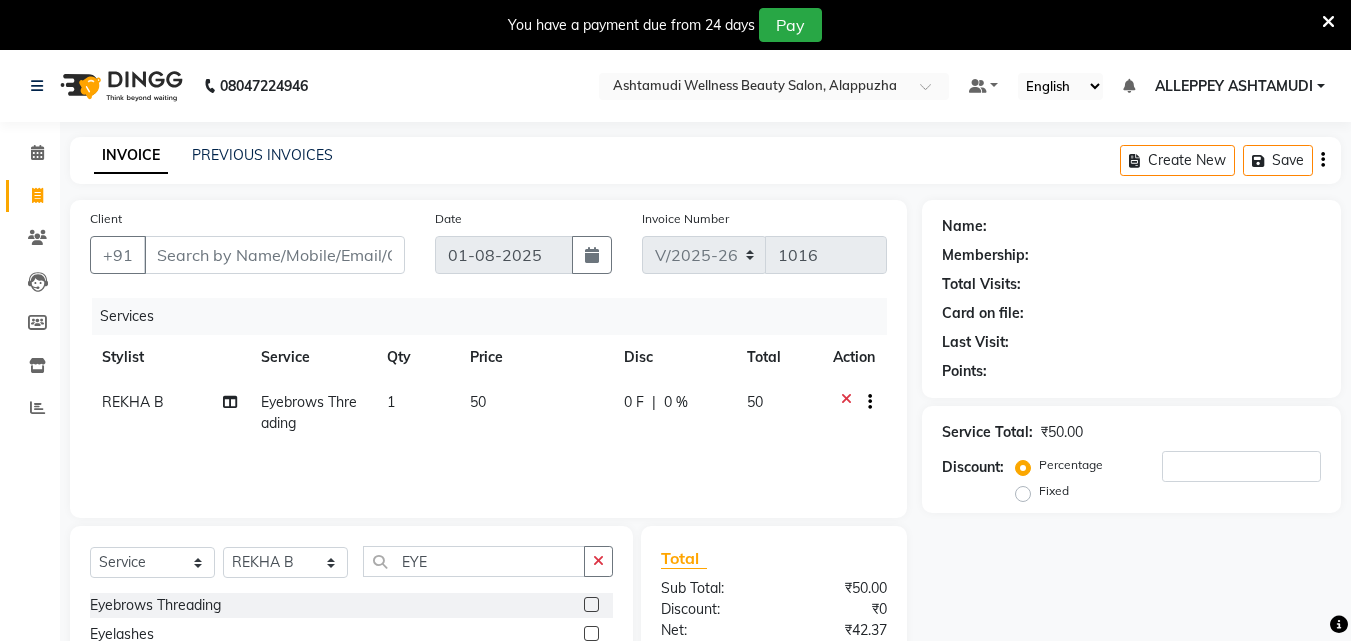 click 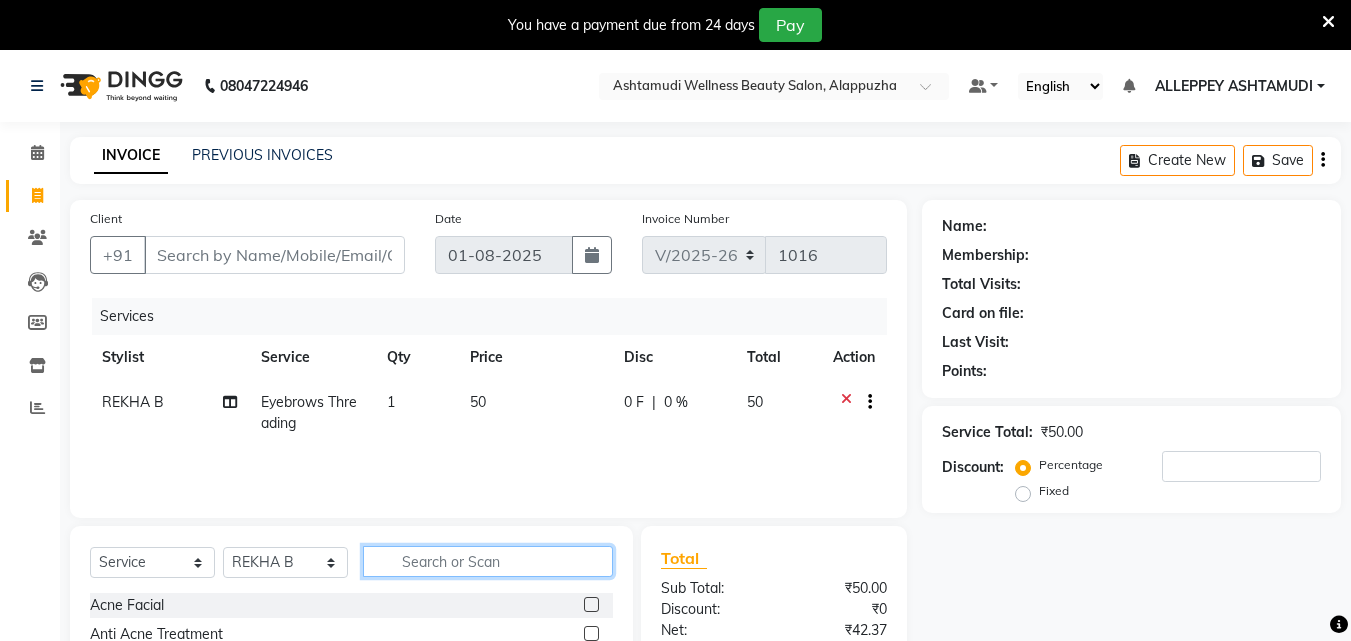 click 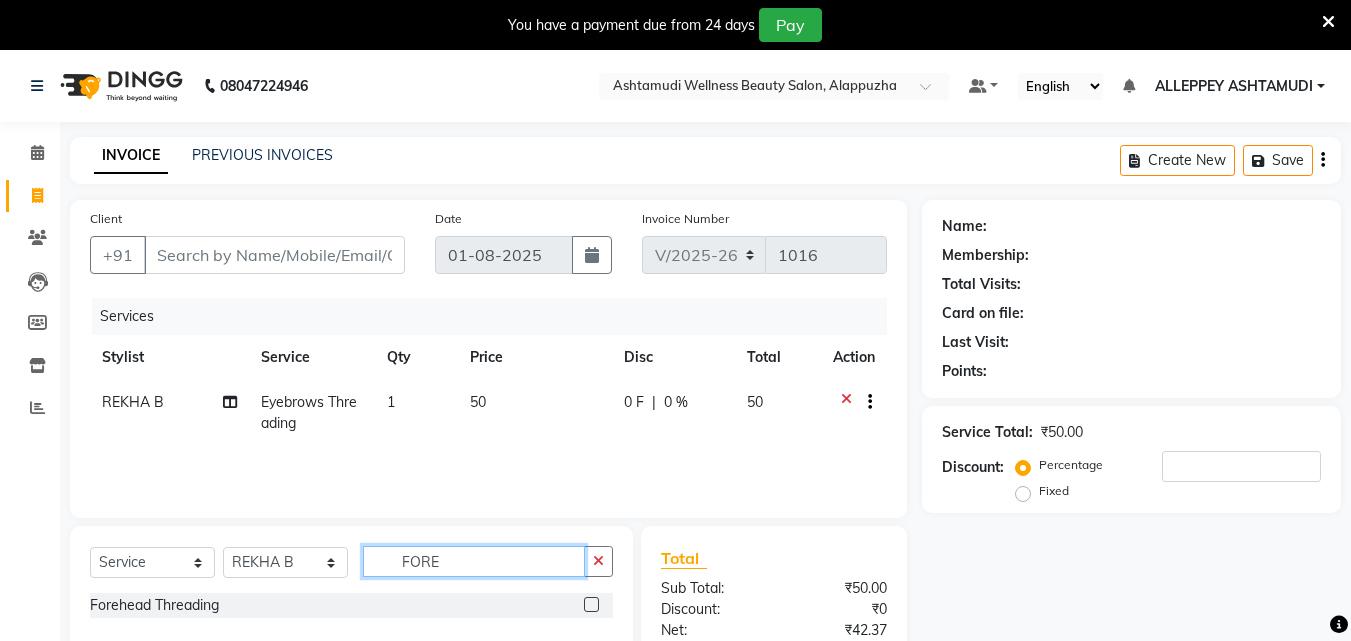 type on "FORE" 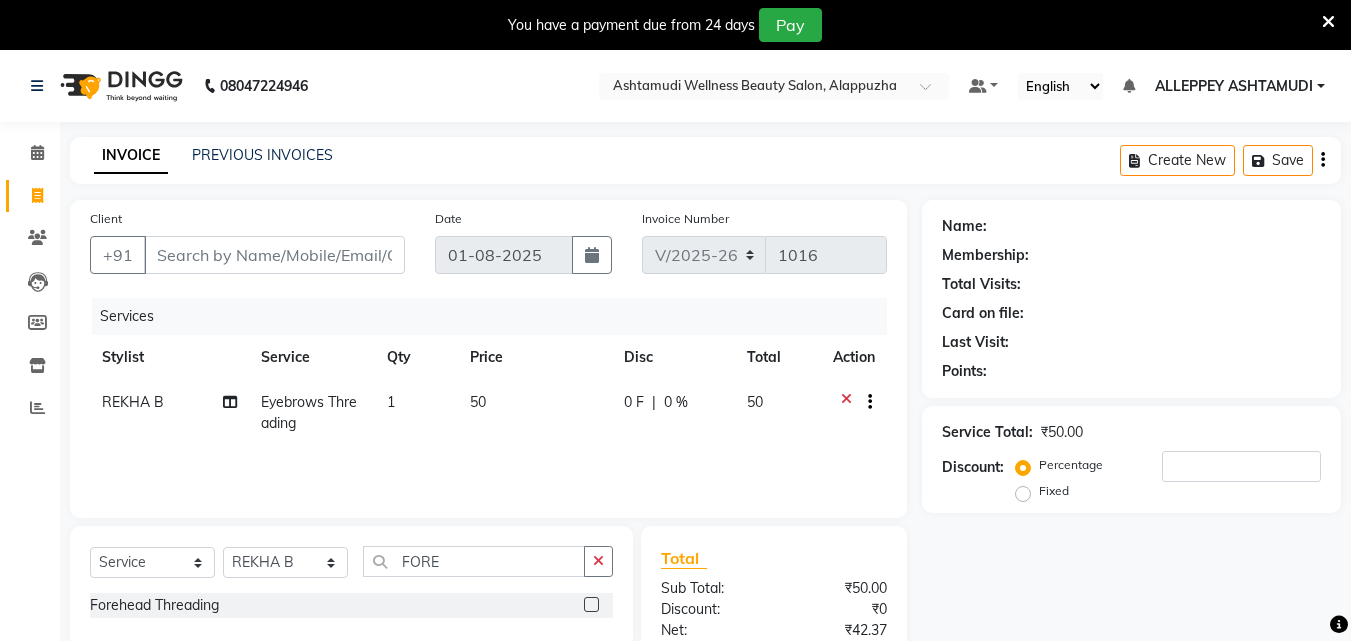 click 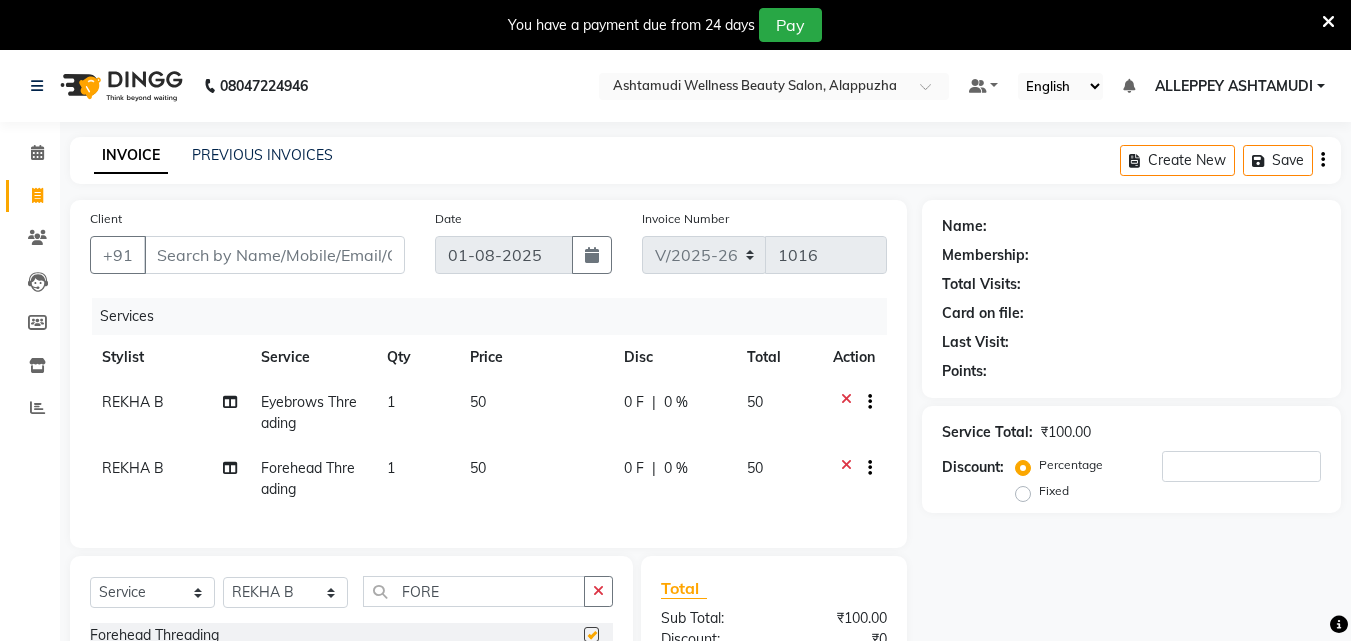 checkbox on "false" 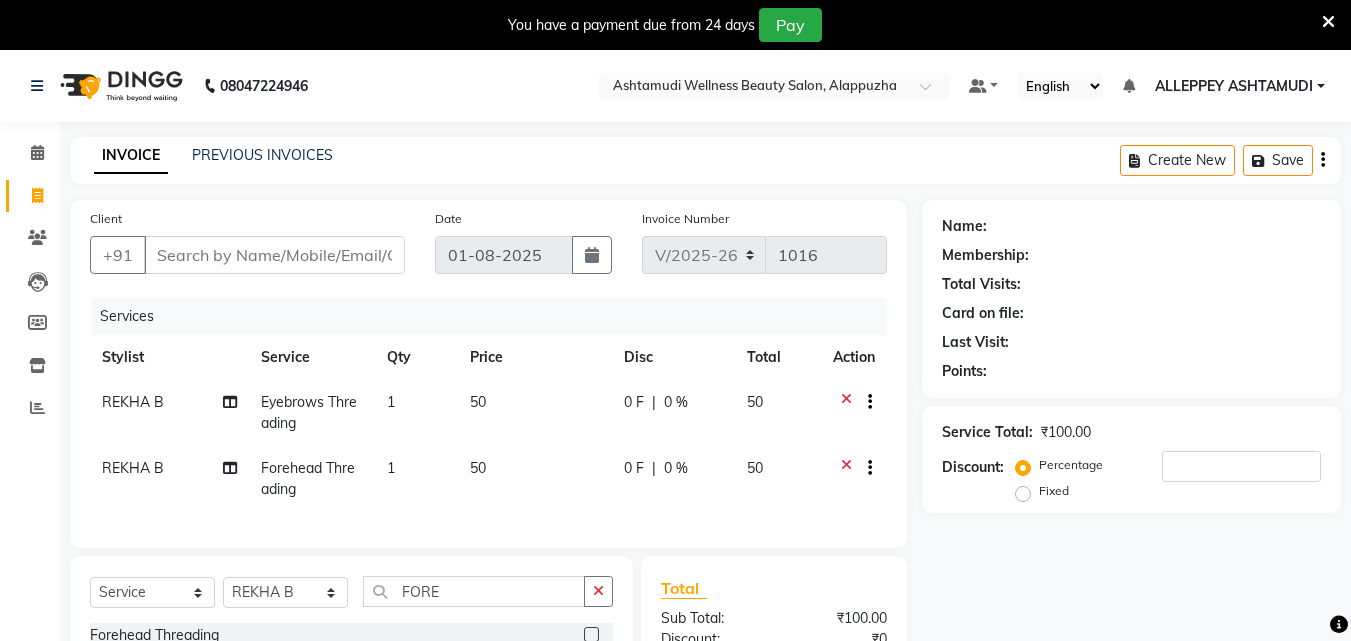 click 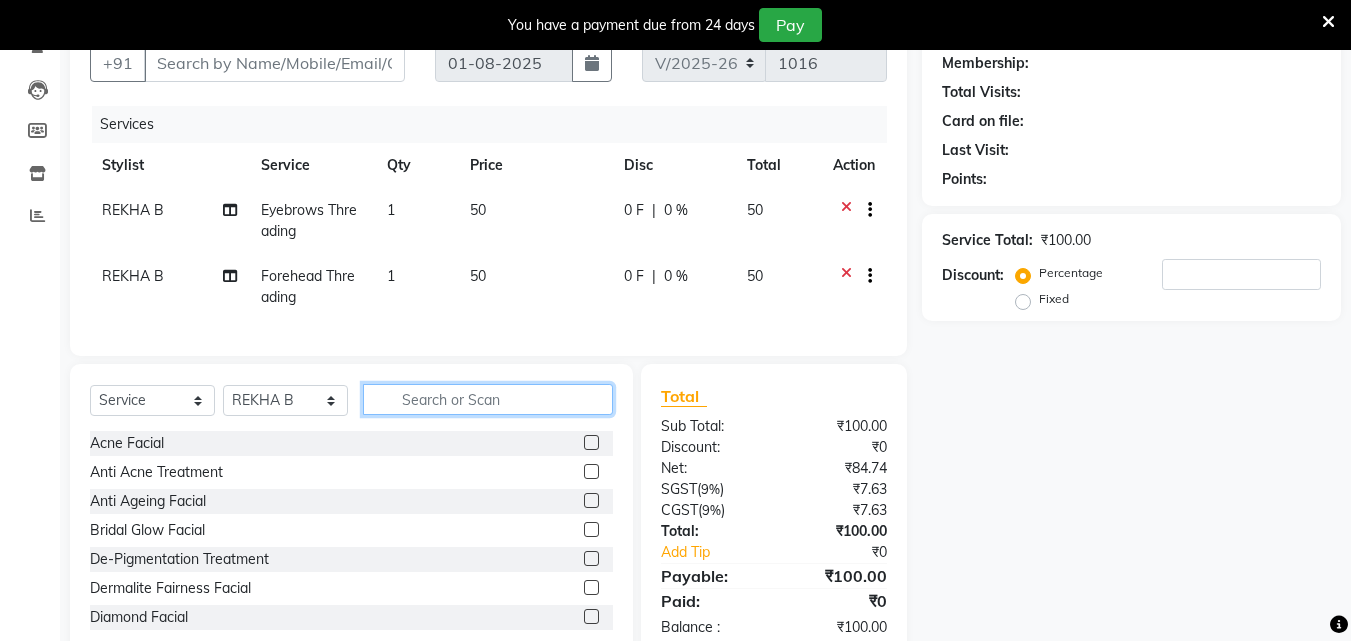 scroll, scrollTop: 200, scrollLeft: 0, axis: vertical 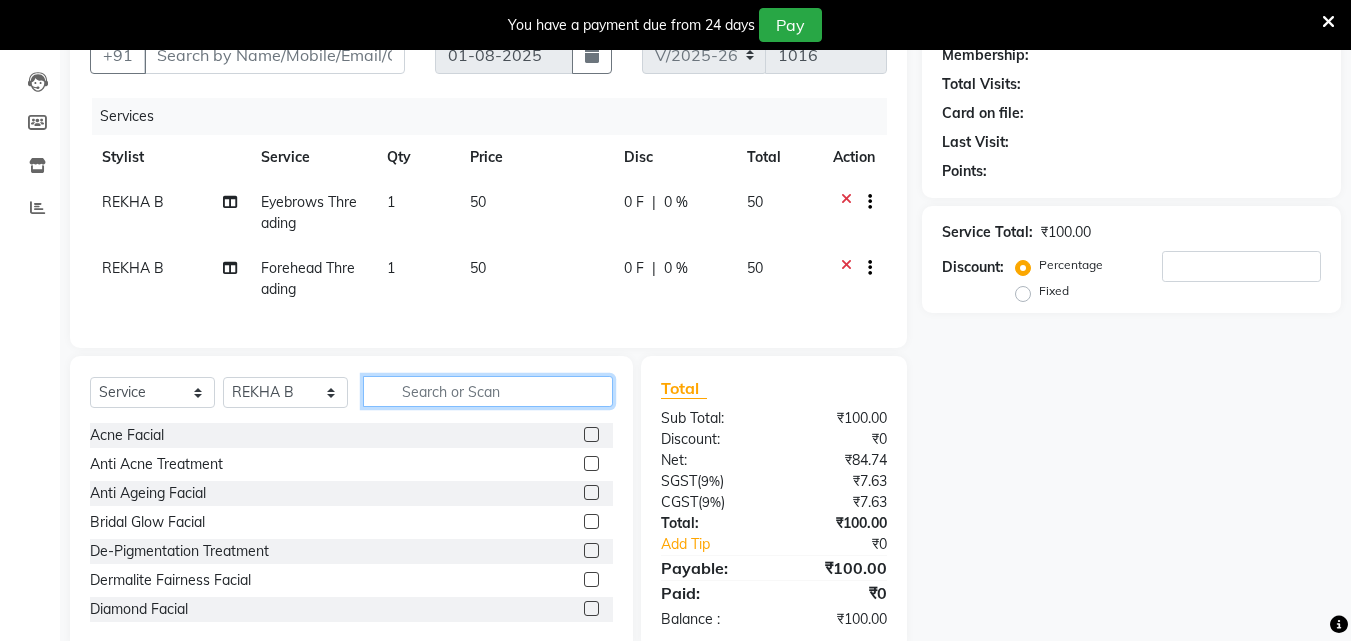 click 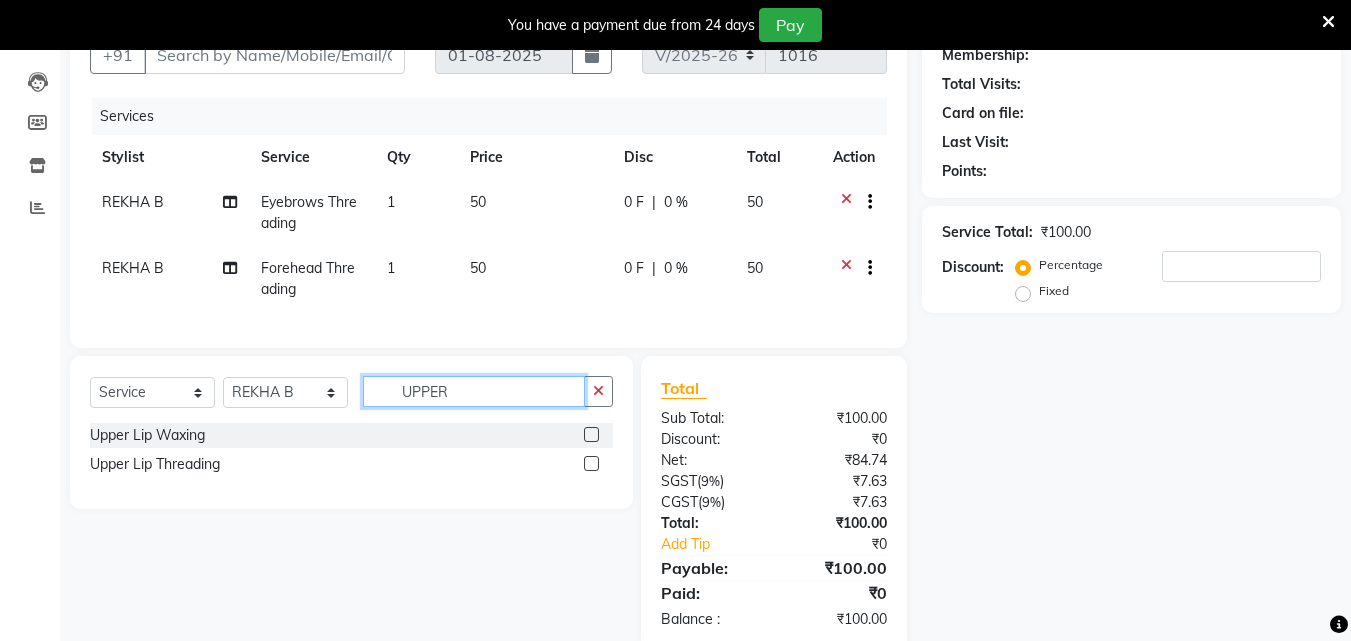 type on "UPPER" 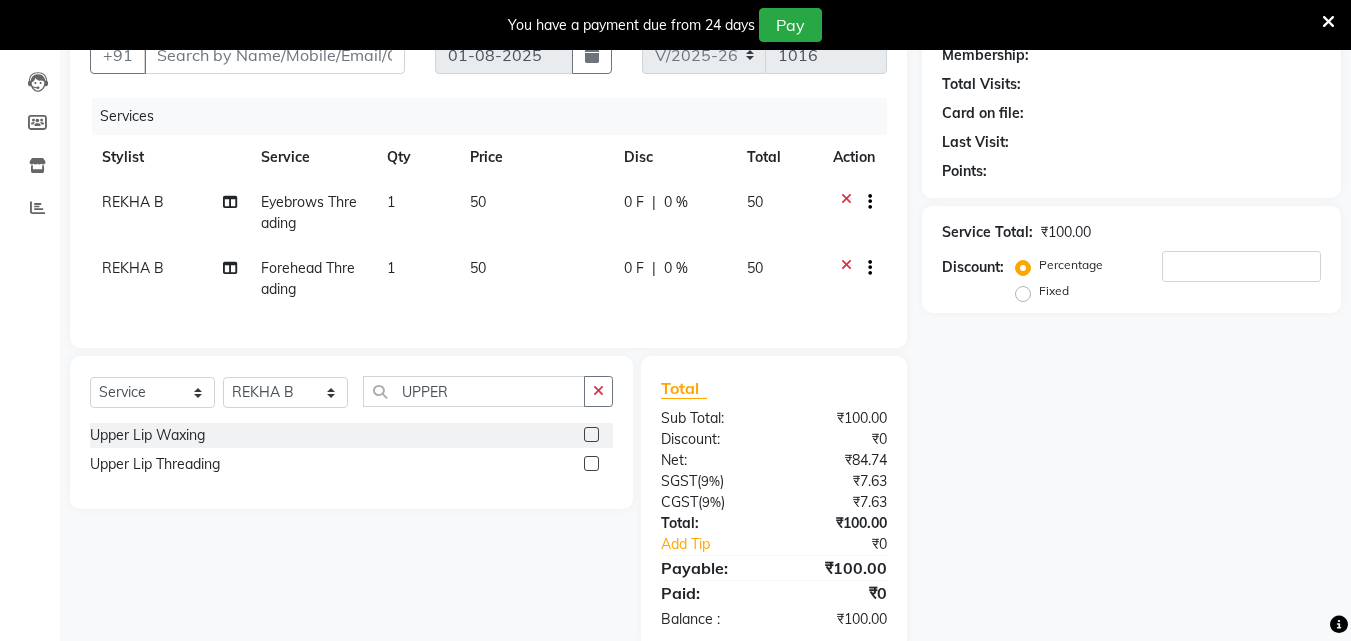 click 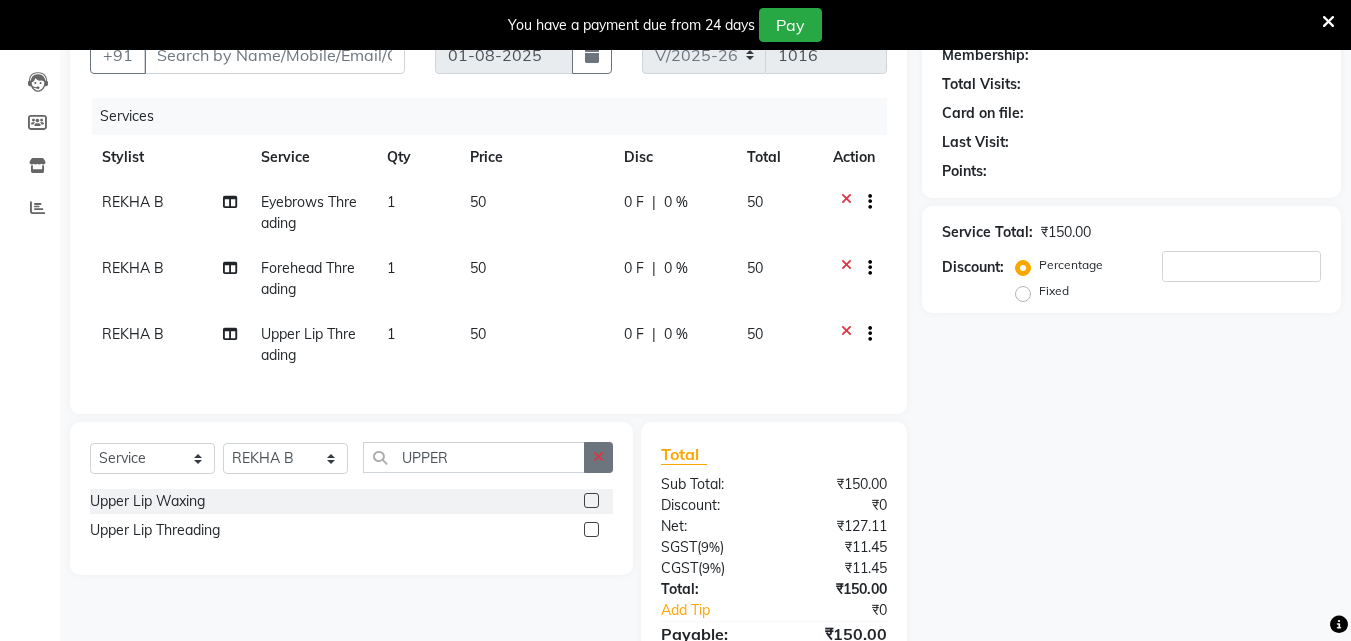 click 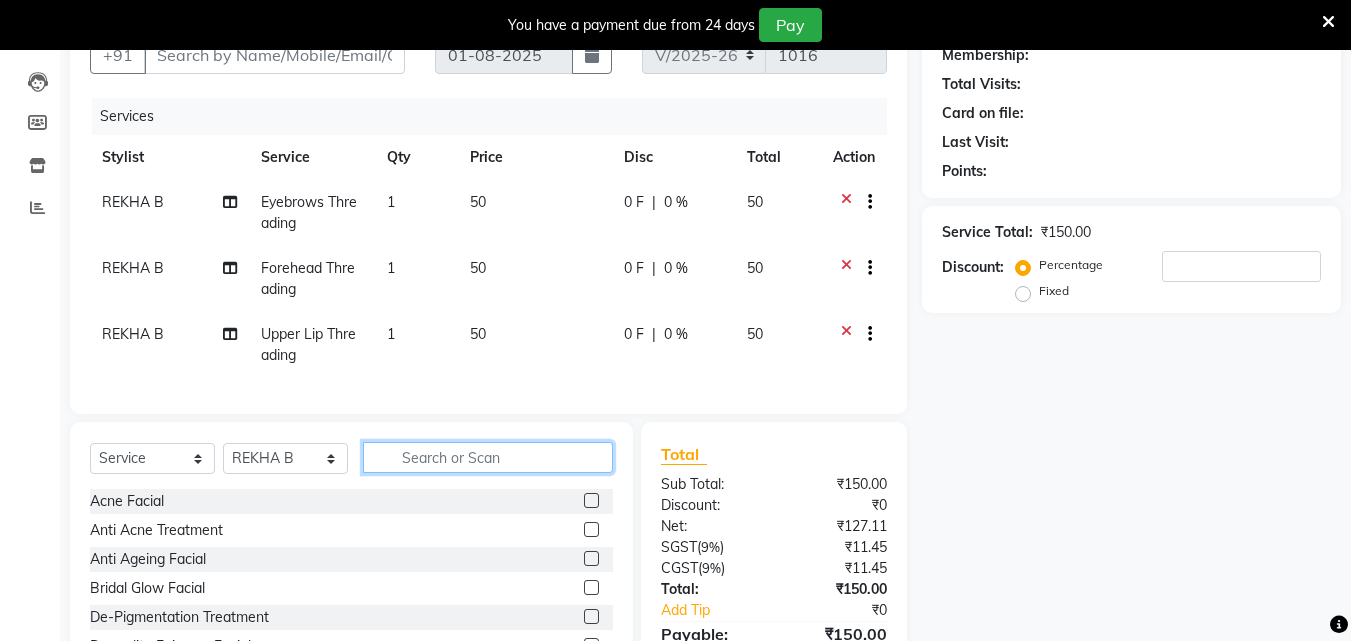 click 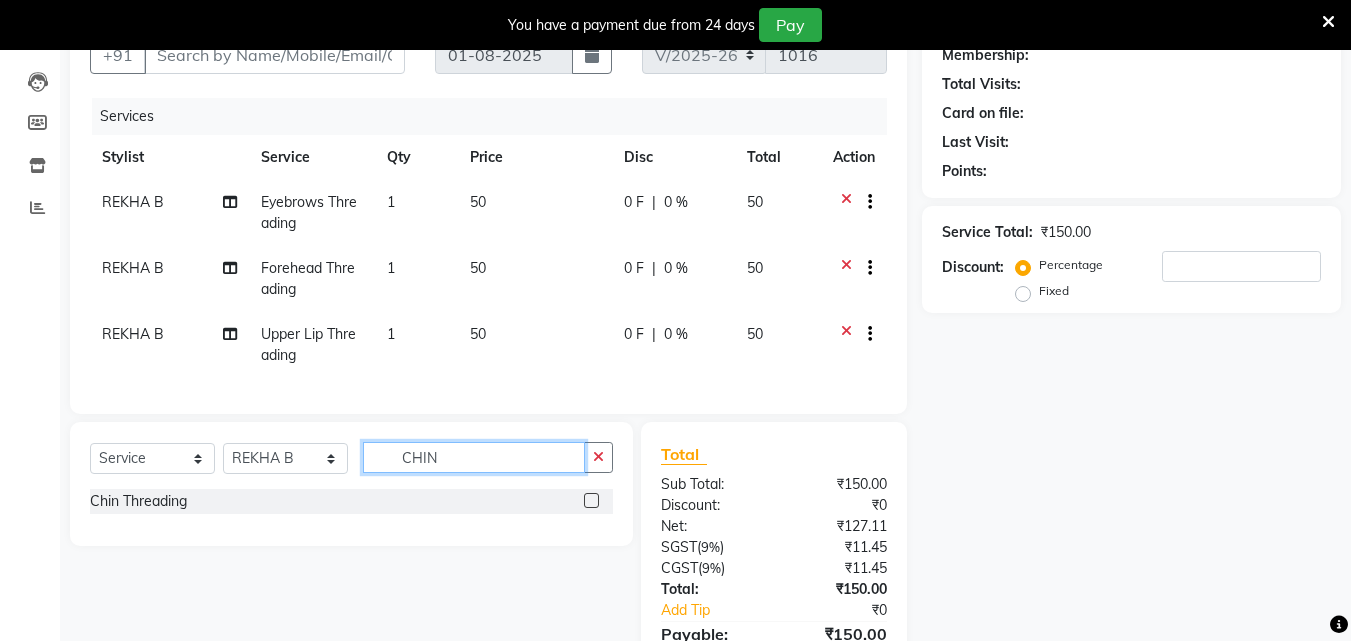 type on "CHIN" 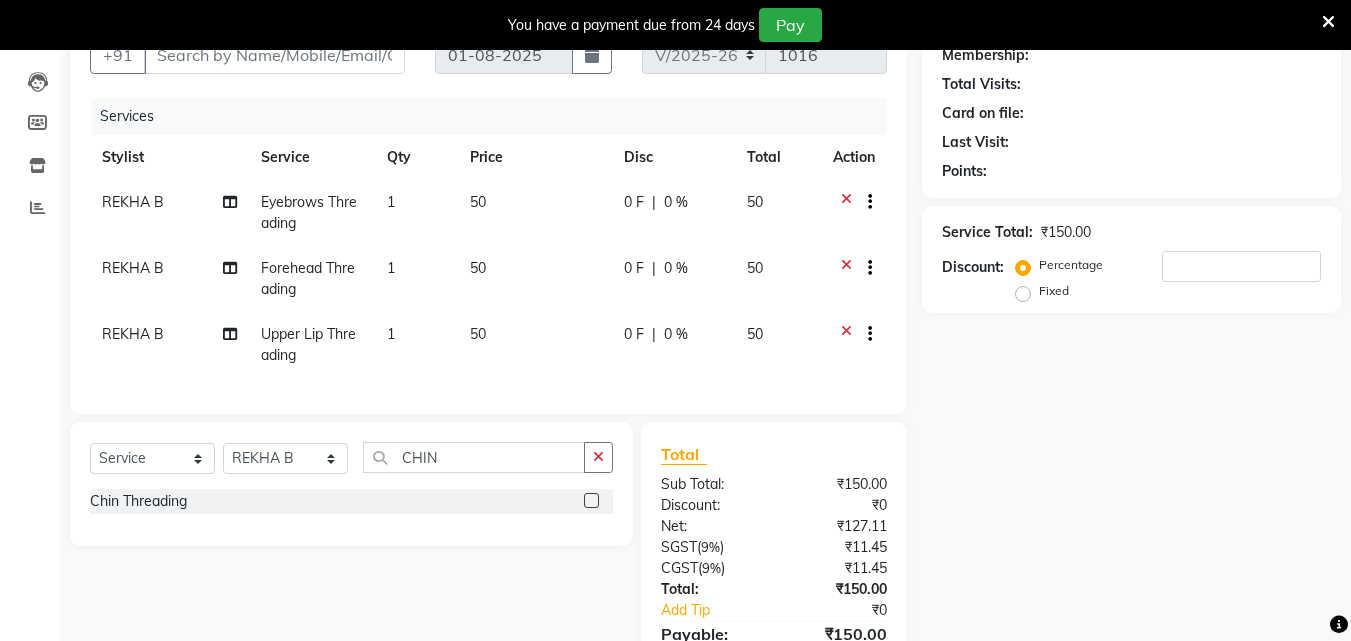 click 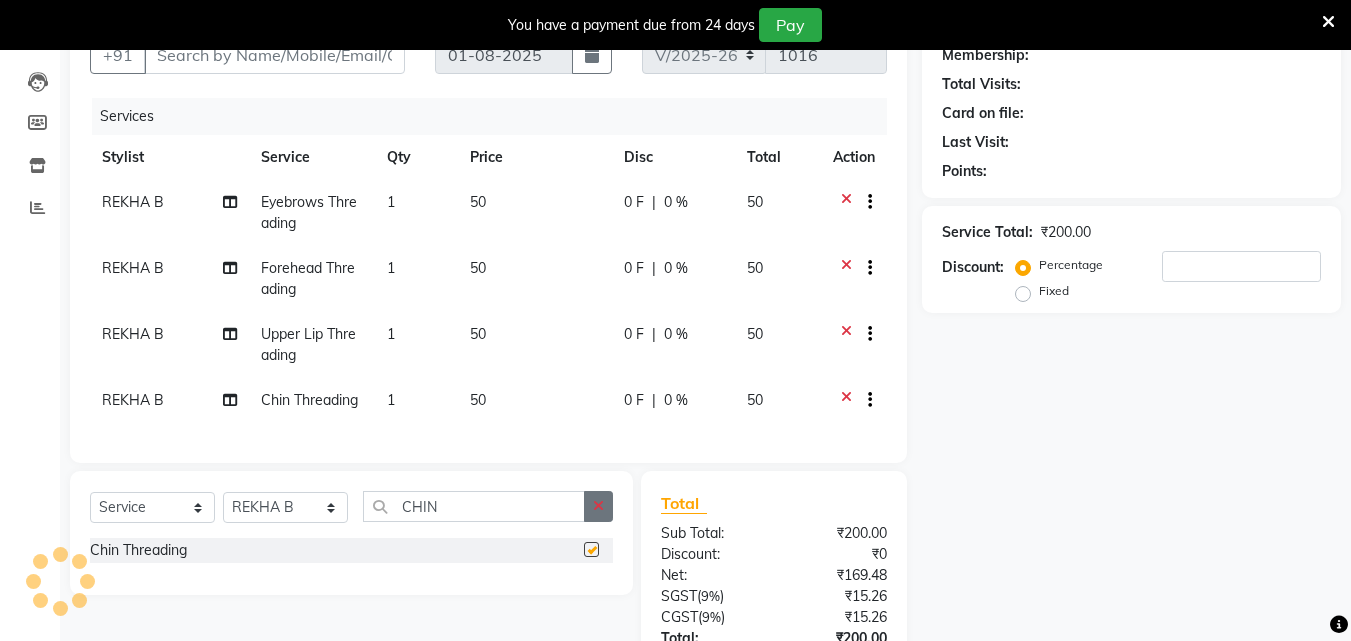 click 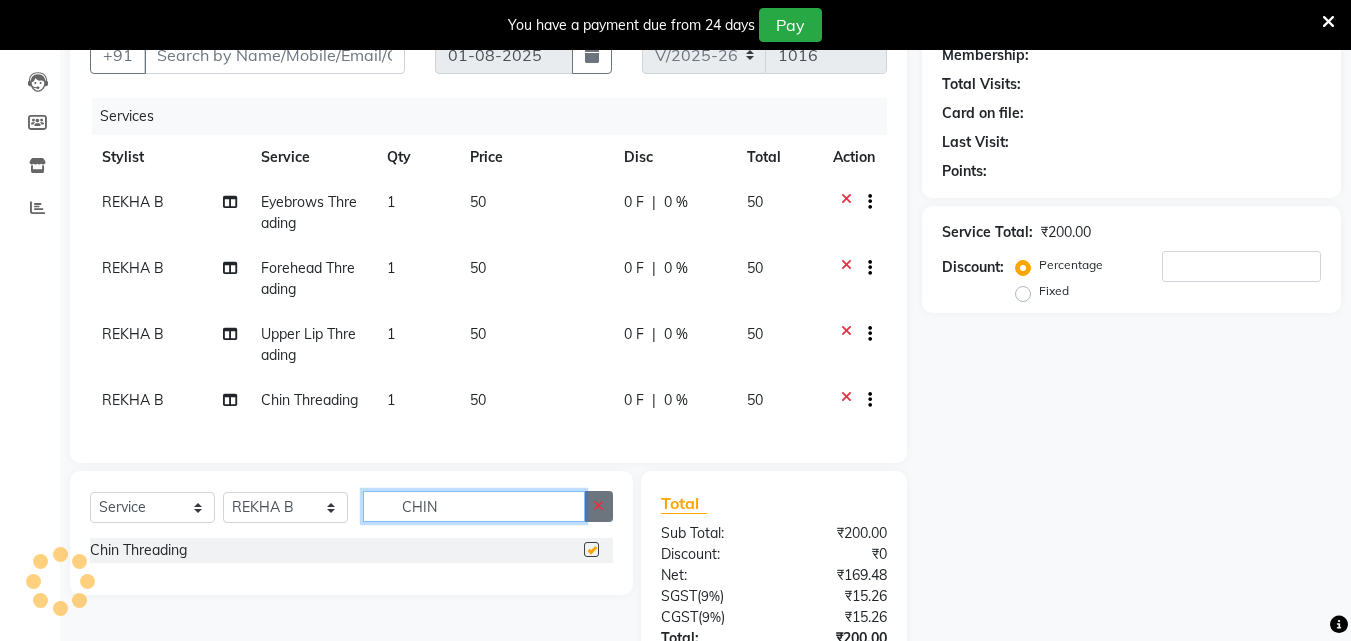 type 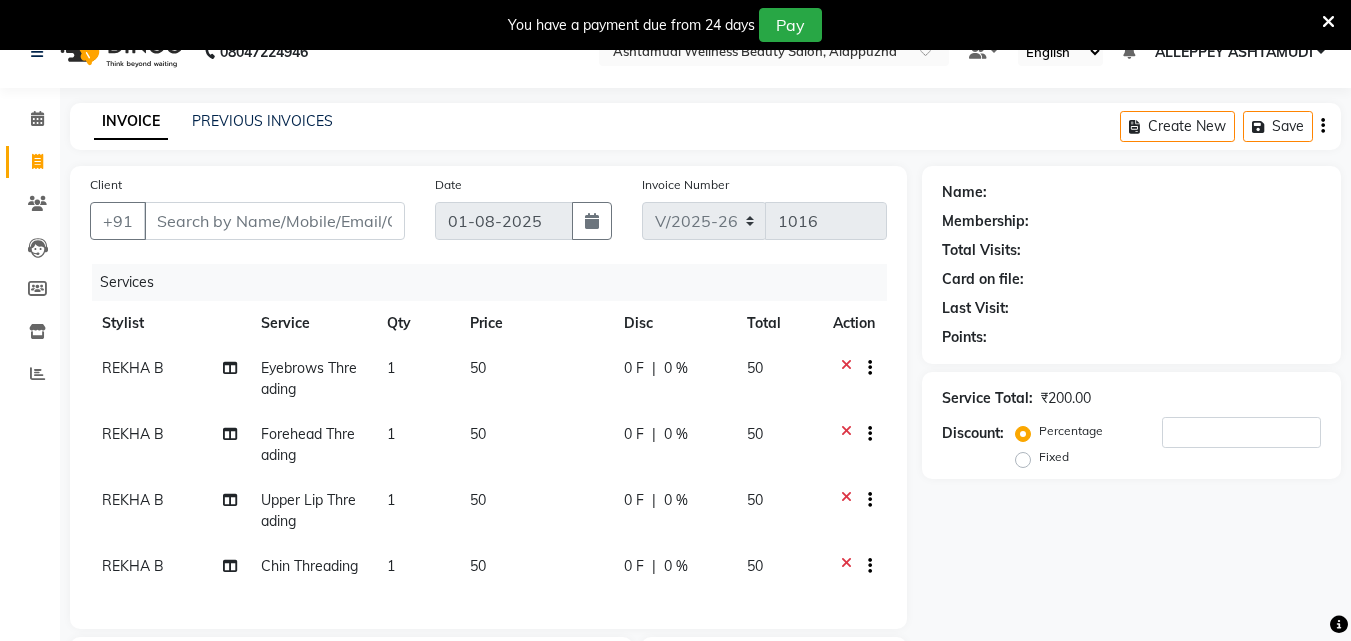 scroll, scrollTop: 0, scrollLeft: 0, axis: both 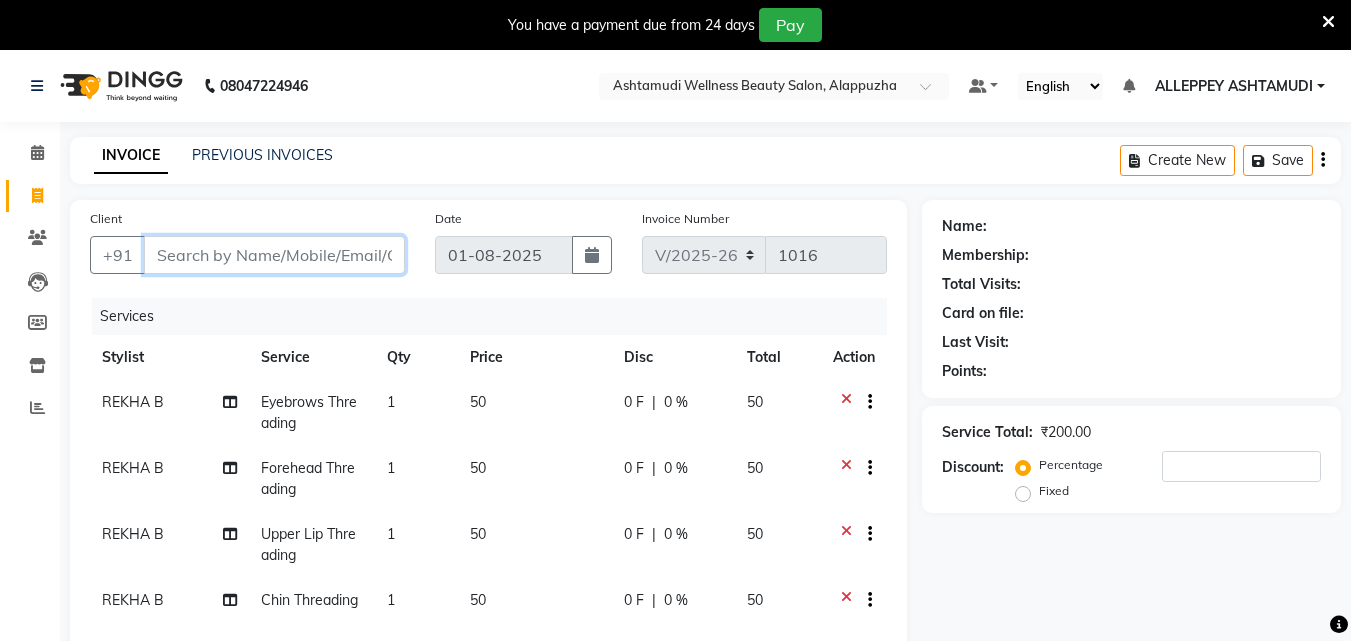 drag, startPoint x: 221, startPoint y: 257, endPoint x: 222, endPoint y: 267, distance: 10.049875 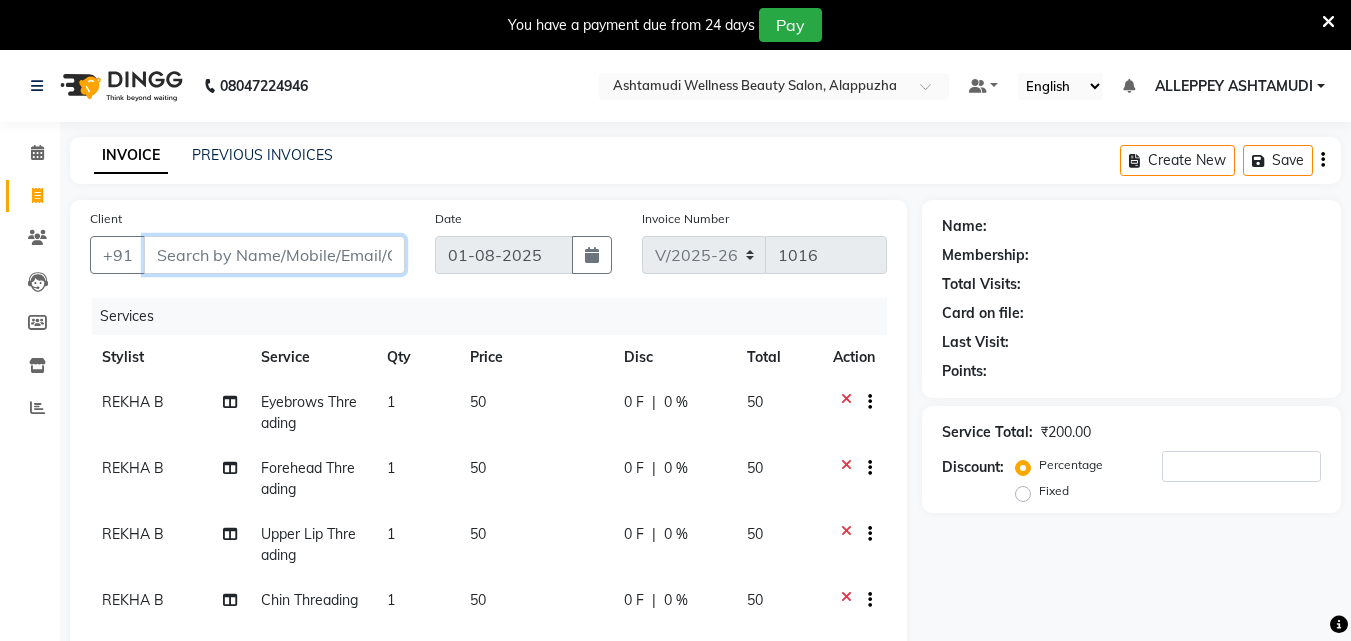 type on "8" 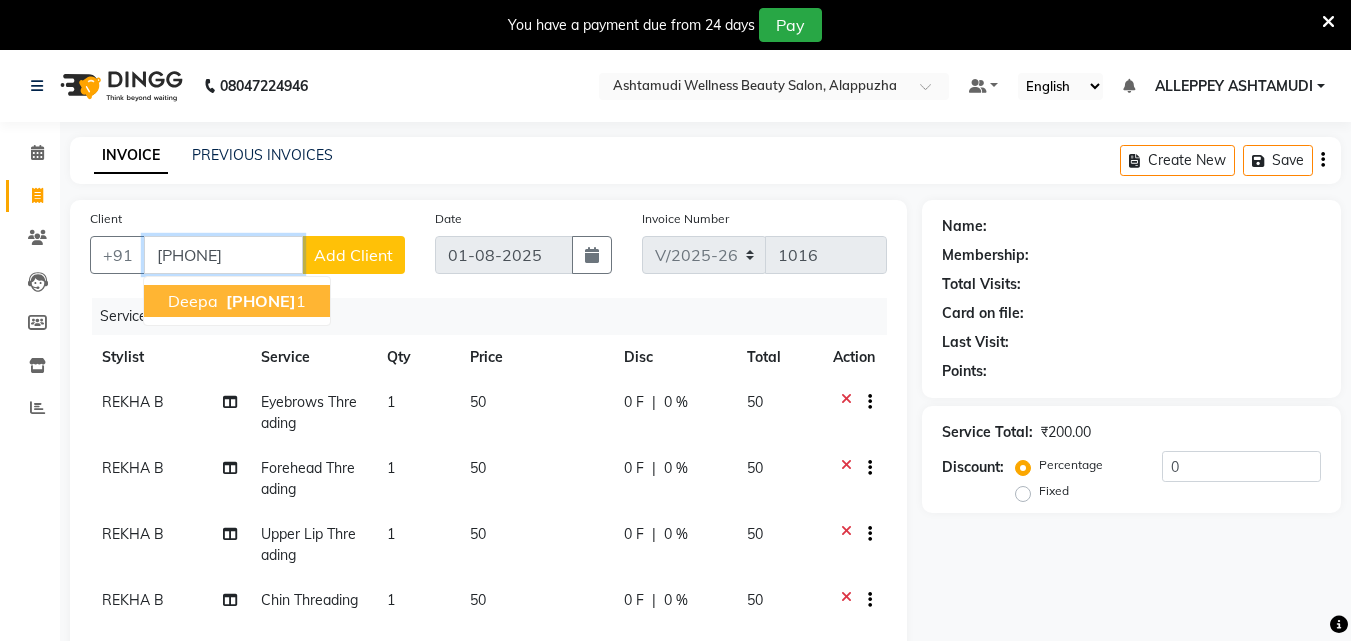 click on "[FIRST]   [PHONE] 1" at bounding box center (237, 301) 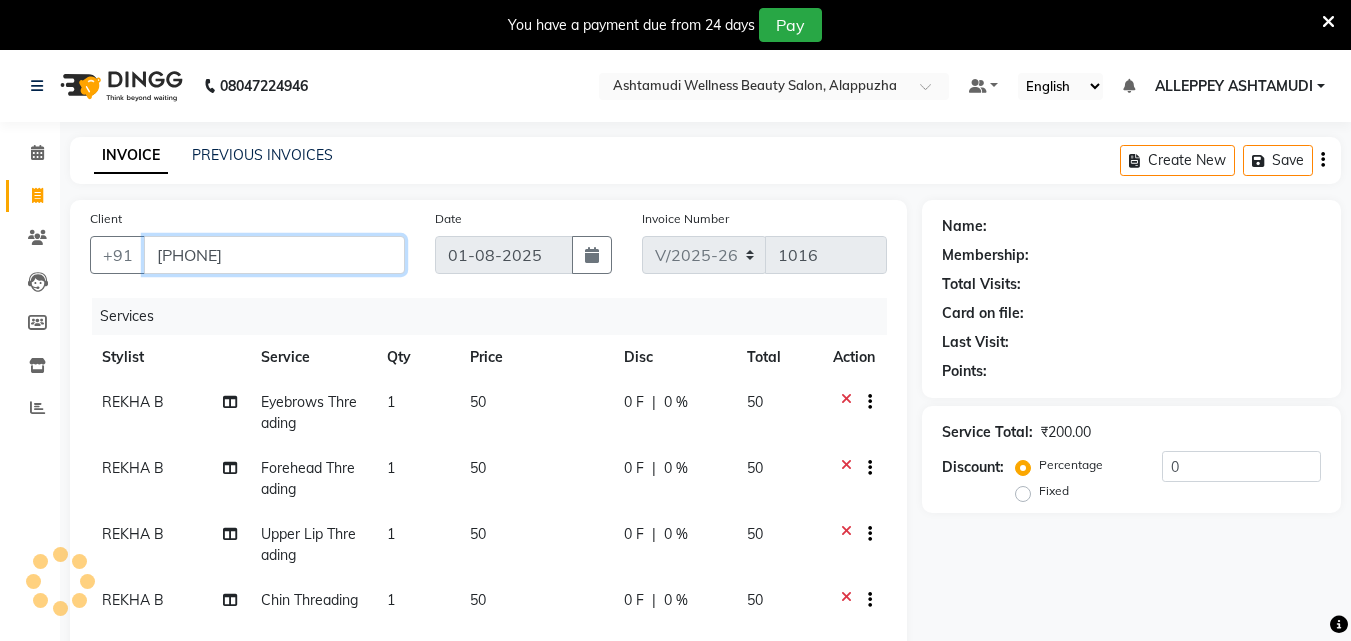 type on "[PHONE]" 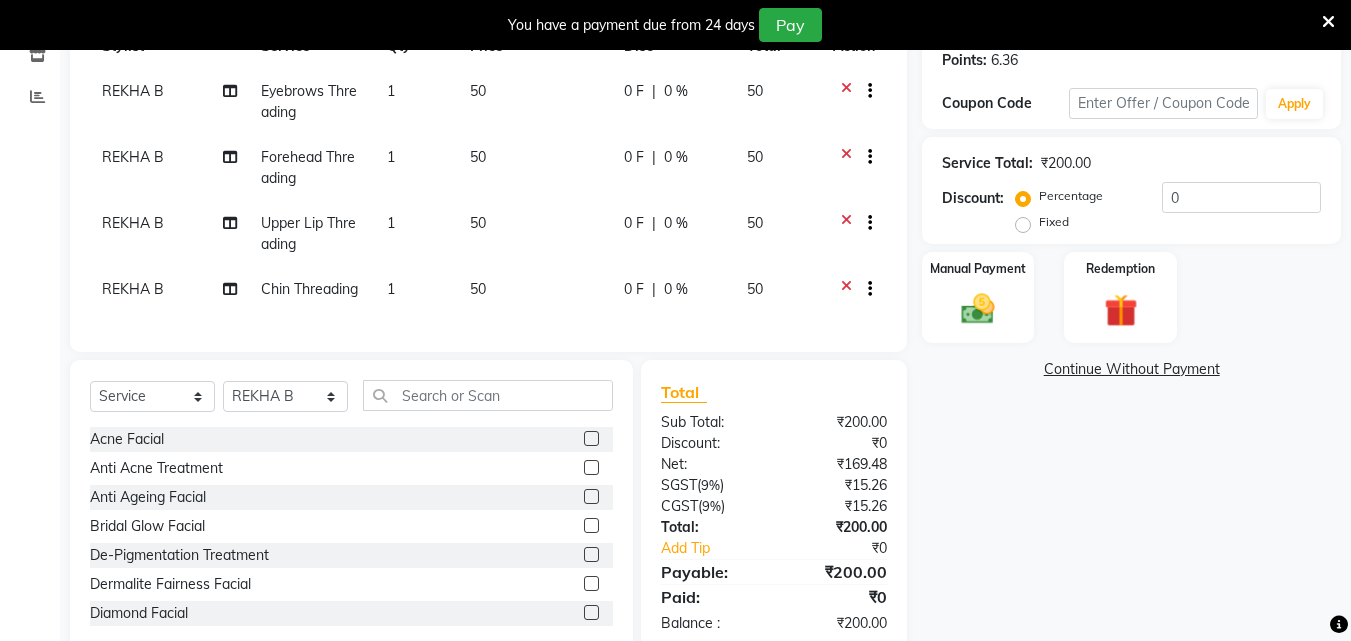 scroll, scrollTop: 370, scrollLeft: 0, axis: vertical 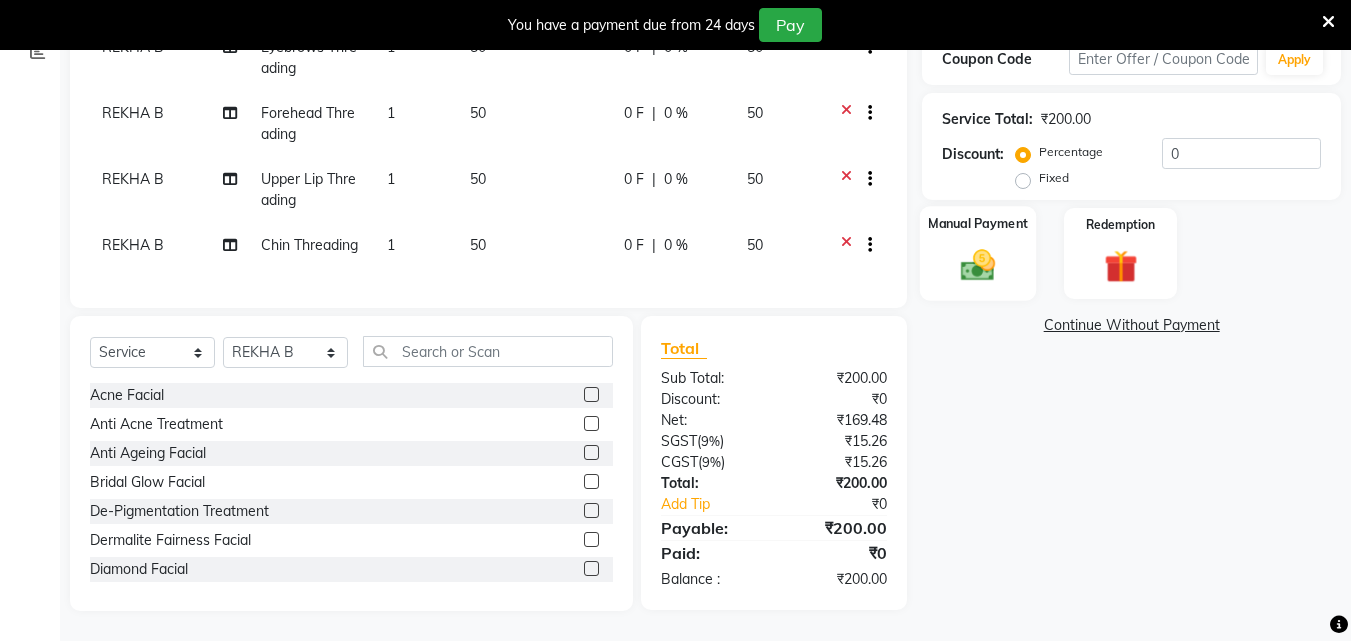 click 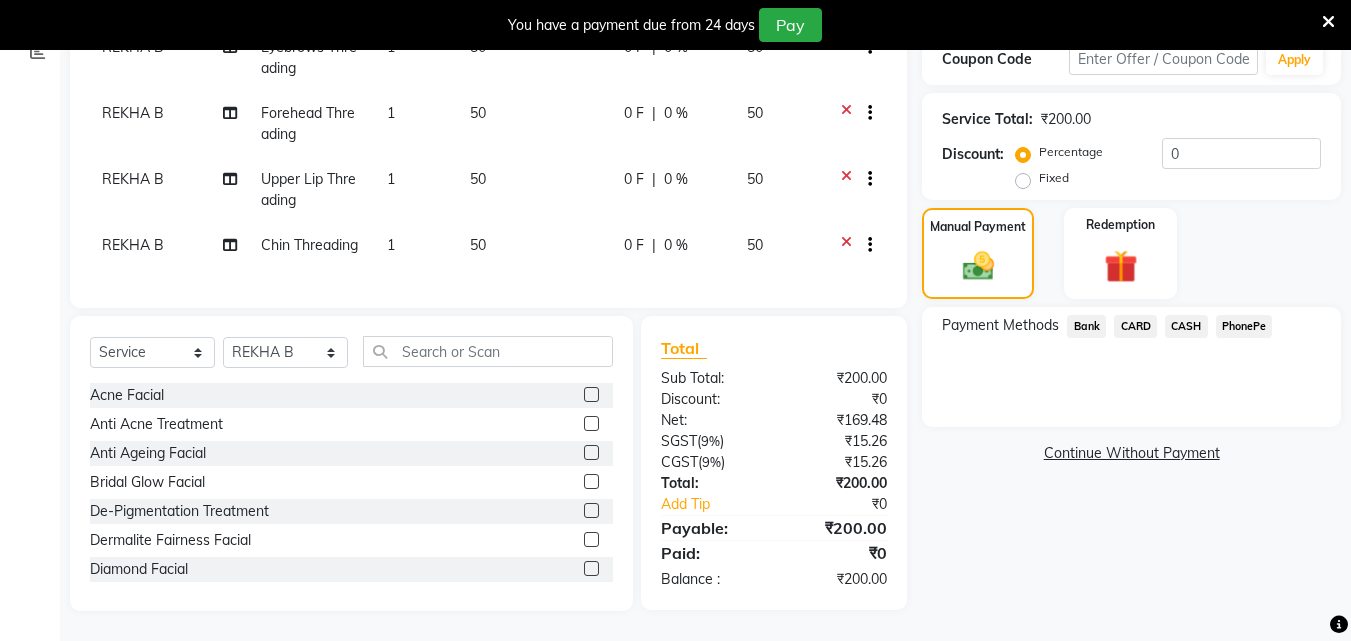 click on "PhonePe" 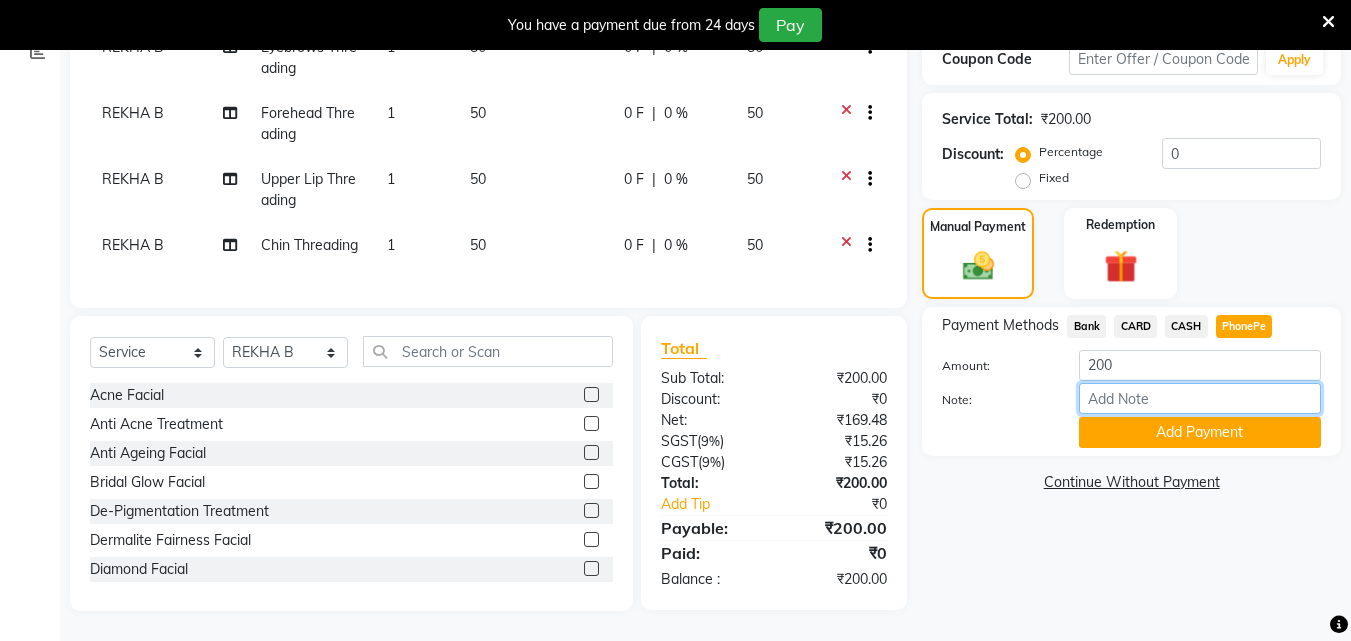 click on "Note:" at bounding box center (1200, 398) 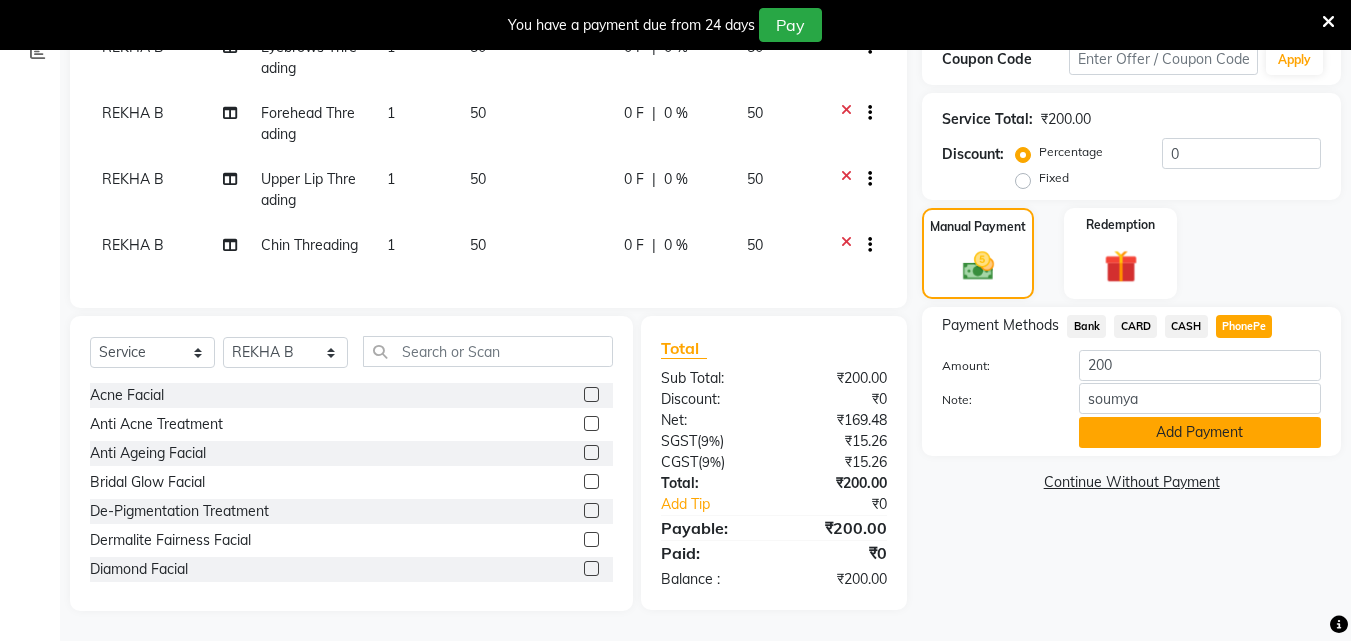 click on "Add Payment" 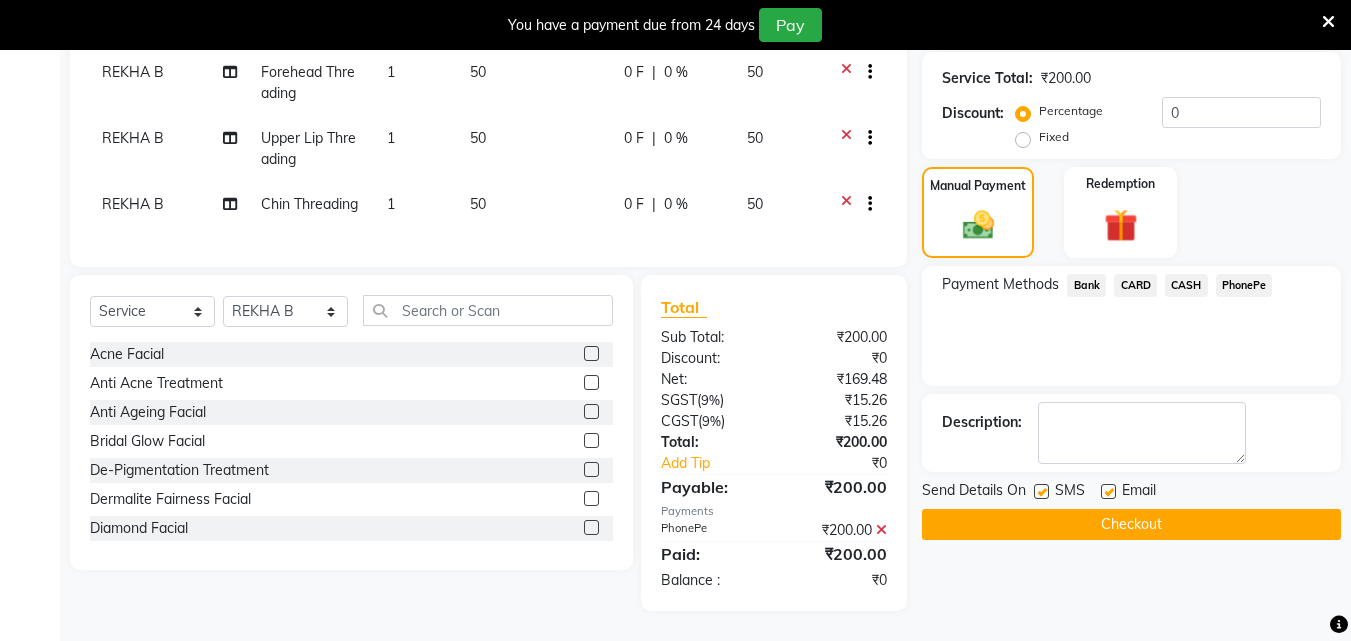 scroll, scrollTop: 411, scrollLeft: 0, axis: vertical 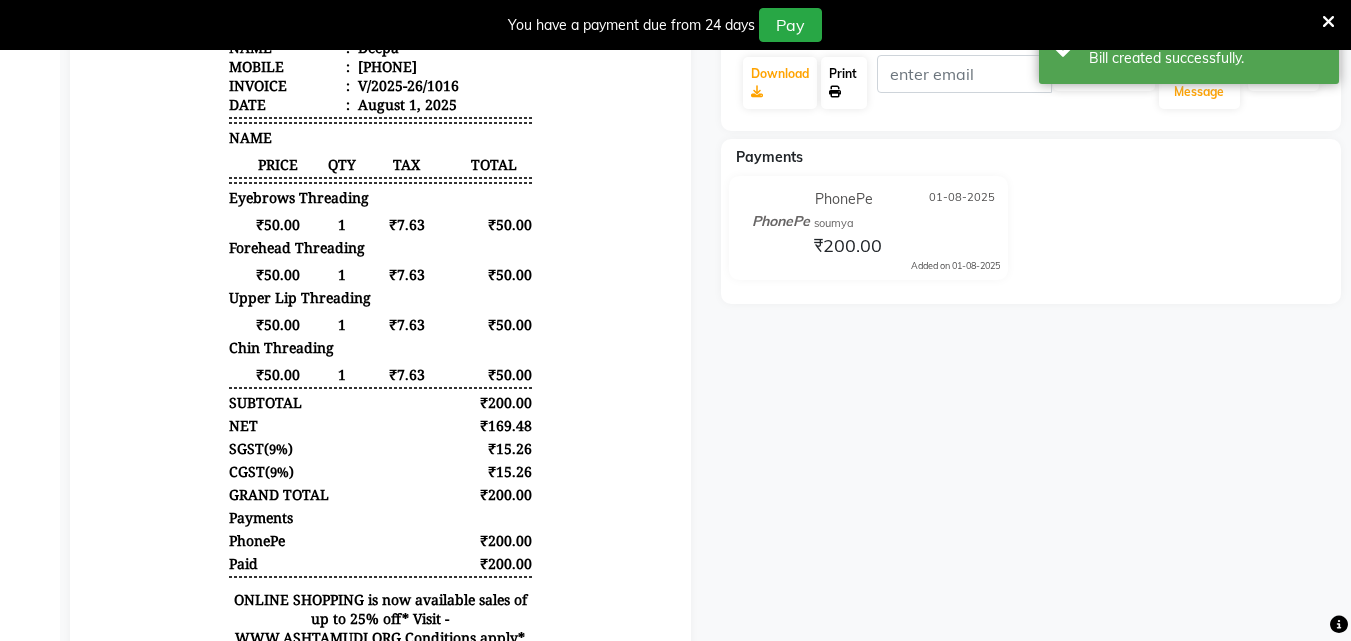 click on "Print" 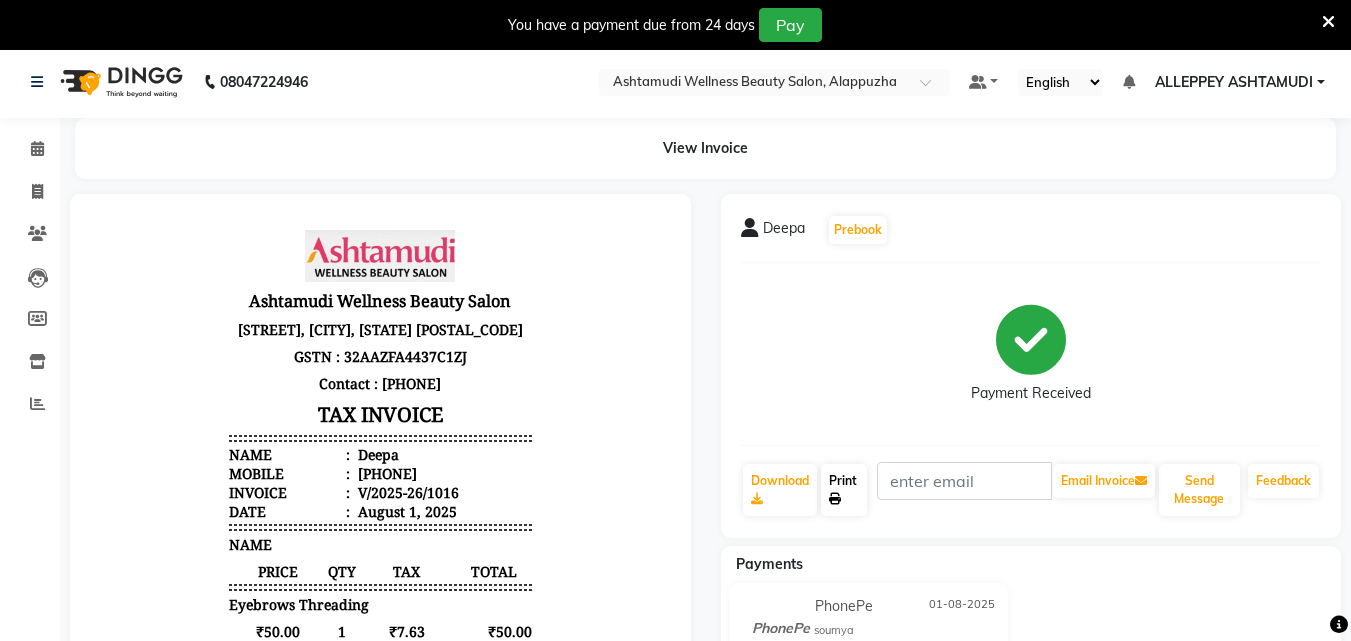 scroll, scrollTop: 0, scrollLeft: 0, axis: both 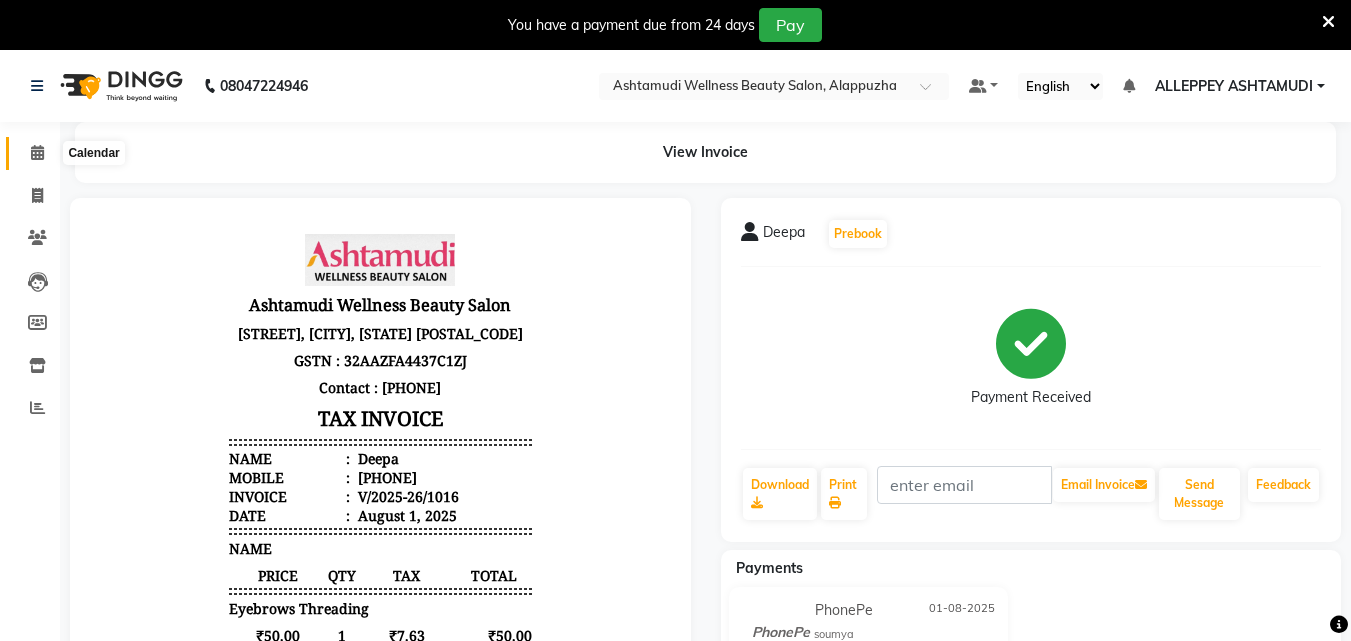click 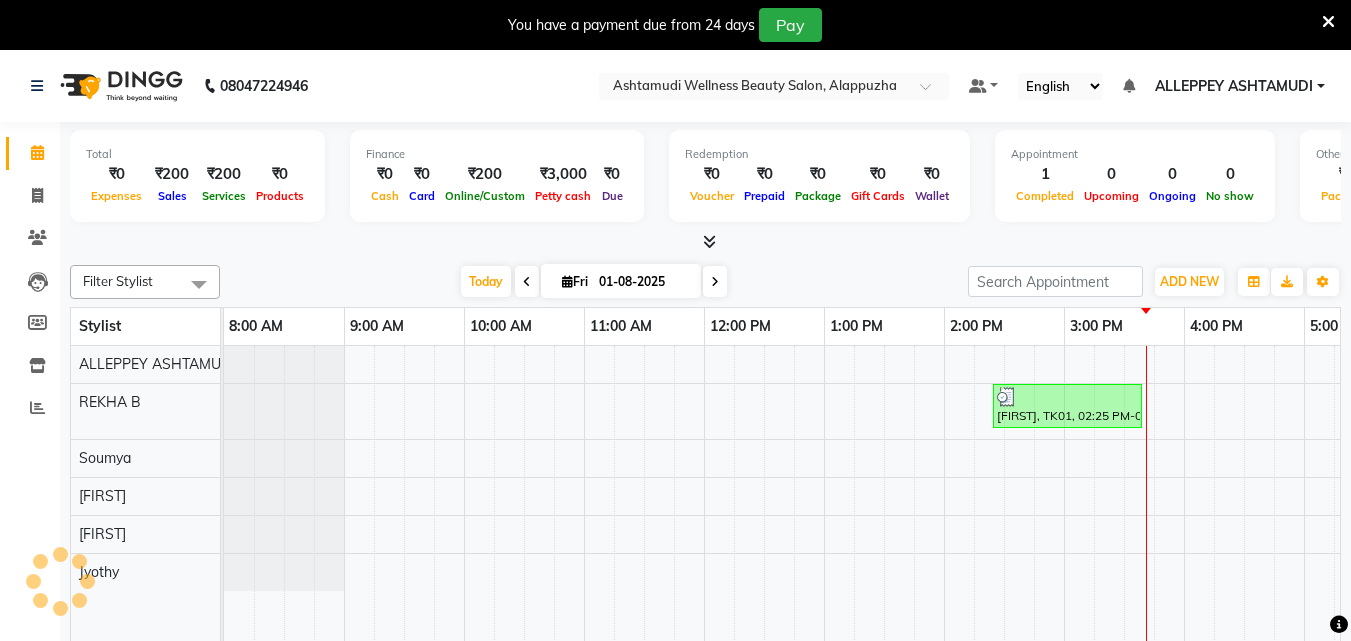 scroll, scrollTop: 0, scrollLeft: 0, axis: both 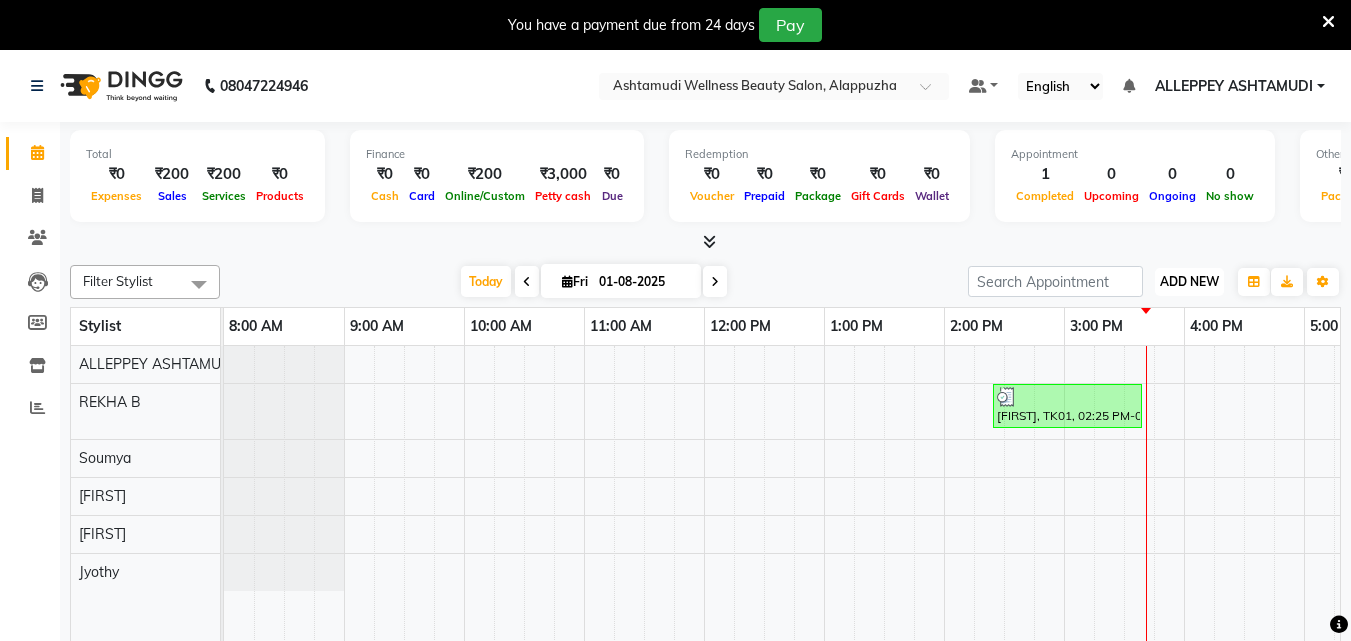click on "ADD NEW" at bounding box center [1189, 281] 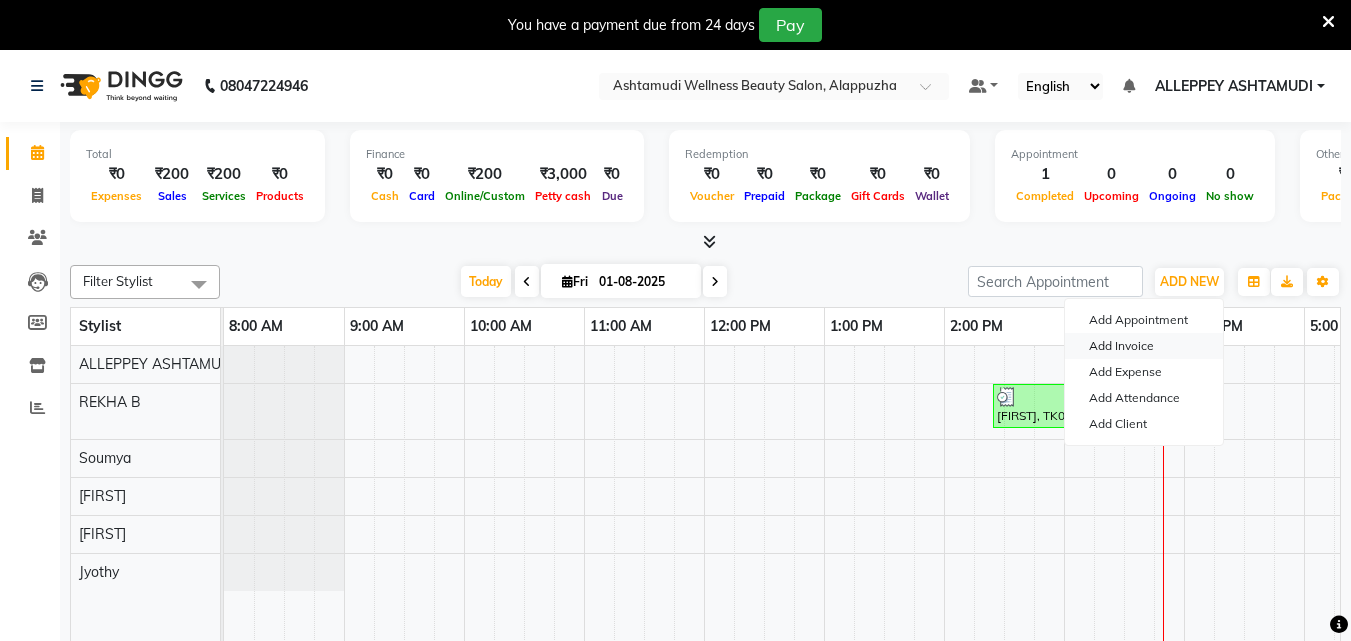 click on "Add Invoice" at bounding box center (1144, 346) 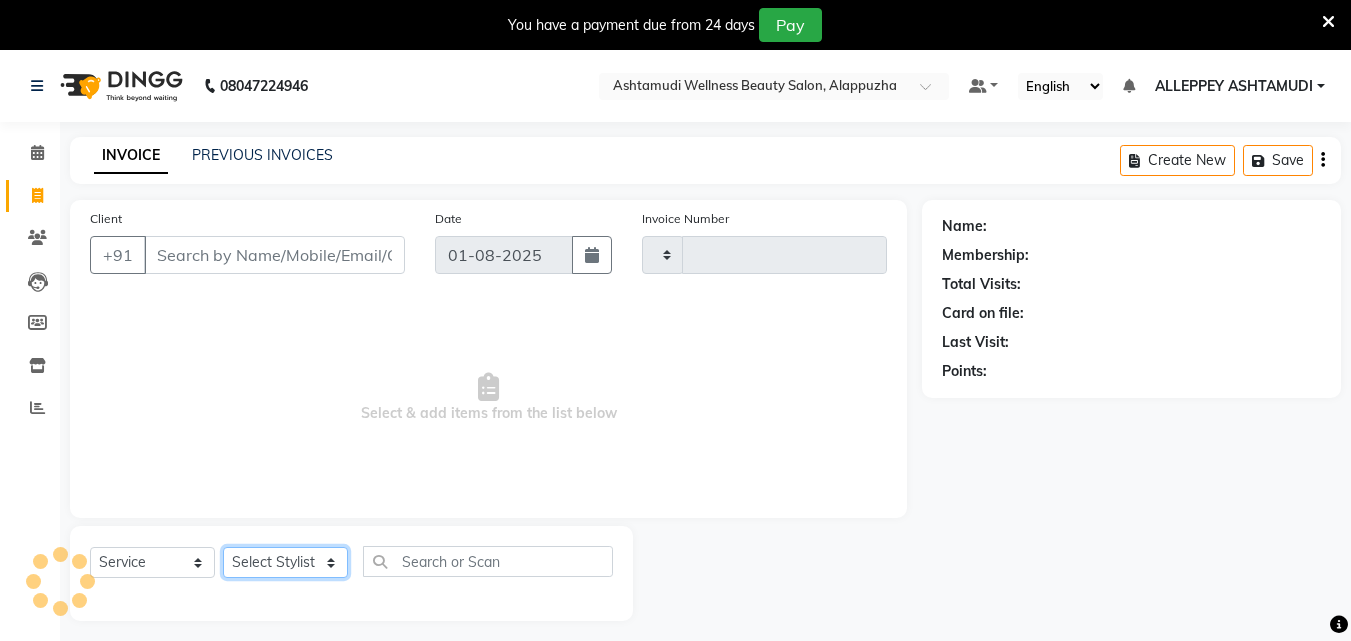 click on "Select Stylist" 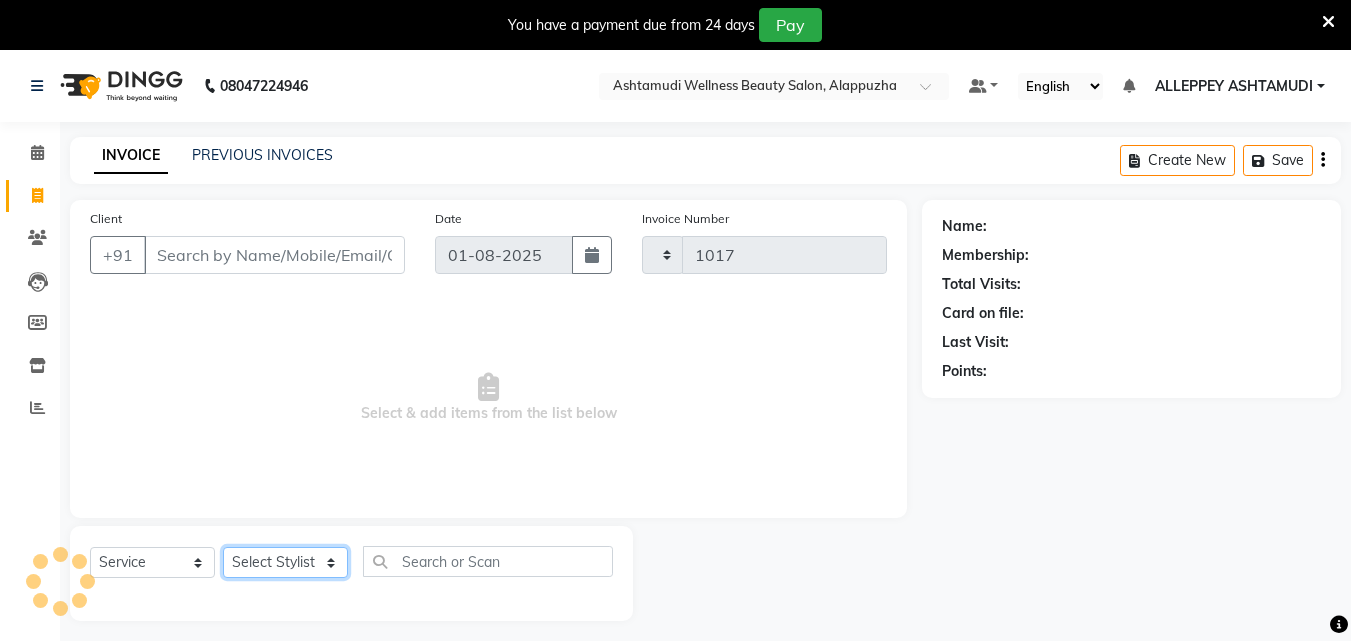 select on "4626" 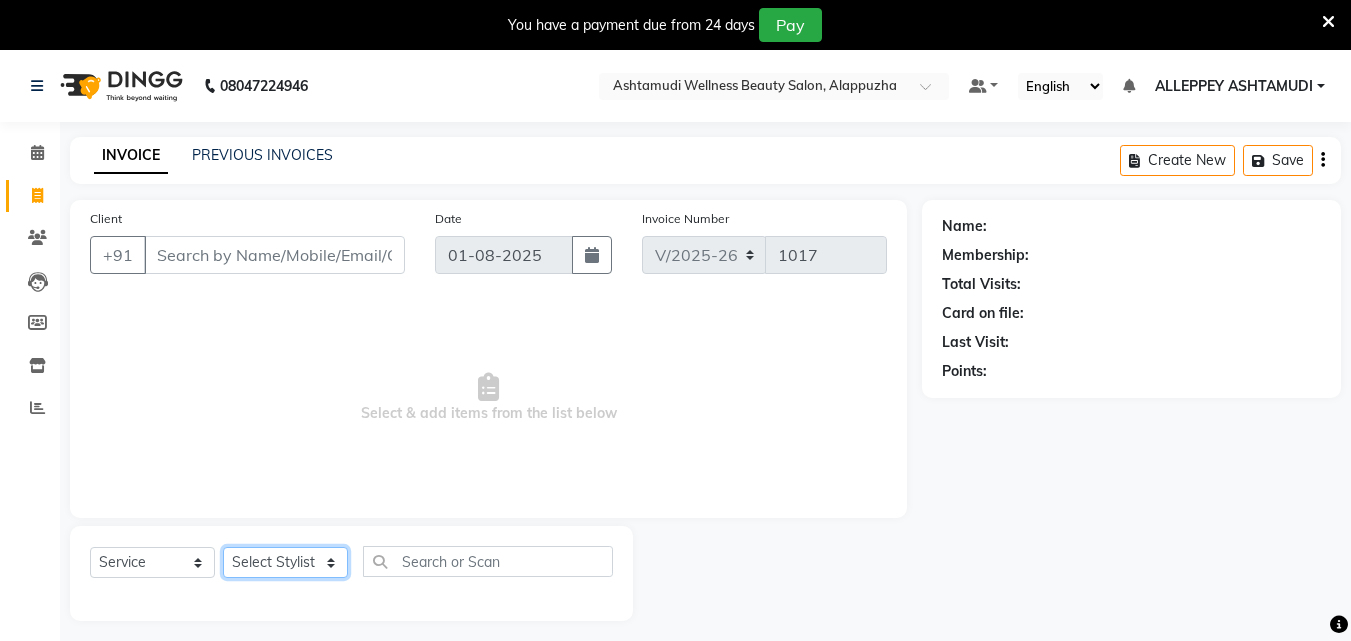 click on "Select Stylist" 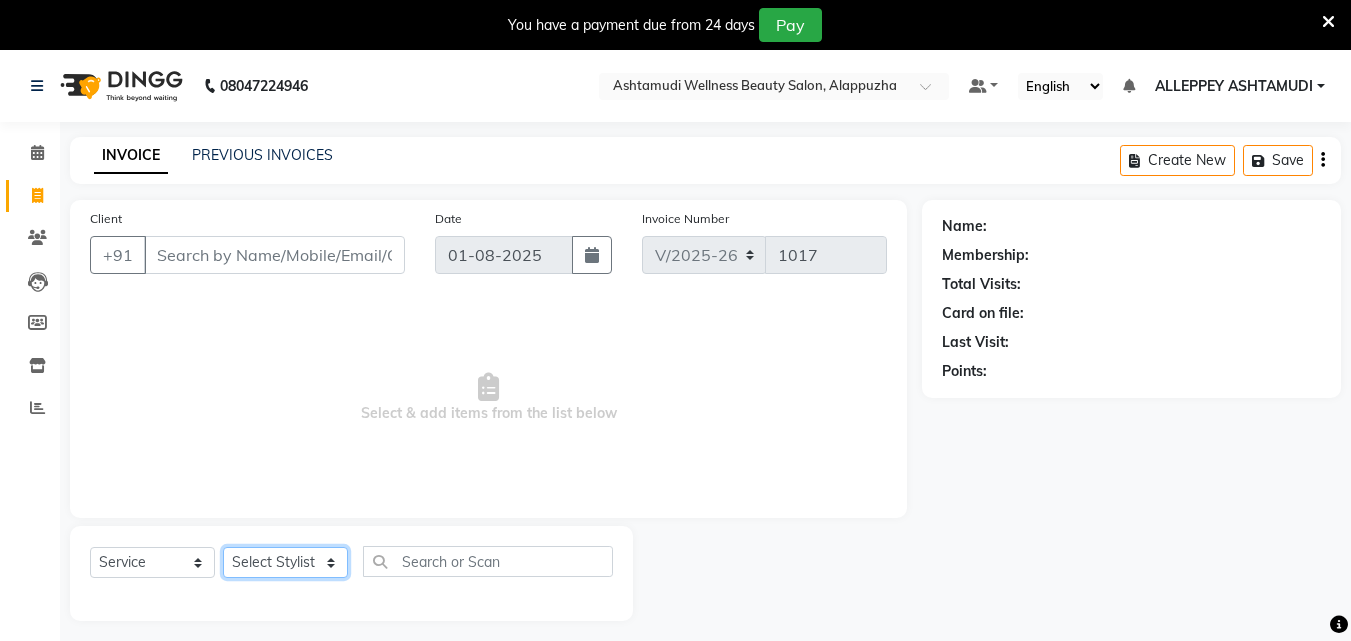 select on "57585" 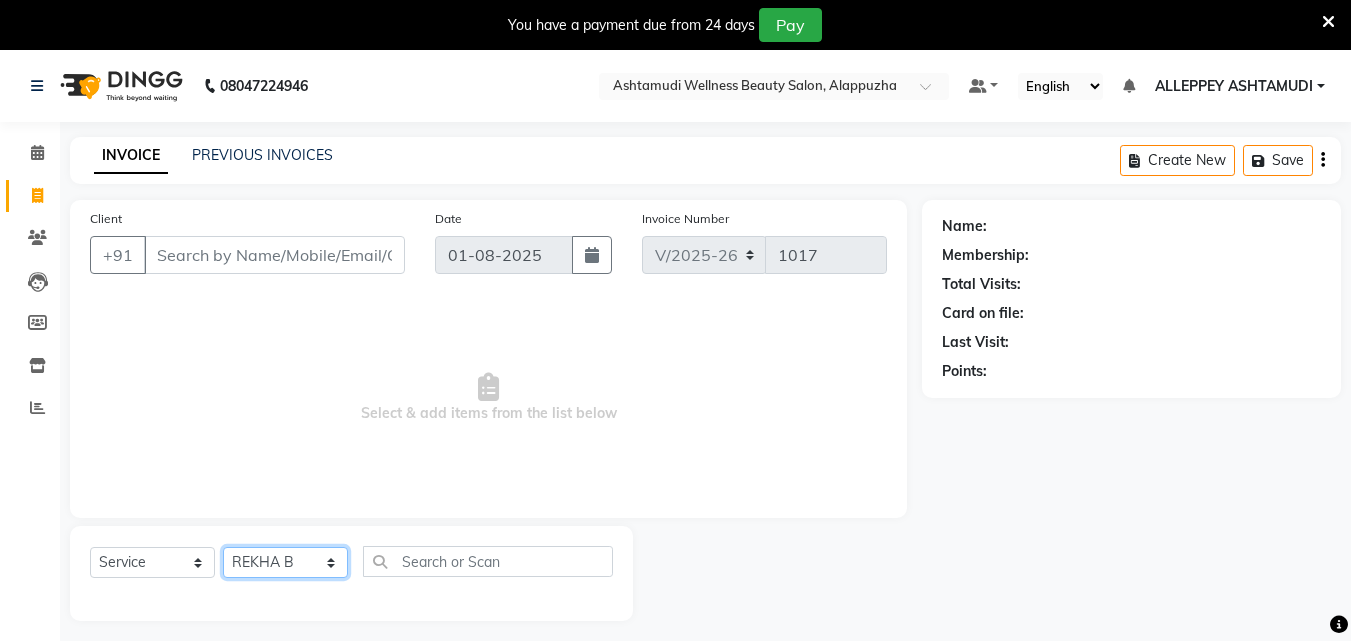 click on "Select Stylist ALLEPPEY ASHTAMUDI Jyothy REKHA B ROSELIN Soumya Sreedevi" 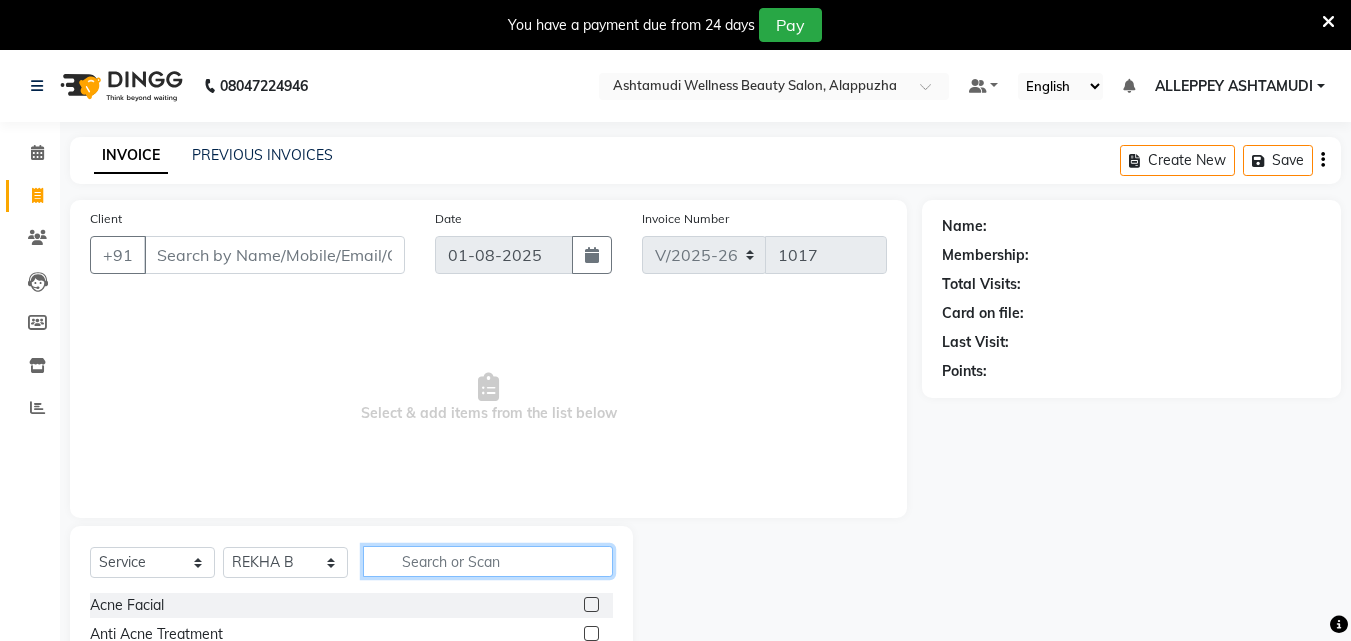 click 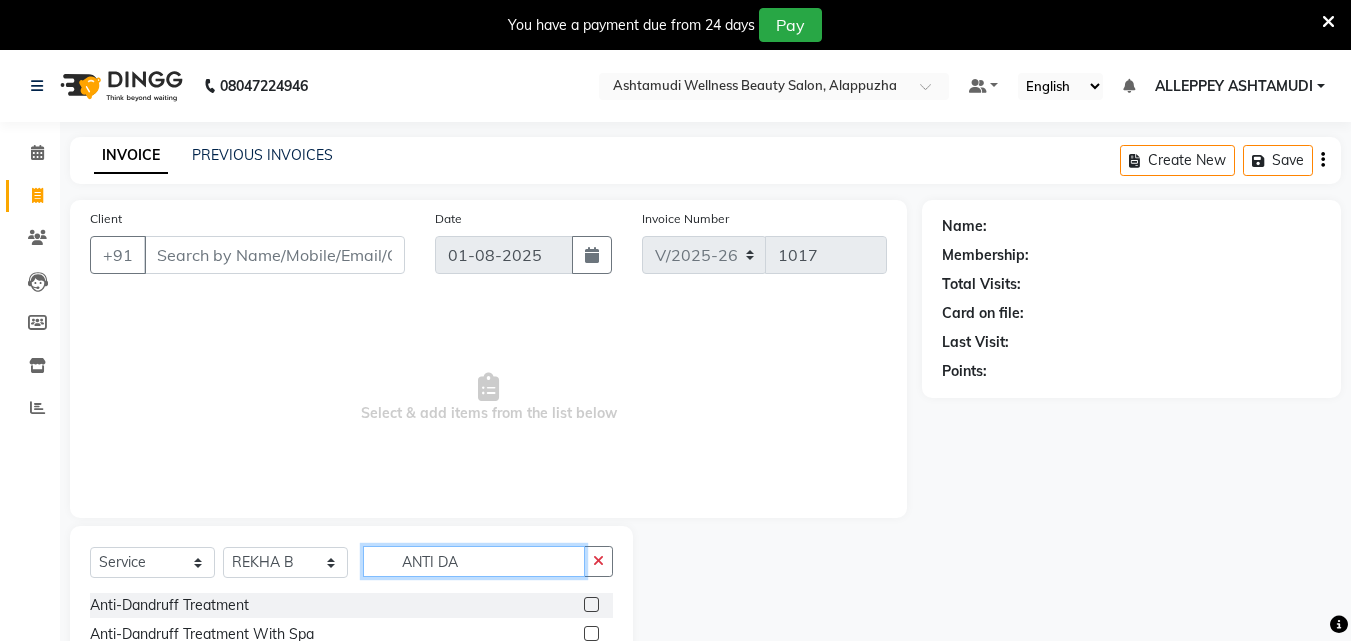 type on "ANTI DA" 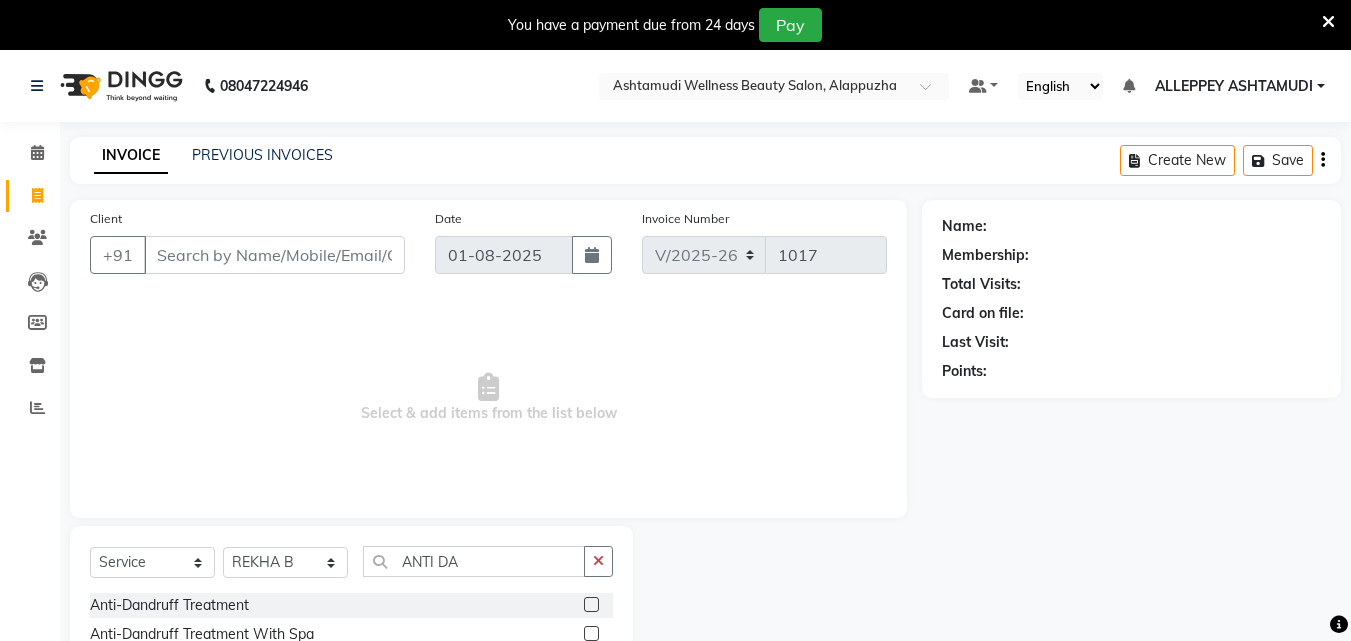 click 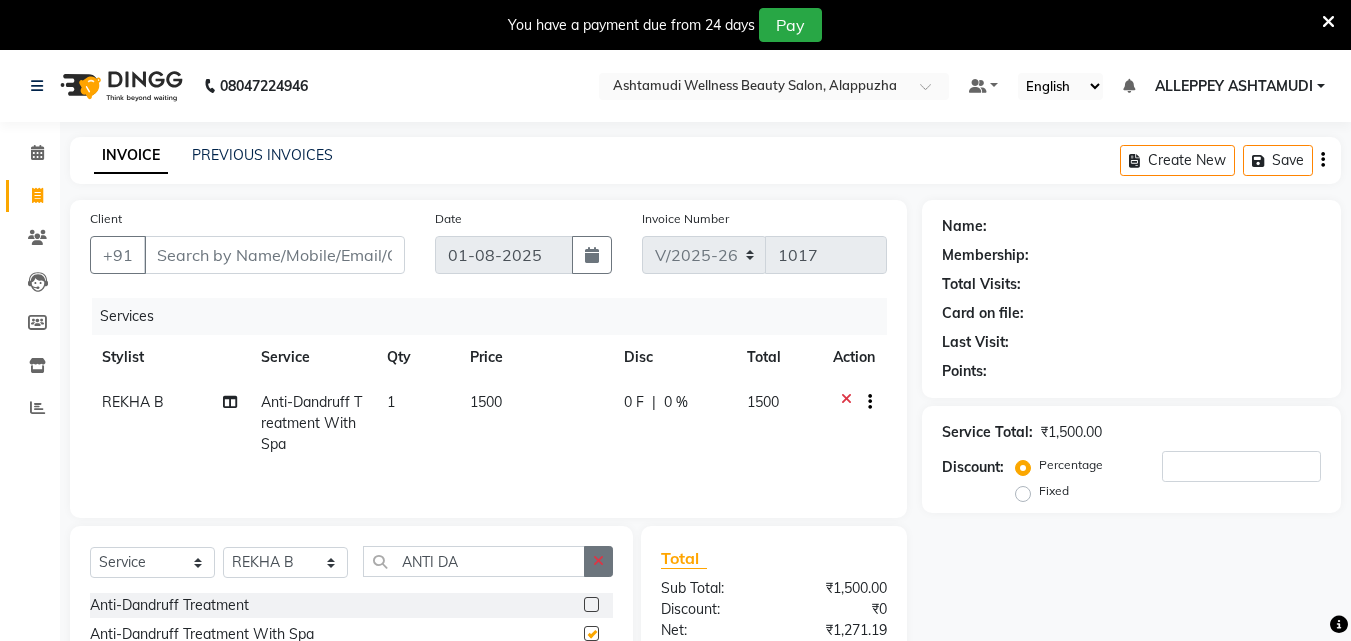 checkbox on "false" 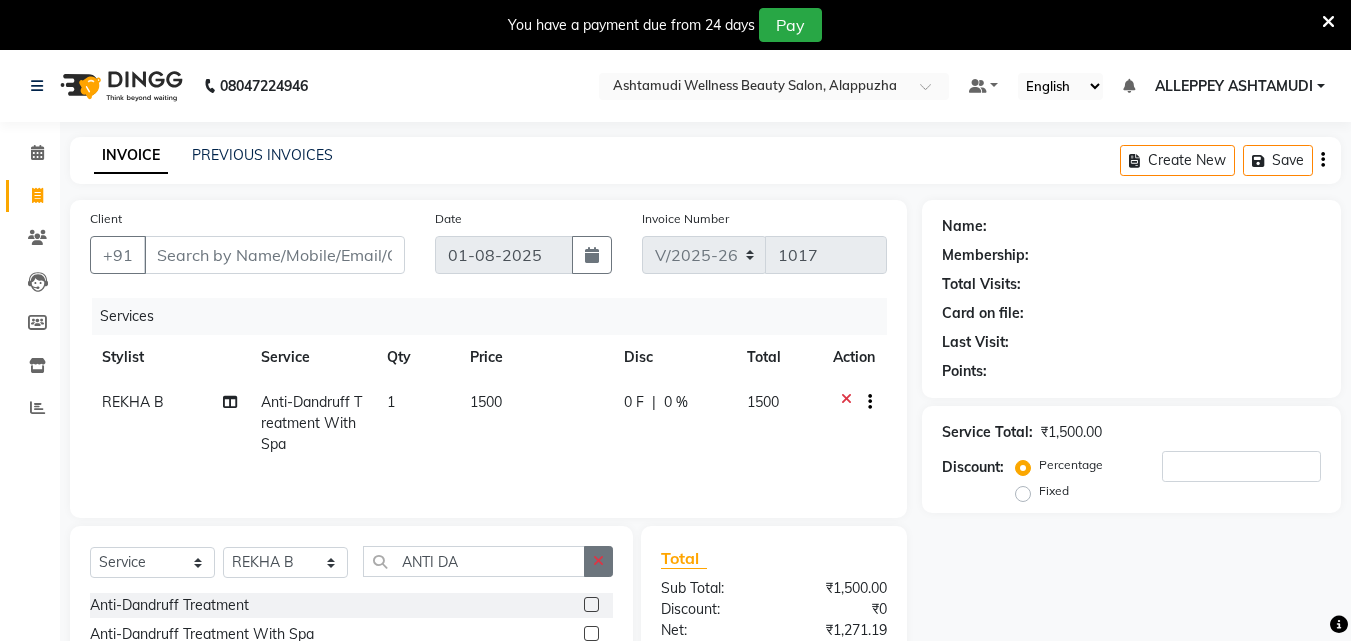 click 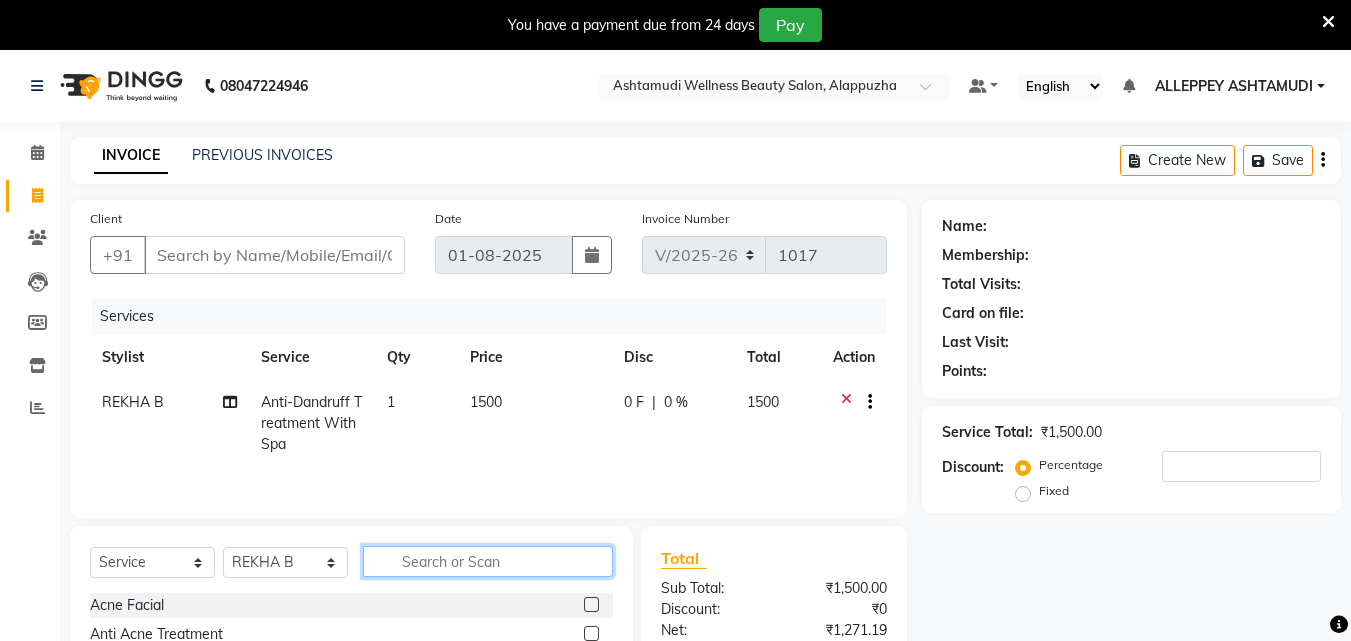 click 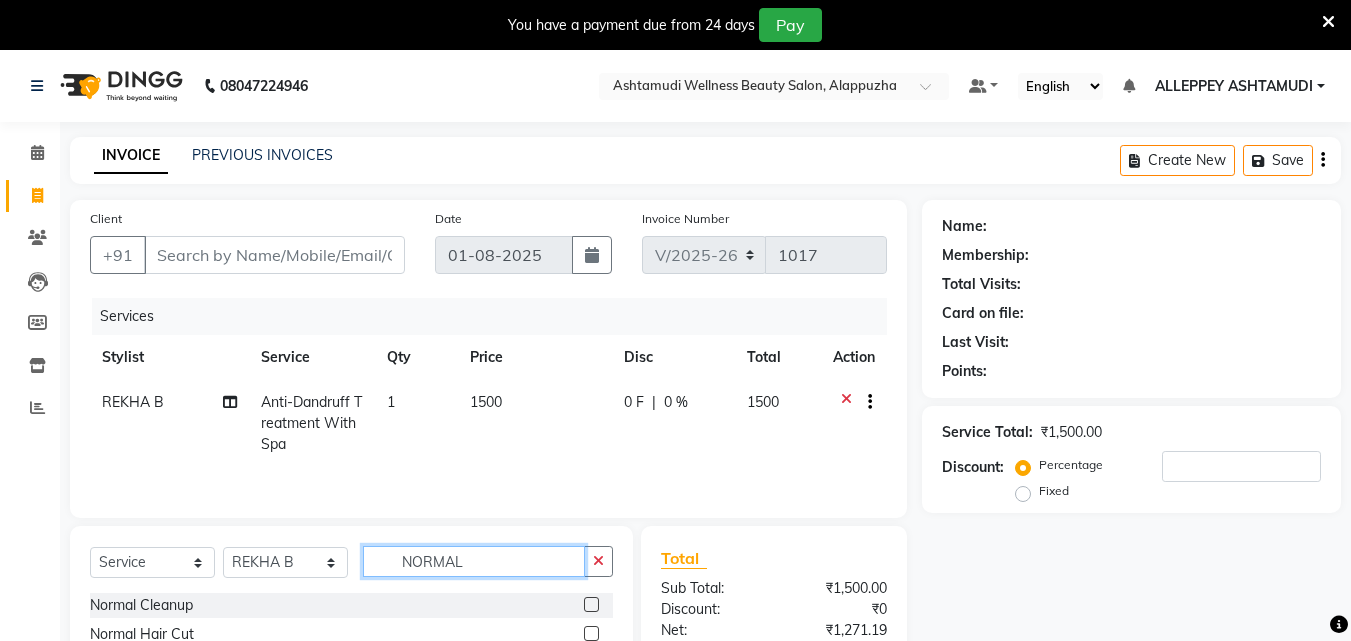 type on "NORMAL" 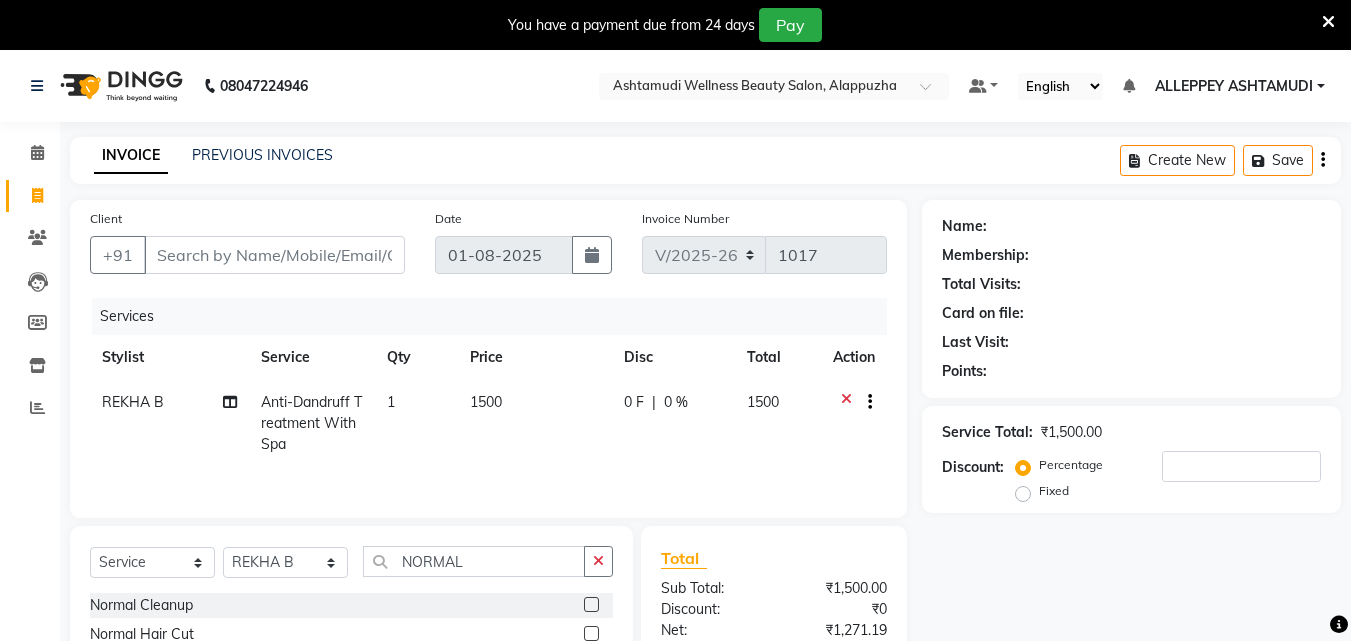 click 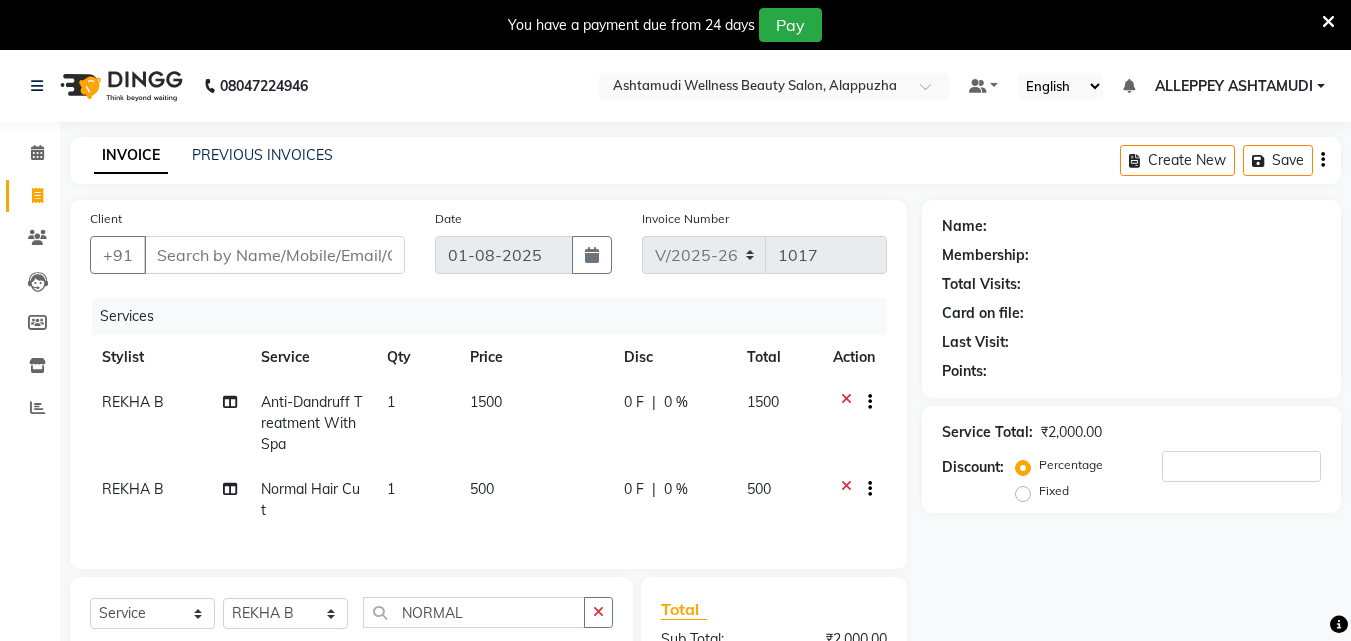 checkbox on "false" 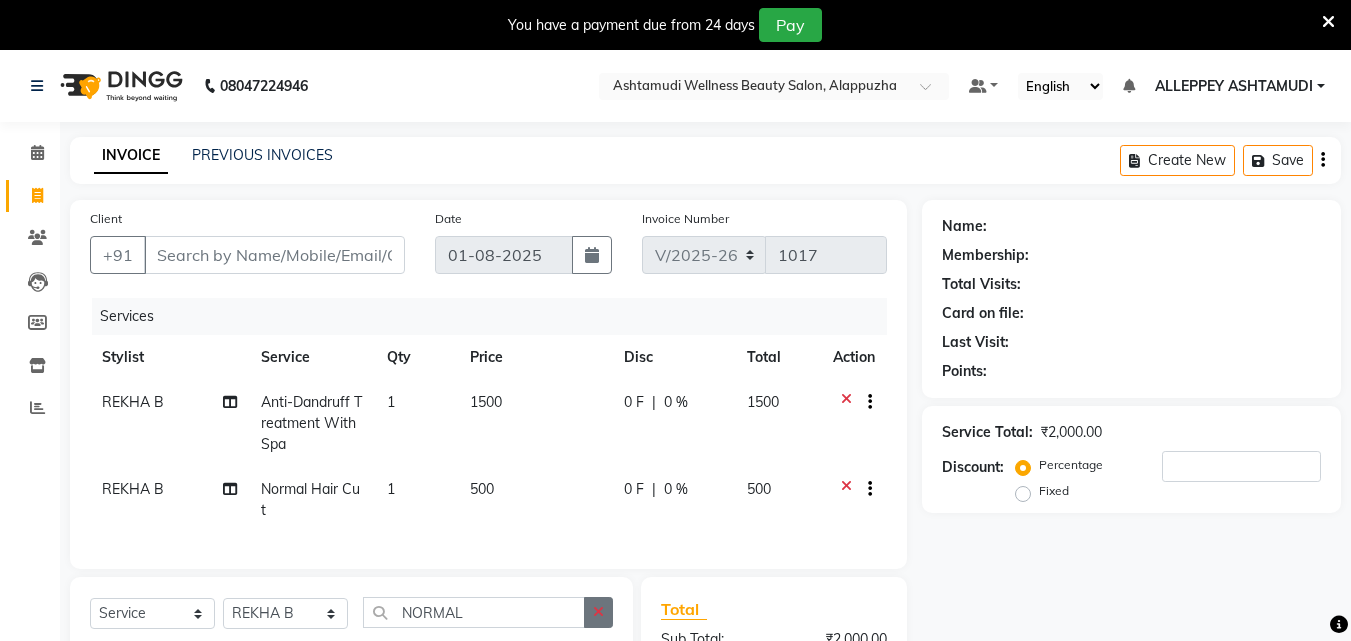 drag, startPoint x: 595, startPoint y: 611, endPoint x: 594, endPoint y: 640, distance: 29.017237 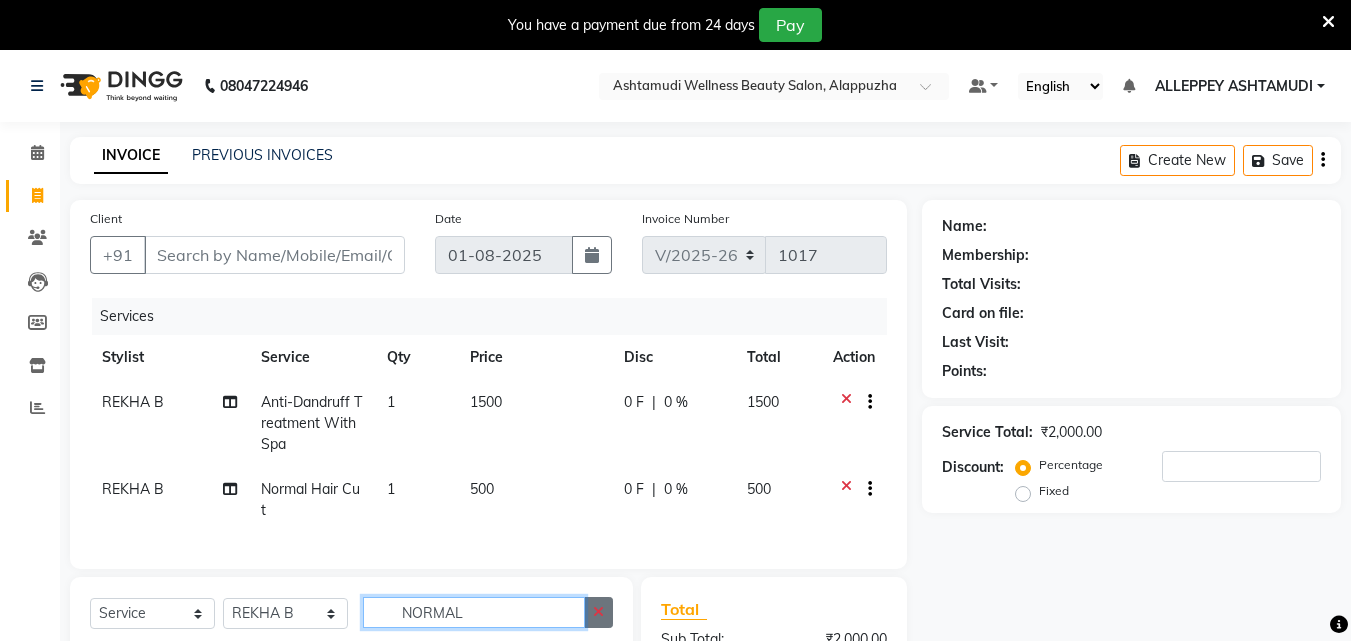 type 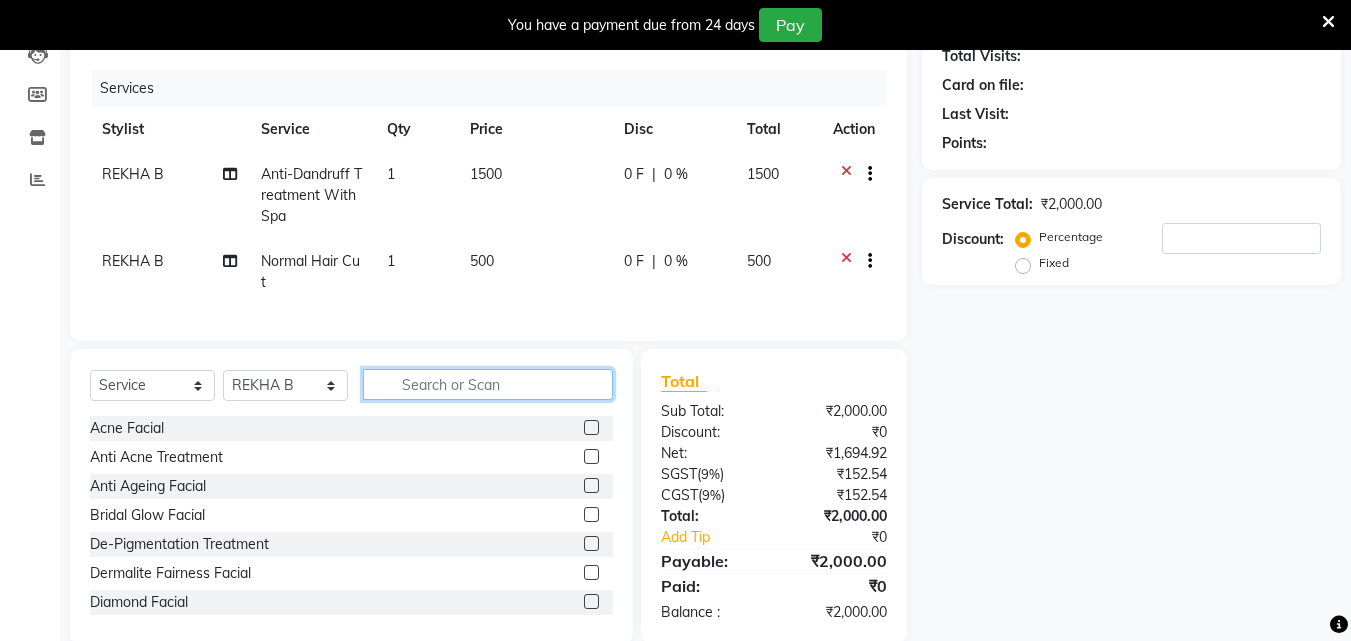 scroll, scrollTop: 276, scrollLeft: 0, axis: vertical 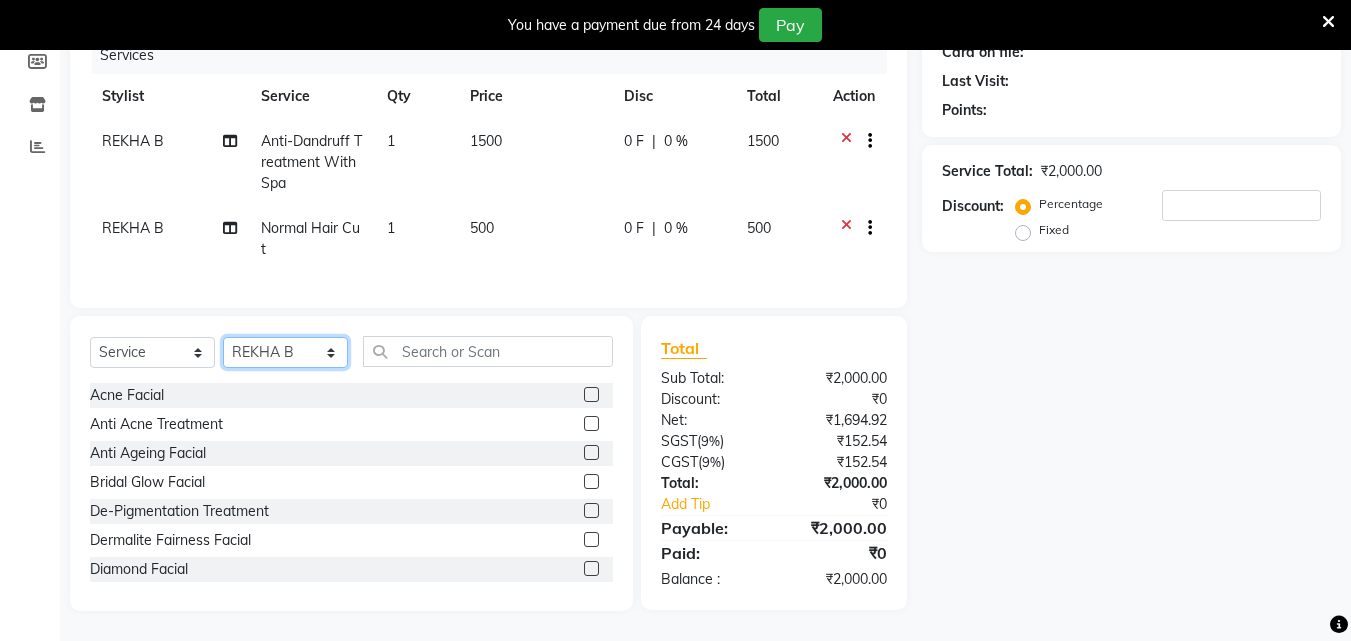 drag, startPoint x: 254, startPoint y: 360, endPoint x: 261, endPoint y: 370, distance: 12.206555 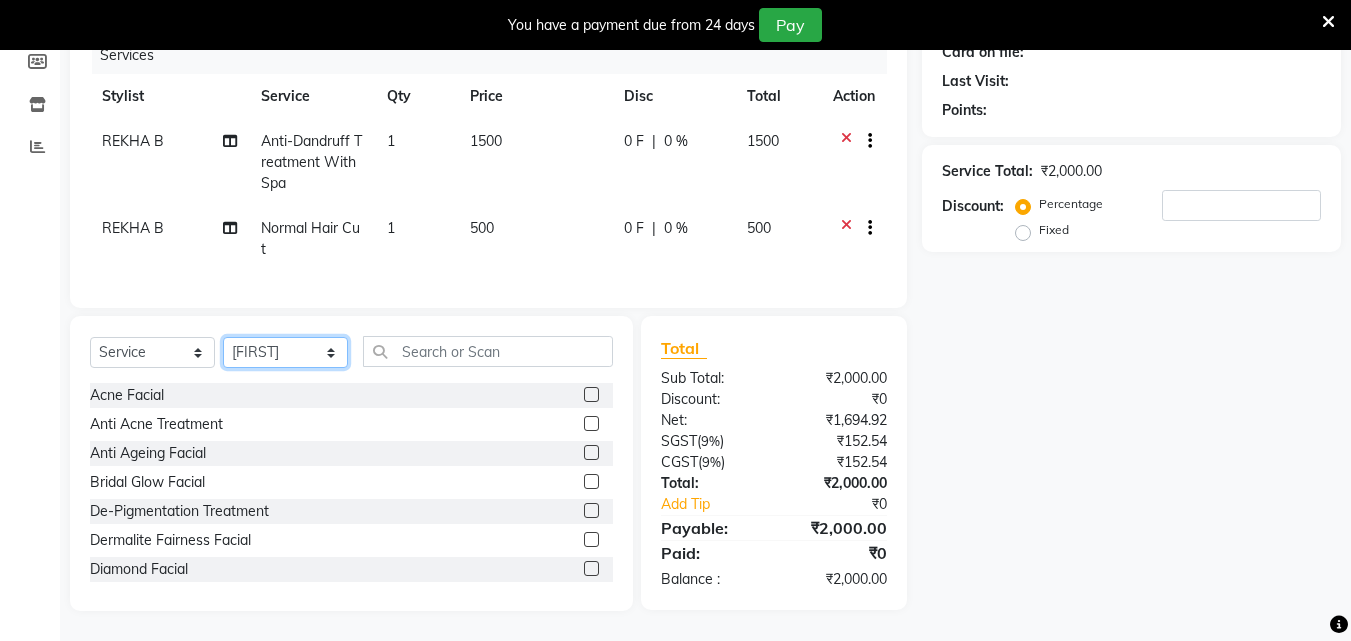 click on "Select Stylist ALLEPPEY ASHTAMUDI Jyothy REKHA B ROSELIN Soumya Sreedevi" 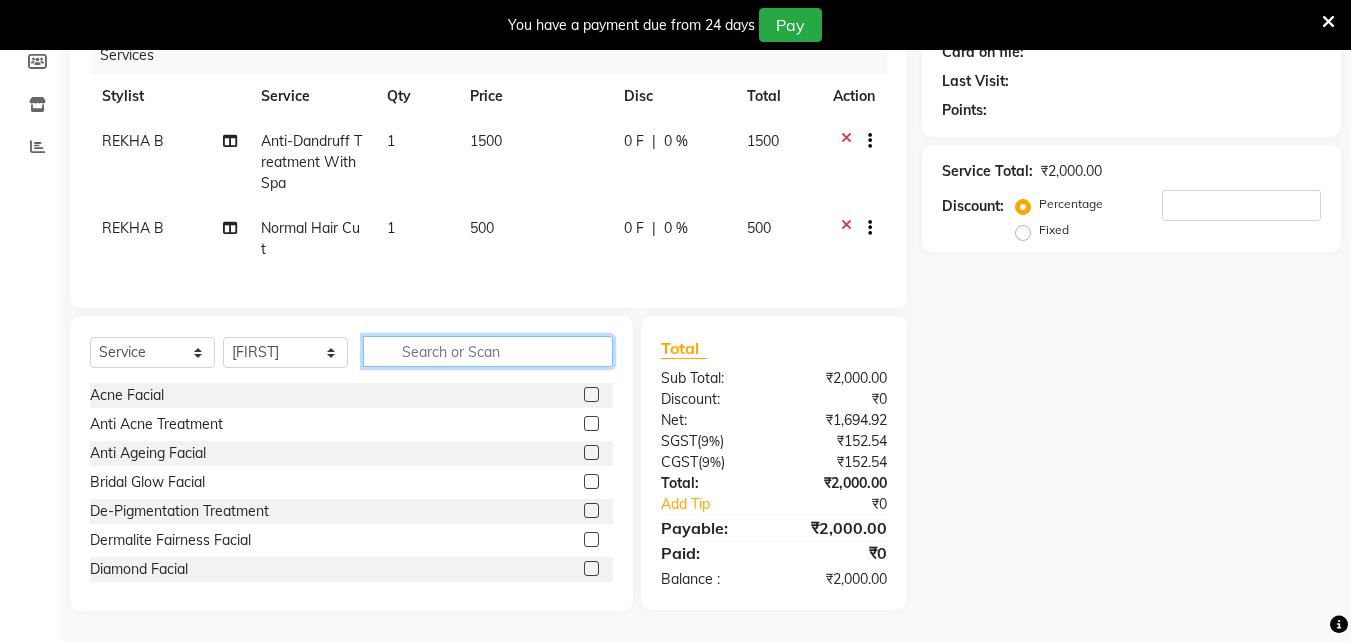 click 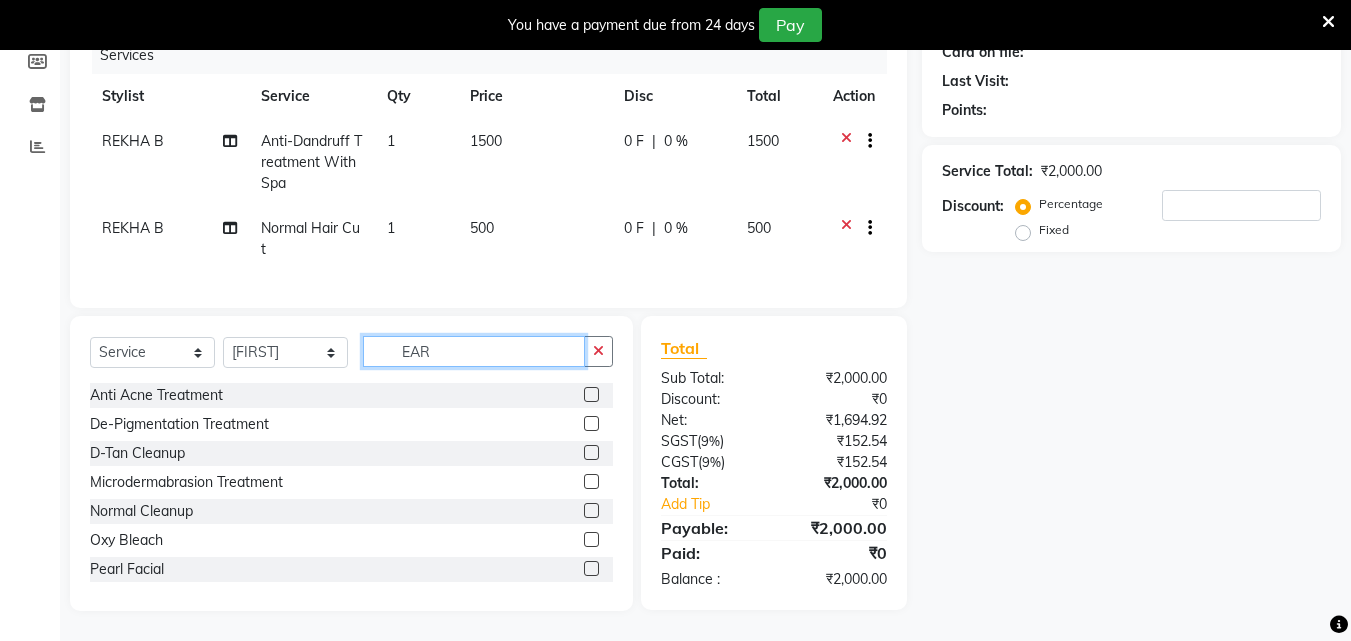 scroll, scrollTop: 275, scrollLeft: 0, axis: vertical 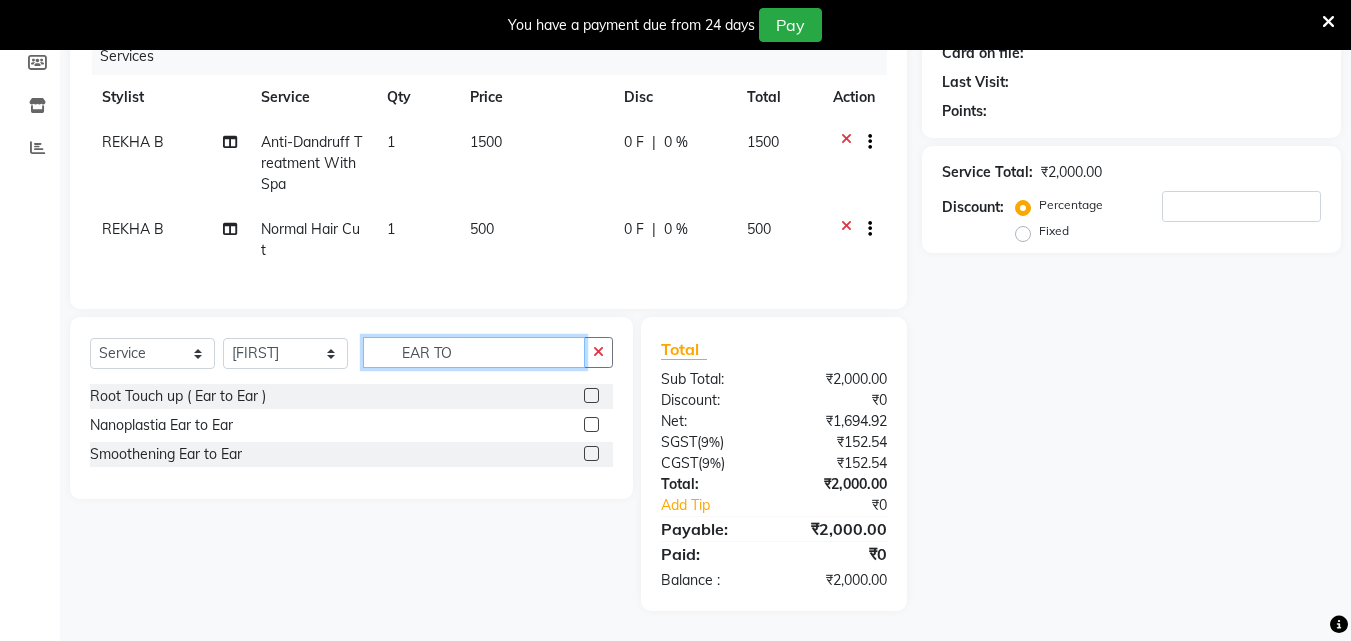 type on "EAR TO" 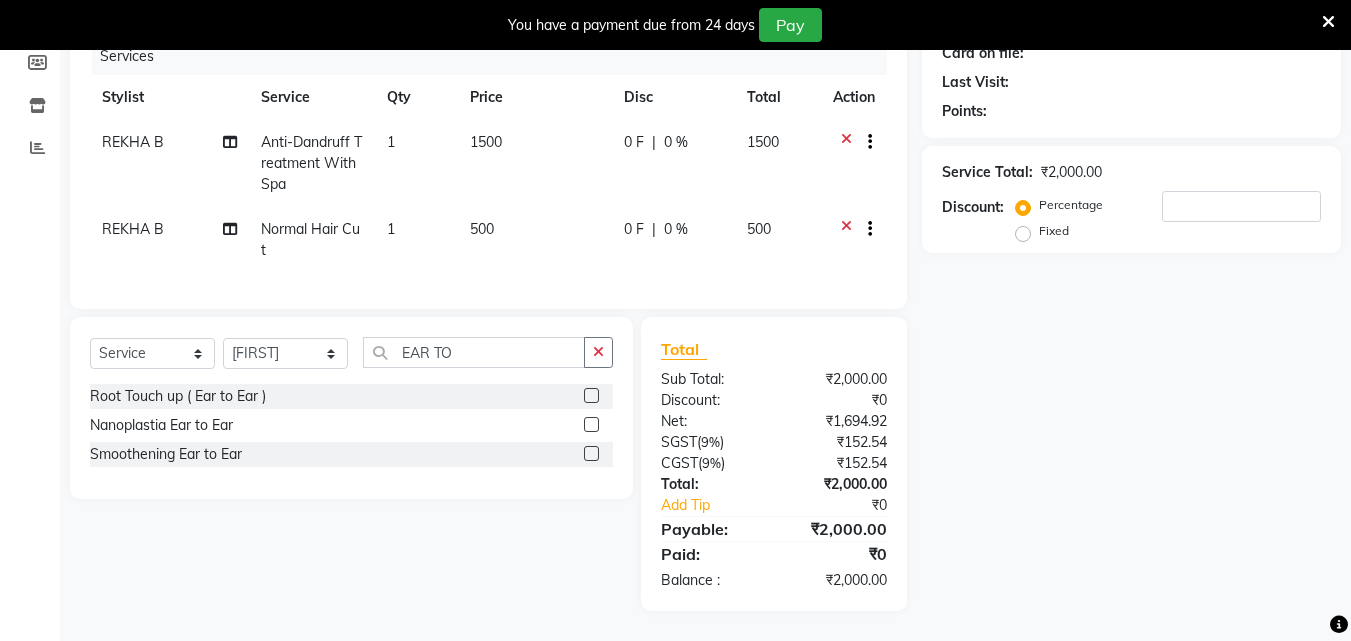click 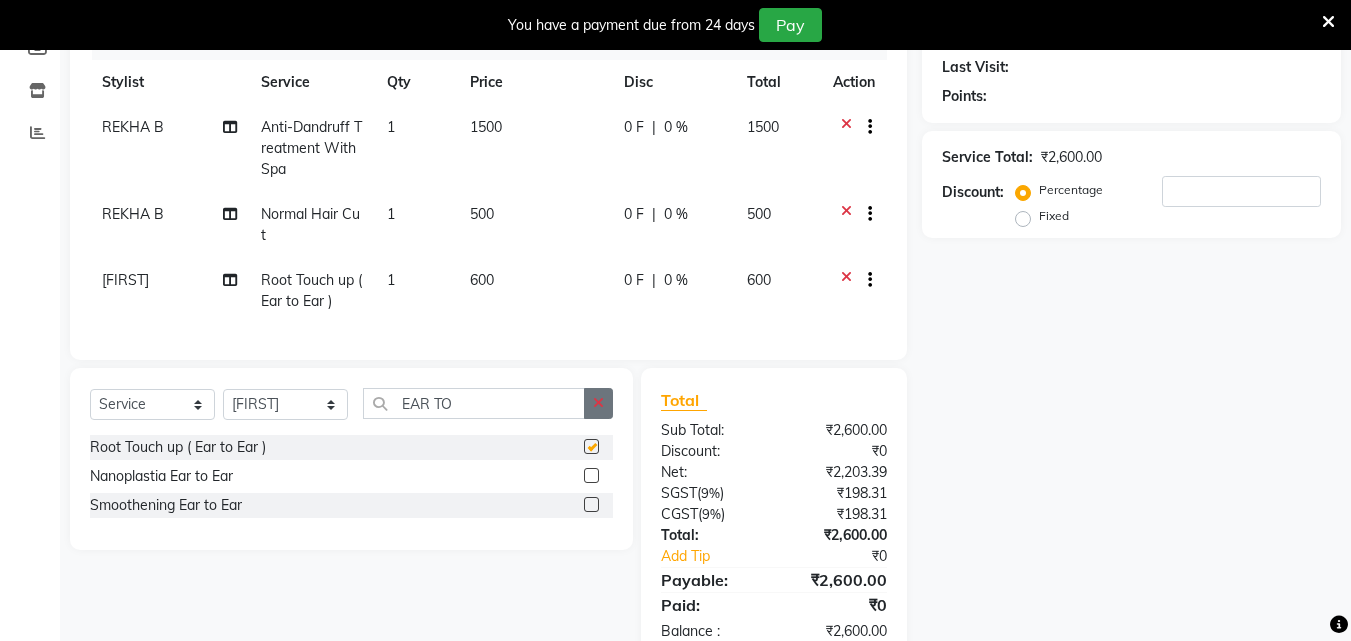 checkbox on "false" 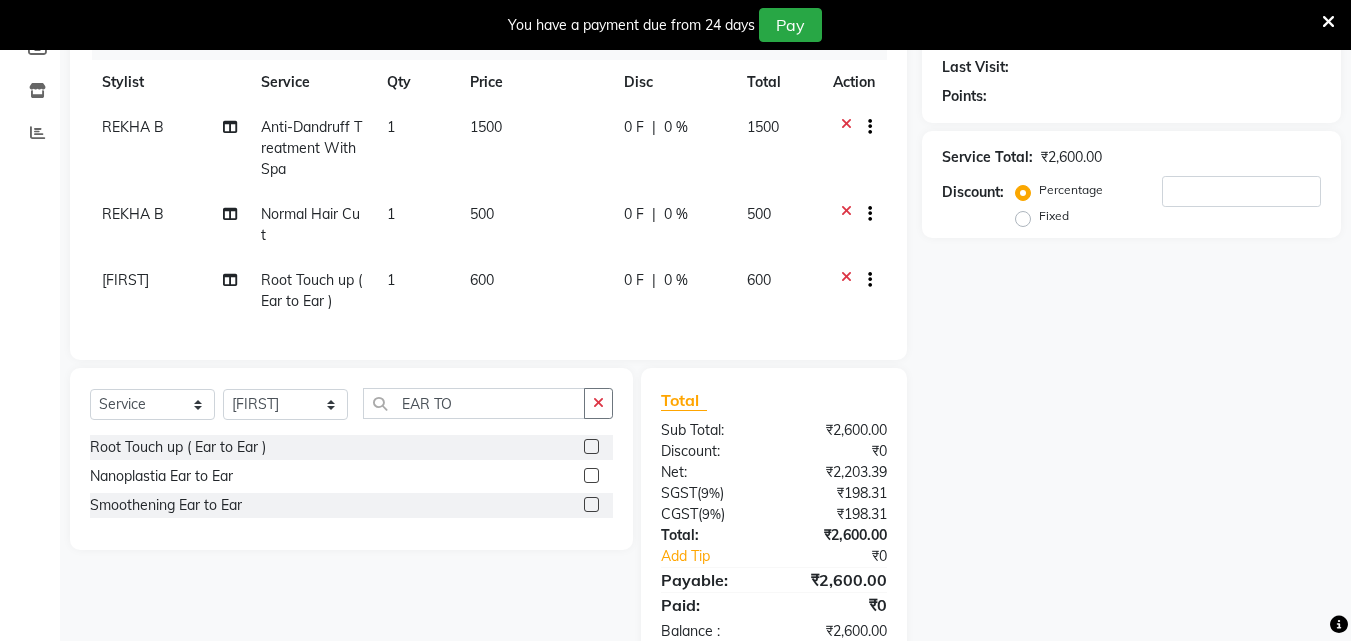 click 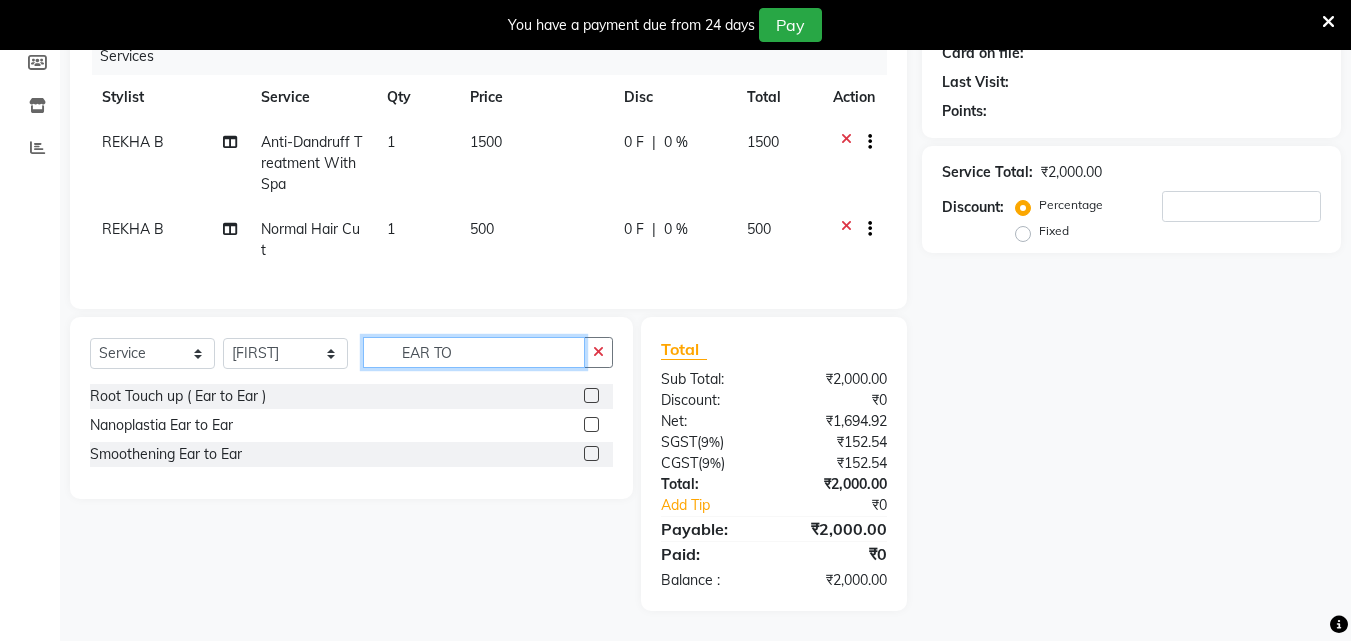 click on "EAR TO" 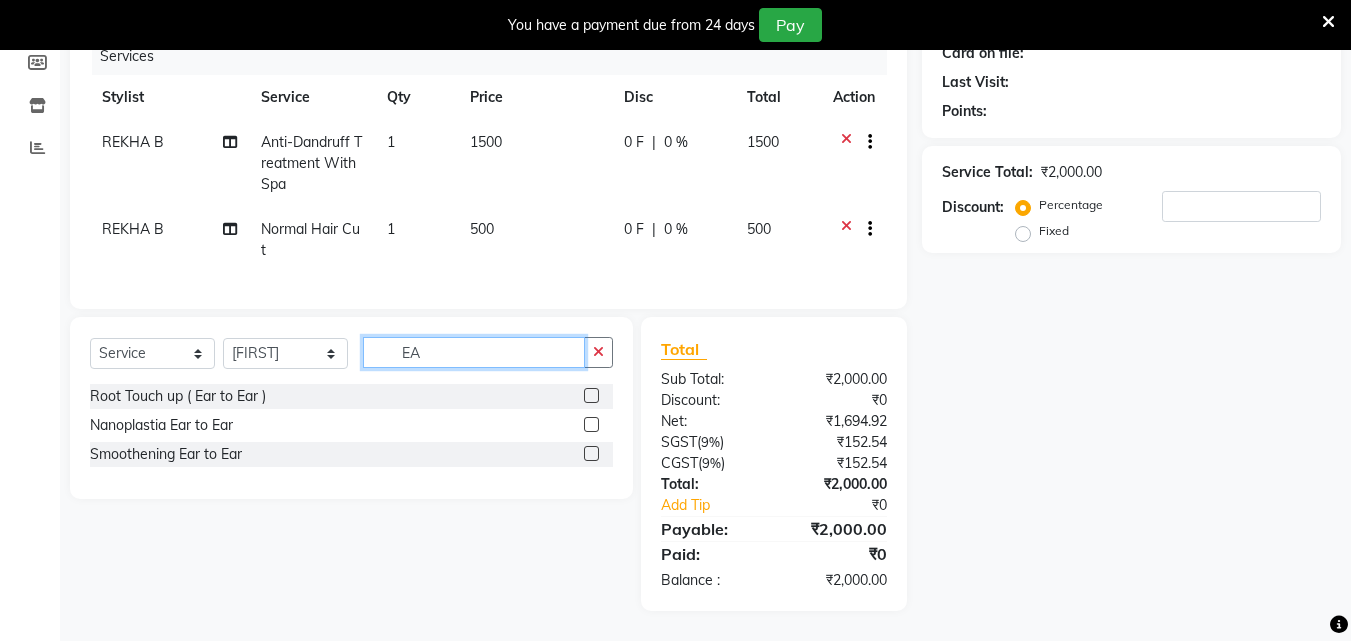type on "E" 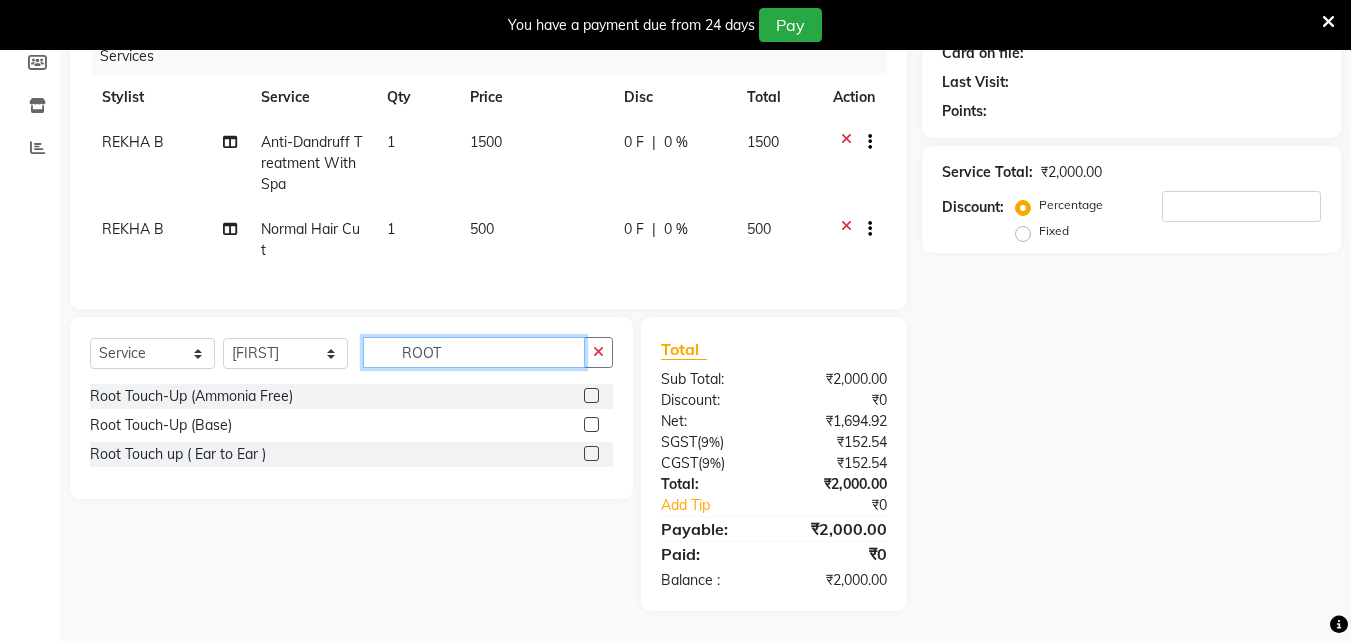 type on "ROOT" 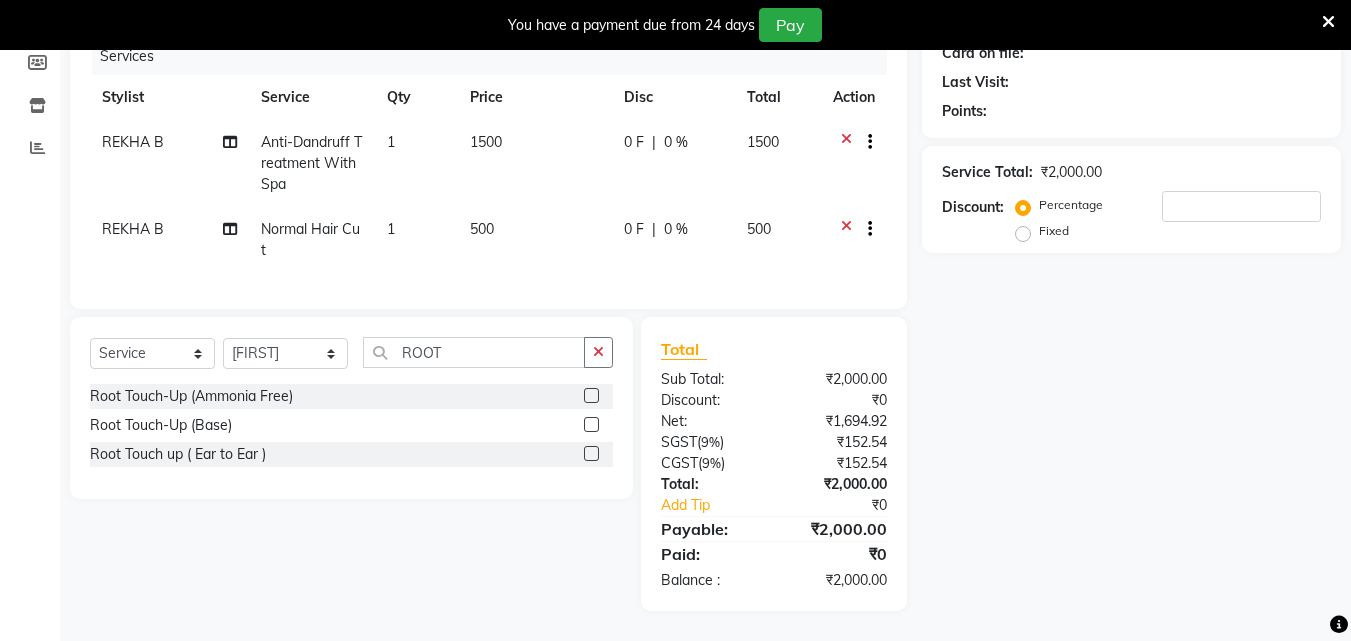 click 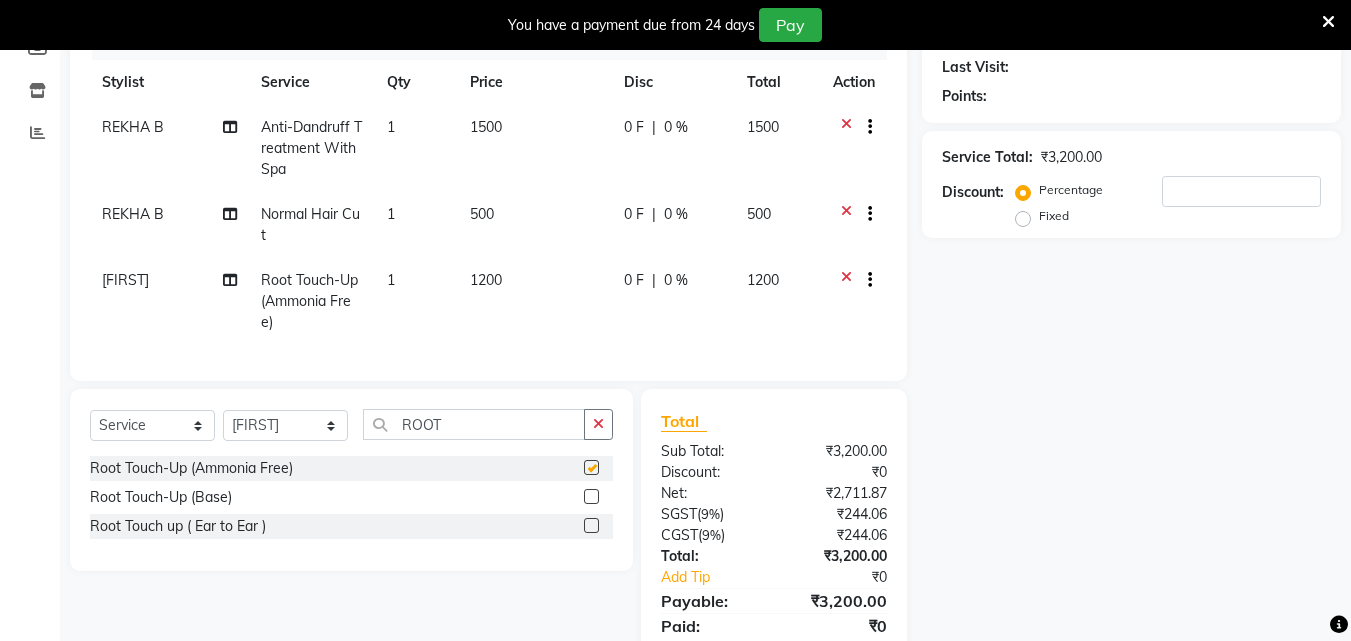 checkbox on "false" 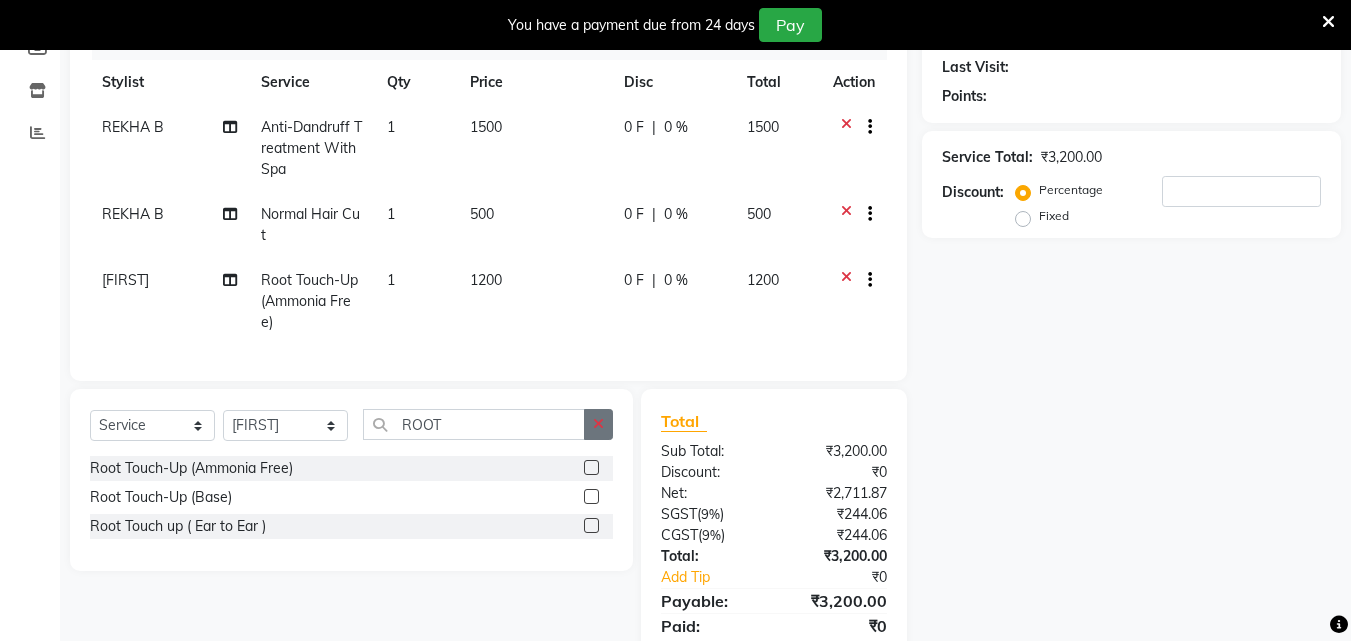 click 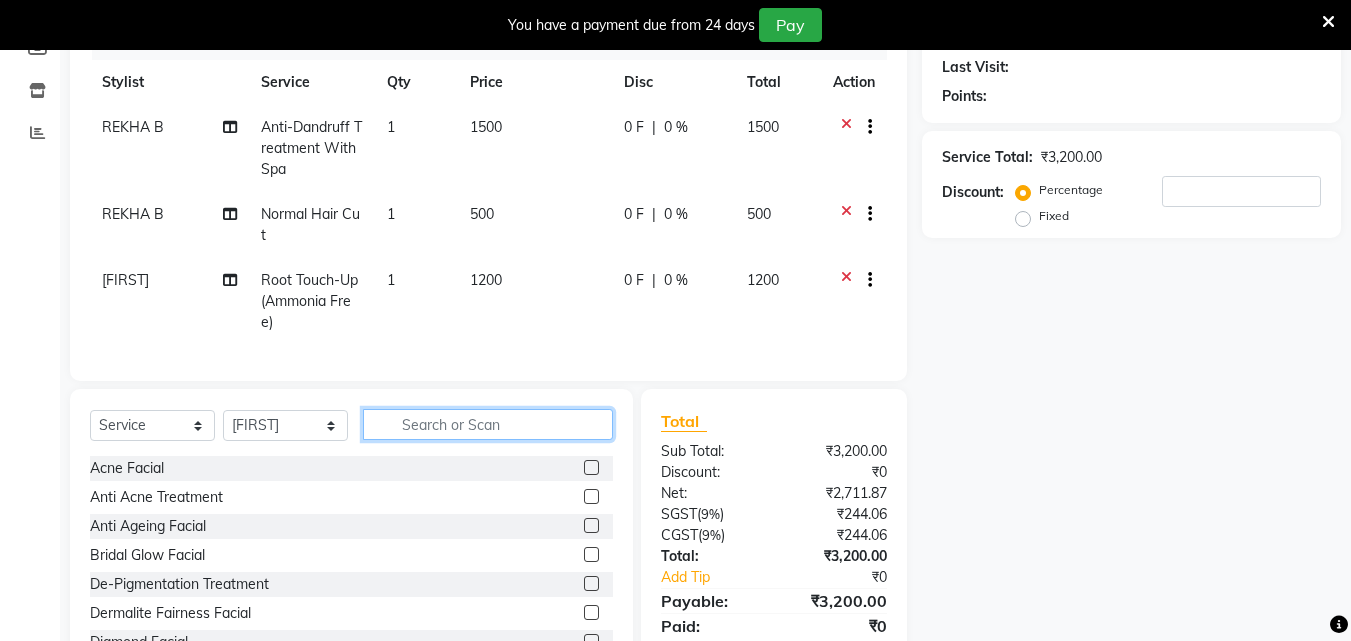 click 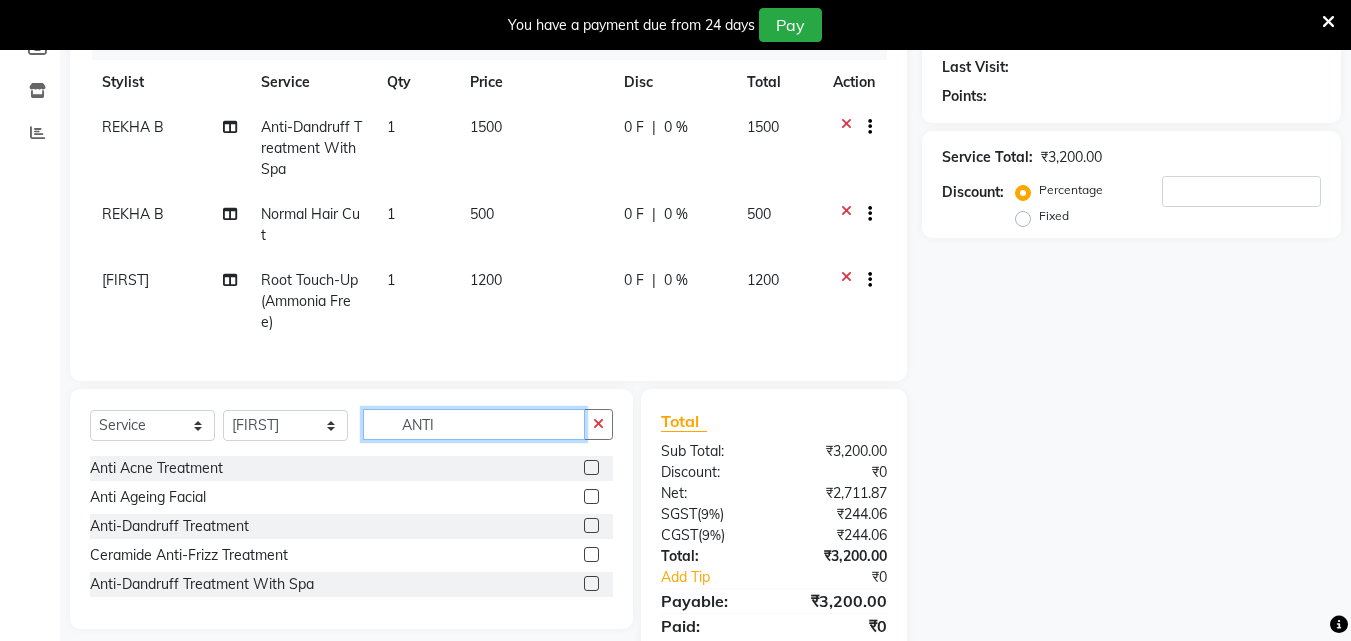 type on "ANTI" 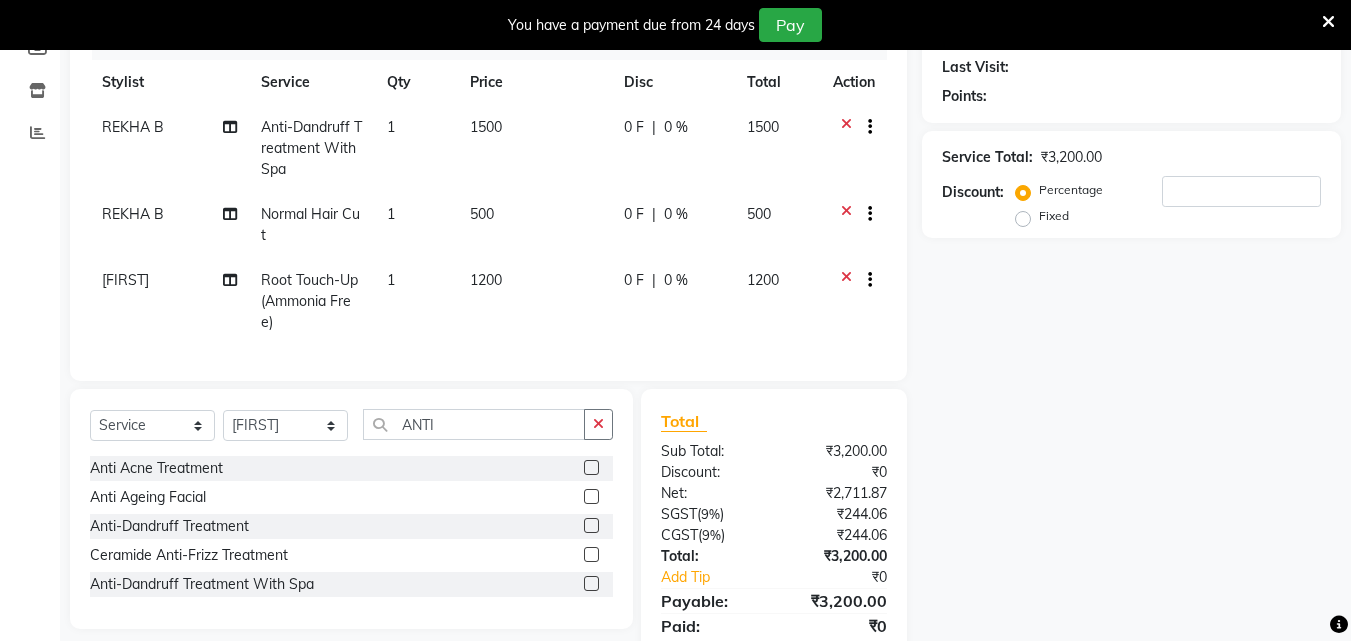 click 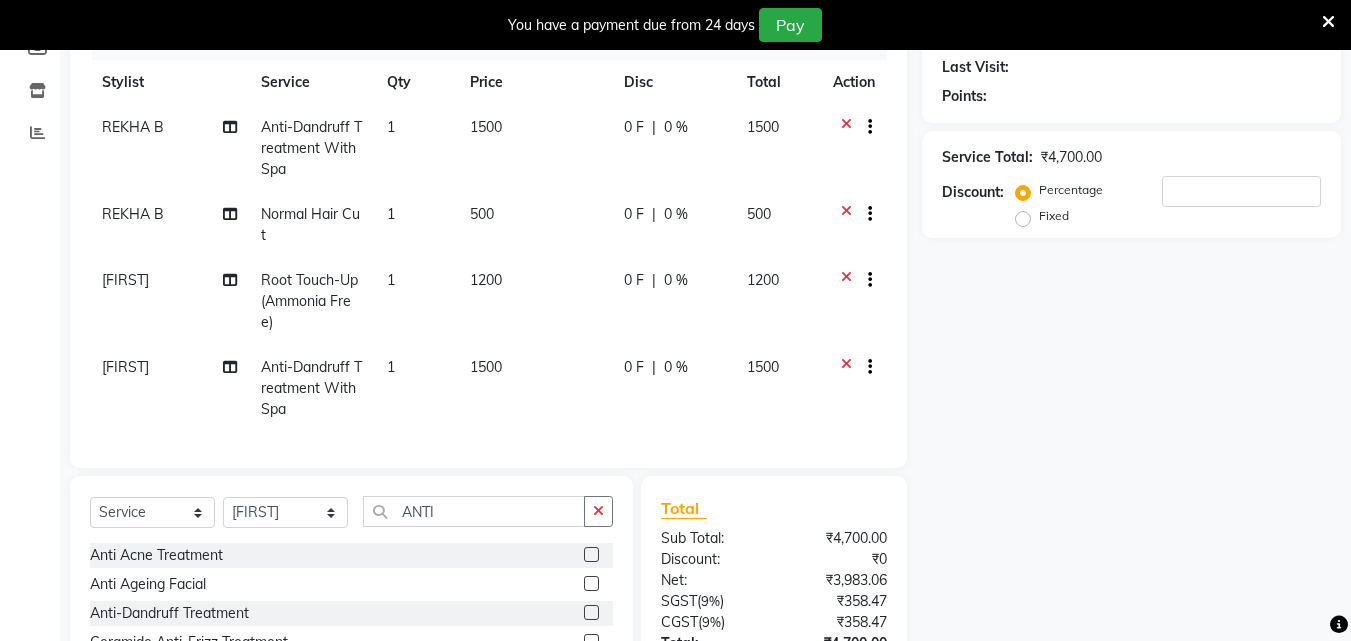 checkbox on "false" 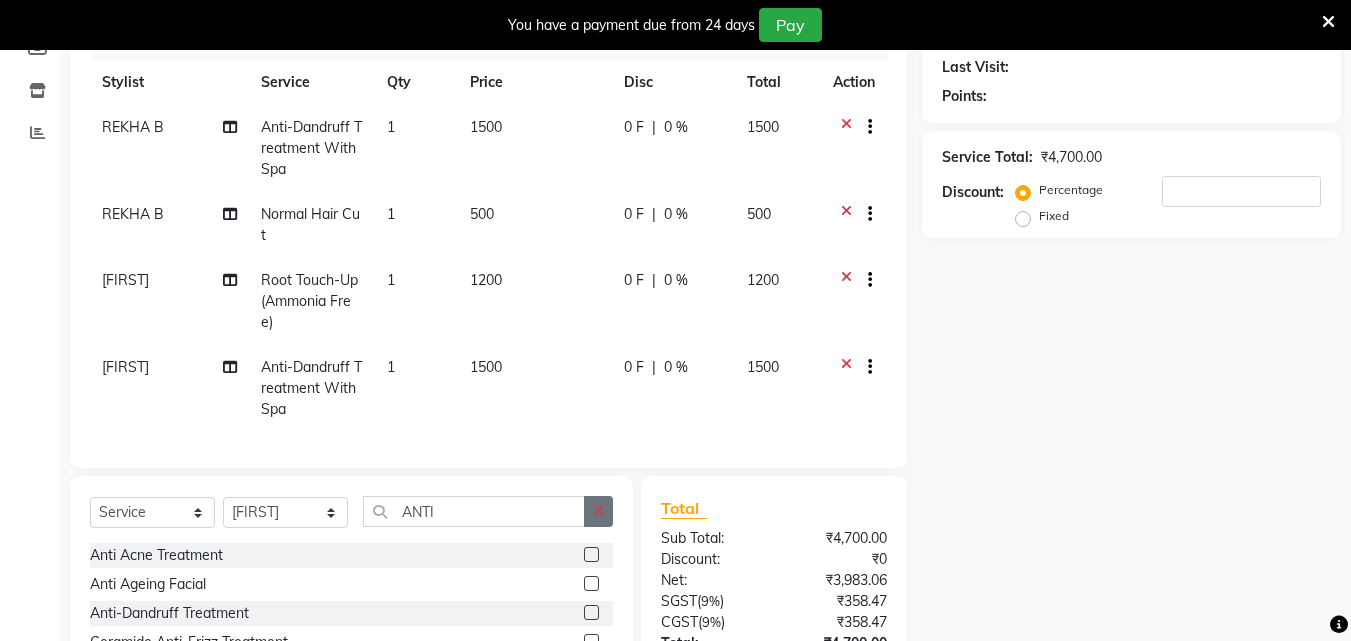 click 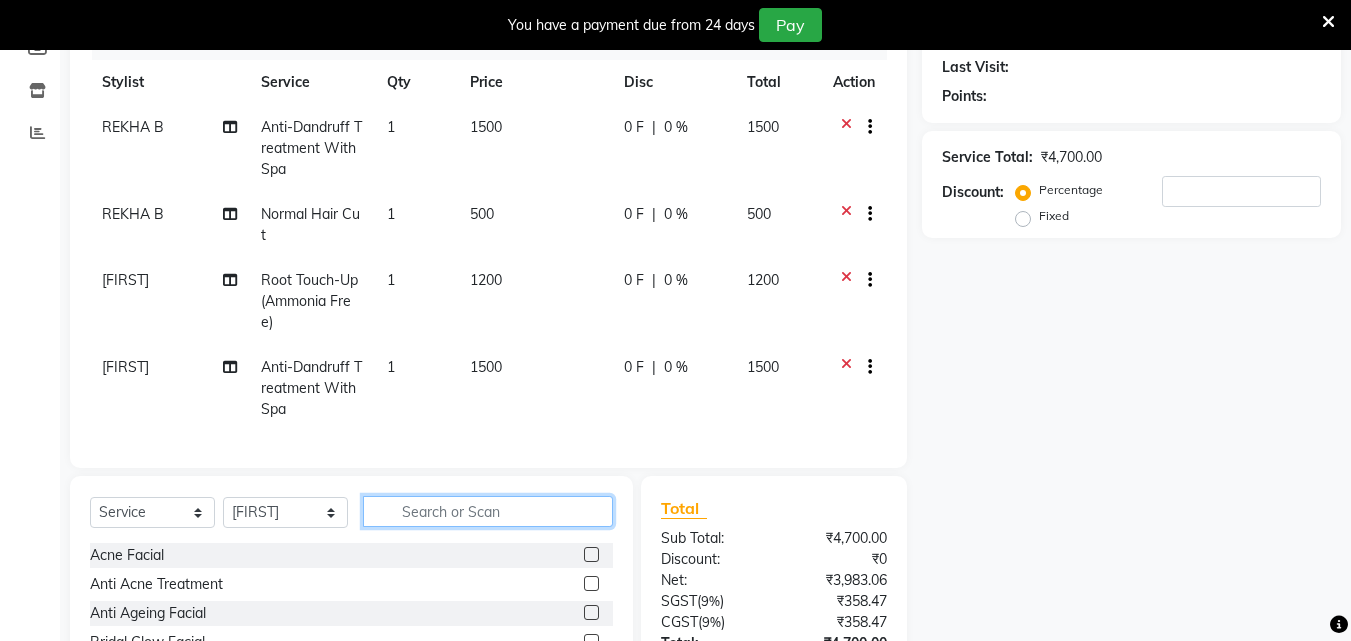 click 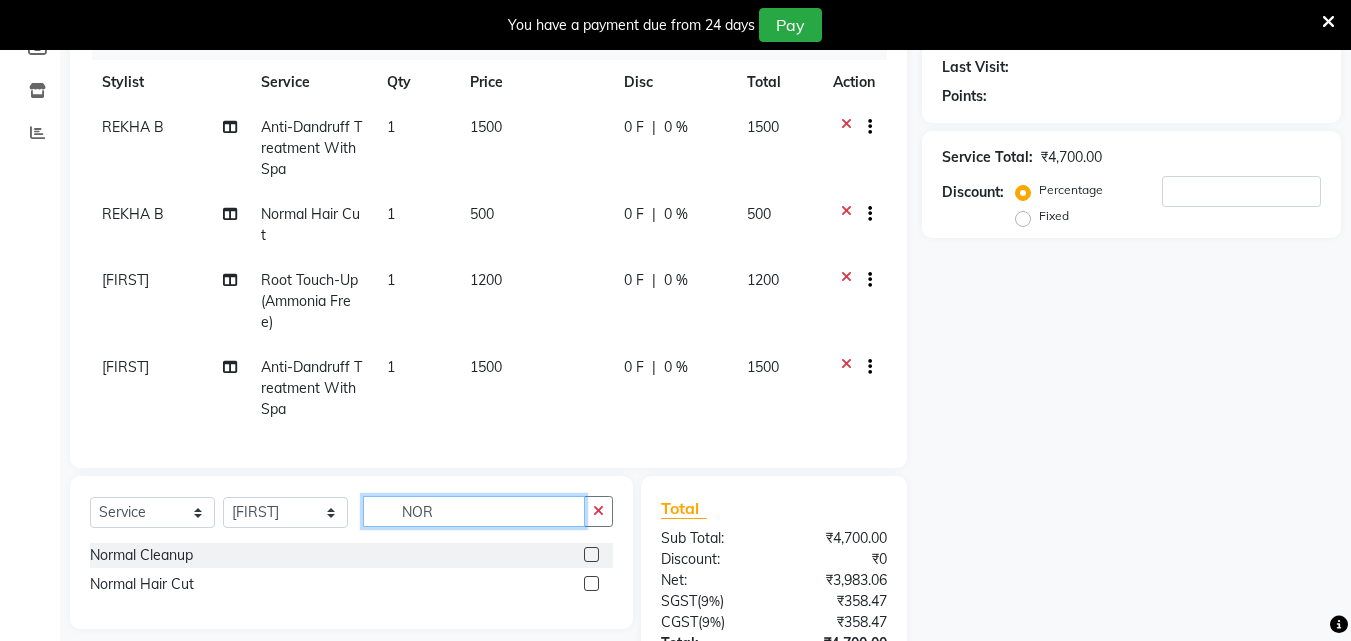 type on "NOR" 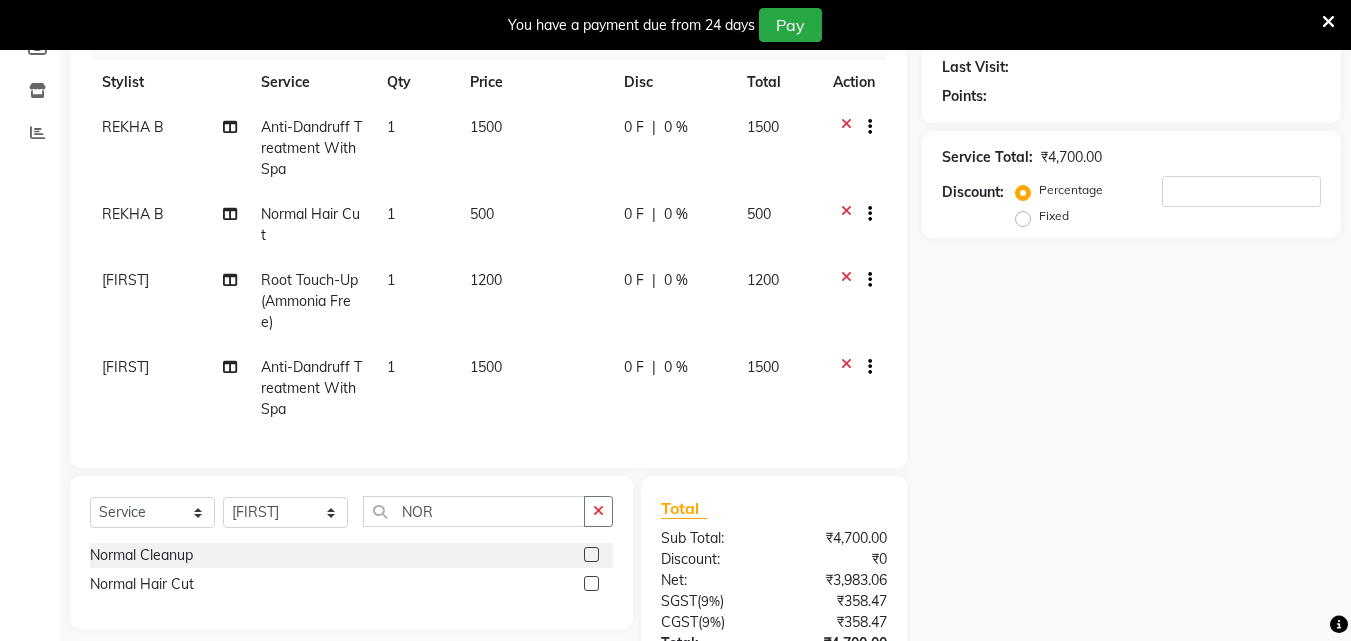 click 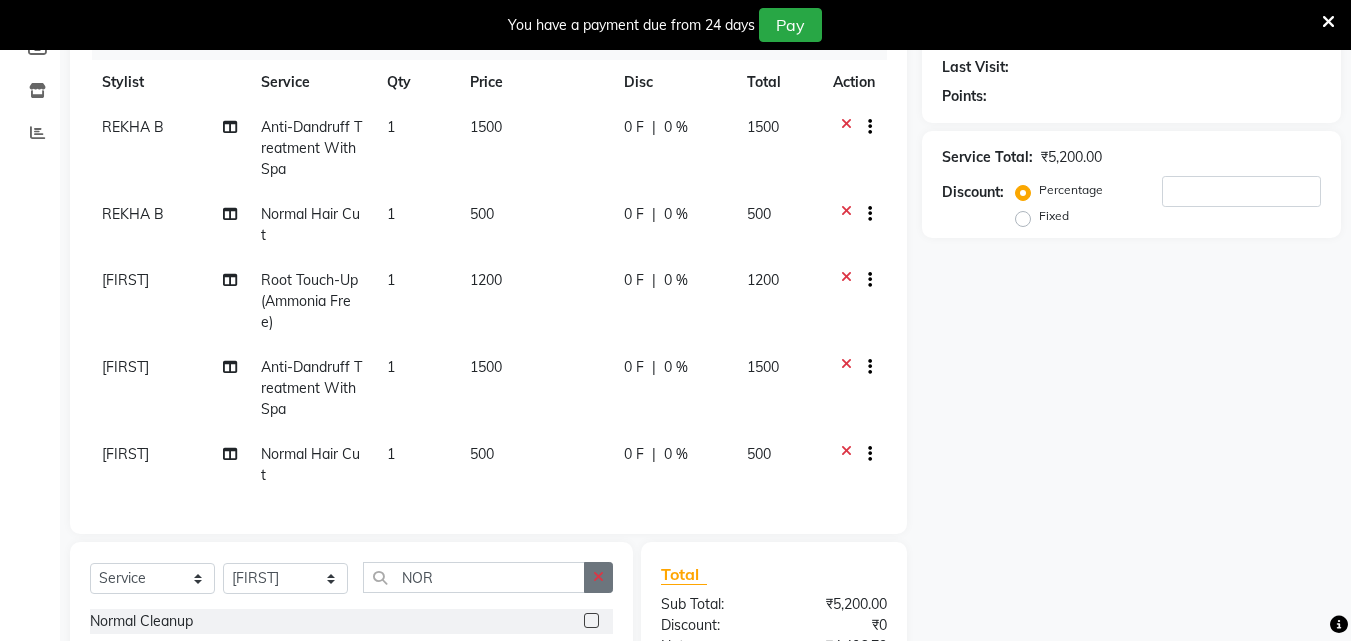 checkbox on "false" 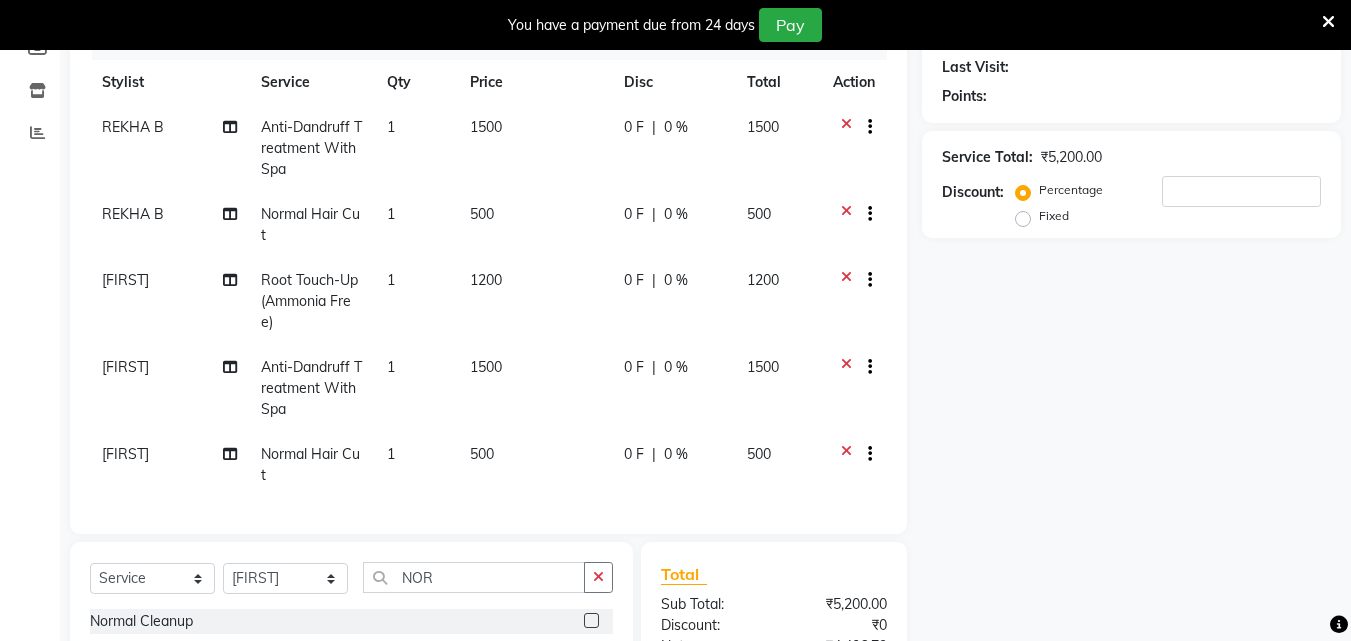 click 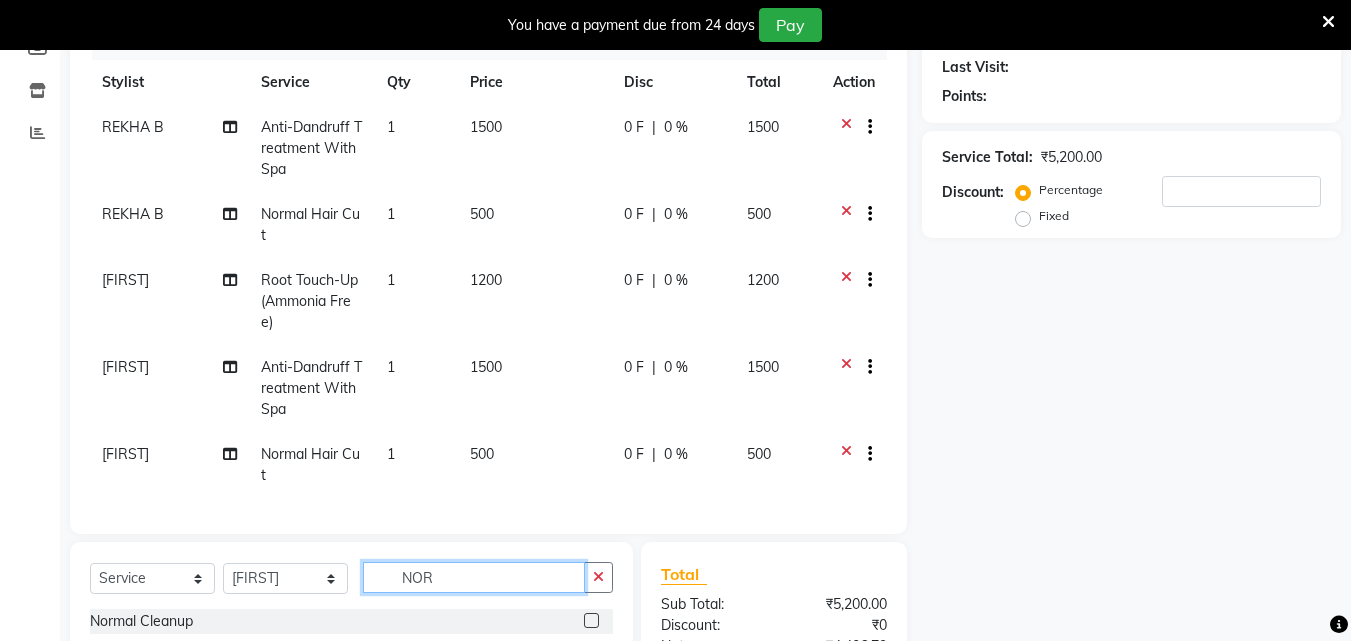 type 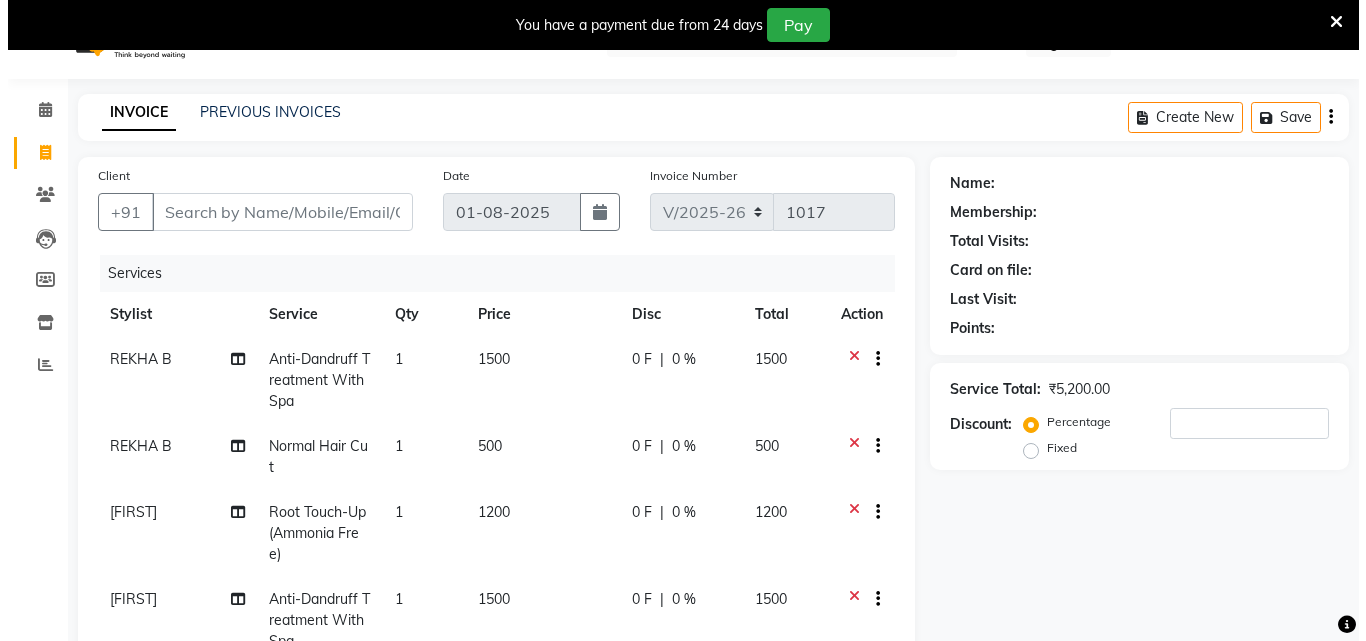 scroll, scrollTop: 0, scrollLeft: 0, axis: both 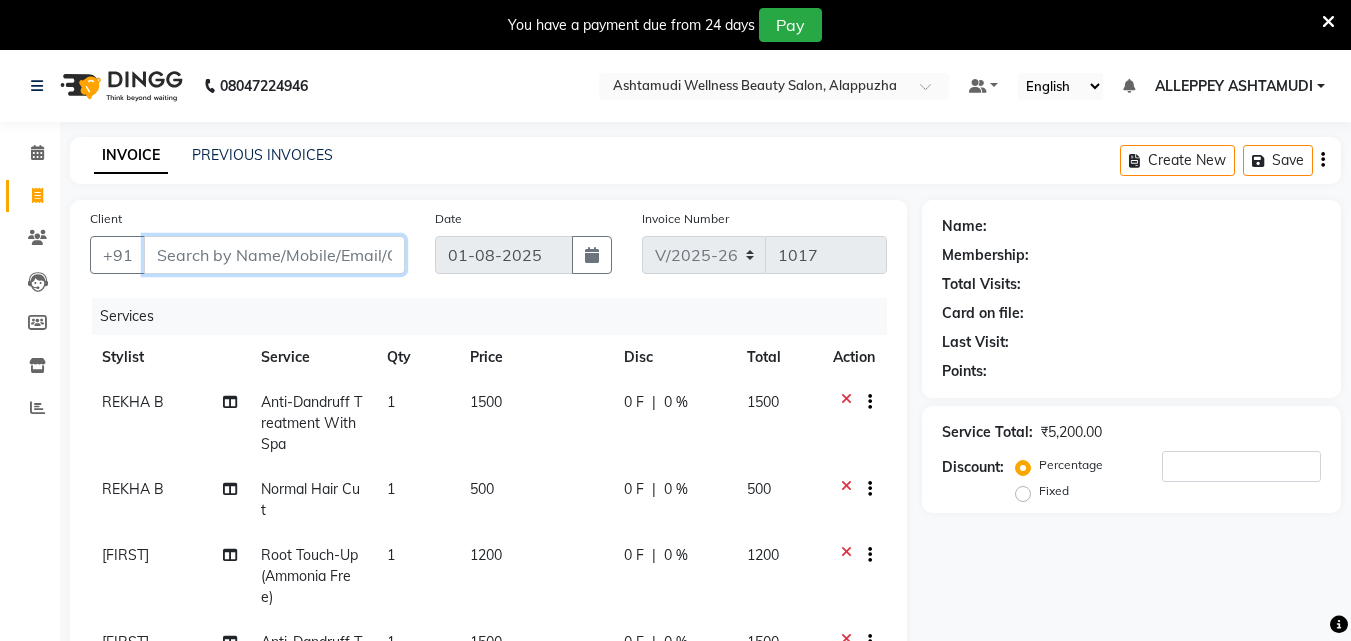 click on "Client" at bounding box center [274, 255] 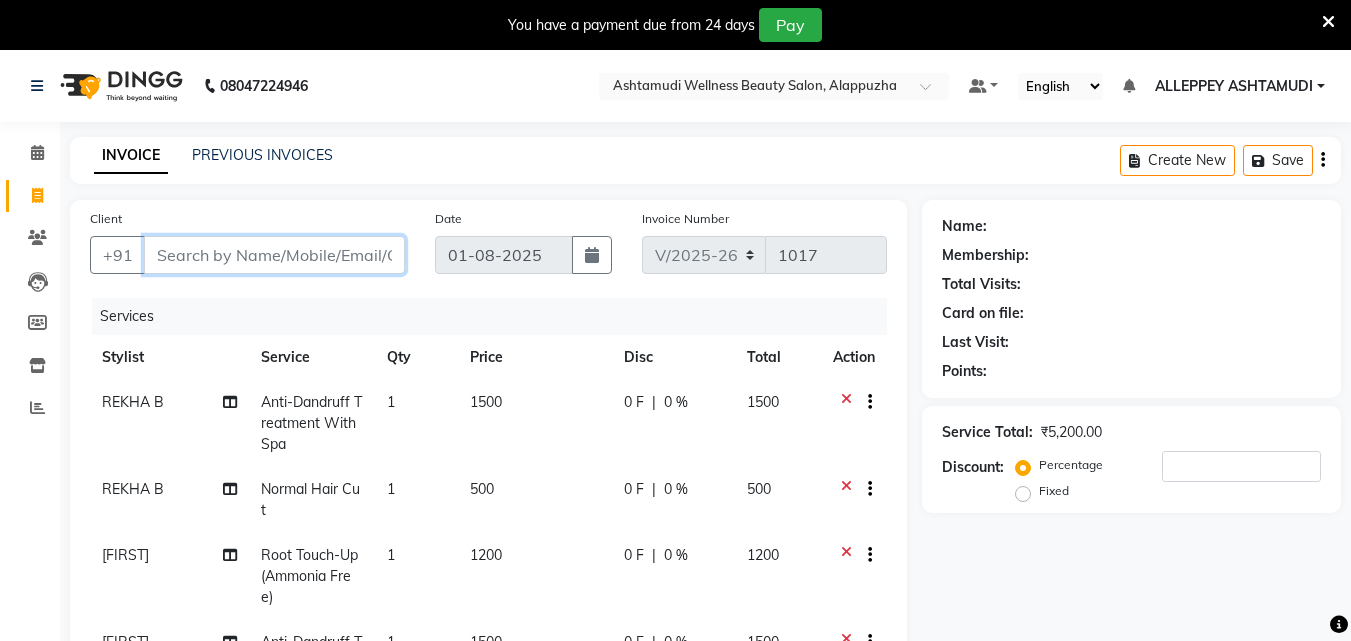 type on "7" 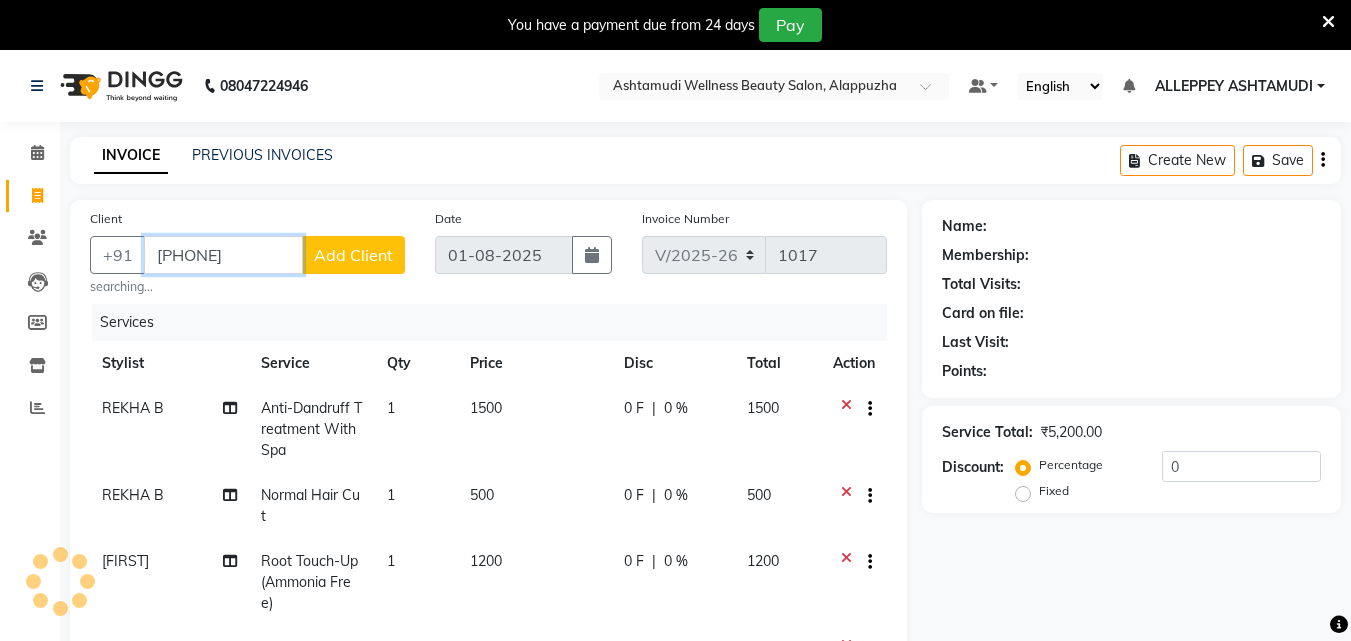 type on "[PHONE]" 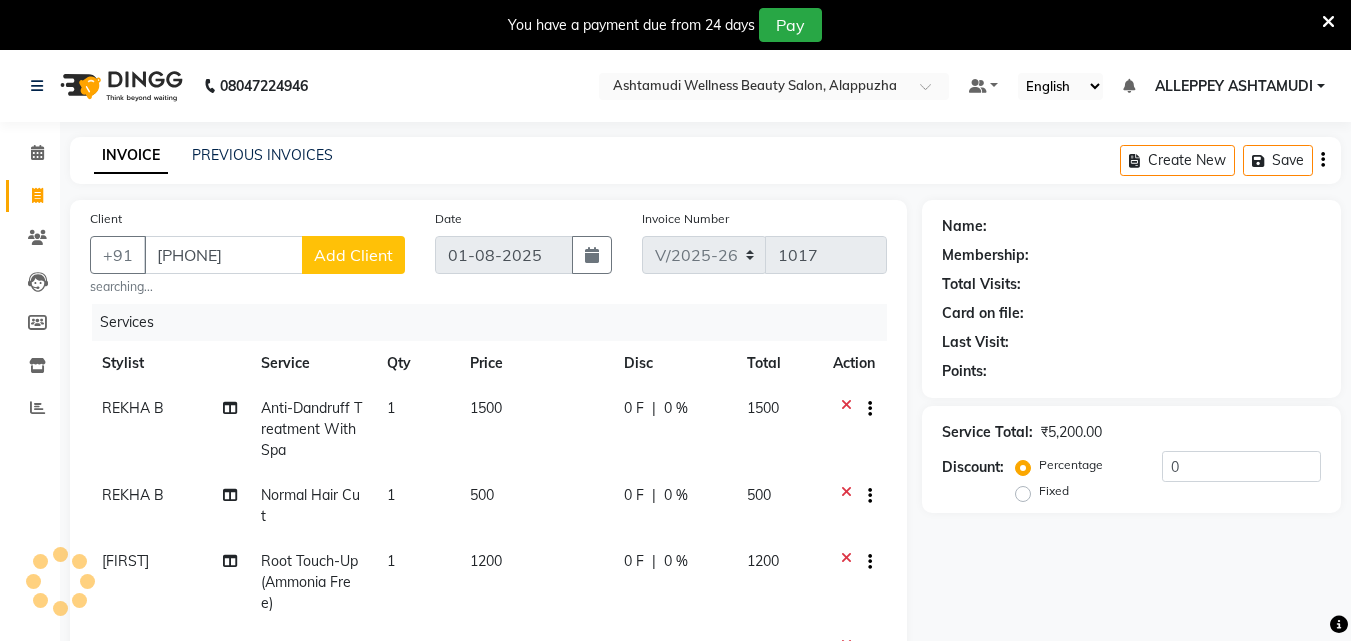 click on "Add Client" 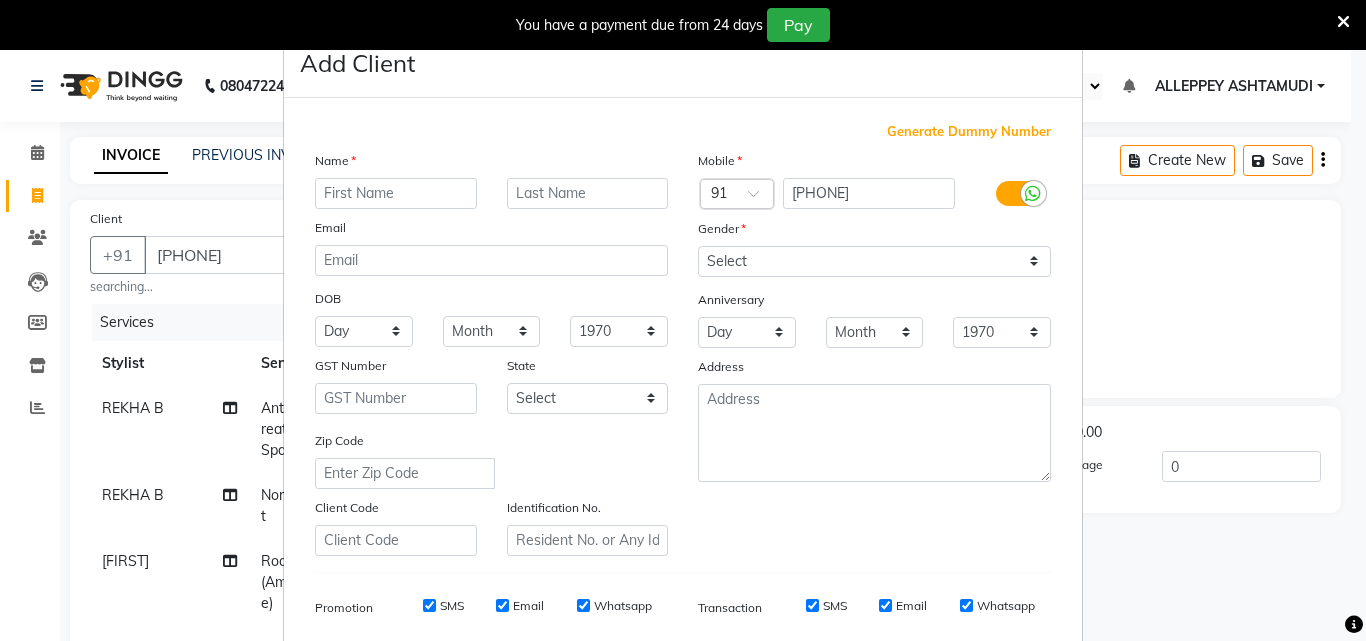 click at bounding box center [396, 193] 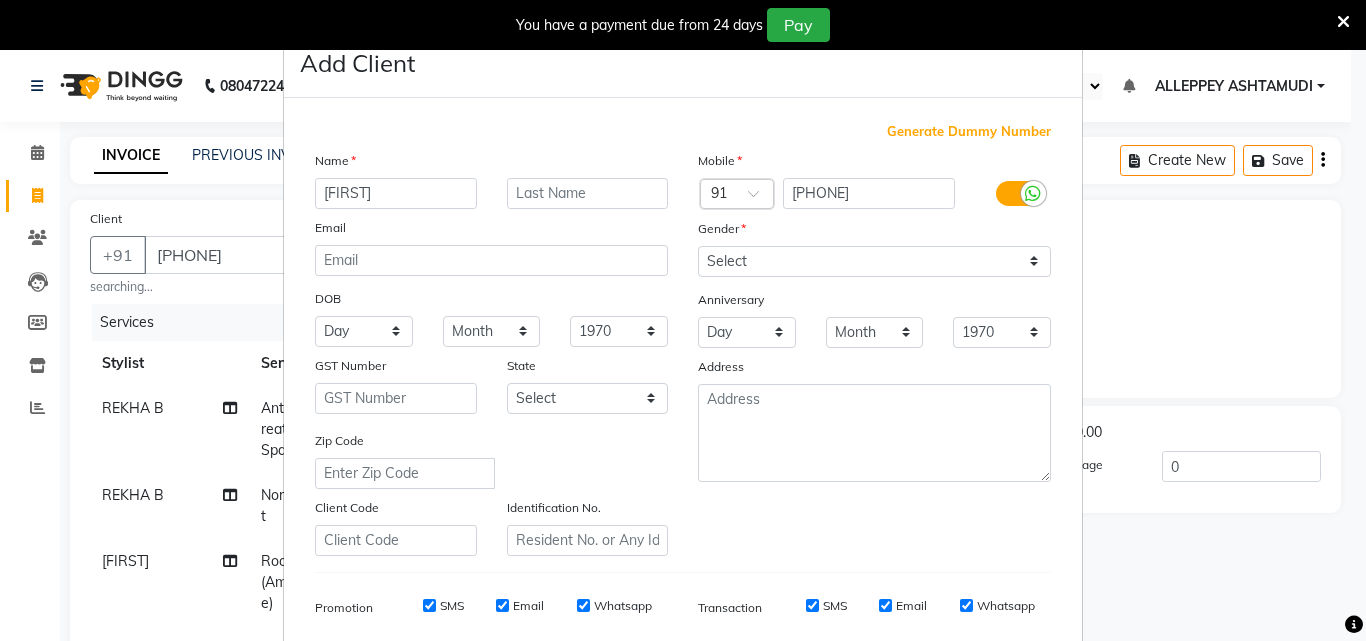 click on "[FIRST]" at bounding box center [396, 193] 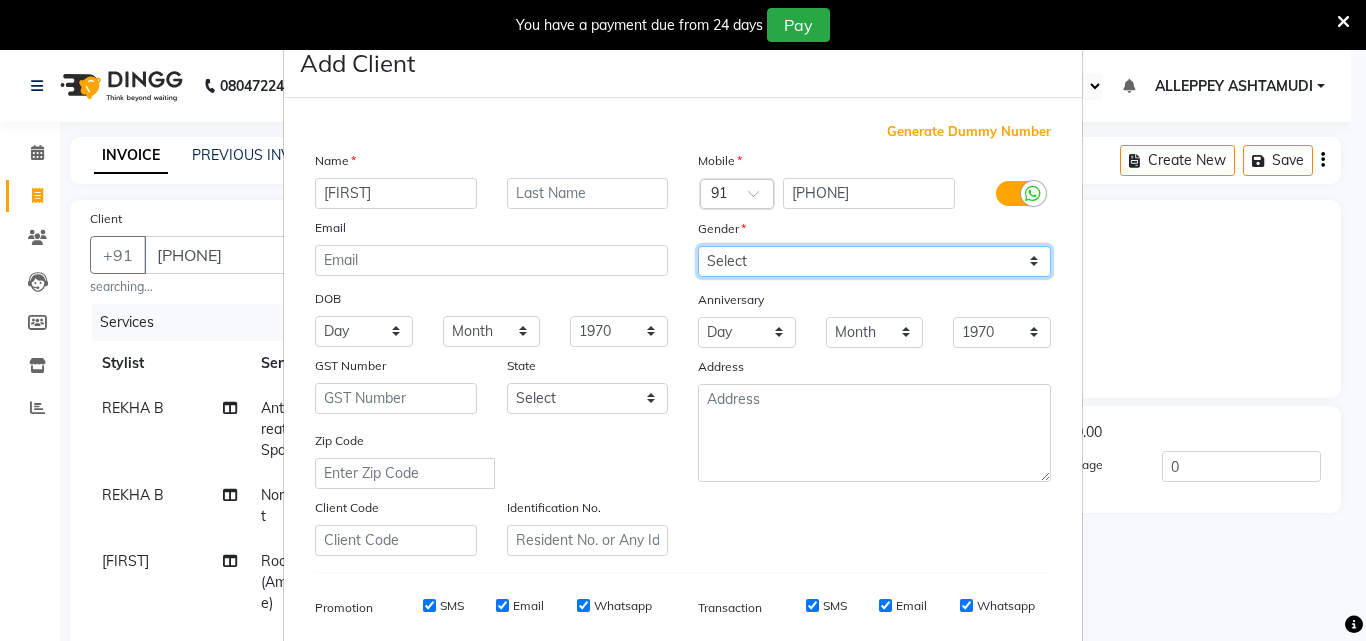 click on "Select Male Female Other Prefer Not To Say" at bounding box center (874, 261) 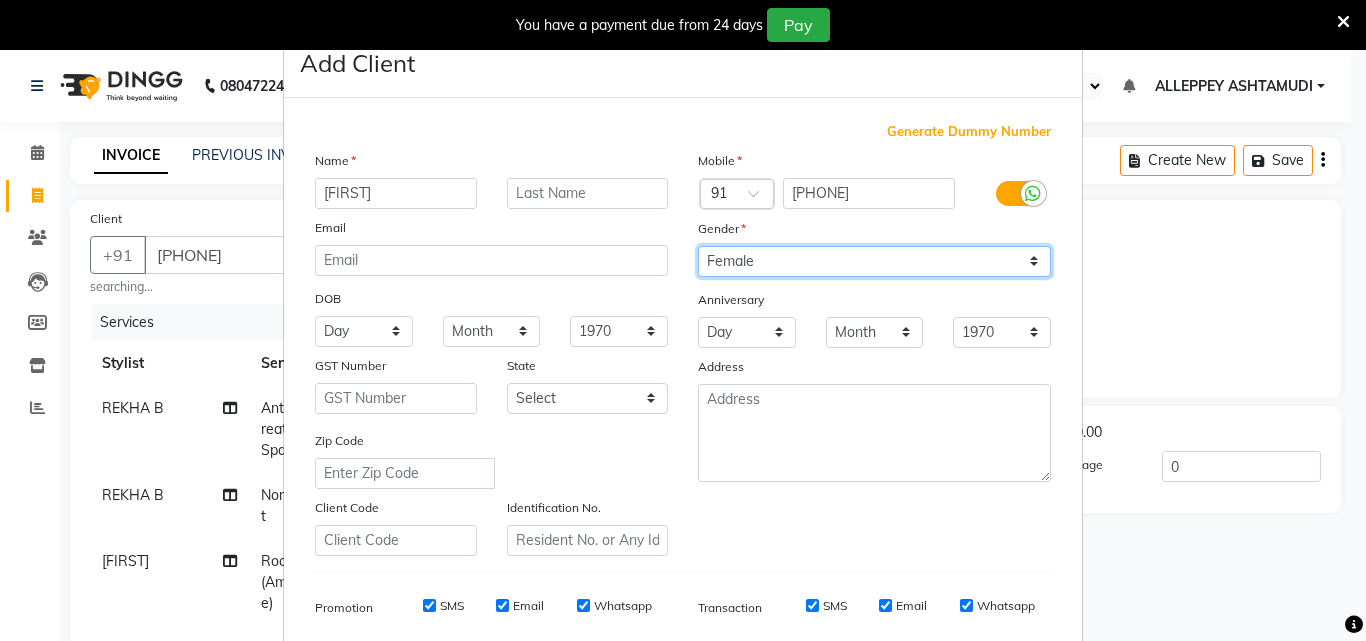click on "Select Male Female Other Prefer Not To Say" at bounding box center [874, 261] 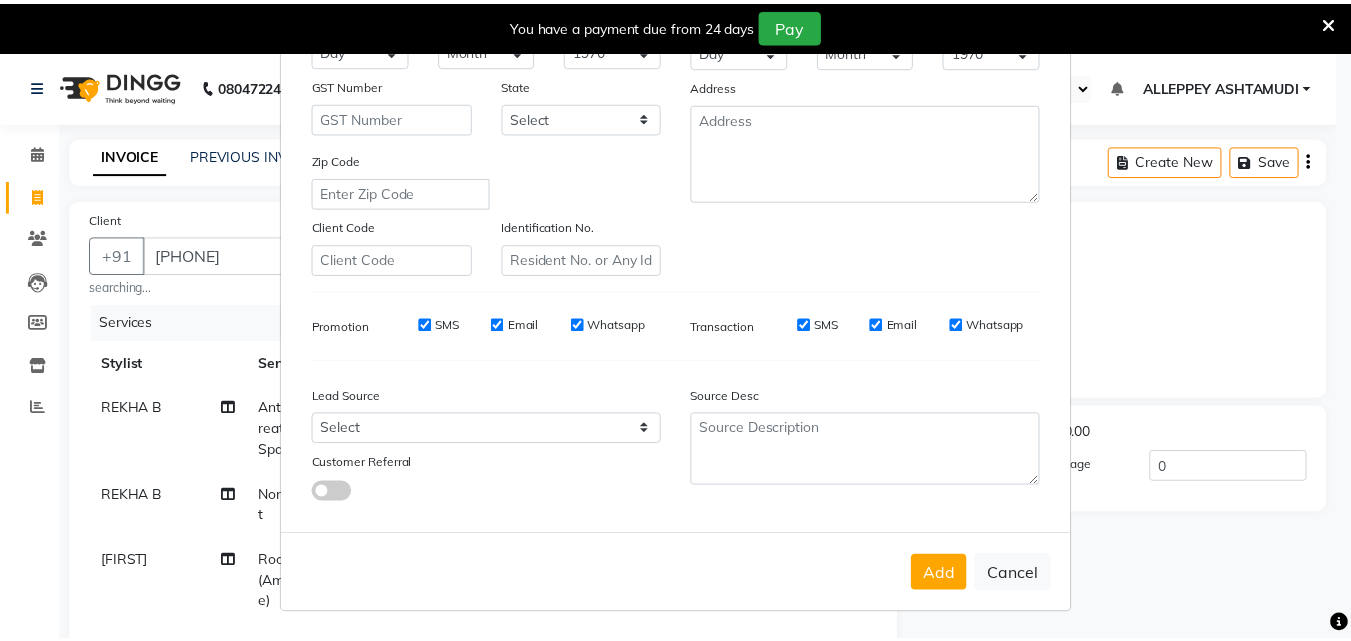 scroll, scrollTop: 282, scrollLeft: 0, axis: vertical 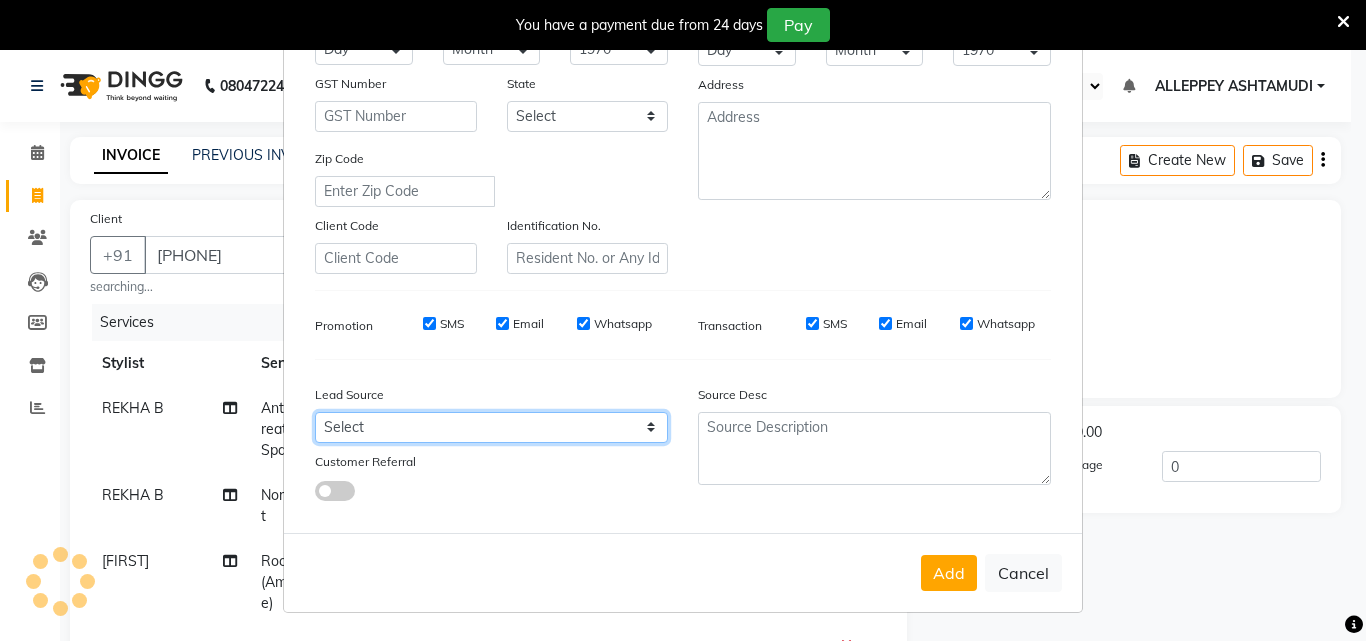drag, startPoint x: 338, startPoint y: 435, endPoint x: 342, endPoint y: 415, distance: 20.396078 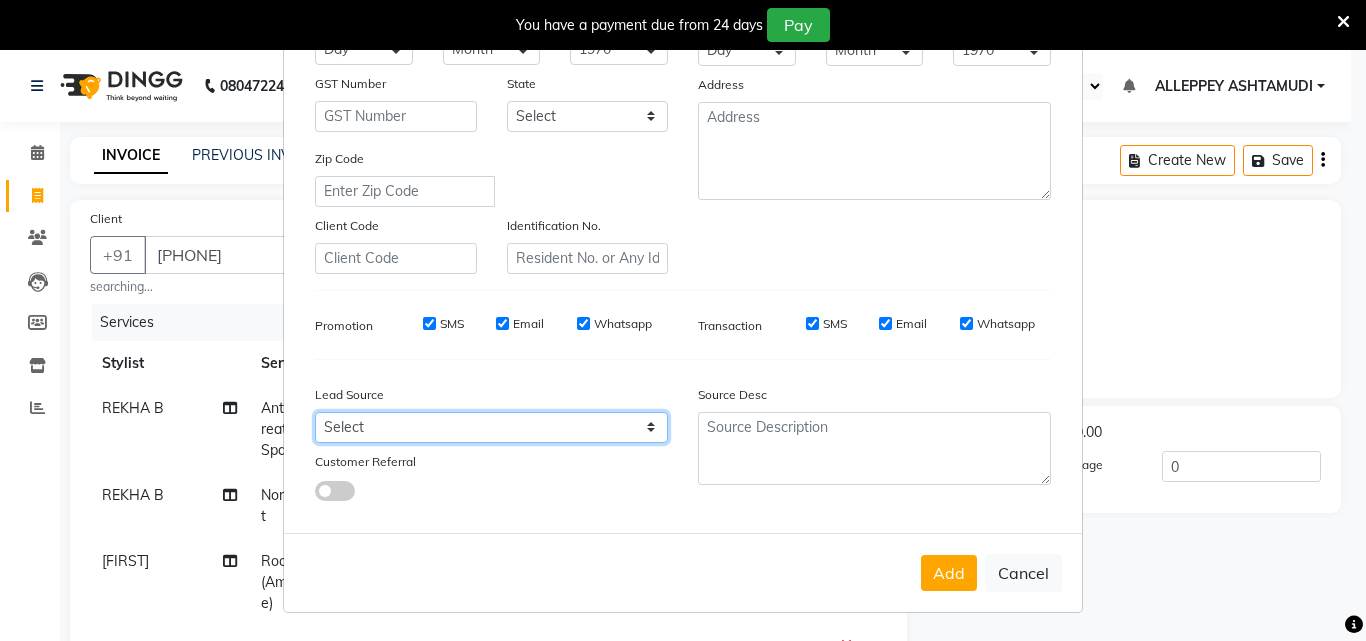 select on "31316" 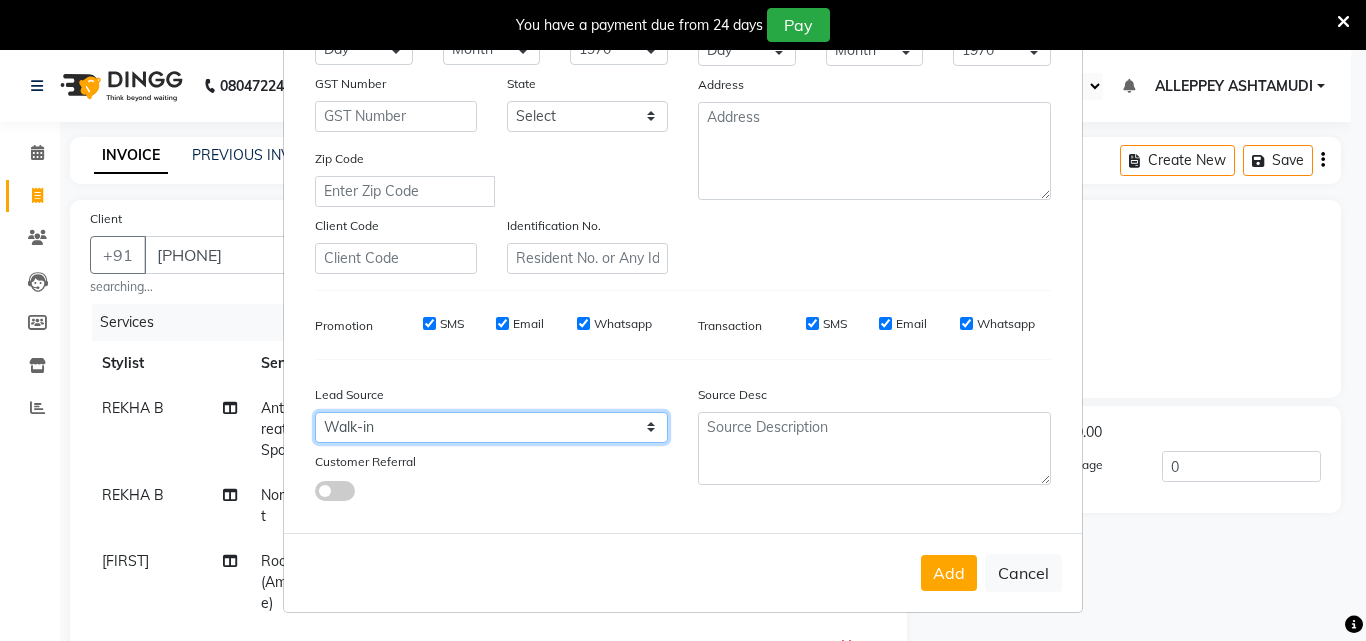 click on "Select Walk-in Referral Internet Friend Word of Mouth Advertisement Facebook JustDial Google Other Instagram  YouTube  WhatsApp" at bounding box center [491, 427] 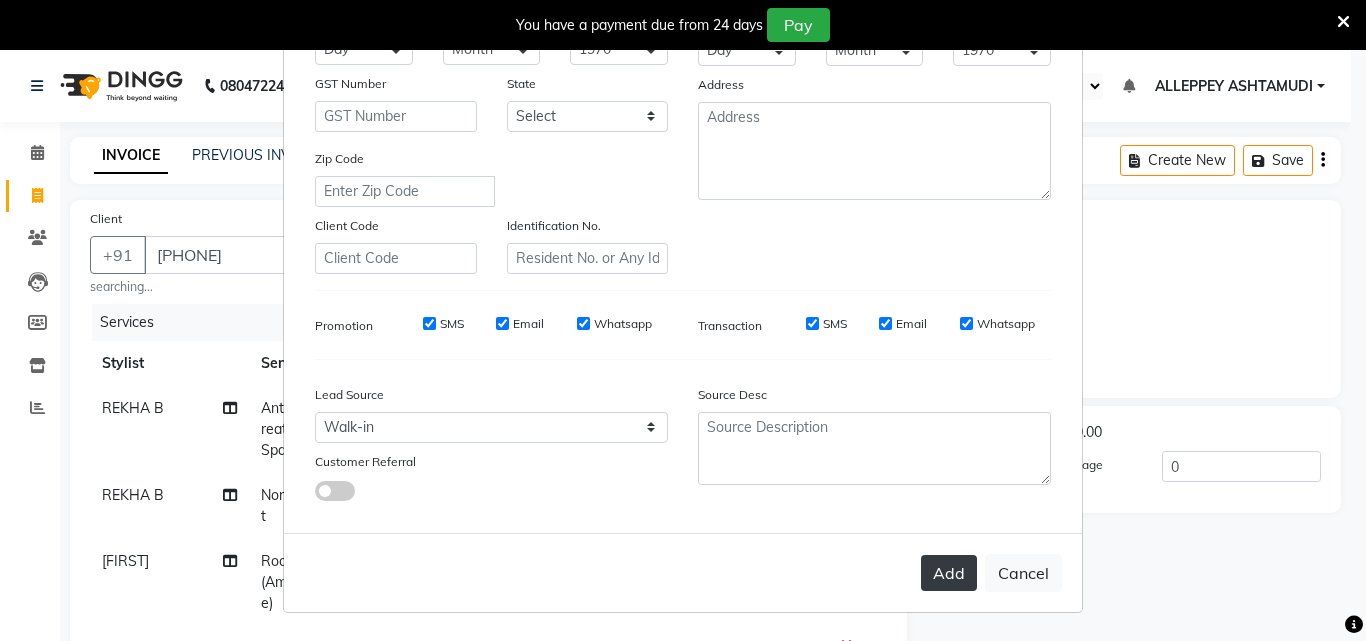 click on "Add" at bounding box center [949, 573] 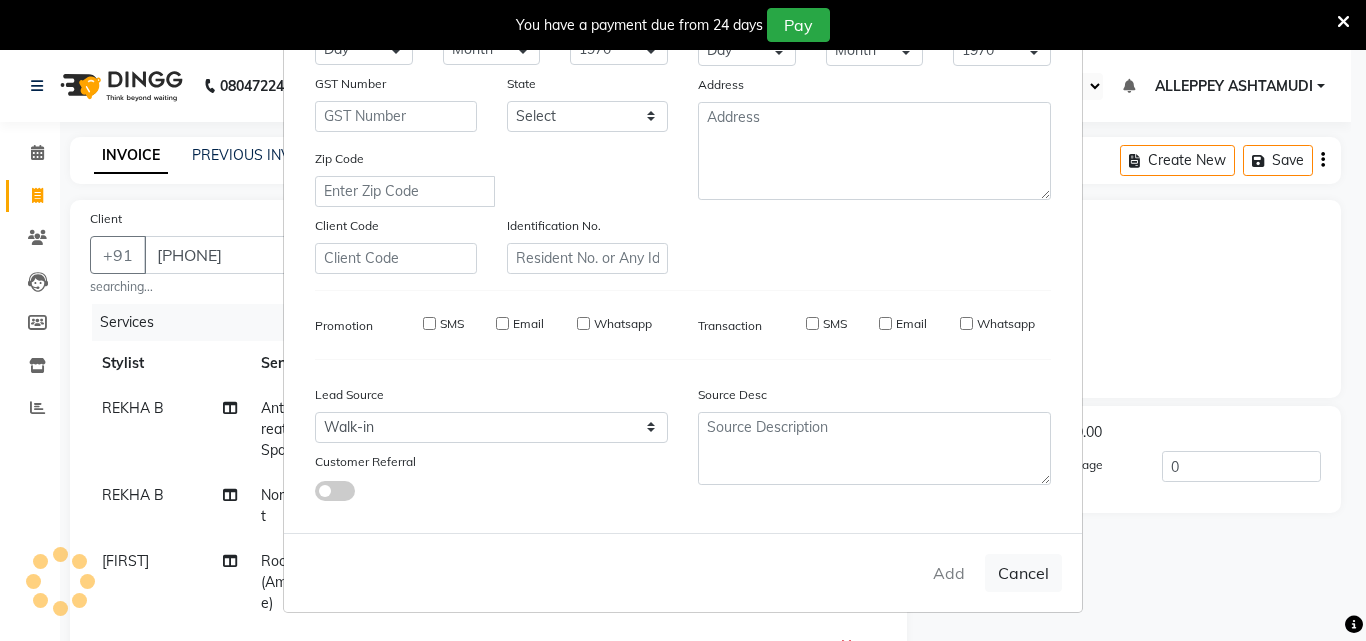 type 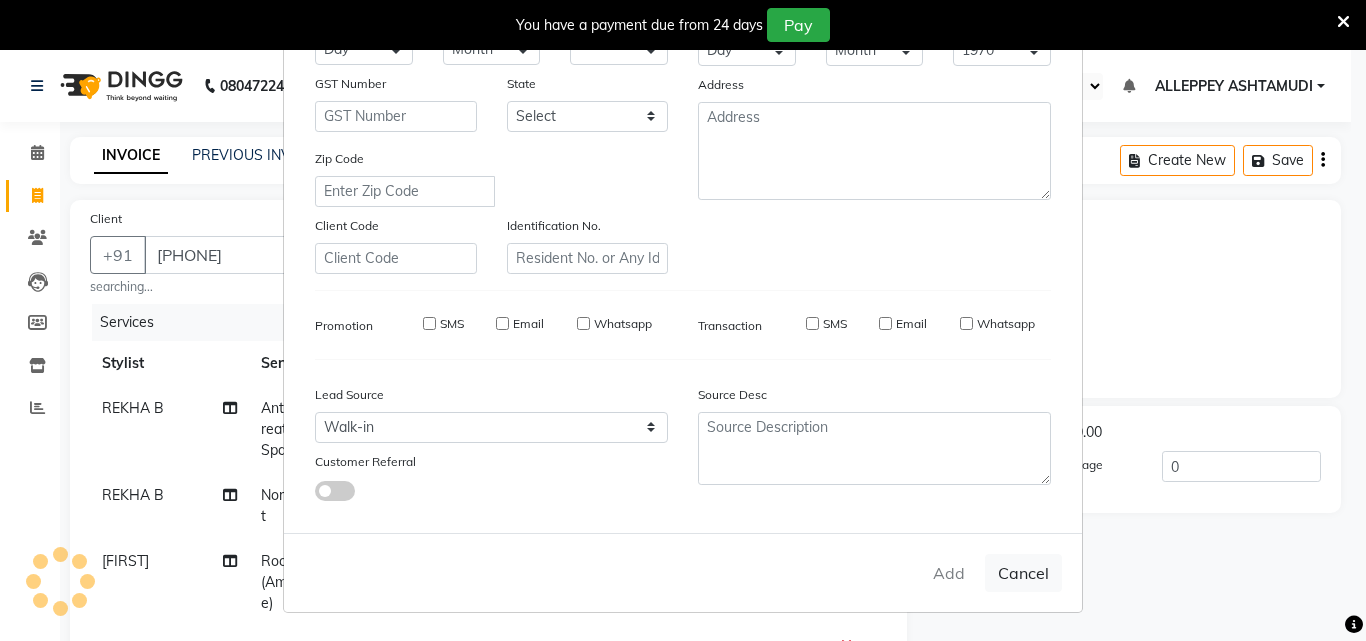 select 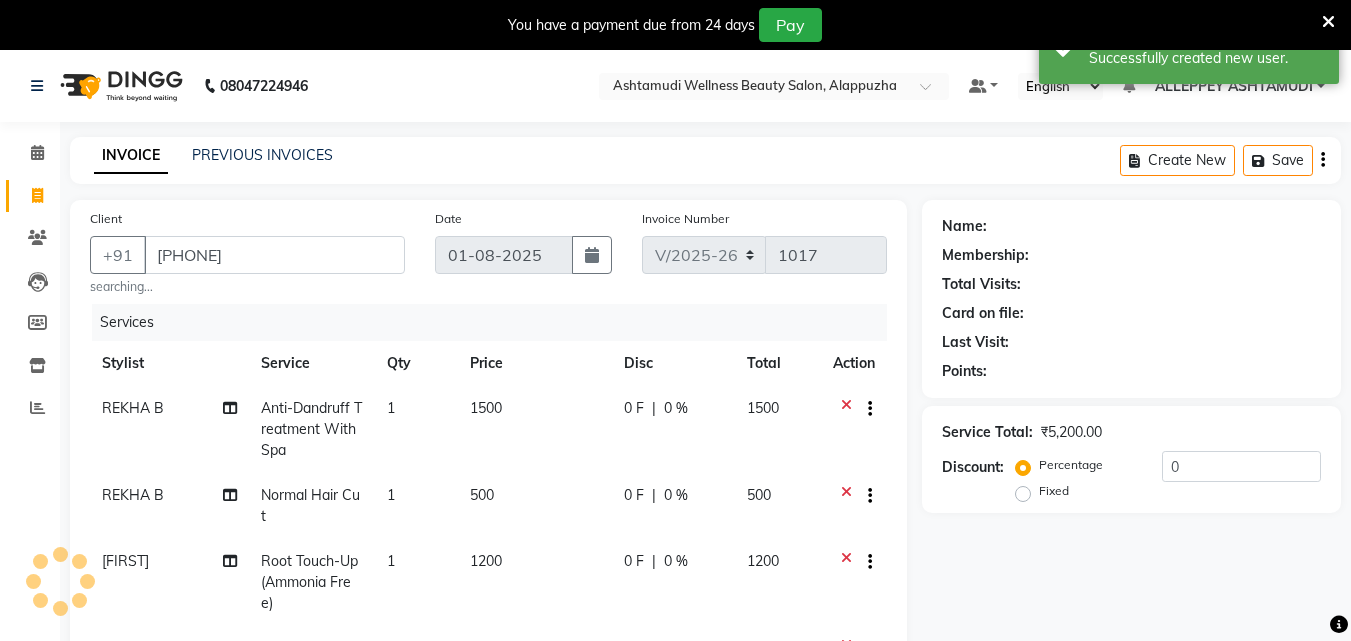 select on "1: Object" 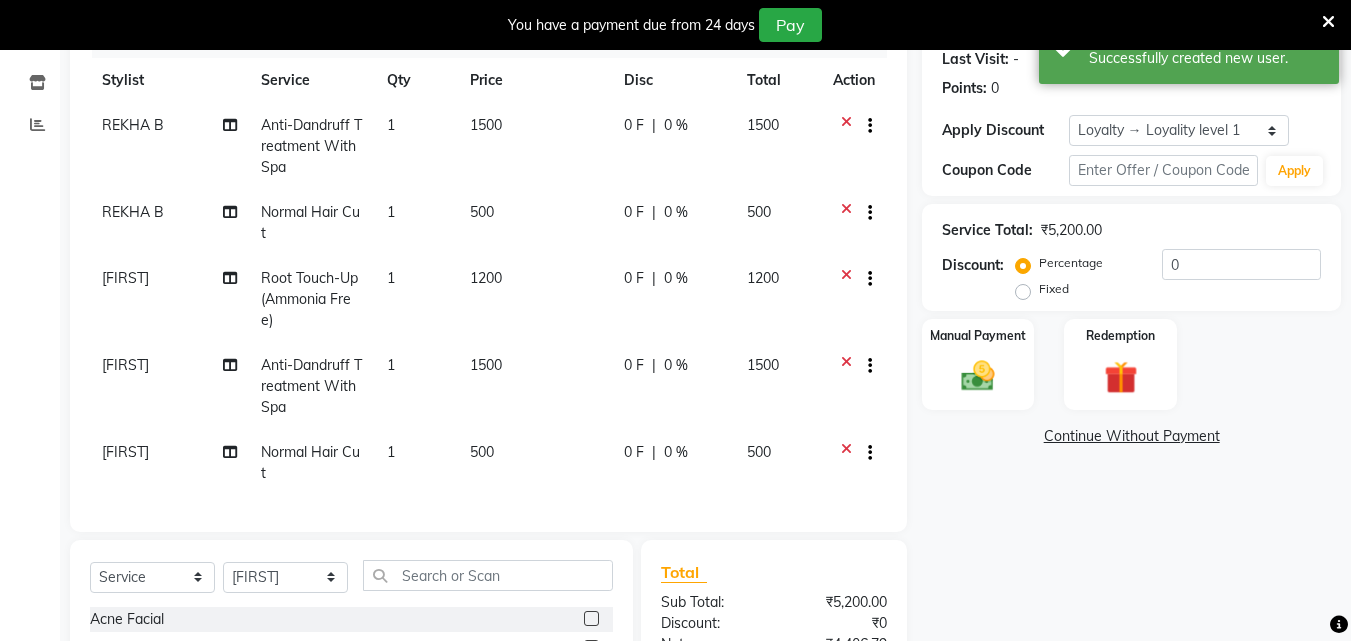 scroll, scrollTop: 400, scrollLeft: 0, axis: vertical 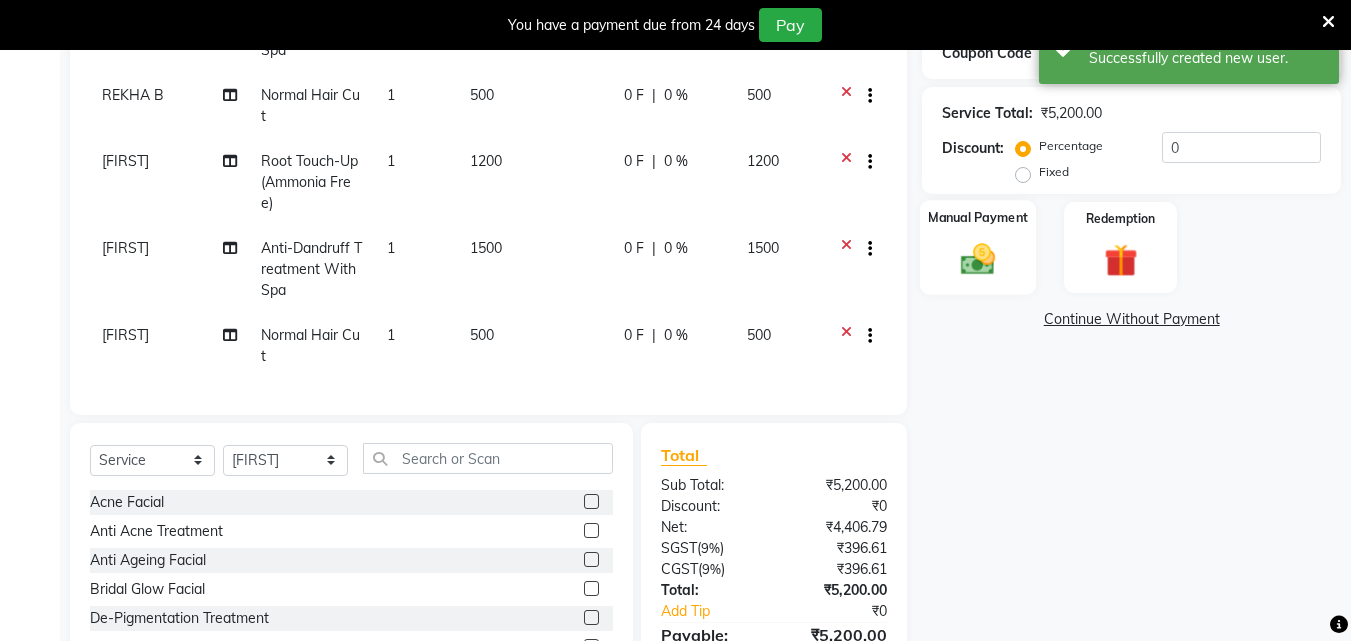 click 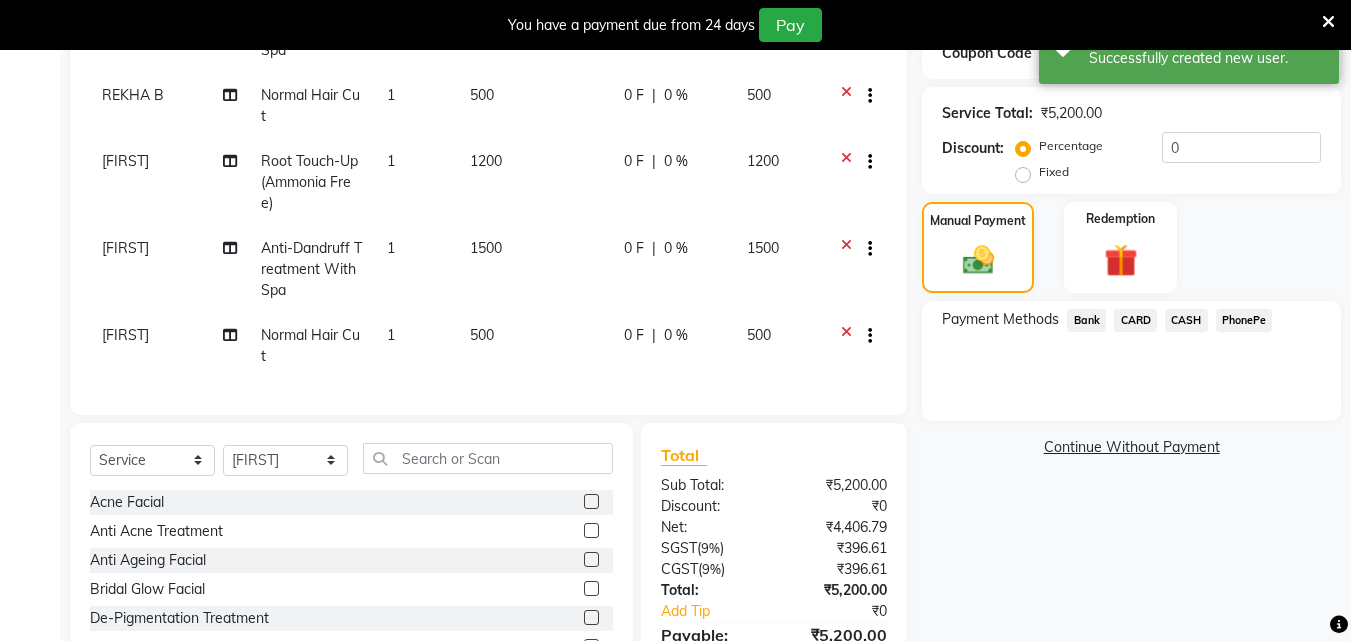 click on "PhonePe" 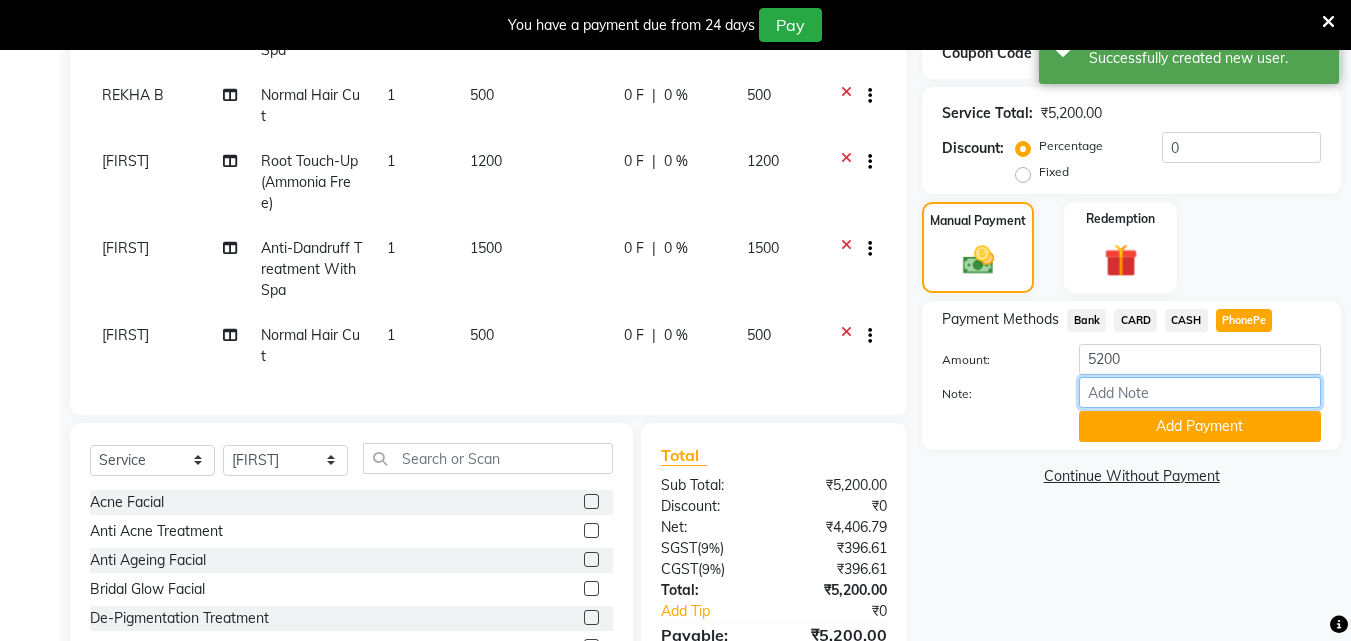 click on "Note:" at bounding box center (1200, 392) 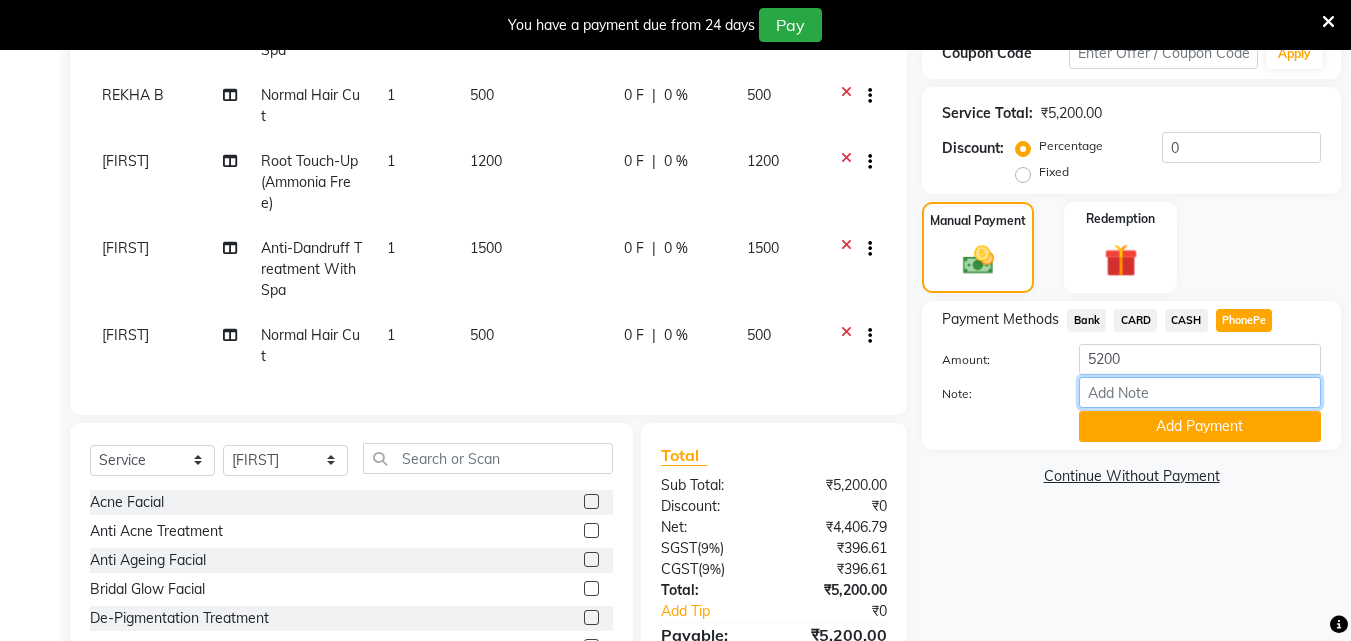 type on "soumya" 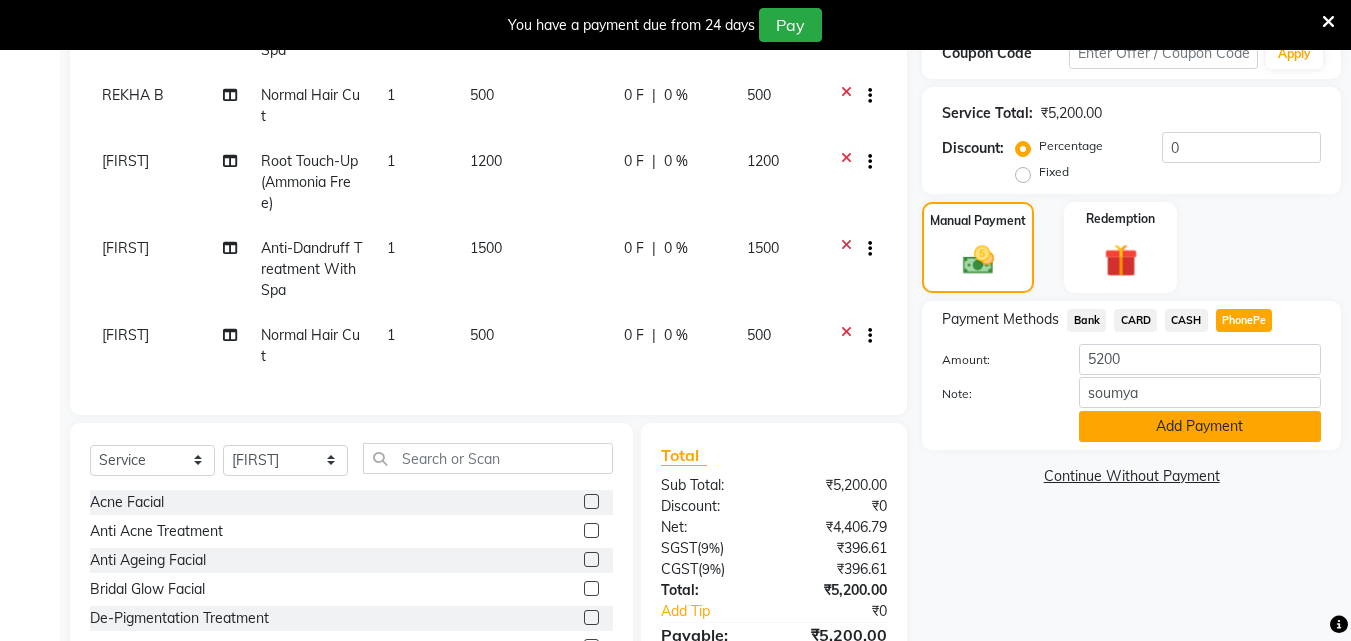 click on "Add Payment" 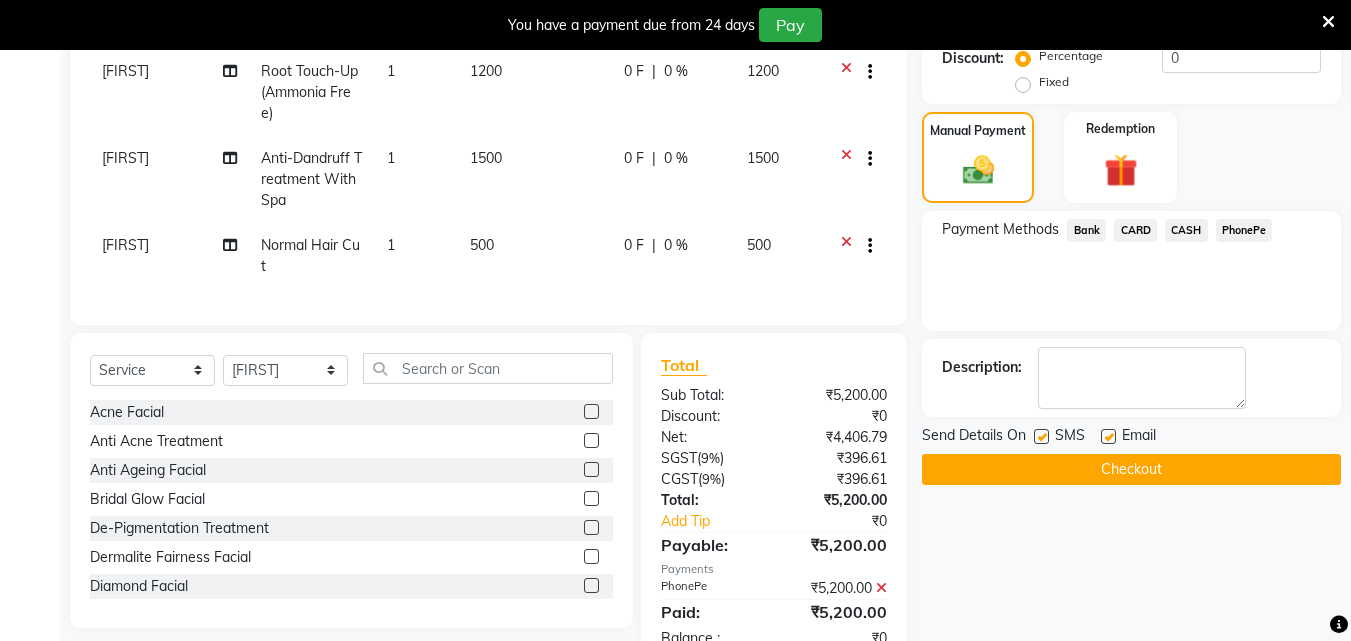 scroll, scrollTop: 677, scrollLeft: 0, axis: vertical 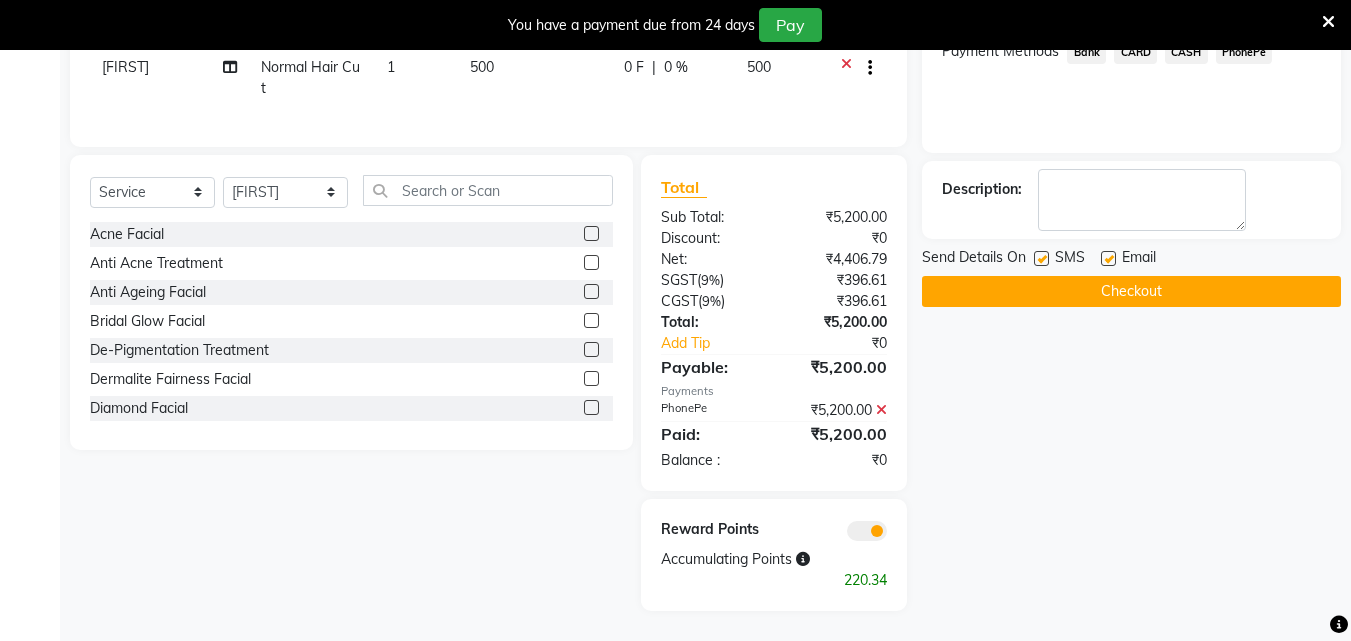 click on "Checkout" 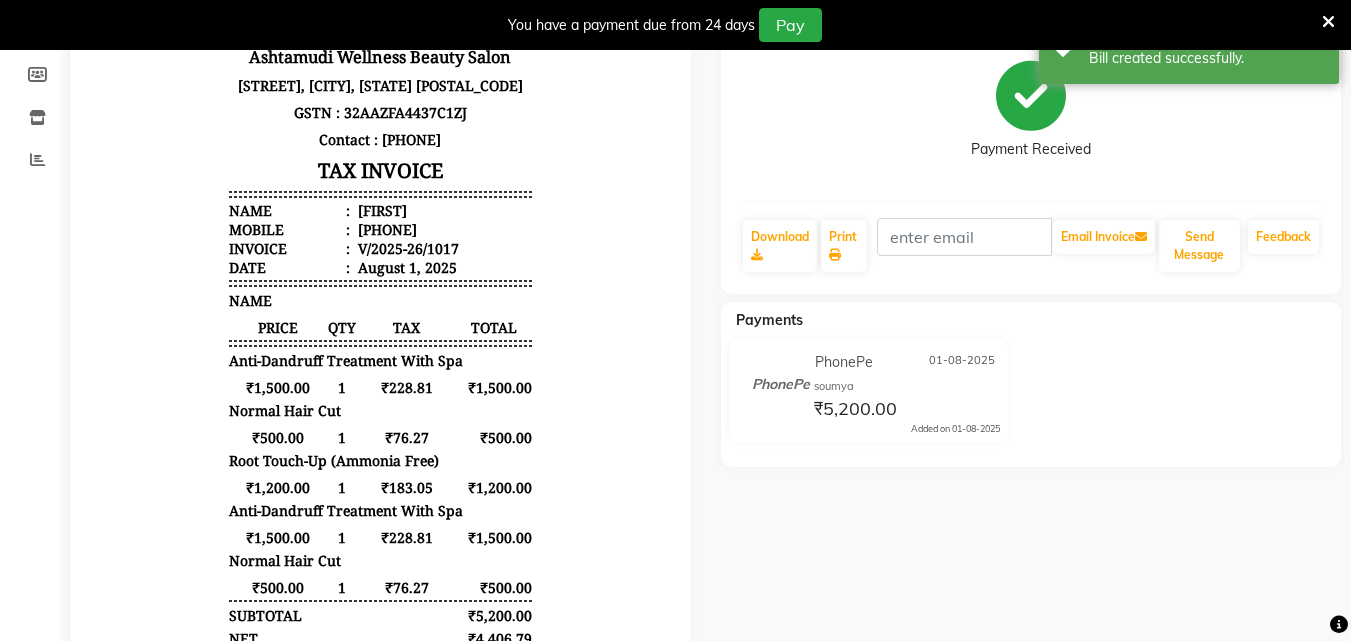 scroll, scrollTop: 207, scrollLeft: 0, axis: vertical 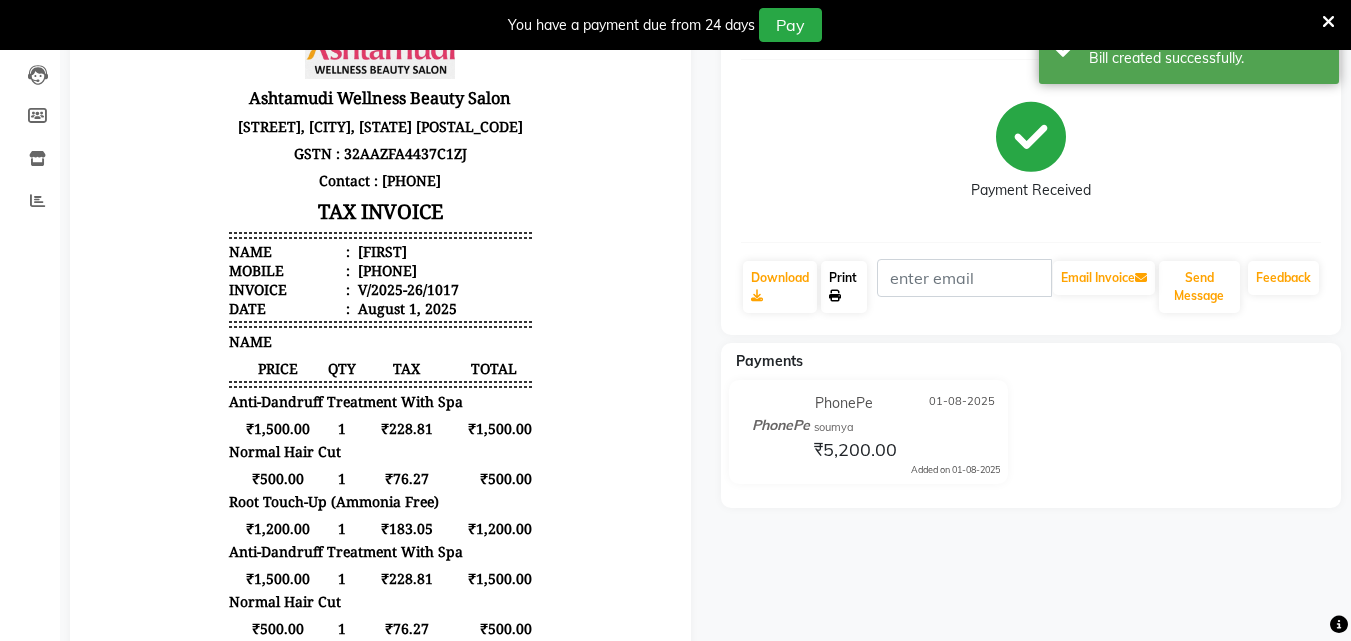 click on "Print" 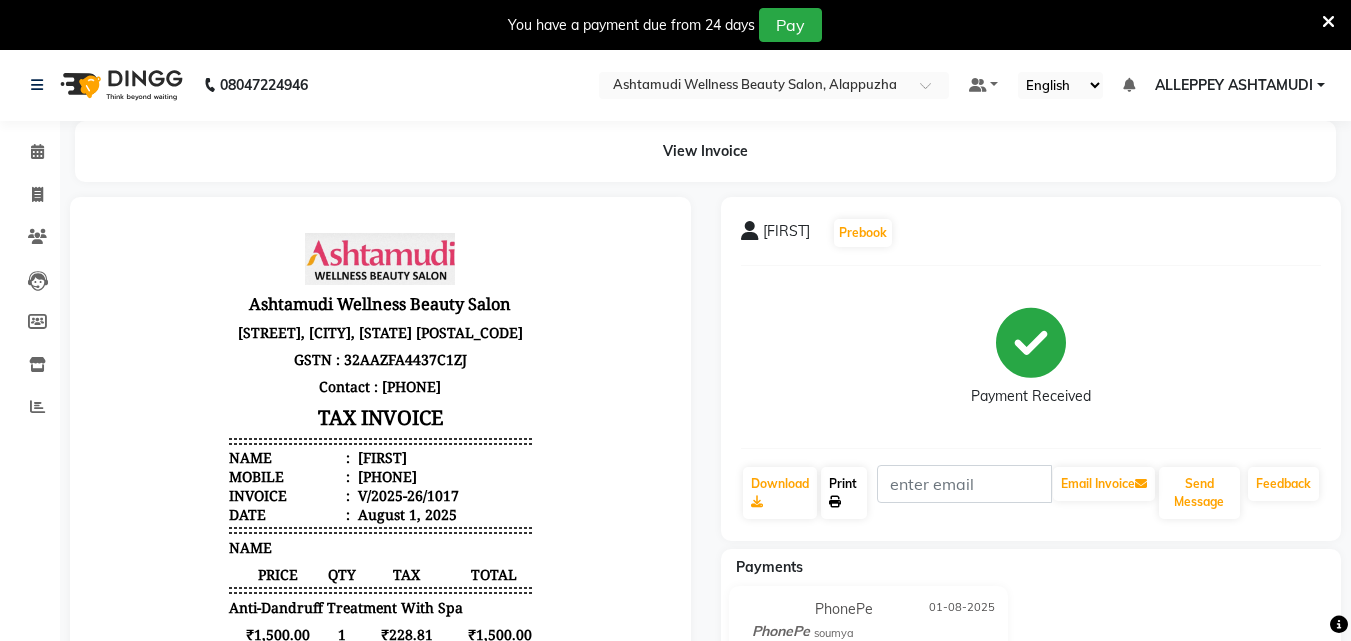 scroll, scrollTop: 0, scrollLeft: 0, axis: both 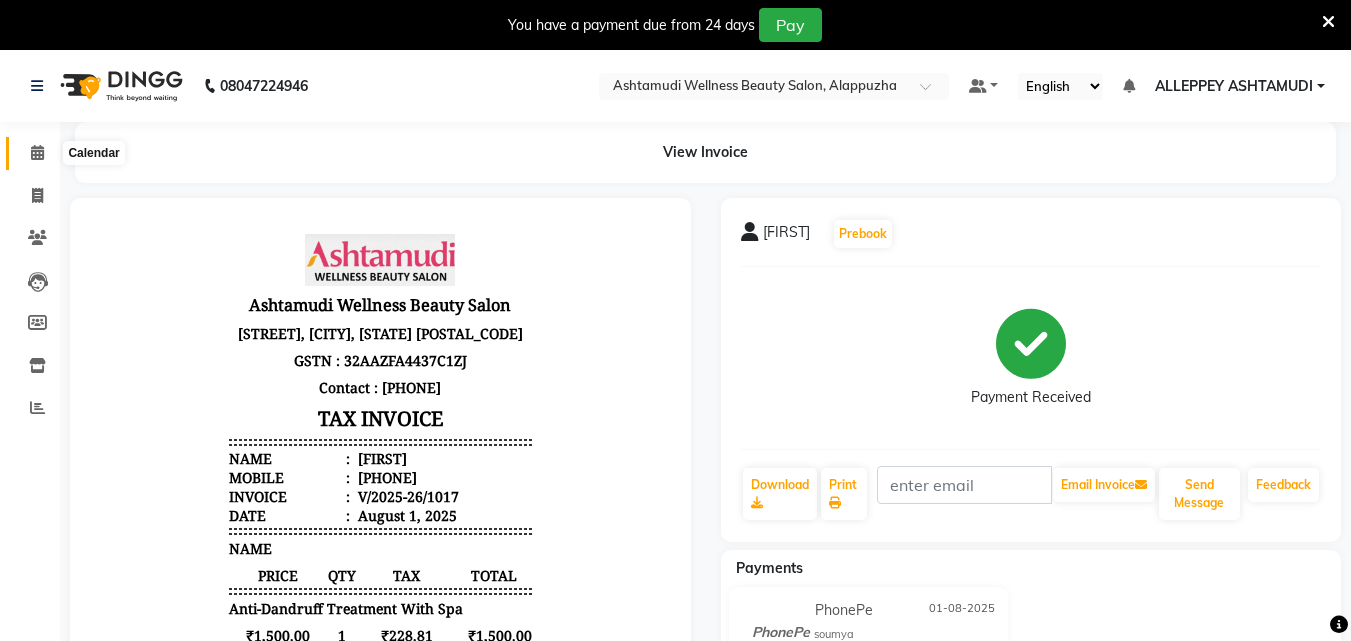 click 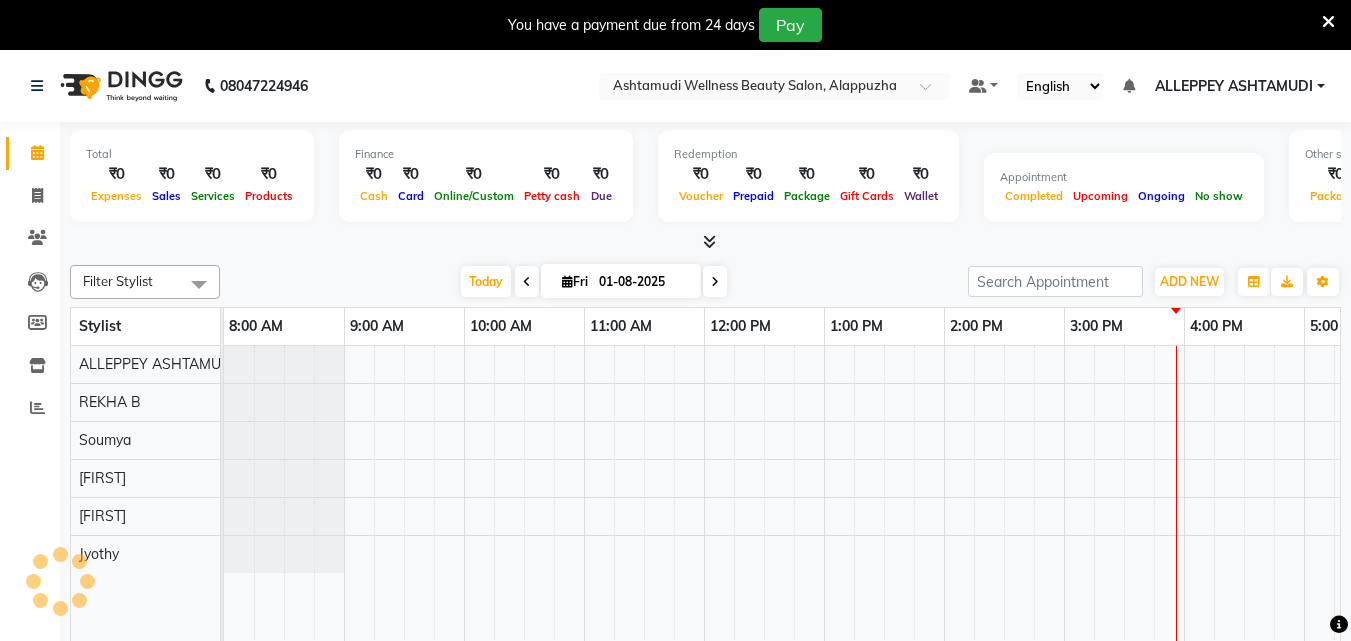 scroll, scrollTop: 0, scrollLeft: 444, axis: horizontal 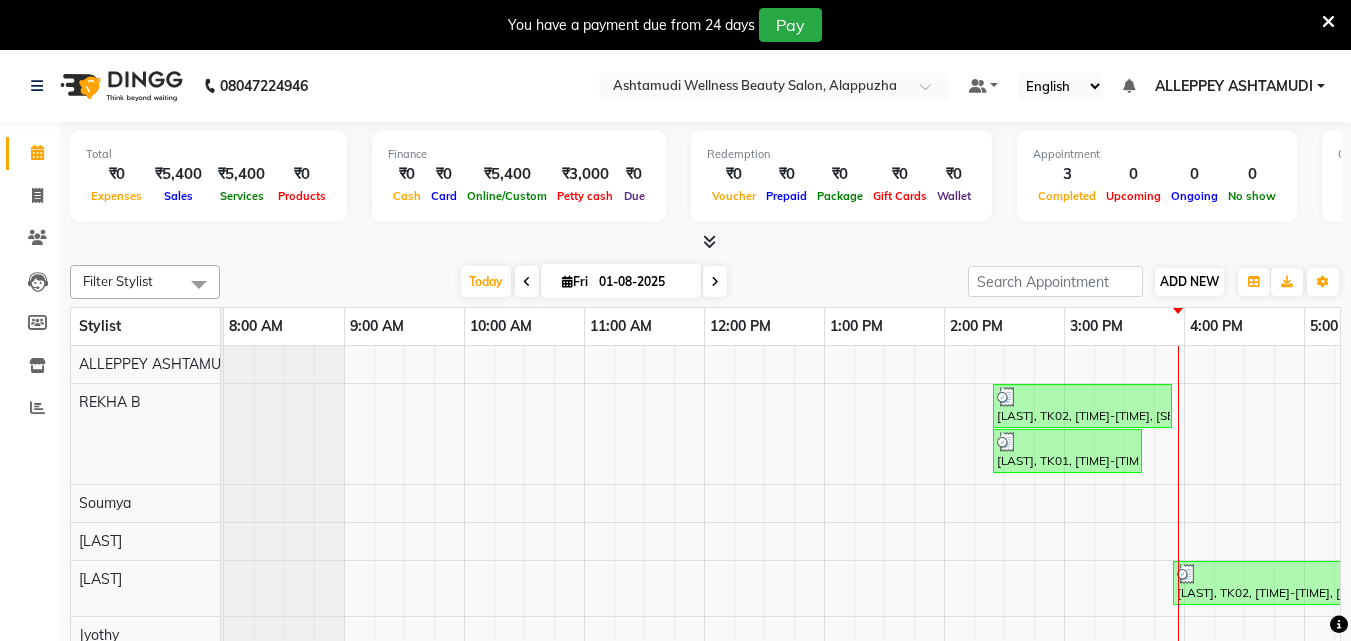 click on "Filter Stylist Select All [LOCATION] [LAST] [LAST] [LAST] [LAST] [LAST] Today  Fri 01-08-2025 Toggle Dropdown Add Appointment Add Invoice Add Expense Add Attendance Add Client Toggle Dropdown Add Appointment Add Invoice Add Expense Add Attendance Add Client ADD NEW Toggle Dropdown Add Appointment Add Invoice Add Expense Add Attendance Add Client Filter Stylist Select All [LOCATION] [LAST] [LAST] [LAST] [LAST] [LAST] Group By  Staff View   Room View  View as Vertical  Vertical - Week View  Horizontal  Horizontal - Week View  List  Toggle Dropdown Calendar Settings Manage Tags   Arrange Stylists   Reset Stylists  Full Screen  Show Available Stylist  Appointment Form Zoom 100% Stylist 8:00 AM 9:00 AM 10:00 AM 11:00 AM 12:00 PM 1:00 PM 2:00 PM 3:00 PM 4:00 PM 5:00 PM 6:00 PM 7:00 PM 8:00 PM [LOCATION] [LAST] [LAST] [LAST] [LAST]     [LAST], TK02, [TIME]-[TIME], [SERVICE]" 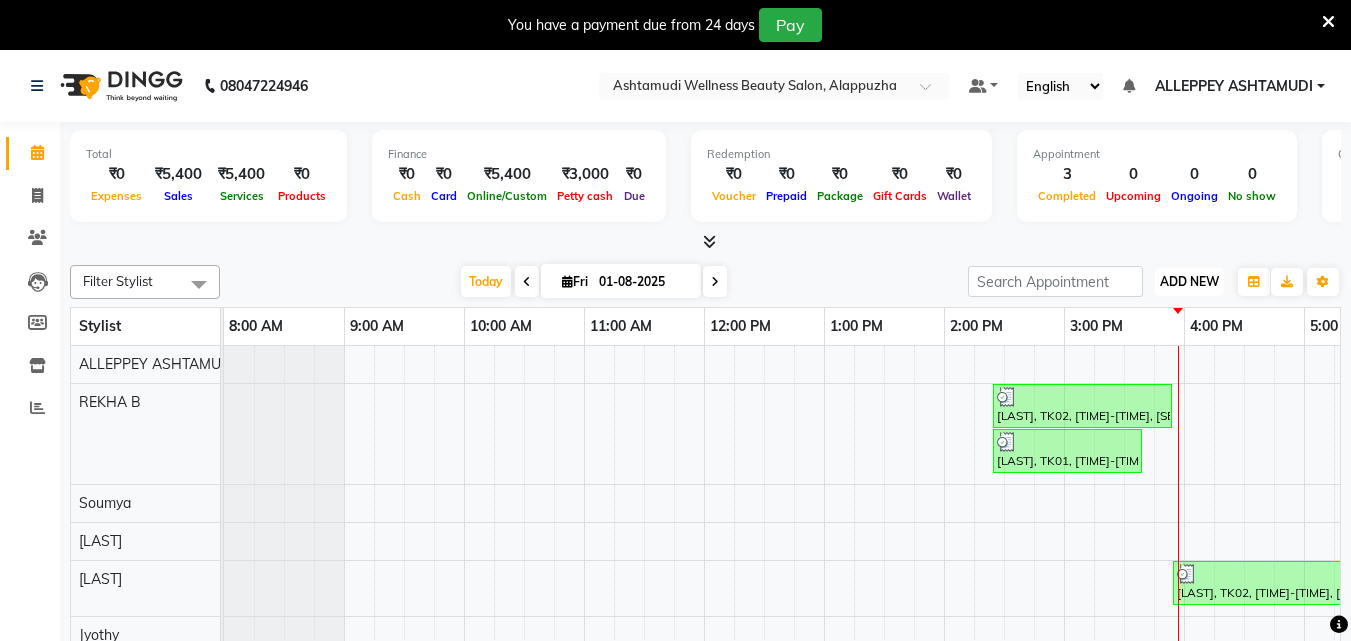 click on "ADD NEW" at bounding box center (1189, 281) 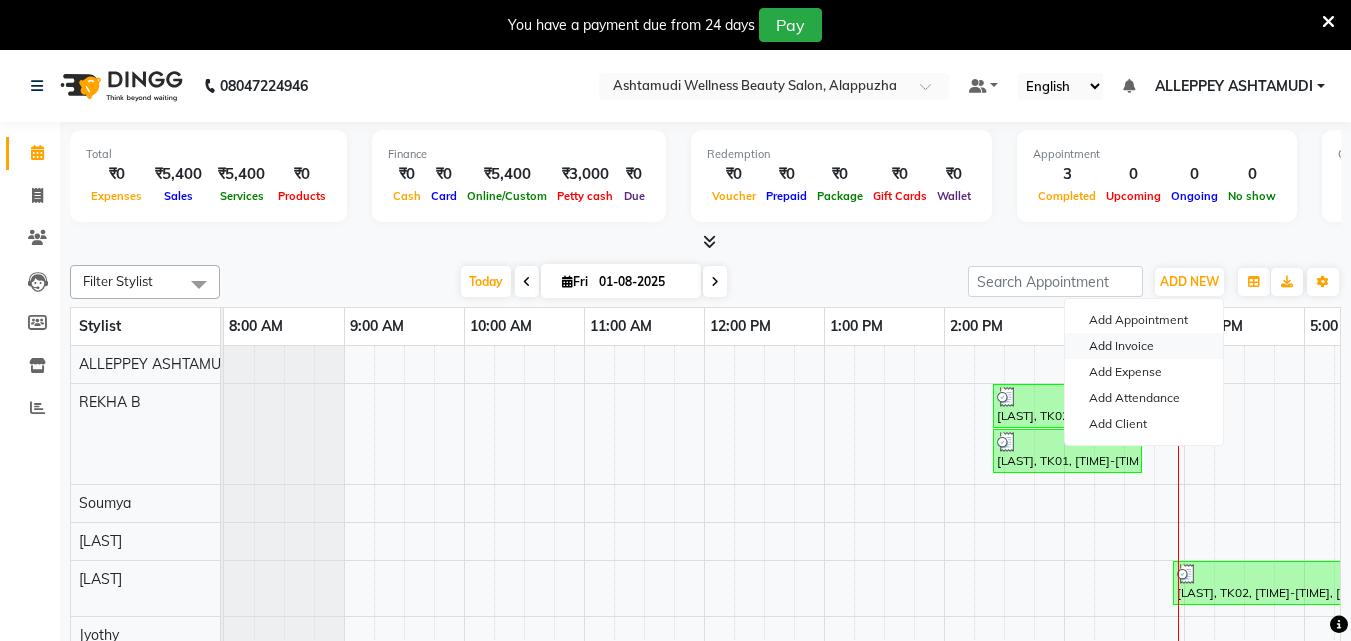 click on "Add Invoice" at bounding box center [1144, 346] 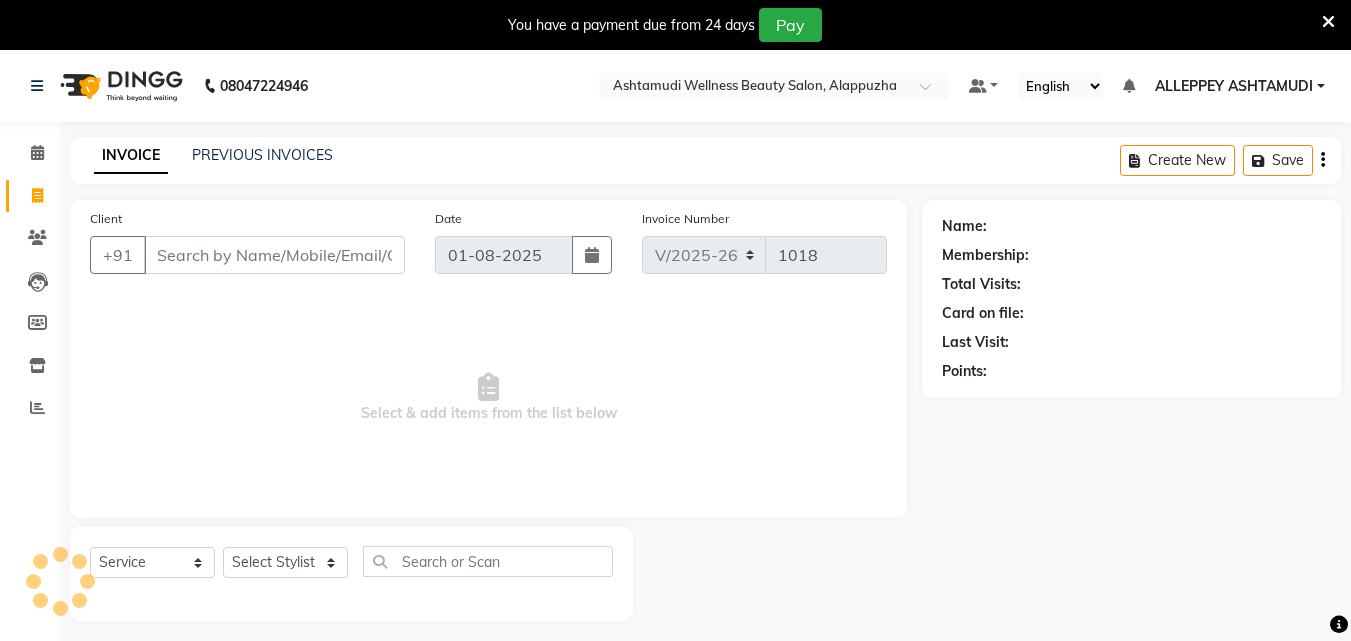 click on "Client" at bounding box center [274, 255] 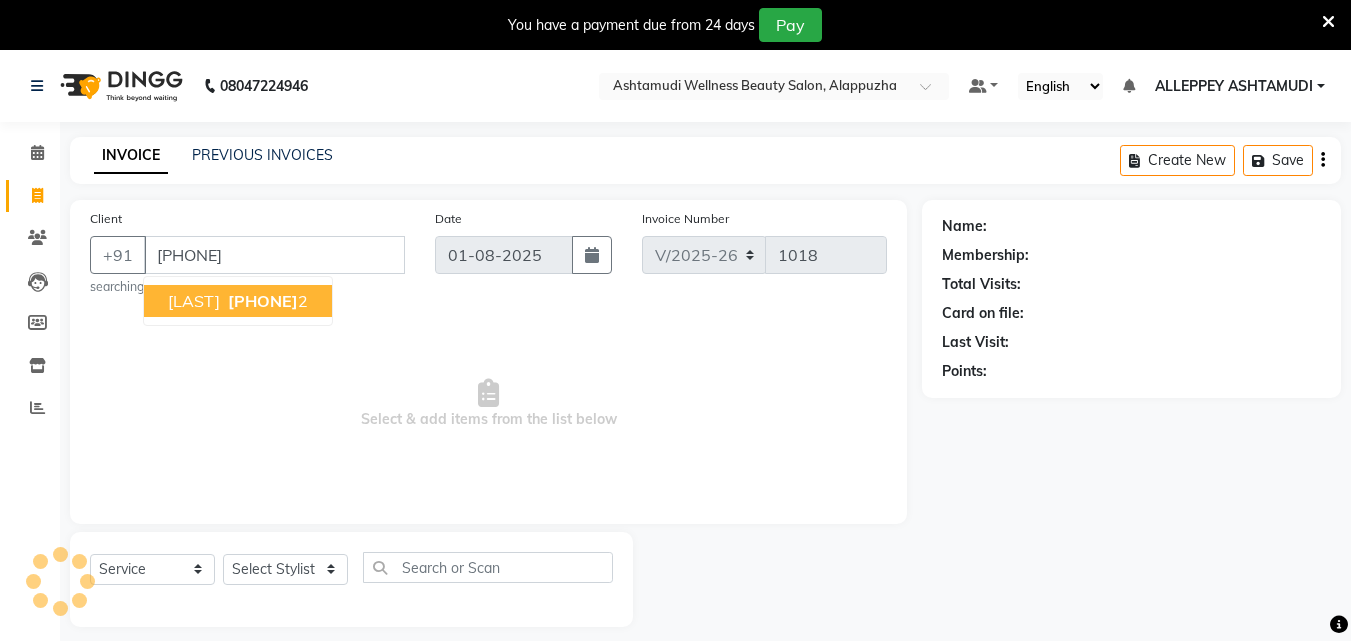type on "9645899472" 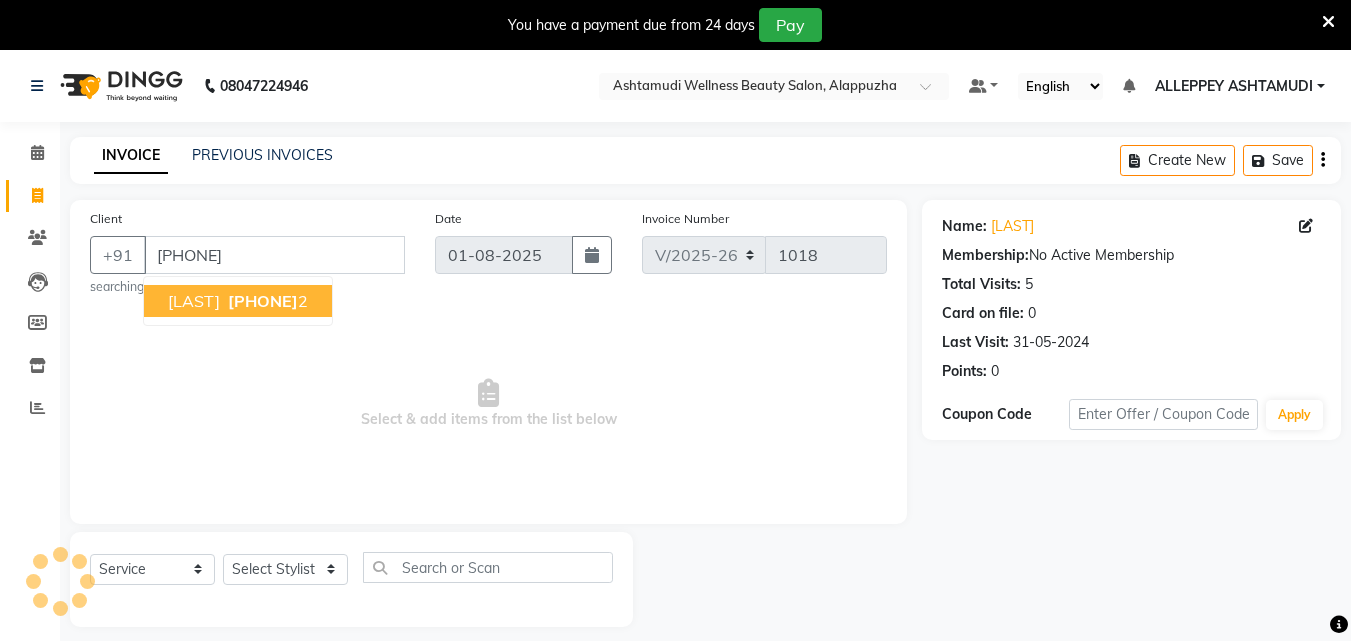 click on "964589947" at bounding box center [263, 301] 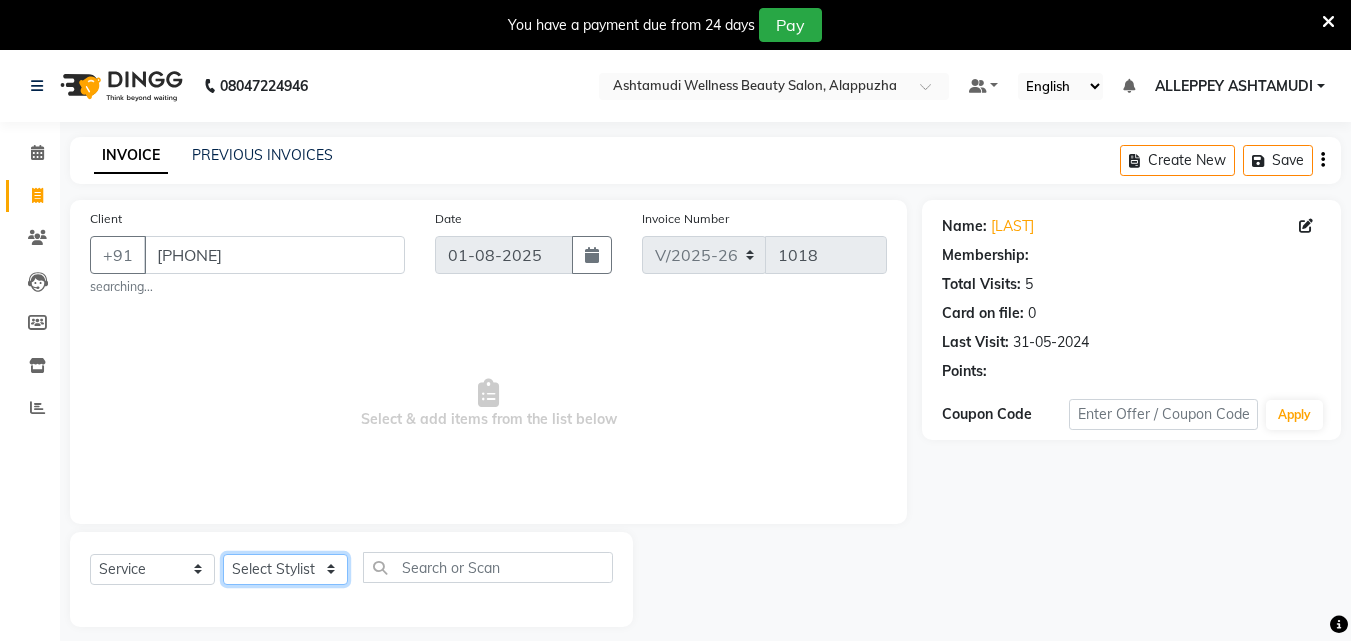 click on "Select Stylist ALLEPPEY ASHTAMUDI Jyothy REKHA B ROSELIN Soumya Sreedevi" 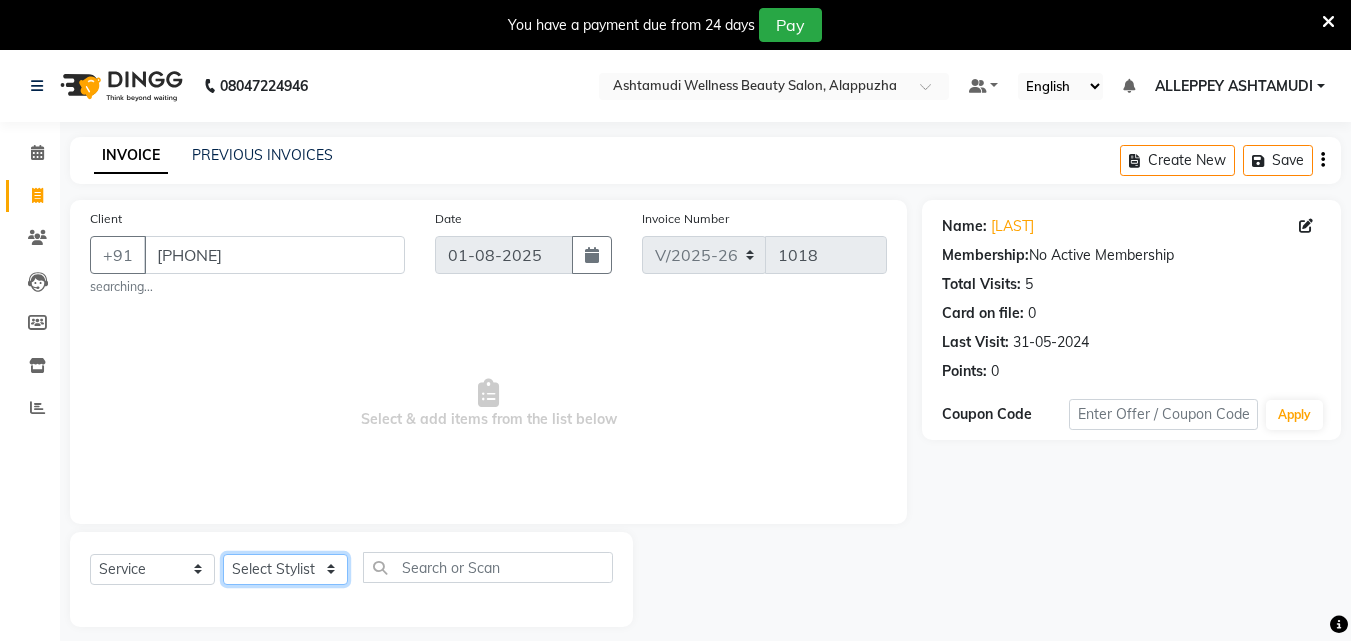 select on "57585" 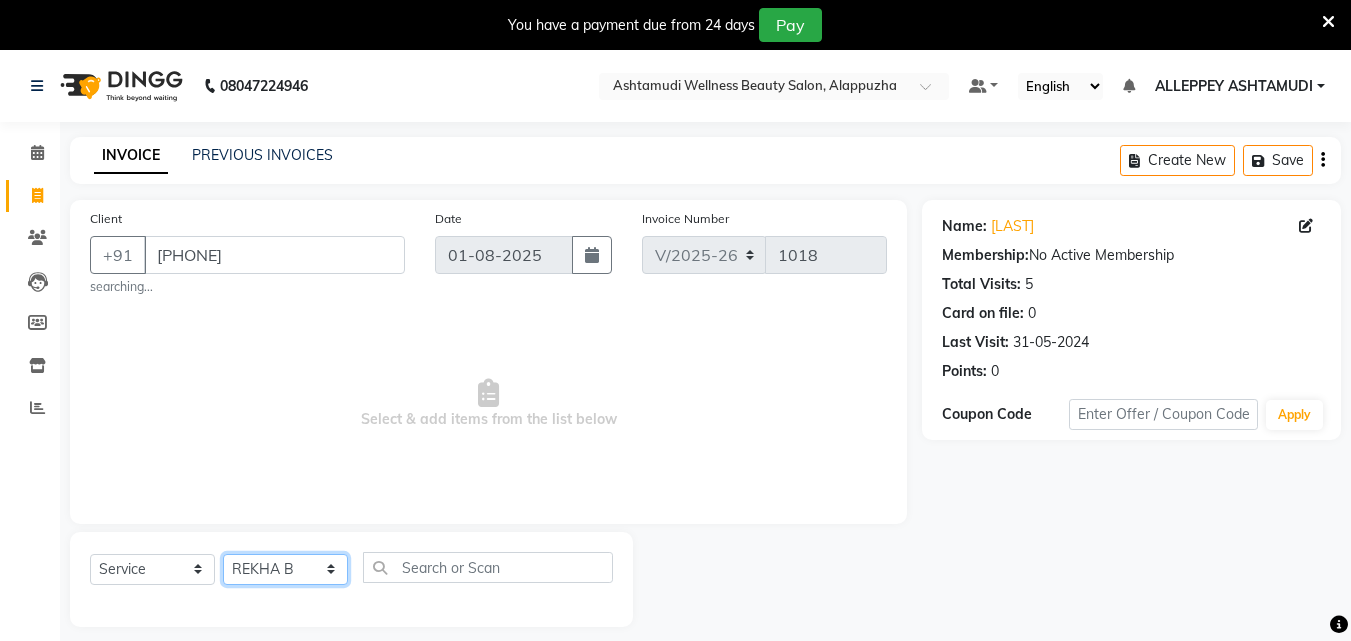click on "Select Stylist ALLEPPEY ASHTAMUDI Jyothy REKHA B ROSELIN Soumya Sreedevi" 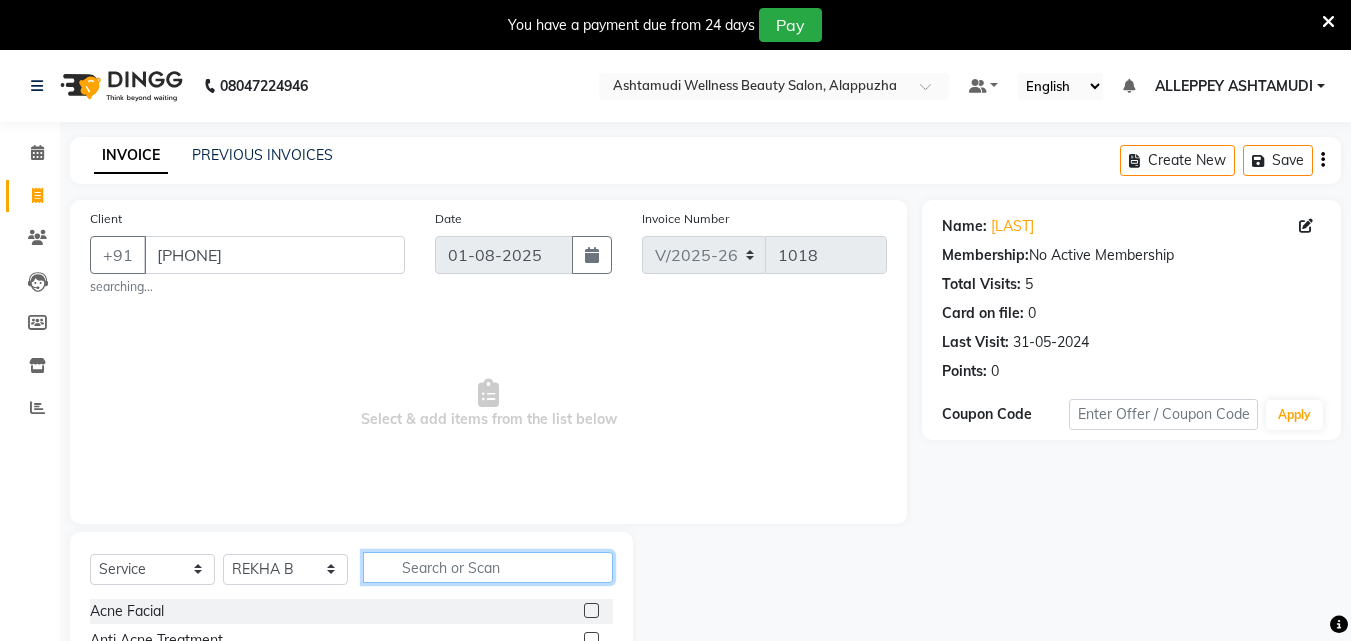 click 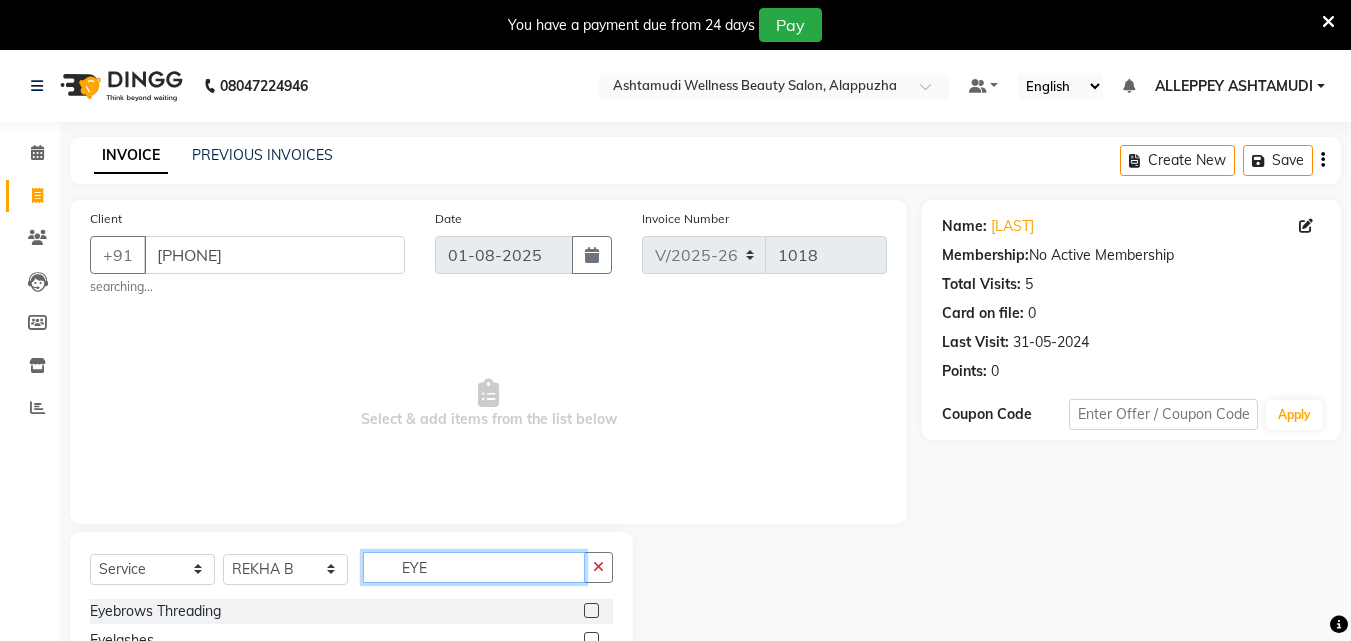 type on "EYE" 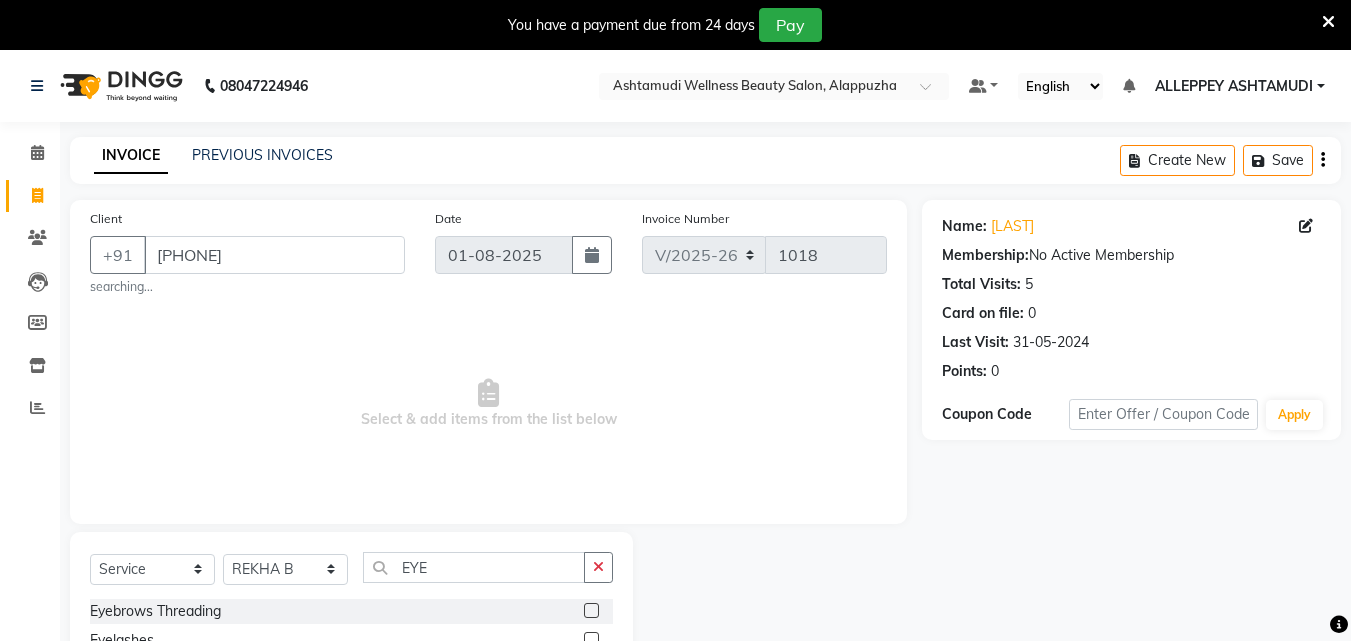 click 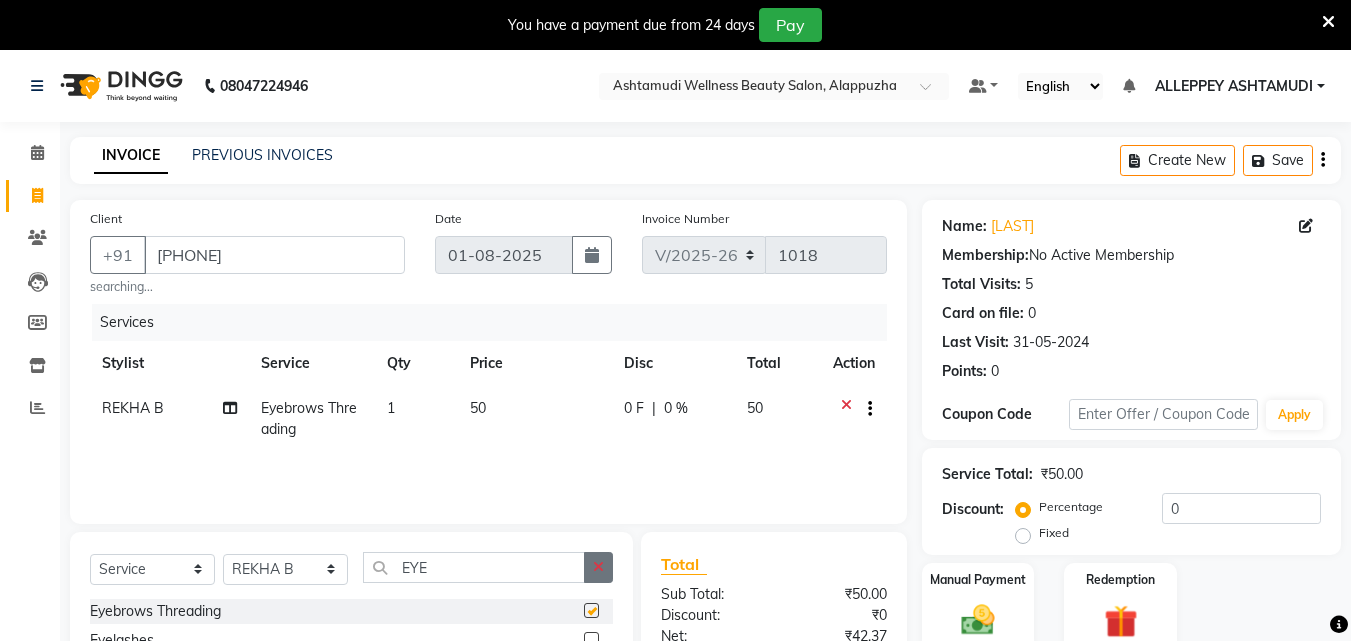 checkbox on "false" 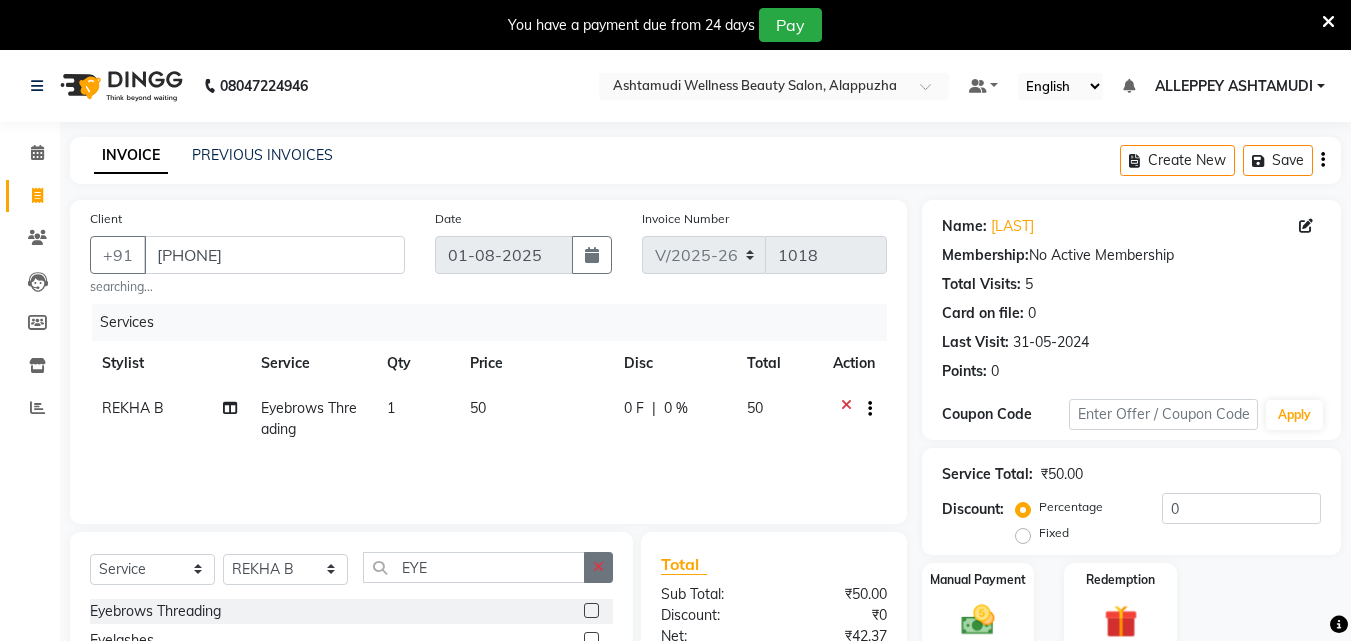 click 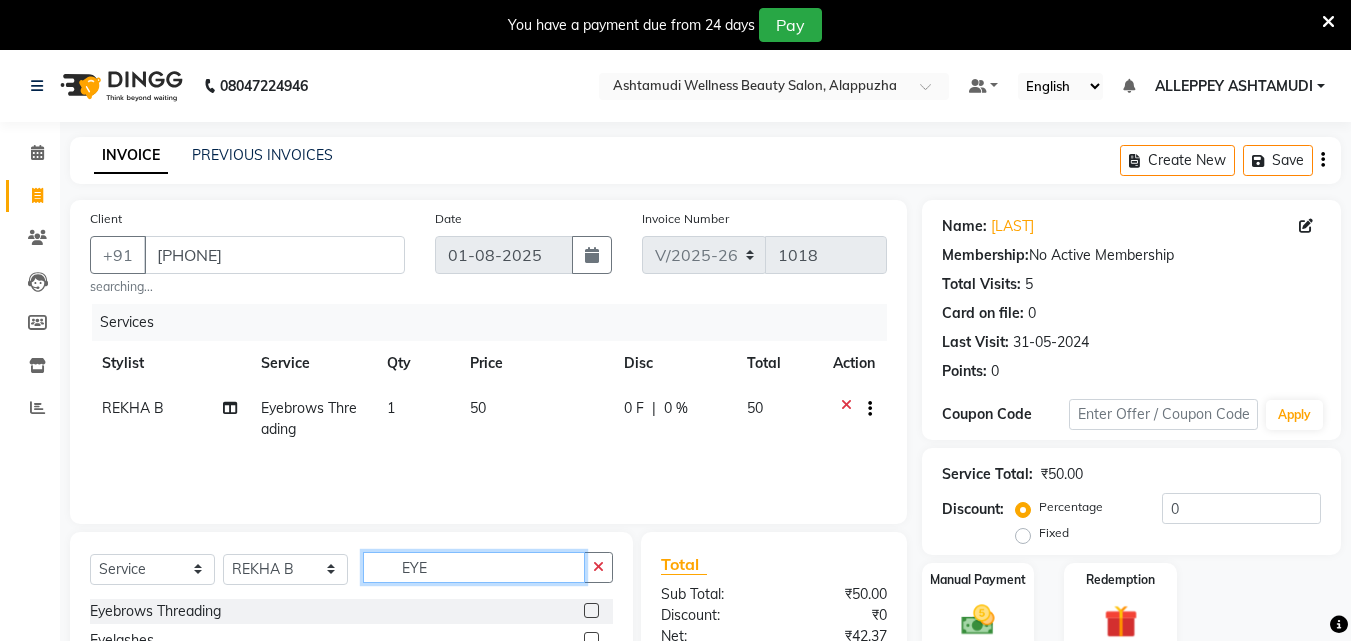 type 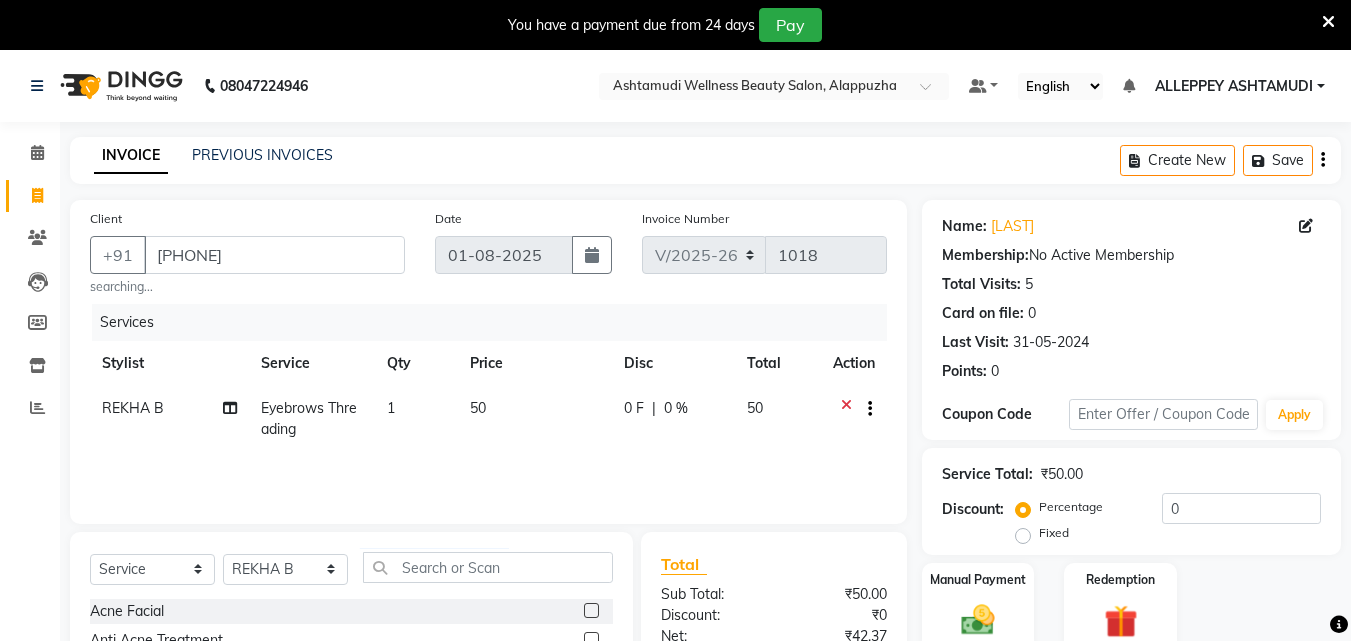 click on "1" 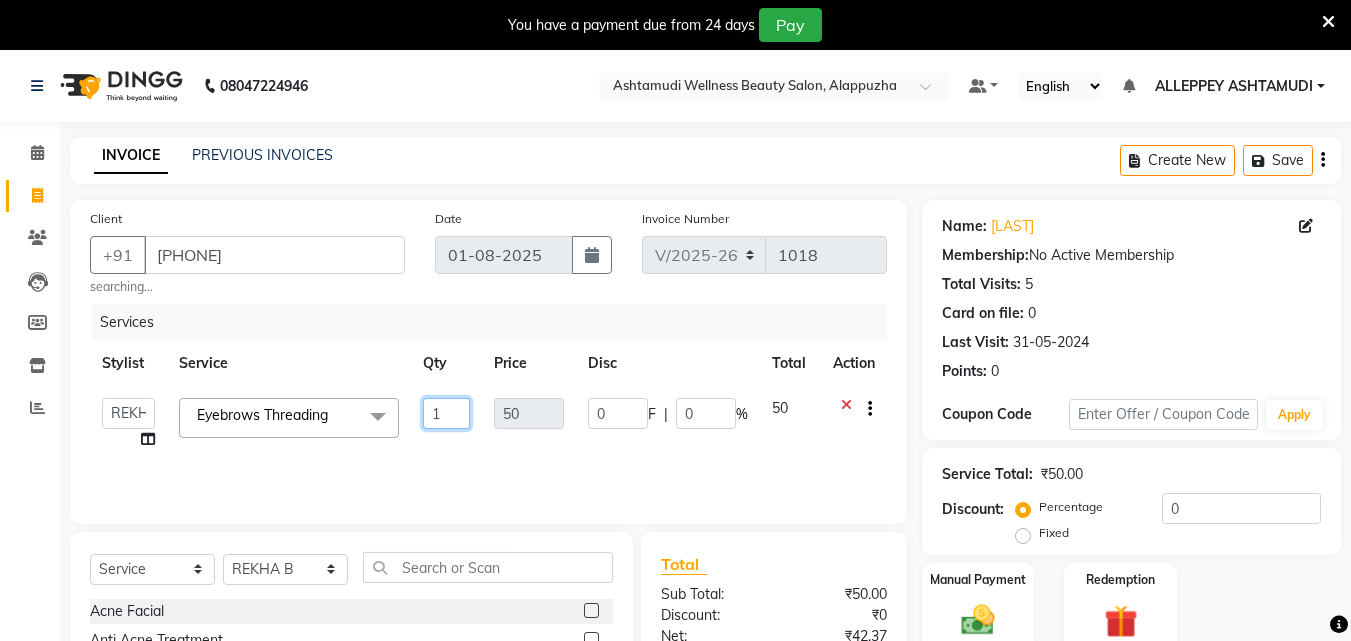click on "1" 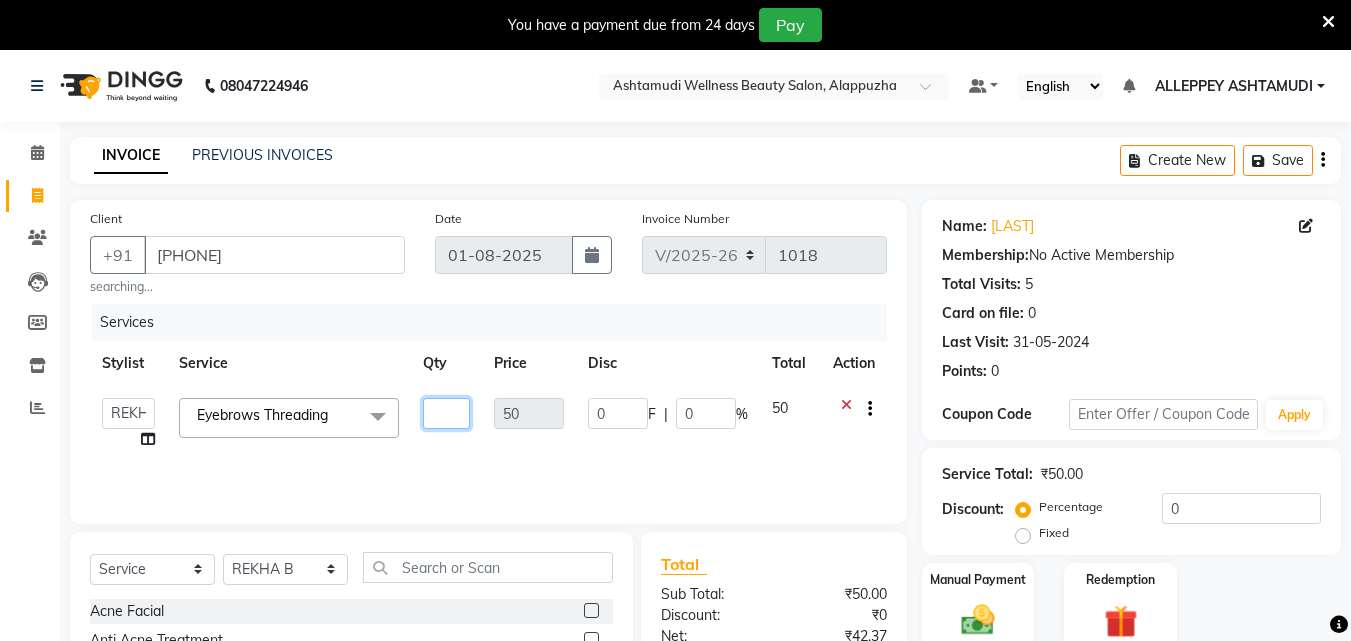 type on "2" 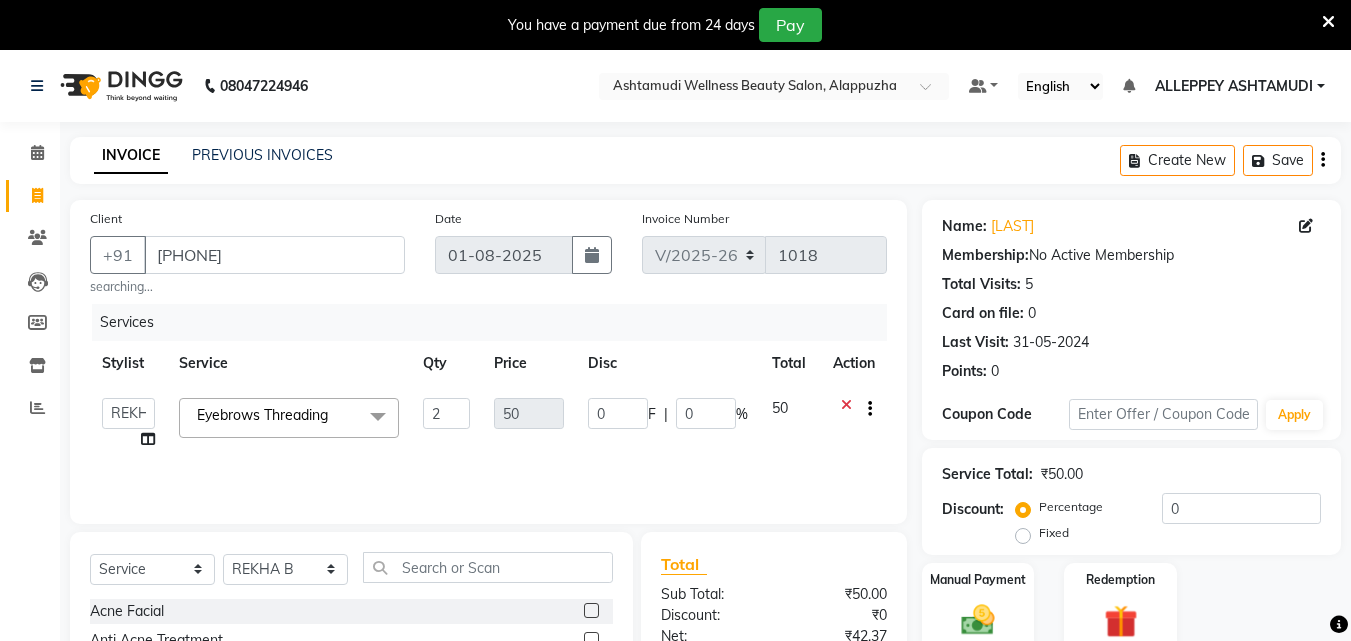 click on "Services" 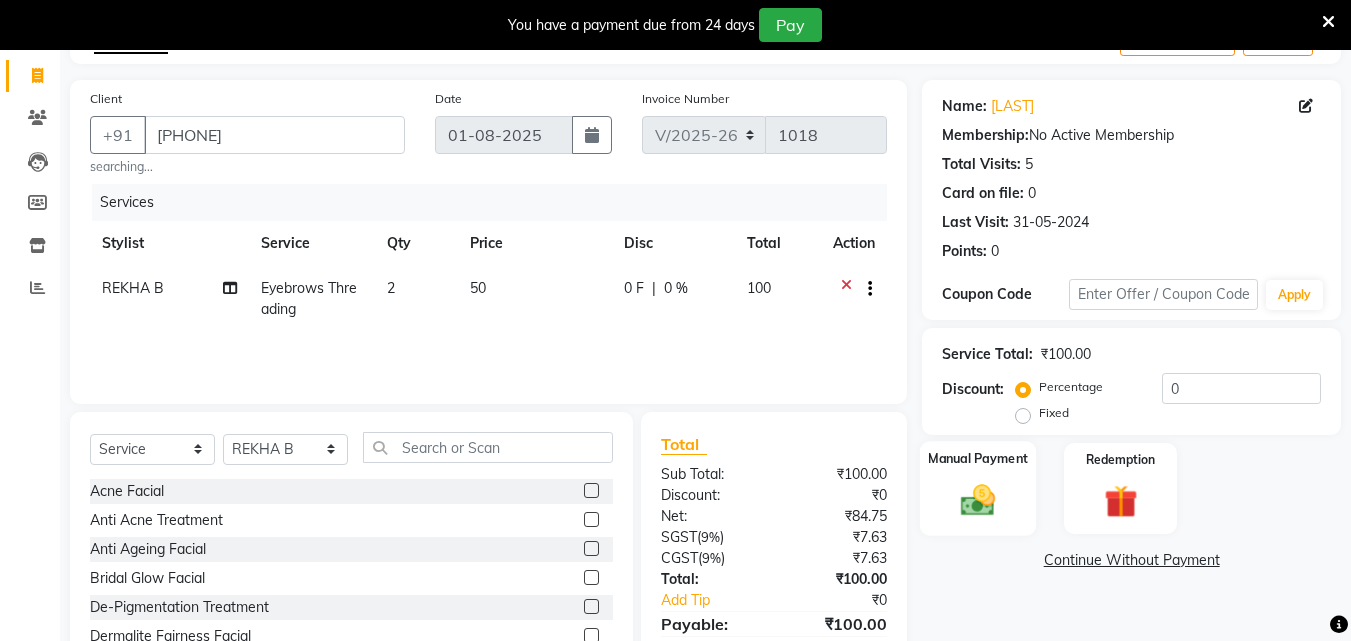 scroll, scrollTop: 216, scrollLeft: 0, axis: vertical 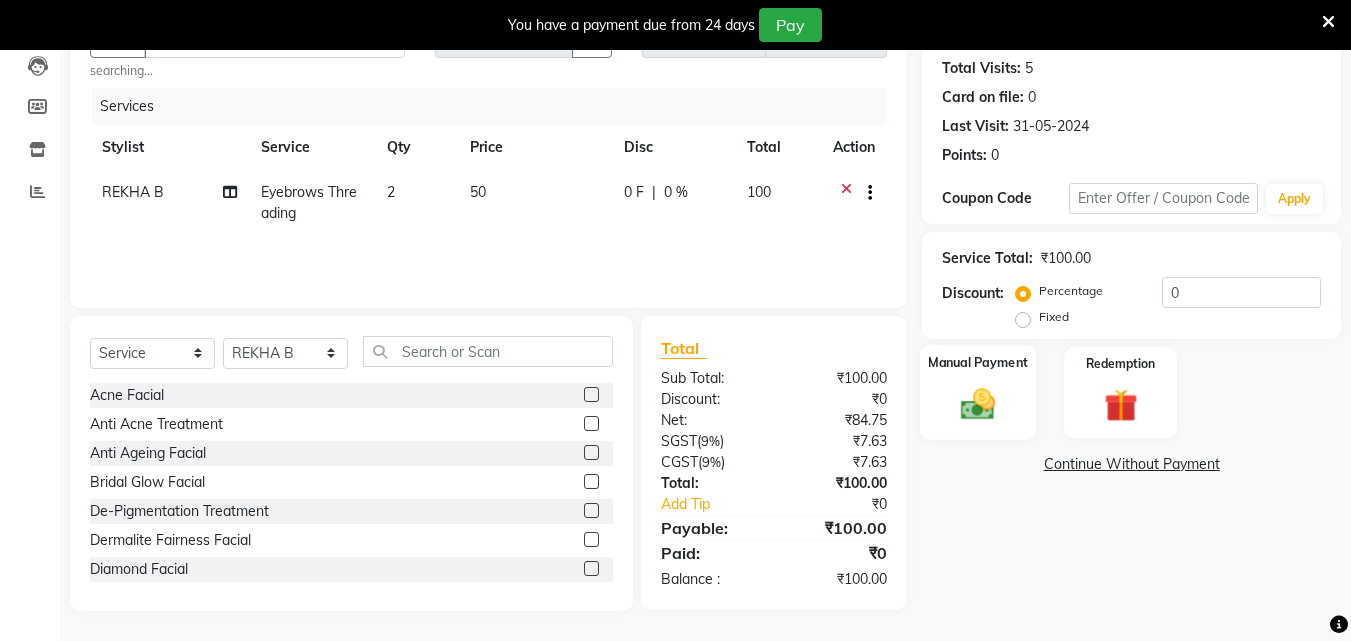 click on "Manual Payment" 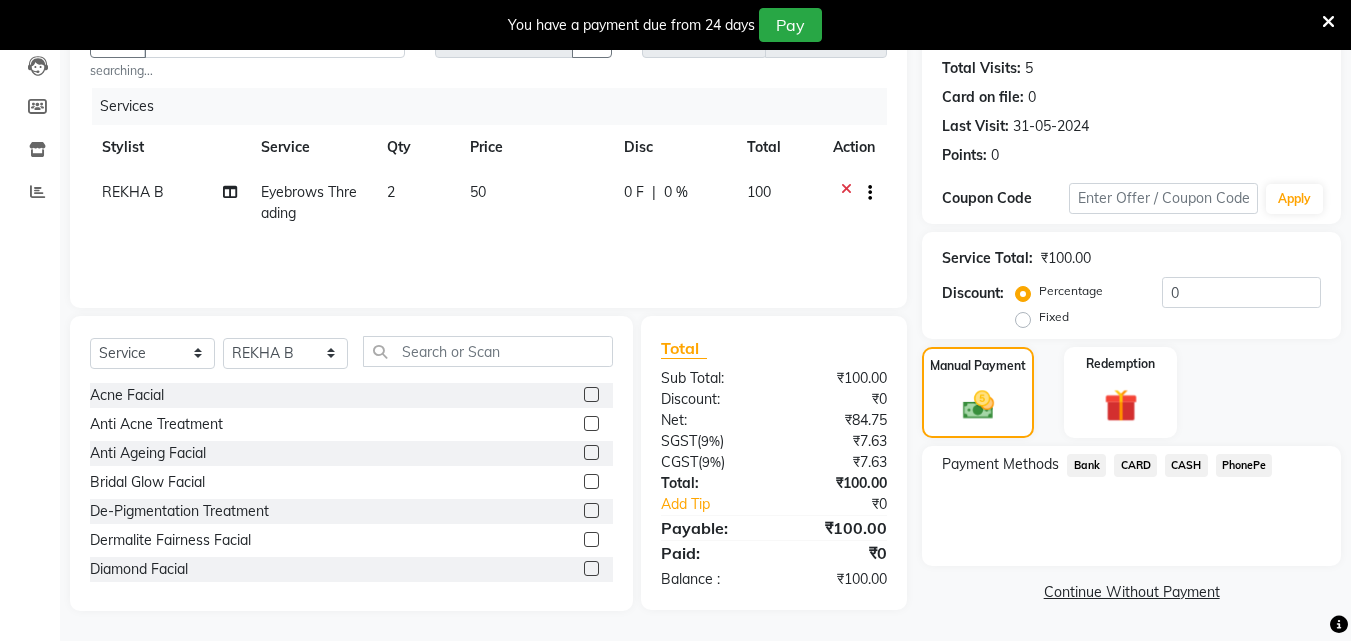 drag, startPoint x: 1202, startPoint y: 462, endPoint x: 1182, endPoint y: 475, distance: 23.853722 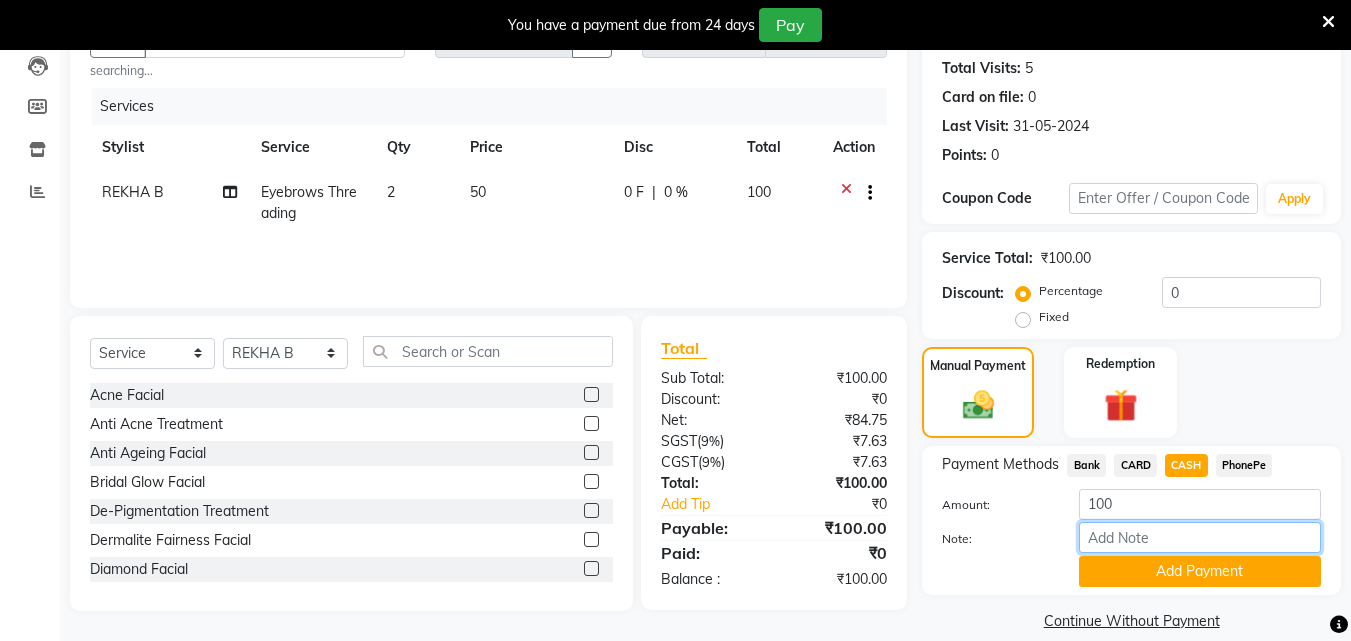 drag, startPoint x: 1142, startPoint y: 537, endPoint x: 1159, endPoint y: 530, distance: 18.384777 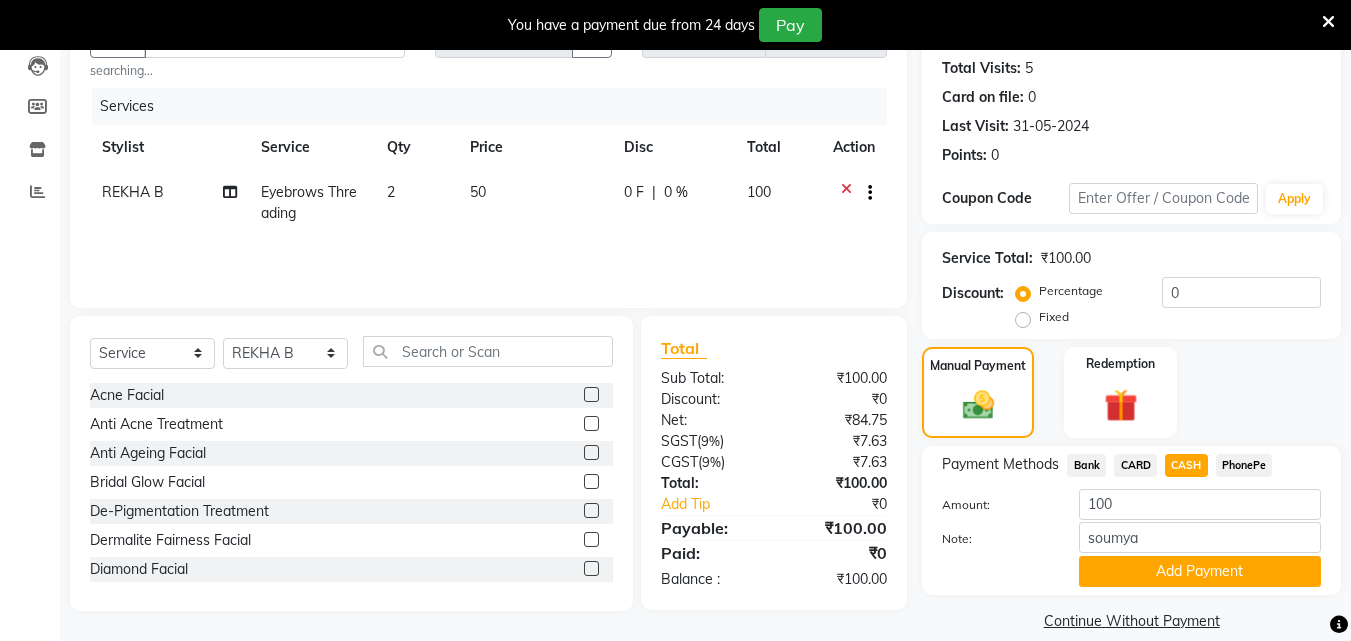 drag, startPoint x: 1116, startPoint y: 560, endPoint x: 1114, endPoint y: 572, distance: 12.165525 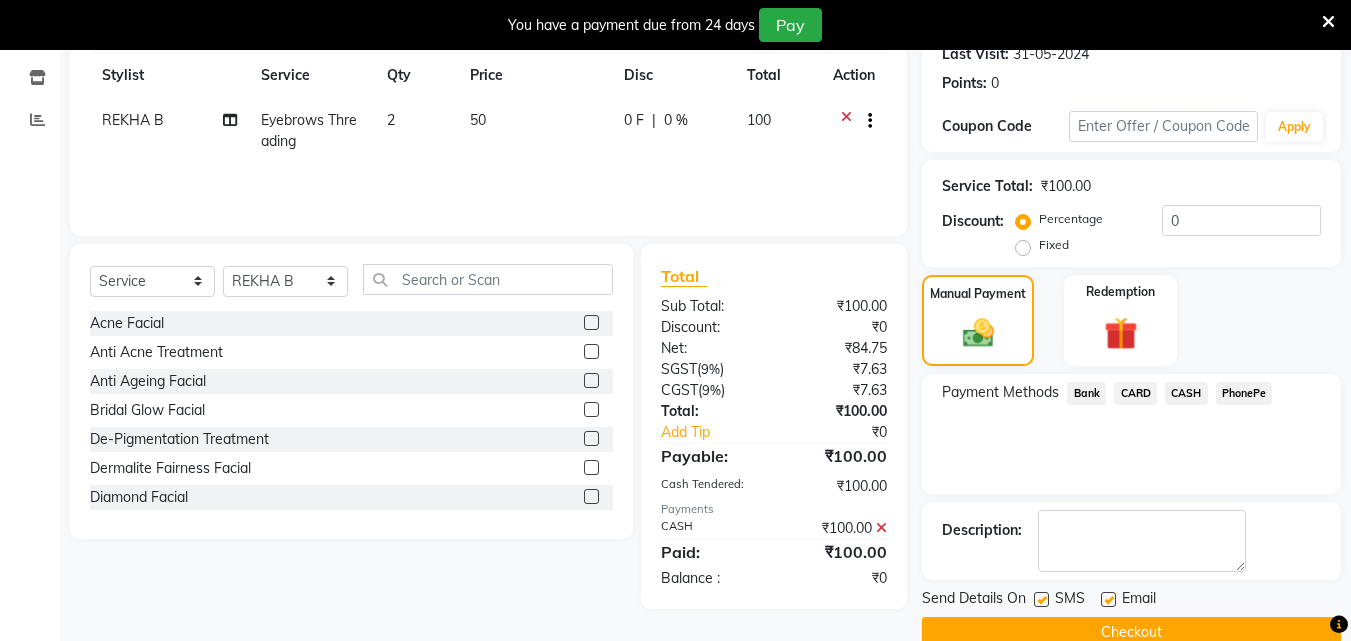 scroll, scrollTop: 325, scrollLeft: 0, axis: vertical 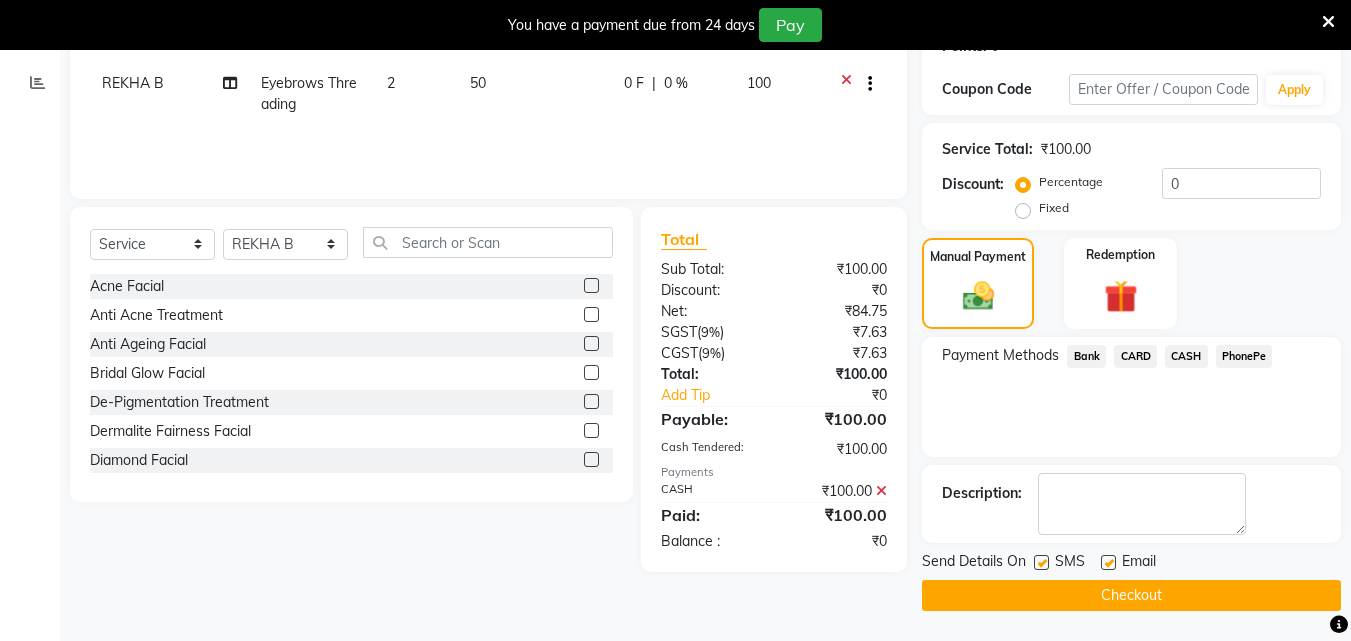 click on "Checkout" 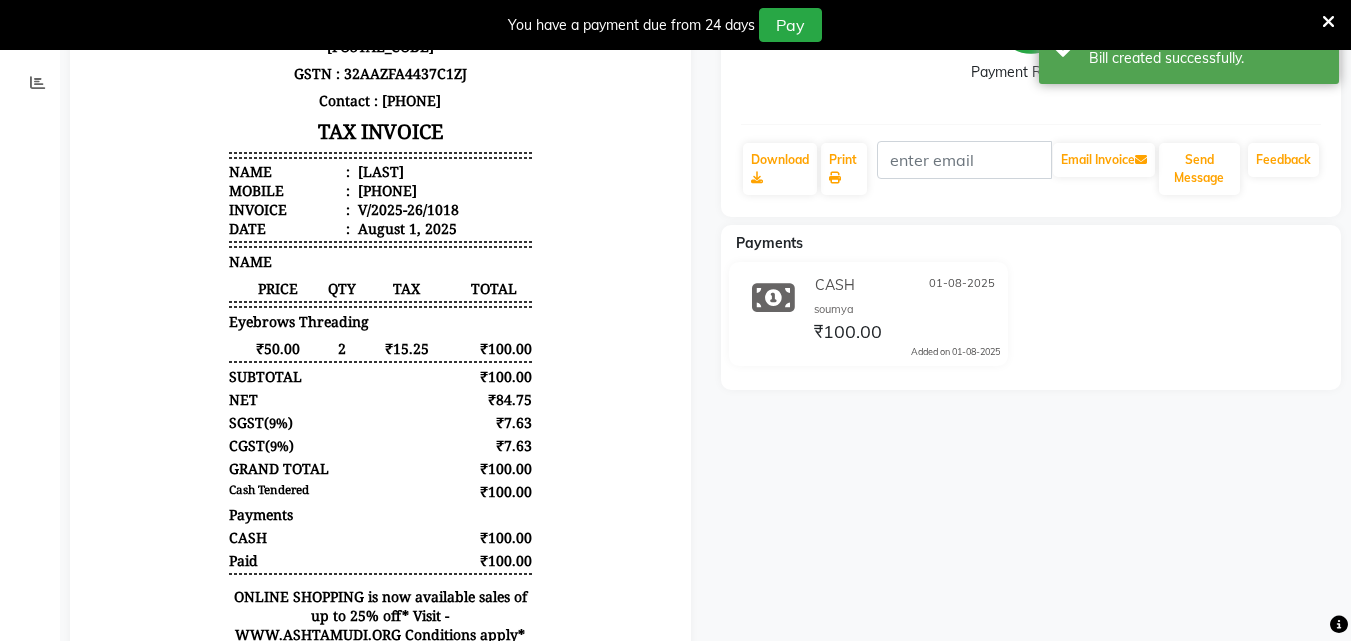 scroll, scrollTop: 0, scrollLeft: 0, axis: both 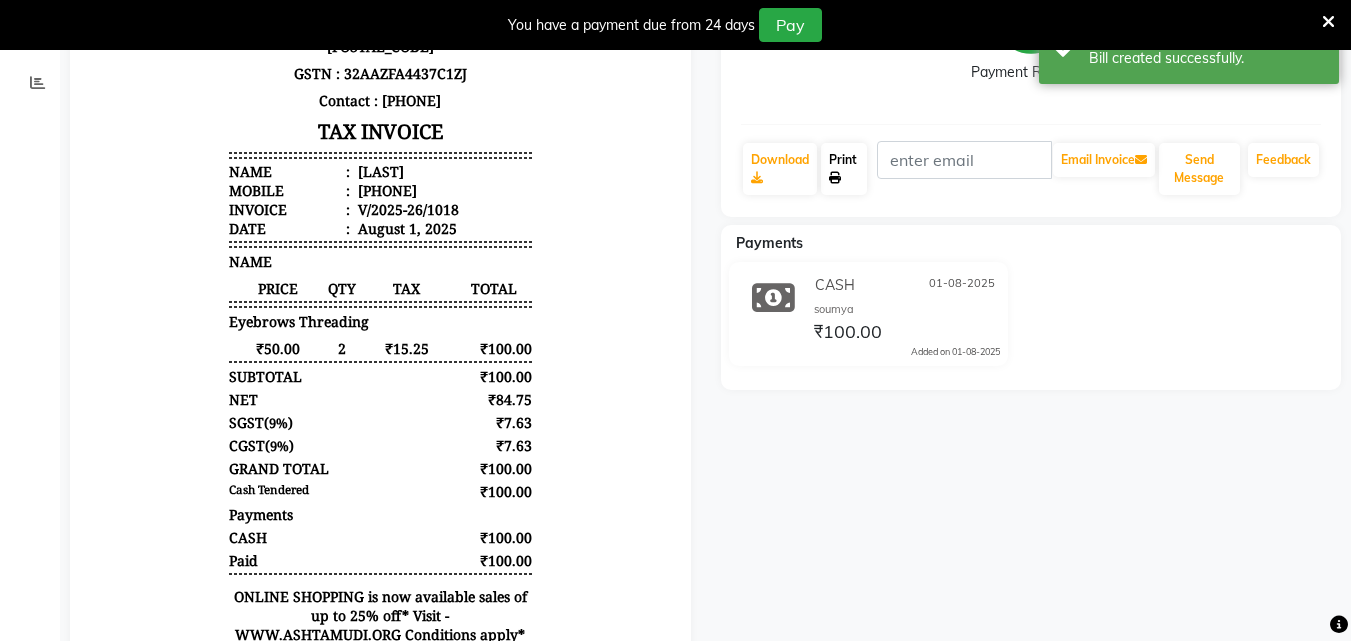 click on "Print" 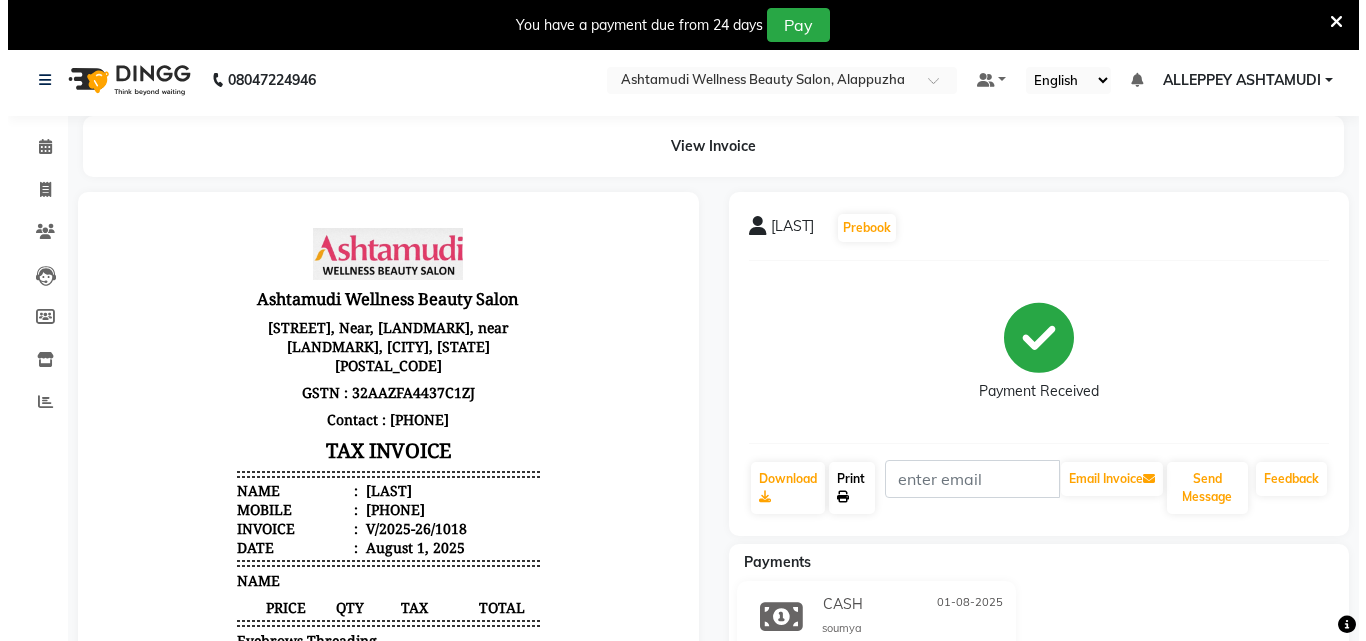 scroll, scrollTop: 0, scrollLeft: 0, axis: both 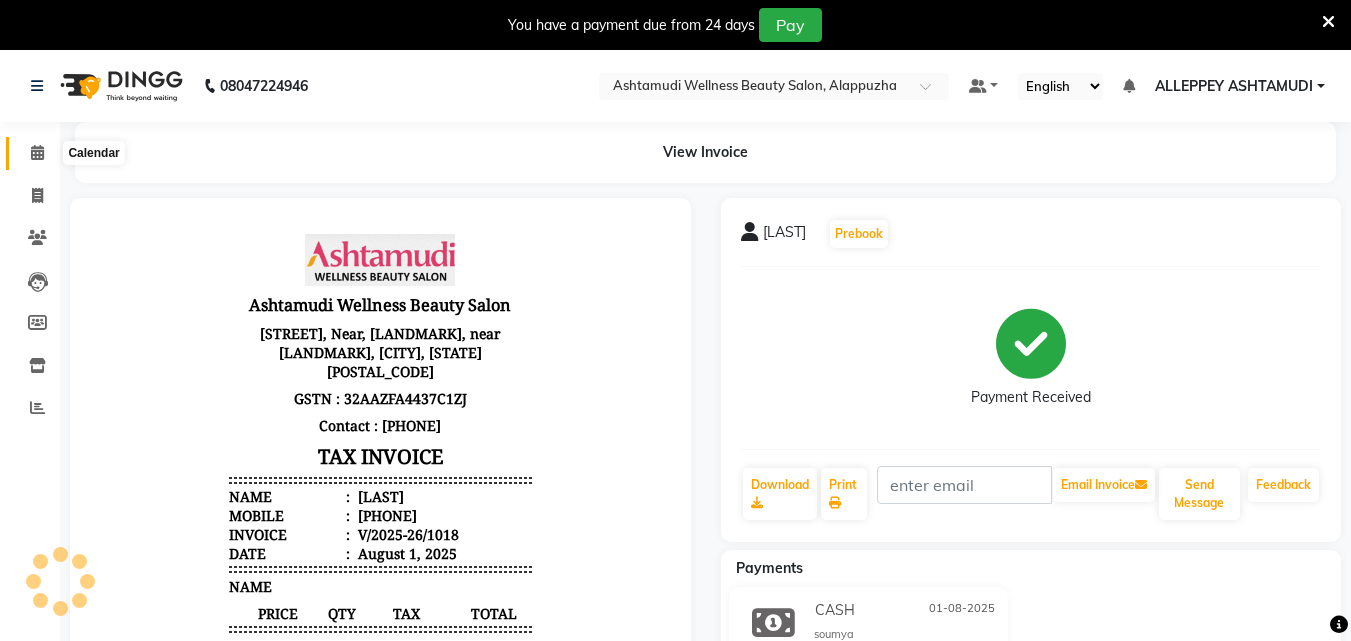 click 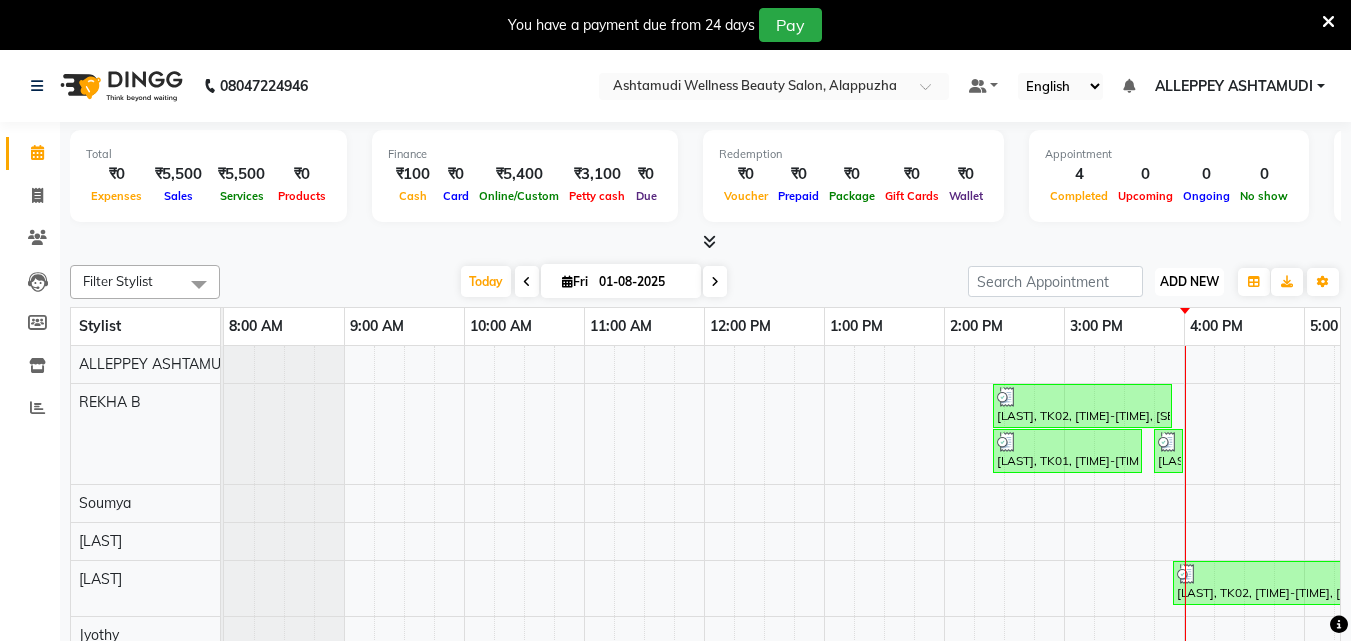 click on "ADD NEW" at bounding box center [1189, 281] 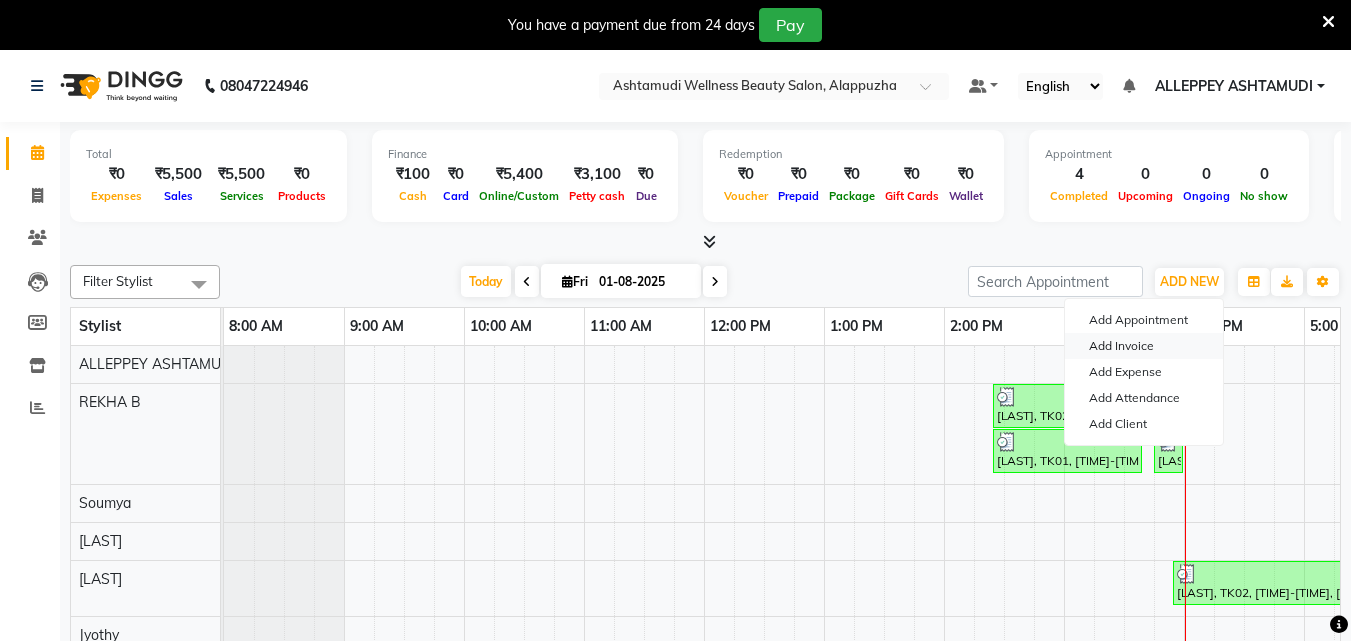 click on "Add Invoice" at bounding box center (1144, 346) 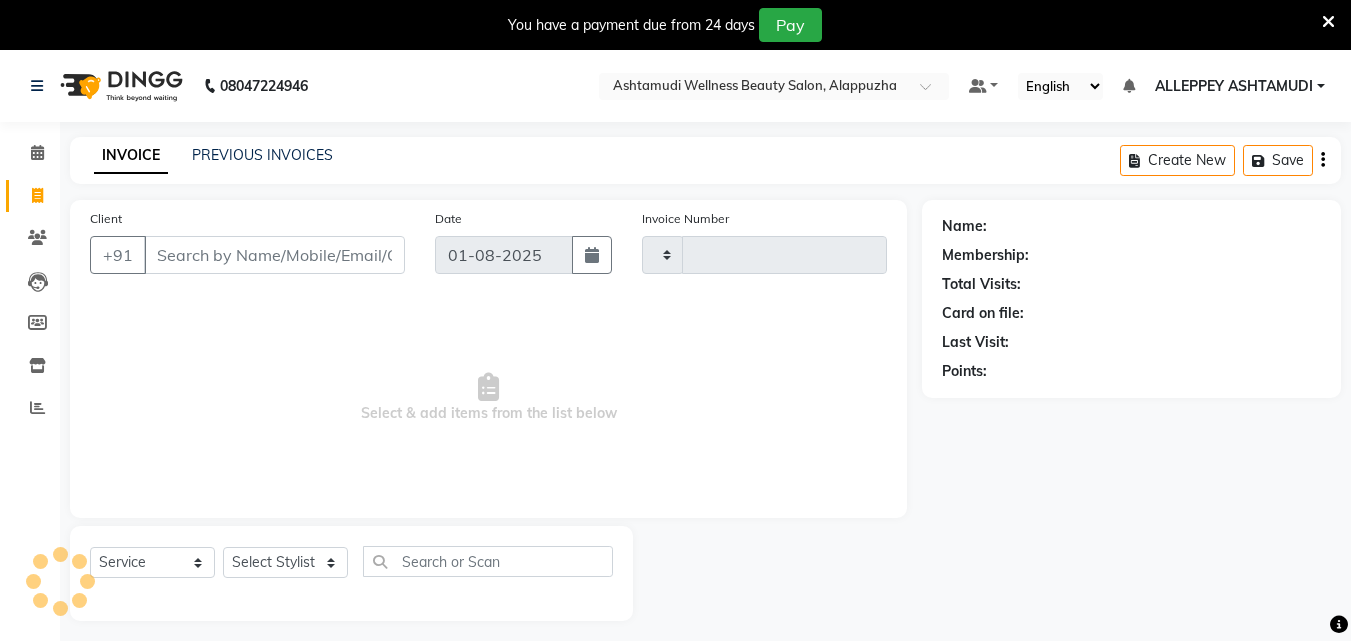 type on "1019" 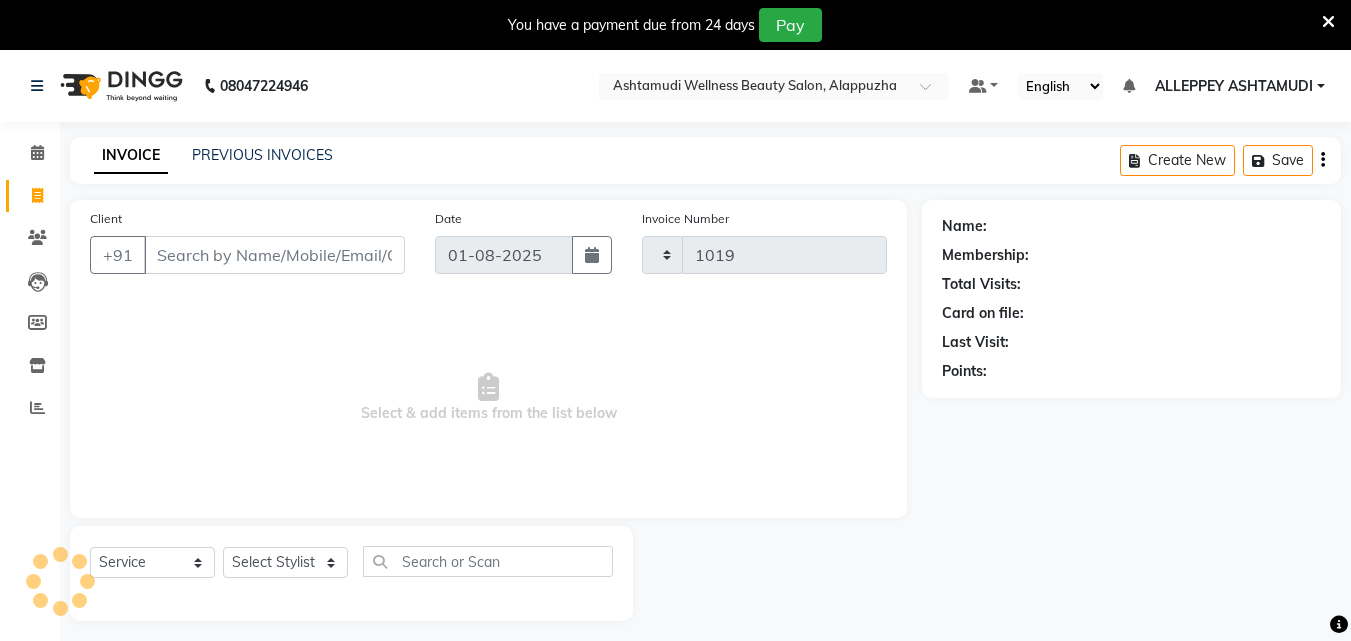 select on "4626" 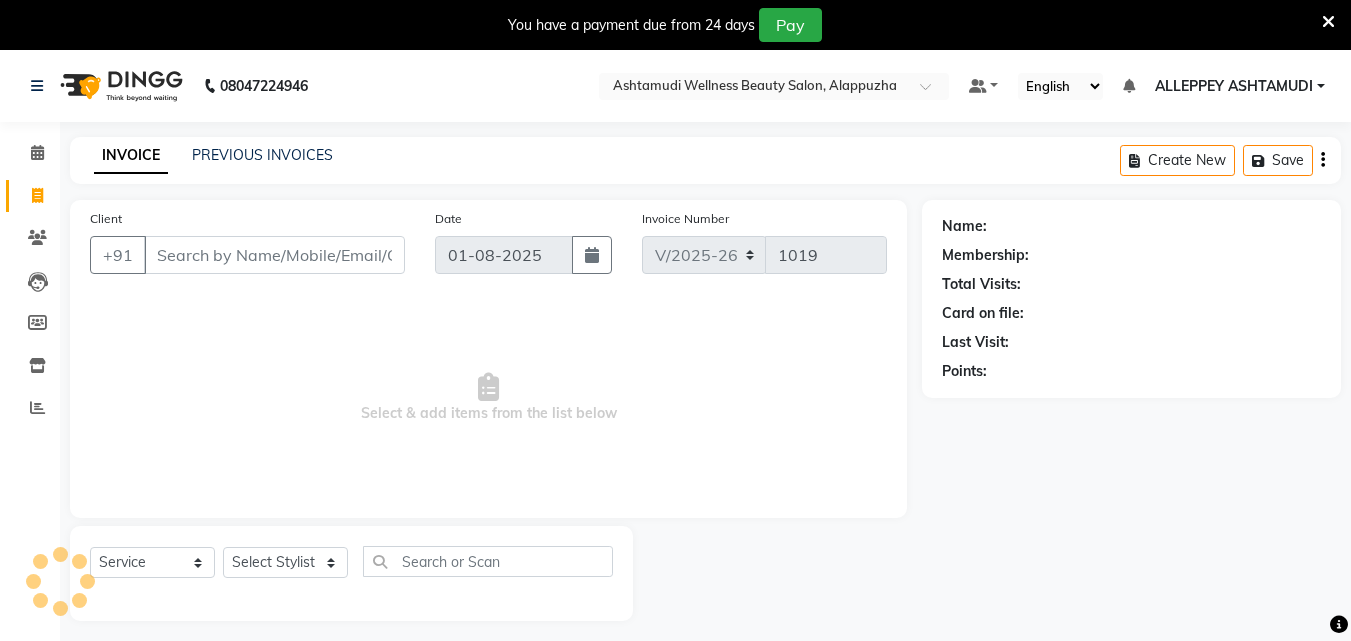 click on "Client" at bounding box center [274, 255] 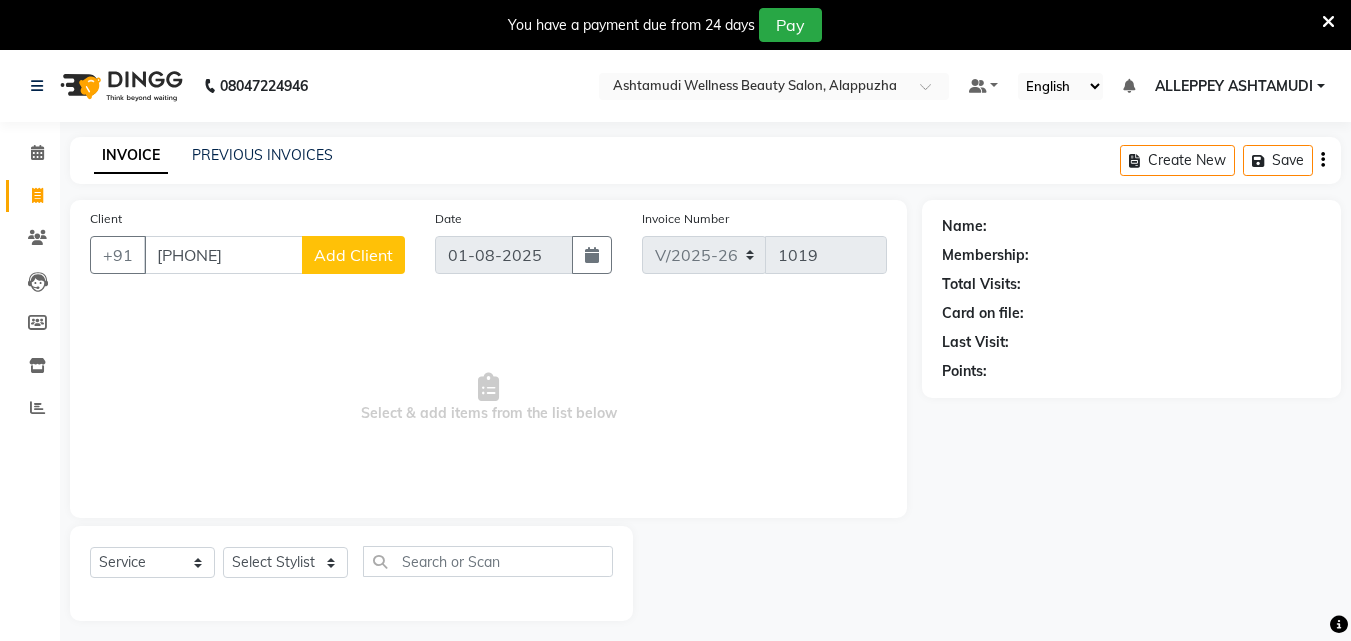 type on "9744087727" 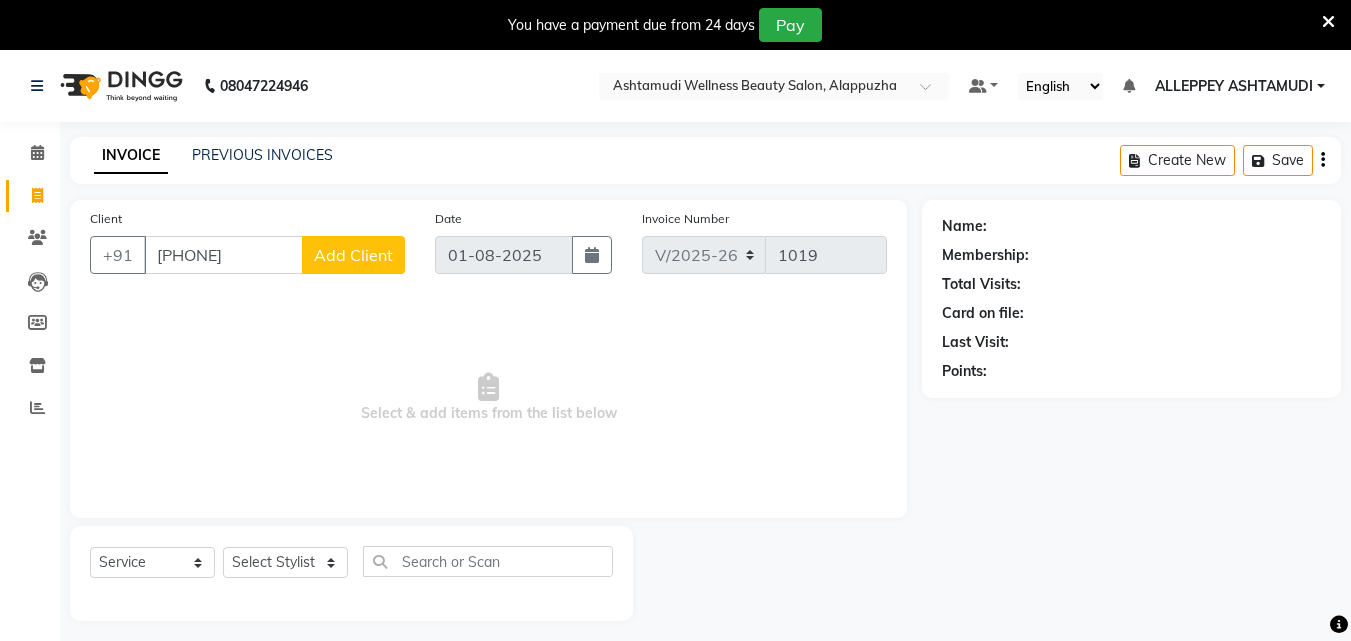 click on "Add Client" 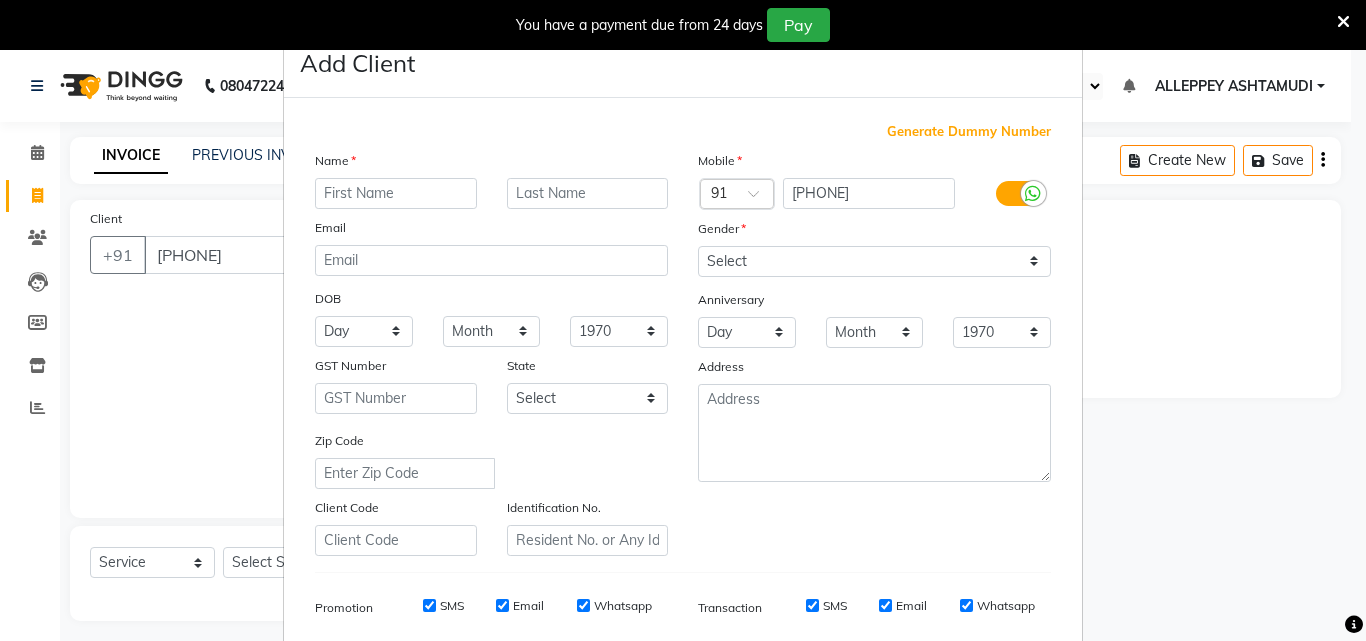 click at bounding box center (396, 193) 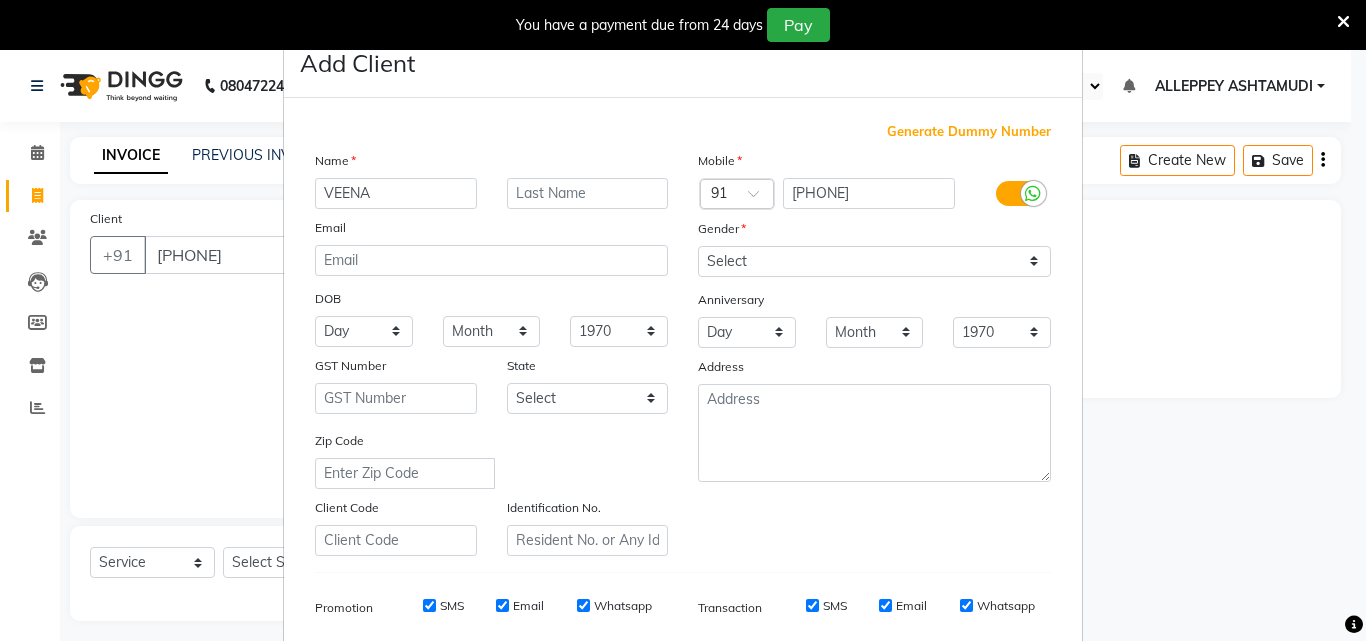 type on "VEENA" 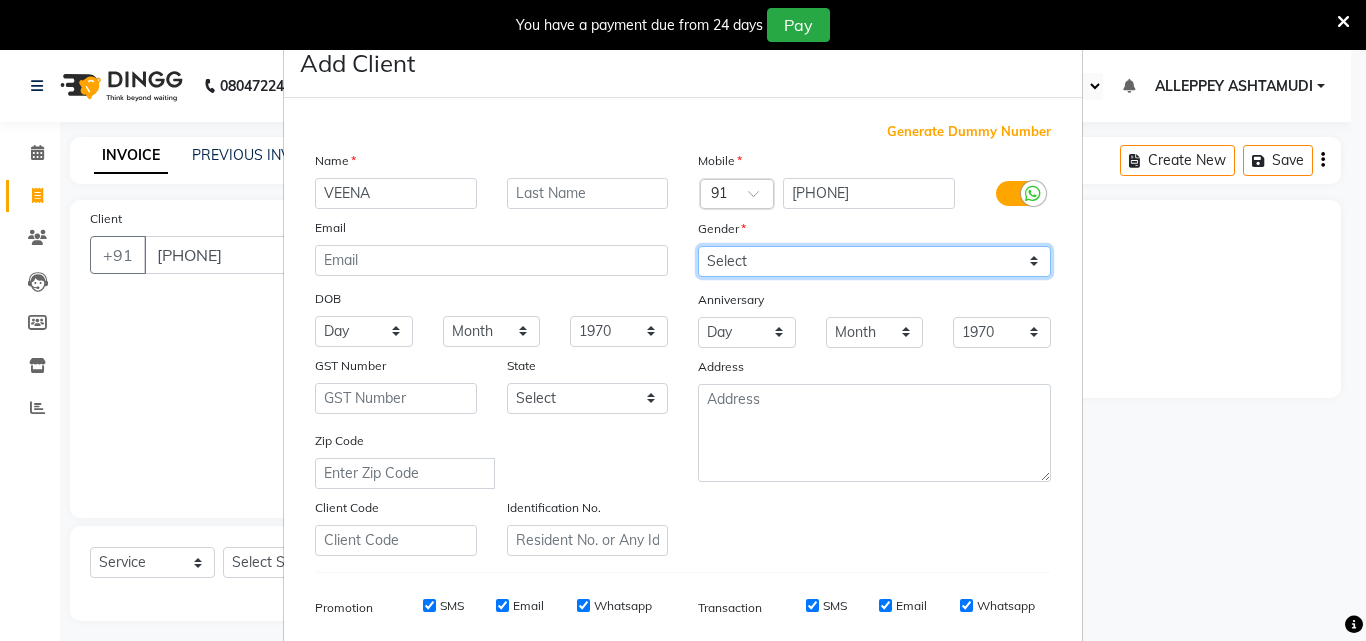 drag, startPoint x: 727, startPoint y: 267, endPoint x: 721, endPoint y: 276, distance: 10.816654 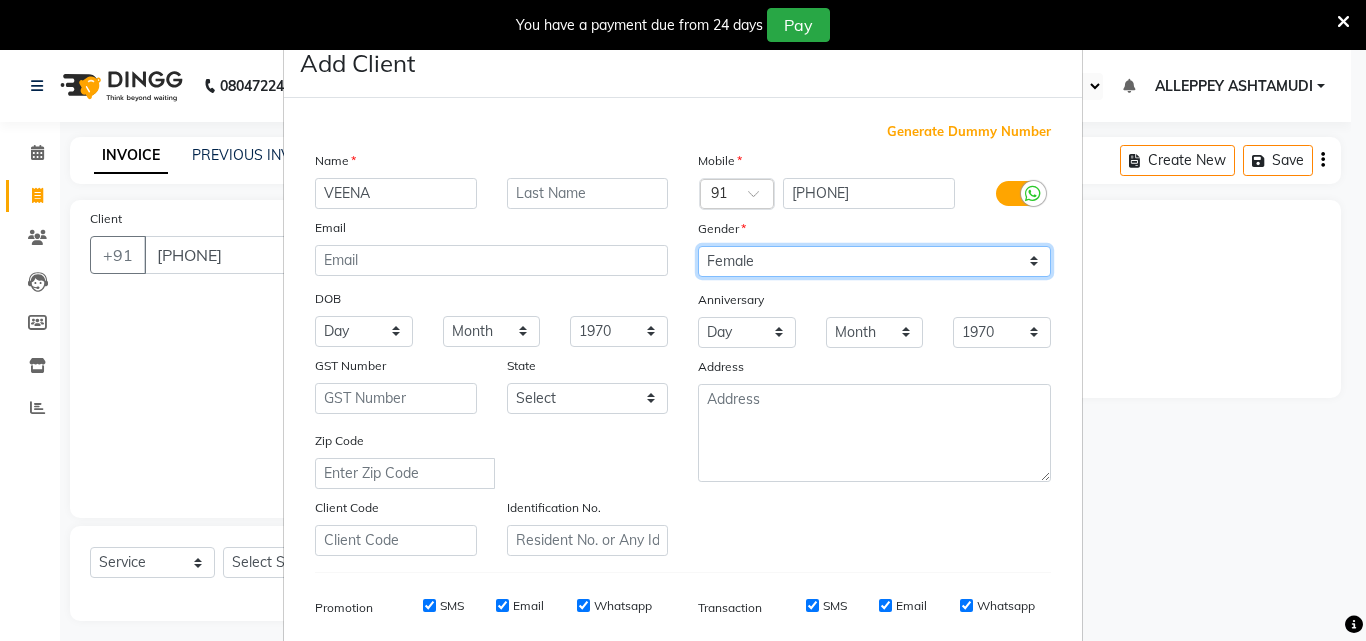 click on "Select Male Female Other Prefer Not To Say" at bounding box center [874, 261] 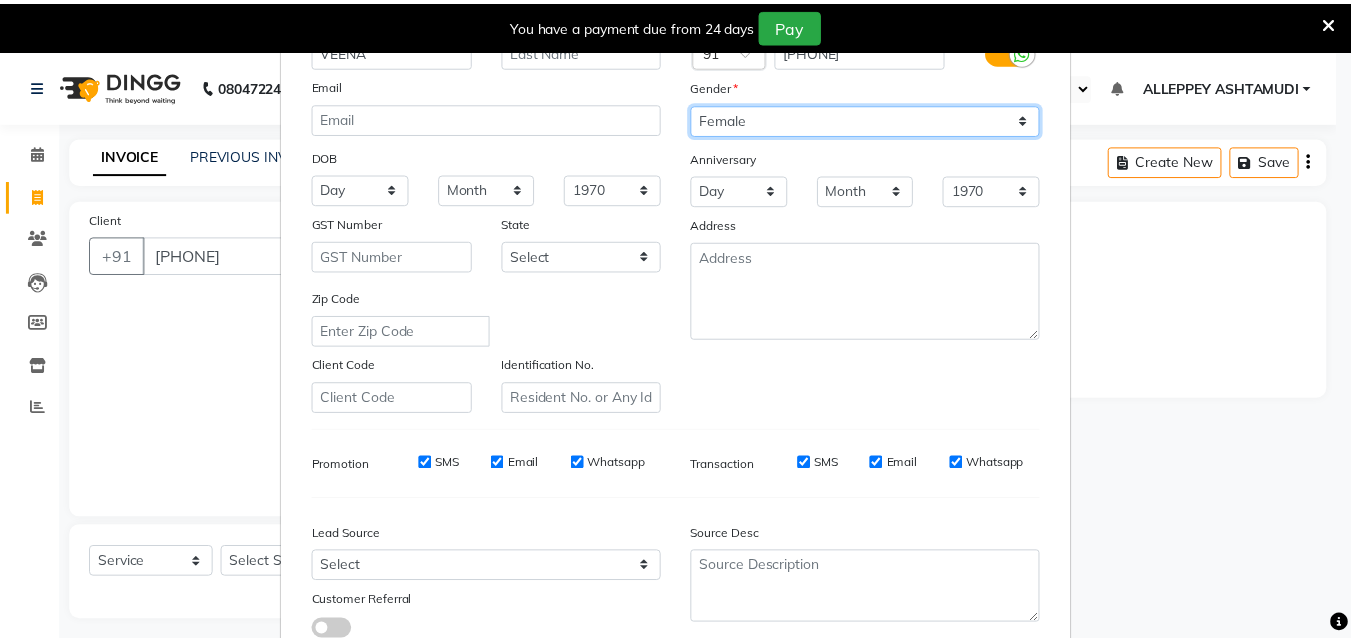 scroll, scrollTop: 282, scrollLeft: 0, axis: vertical 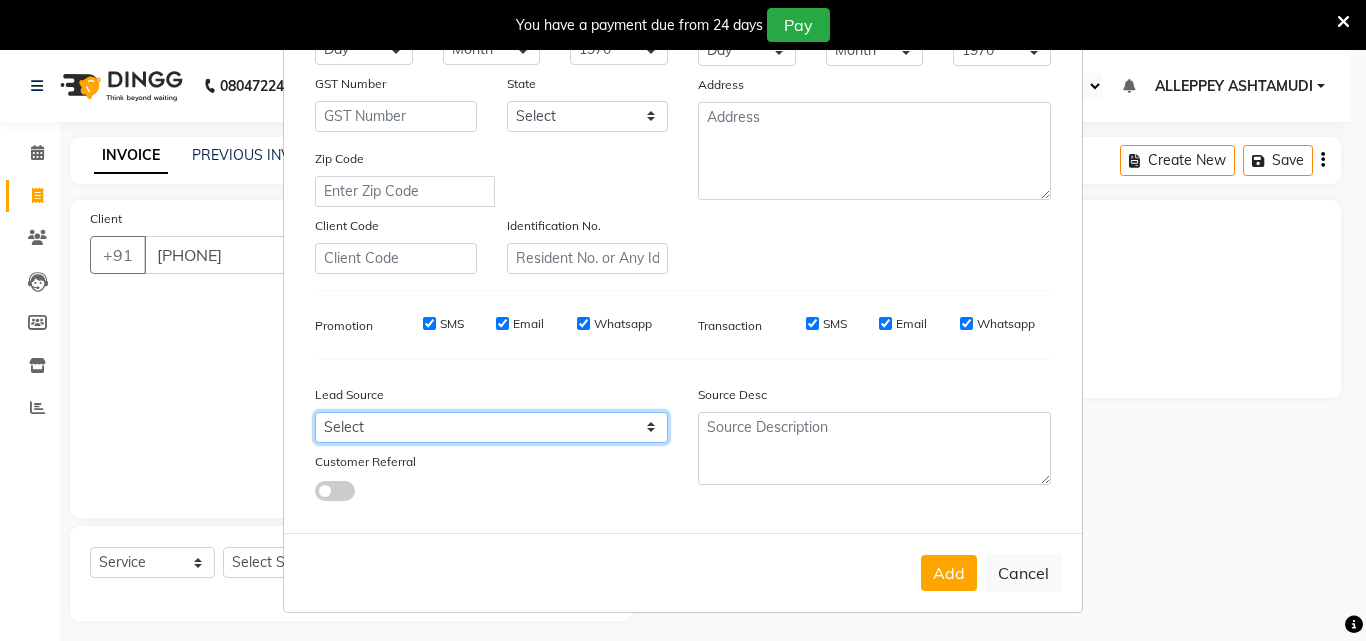 click on "Select Walk-in Referral Internet Friend Word of Mouth Advertisement Facebook JustDial Google Other Instagram  YouTube  WhatsApp" at bounding box center [491, 427] 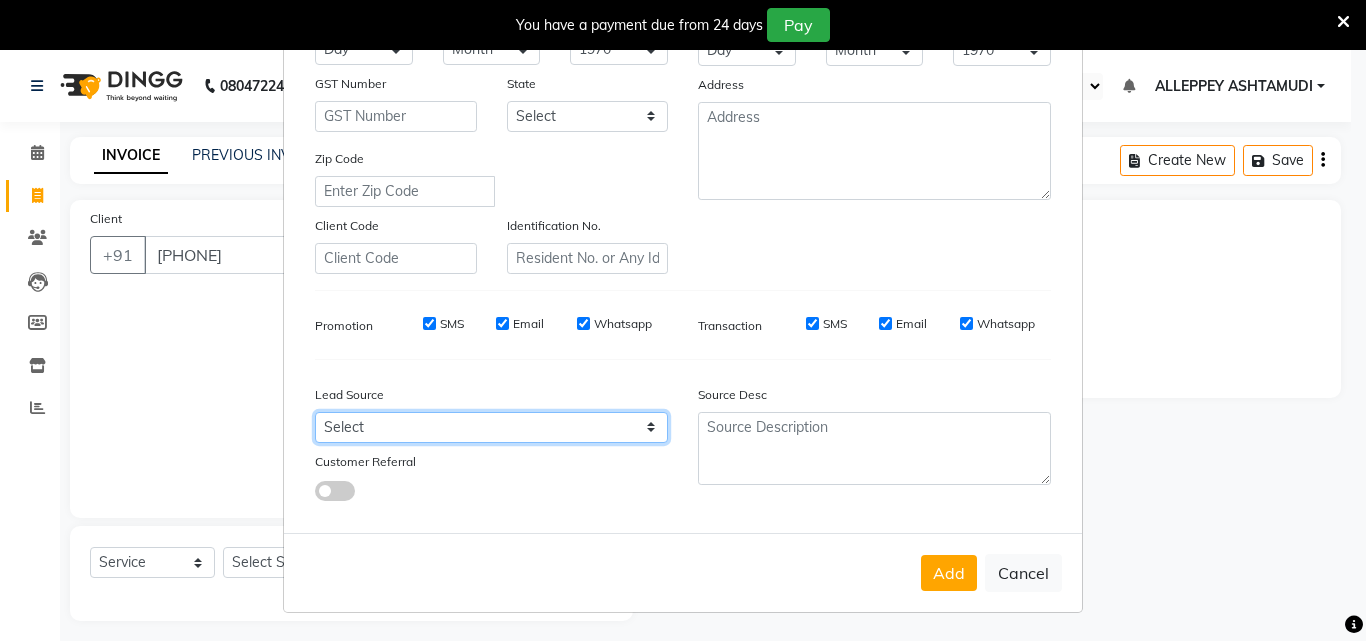 select on "31316" 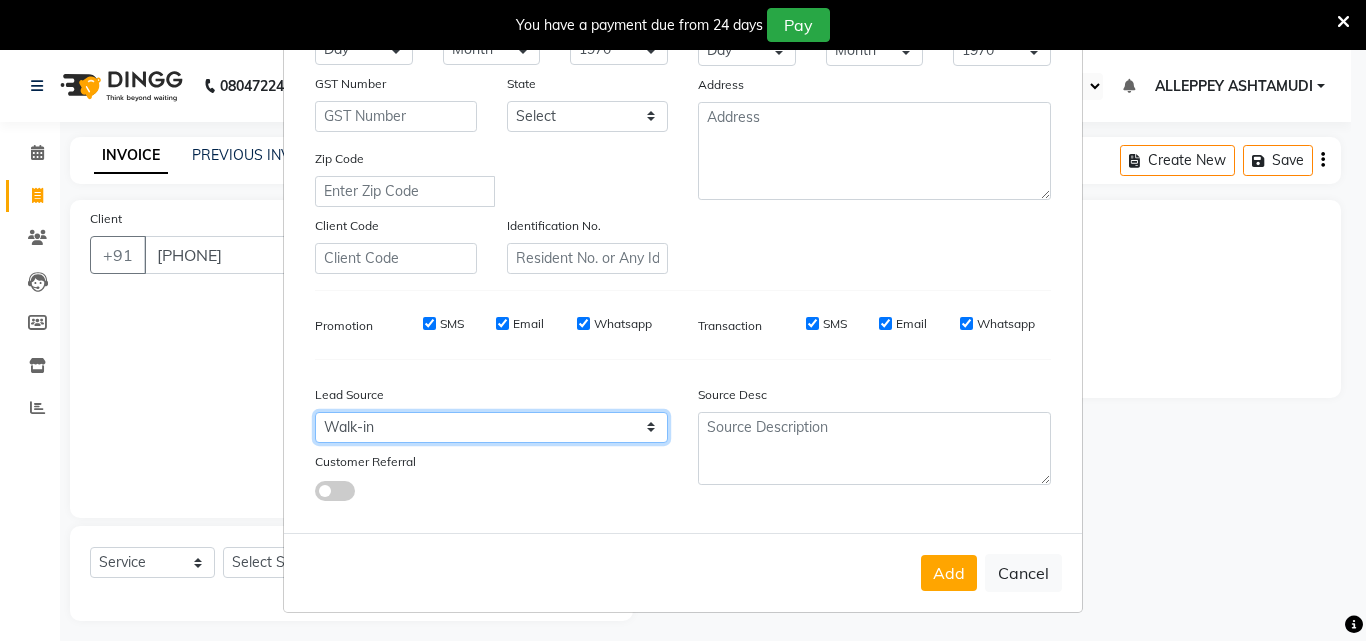 click on "Select Walk-in Referral Internet Friend Word of Mouth Advertisement Facebook JustDial Google Other Instagram  YouTube  WhatsApp" at bounding box center [491, 427] 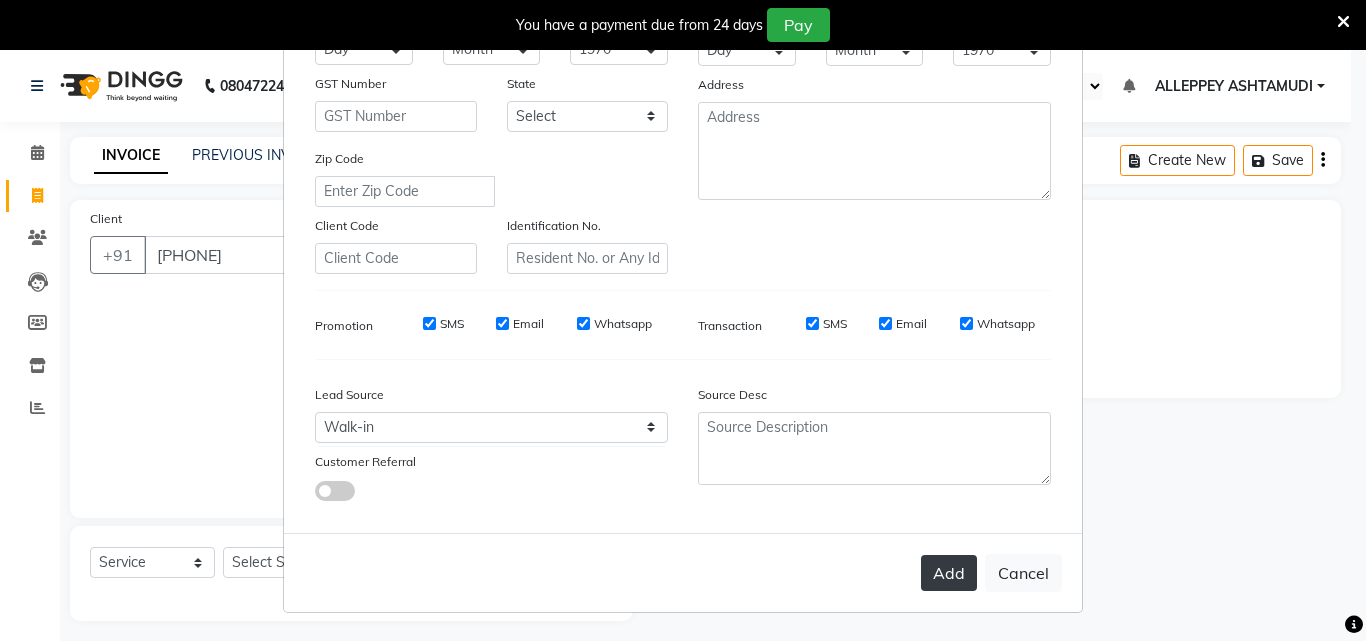 click on "Add" at bounding box center (949, 573) 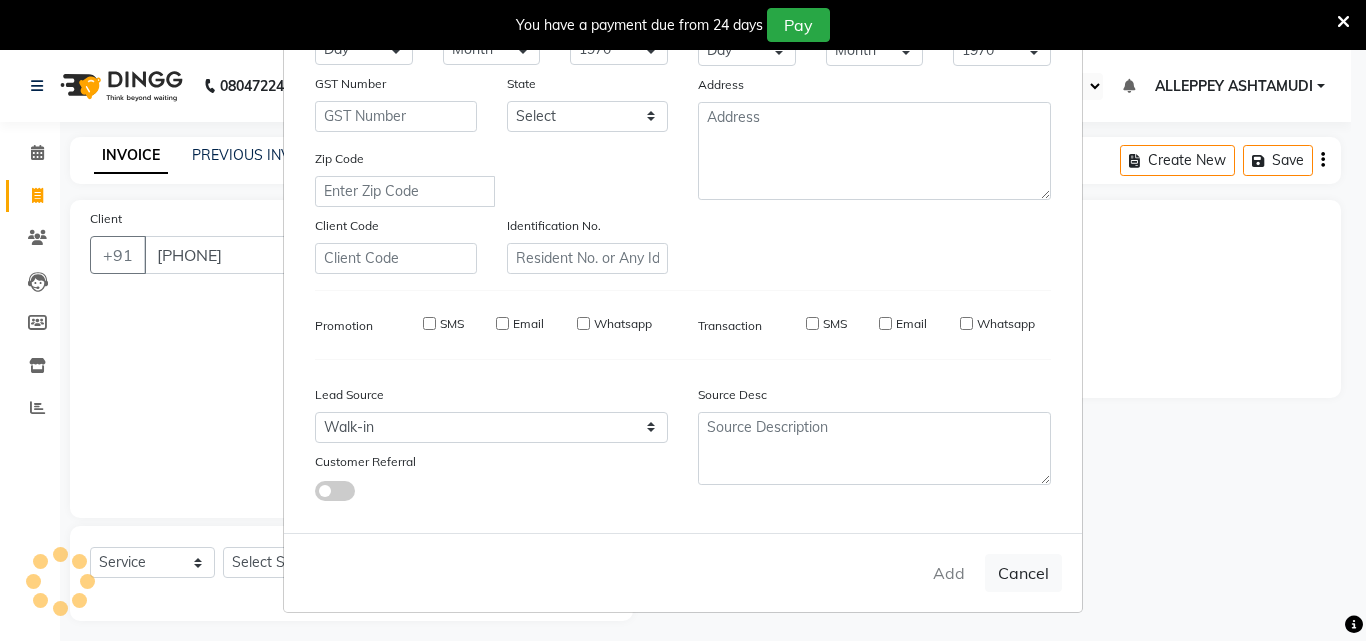 type 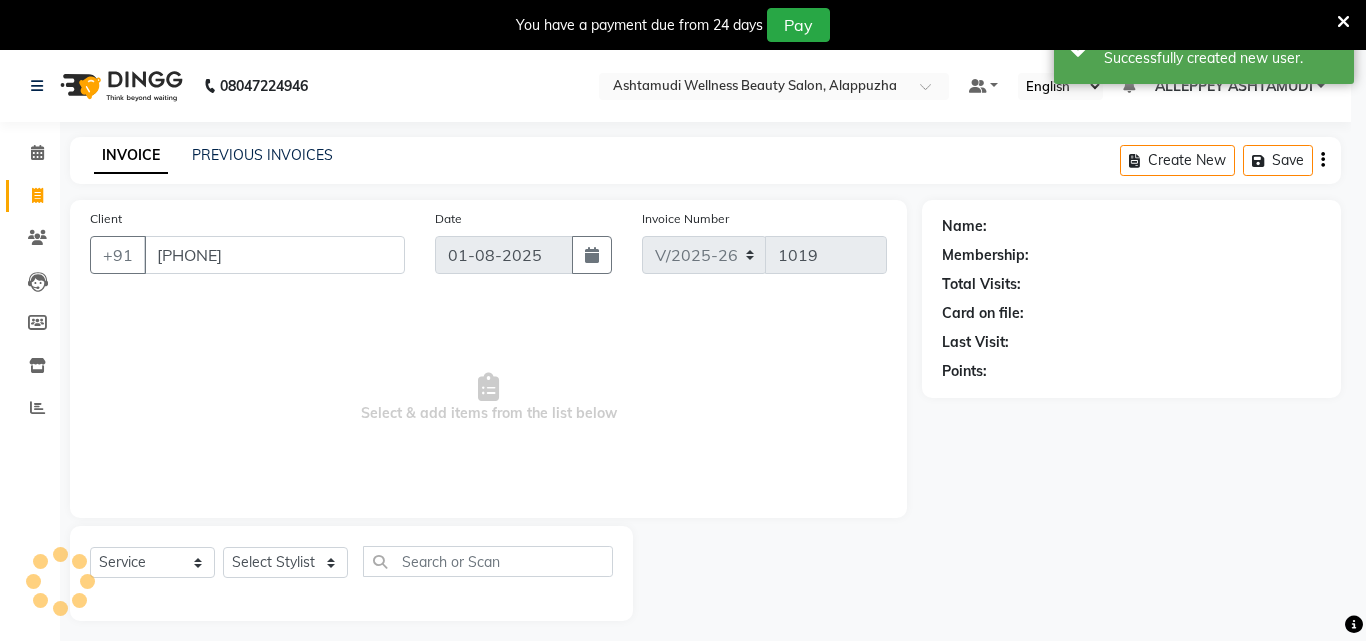 select on "1: Object" 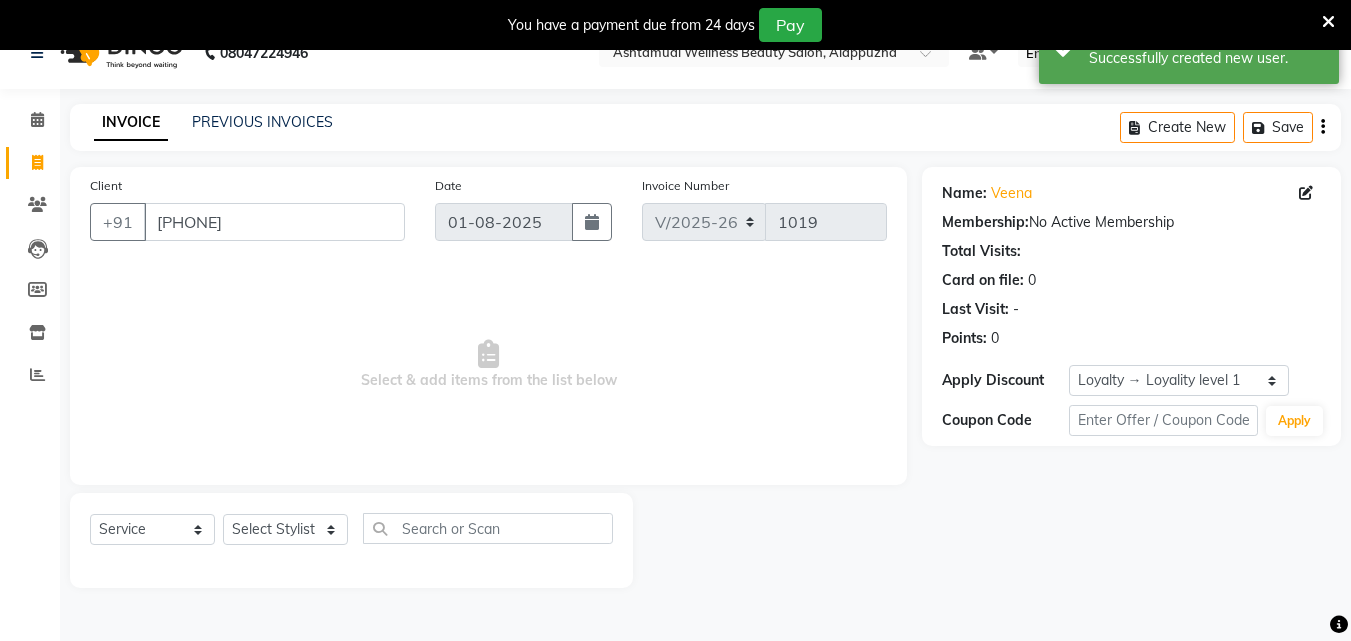 scroll, scrollTop: 50, scrollLeft: 0, axis: vertical 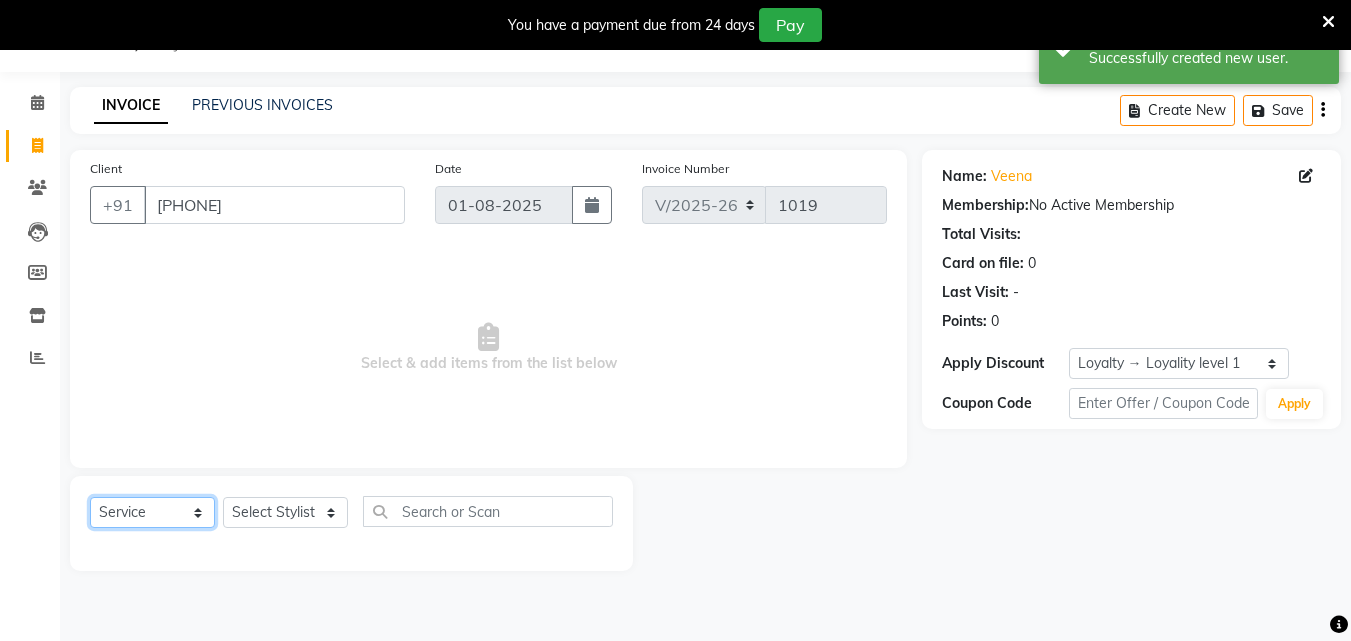 click on "Select  Service  Product  Membership  Package Voucher Prepaid Gift Card" 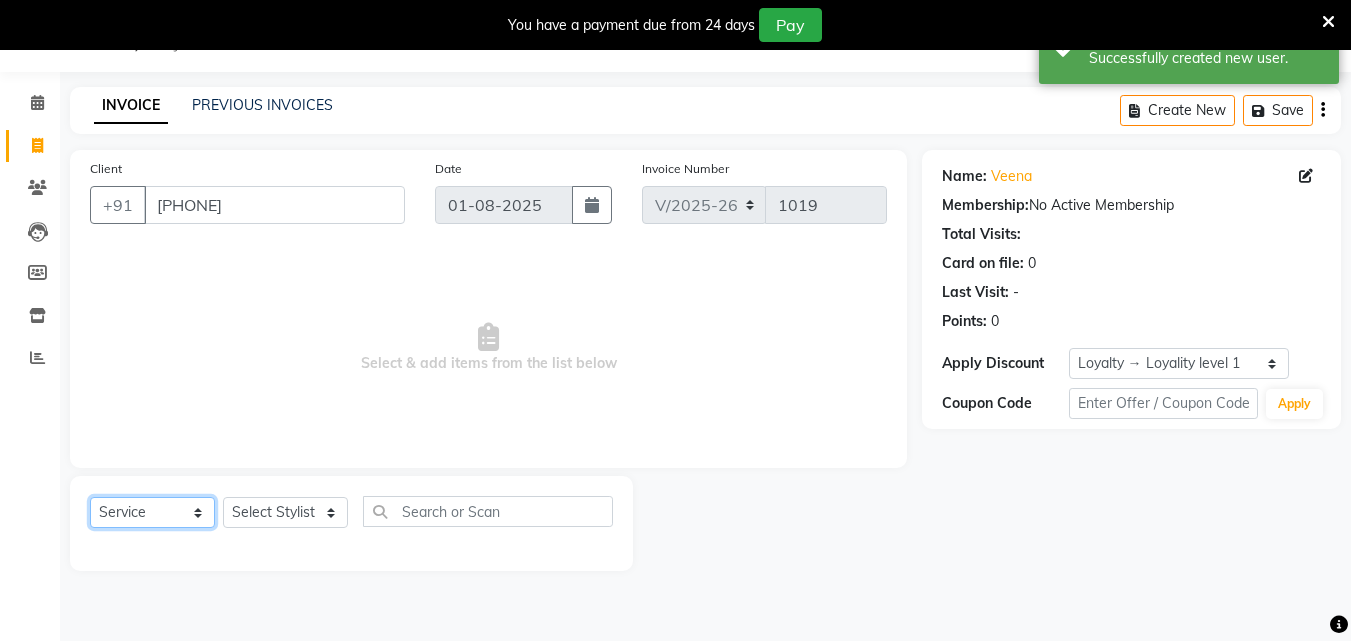 select on "product" 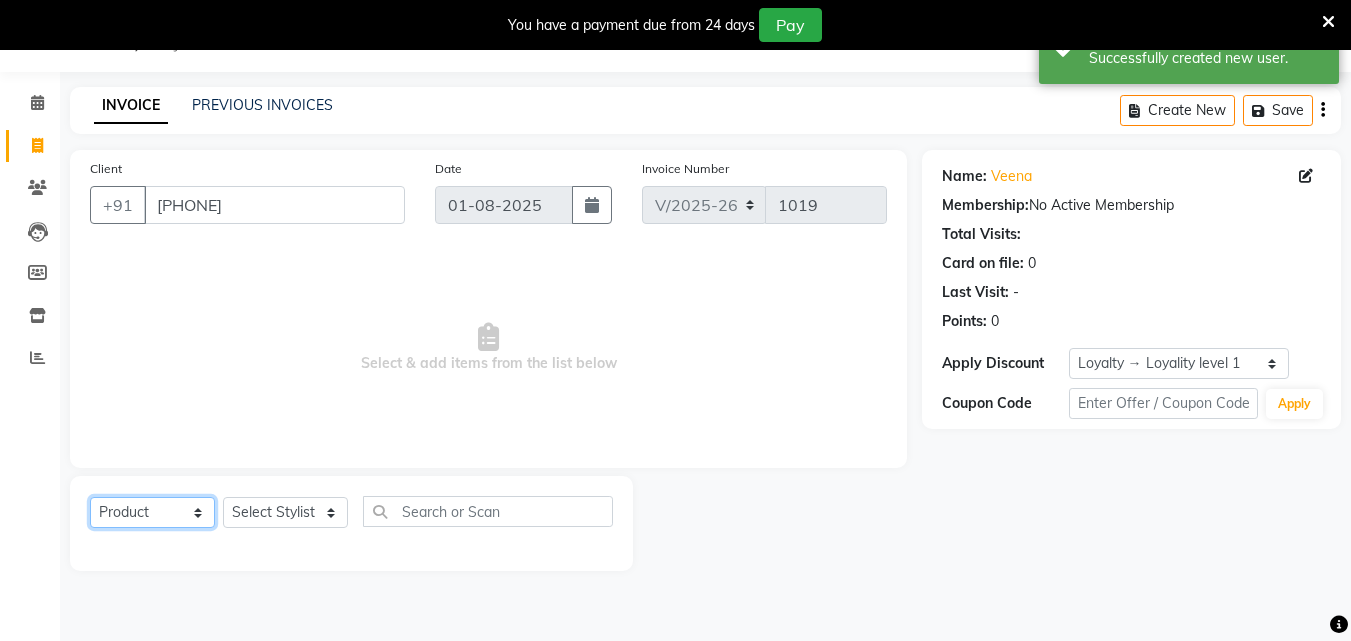 click on "Select  Service  Product  Membership  Package Voucher Prepaid Gift Card" 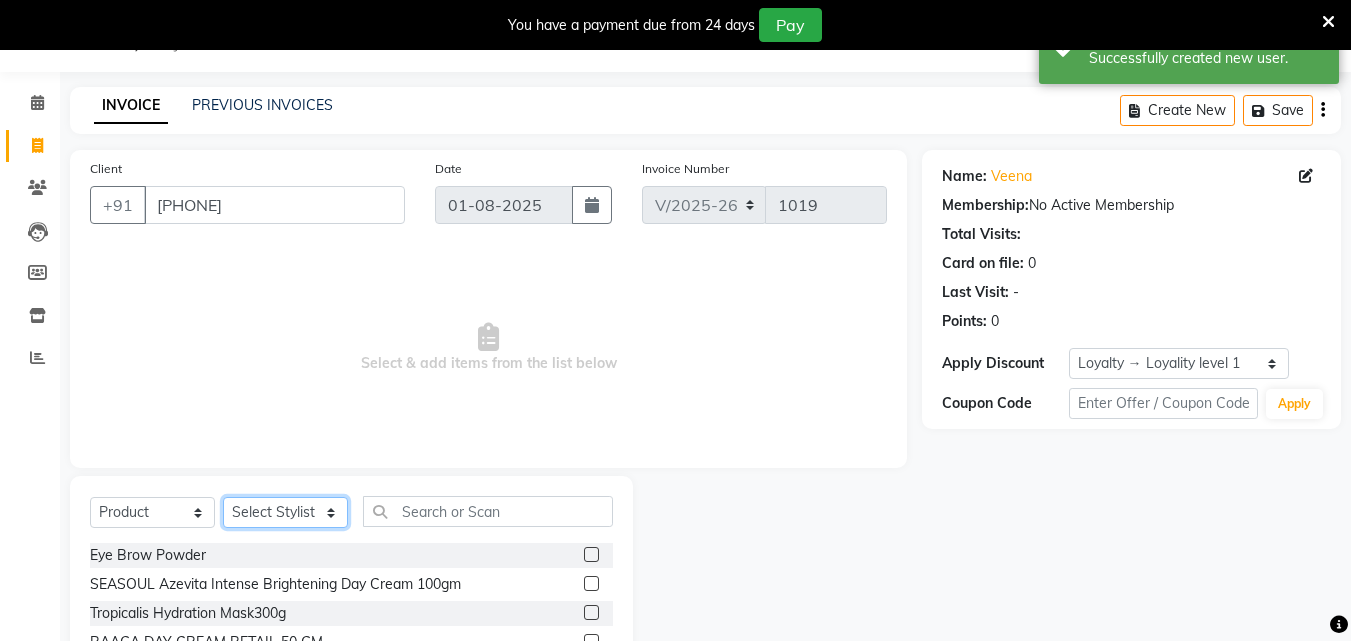 drag, startPoint x: 292, startPoint y: 512, endPoint x: 282, endPoint y: 501, distance: 14.866069 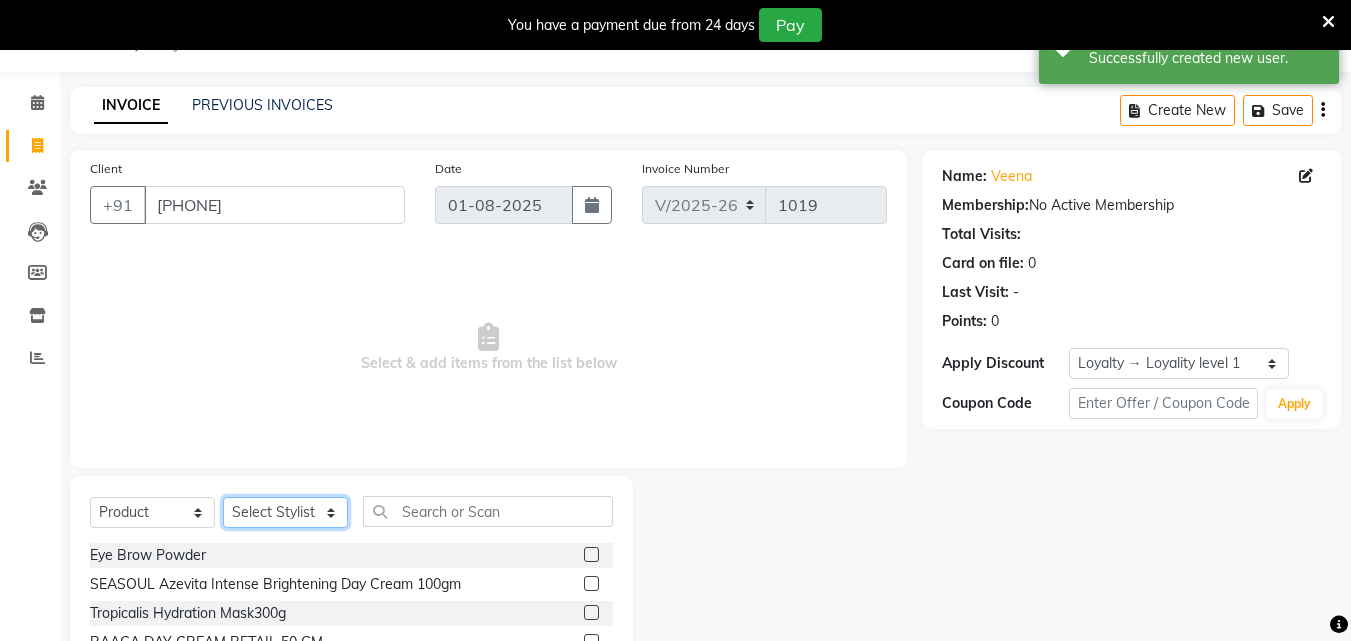 select on "69316" 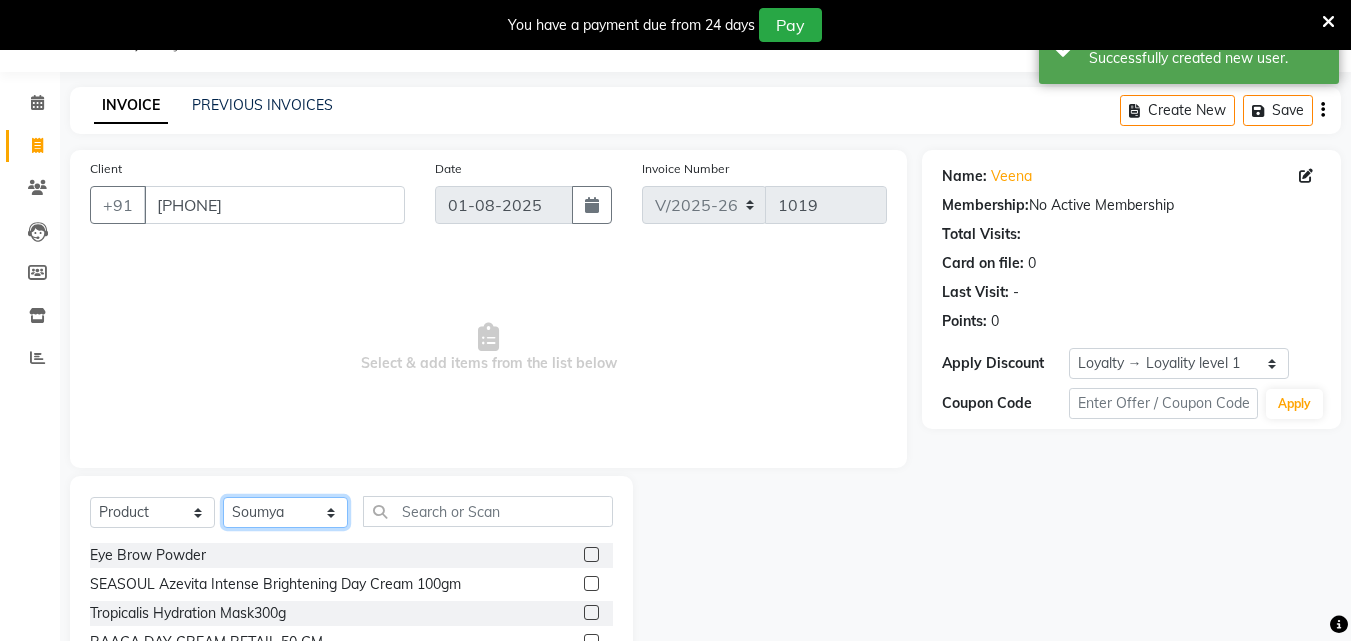 click on "Select Stylist ALLEPPEY ASHTAMUDI Jyothy REKHA B ROSELIN Soumya Sreedevi" 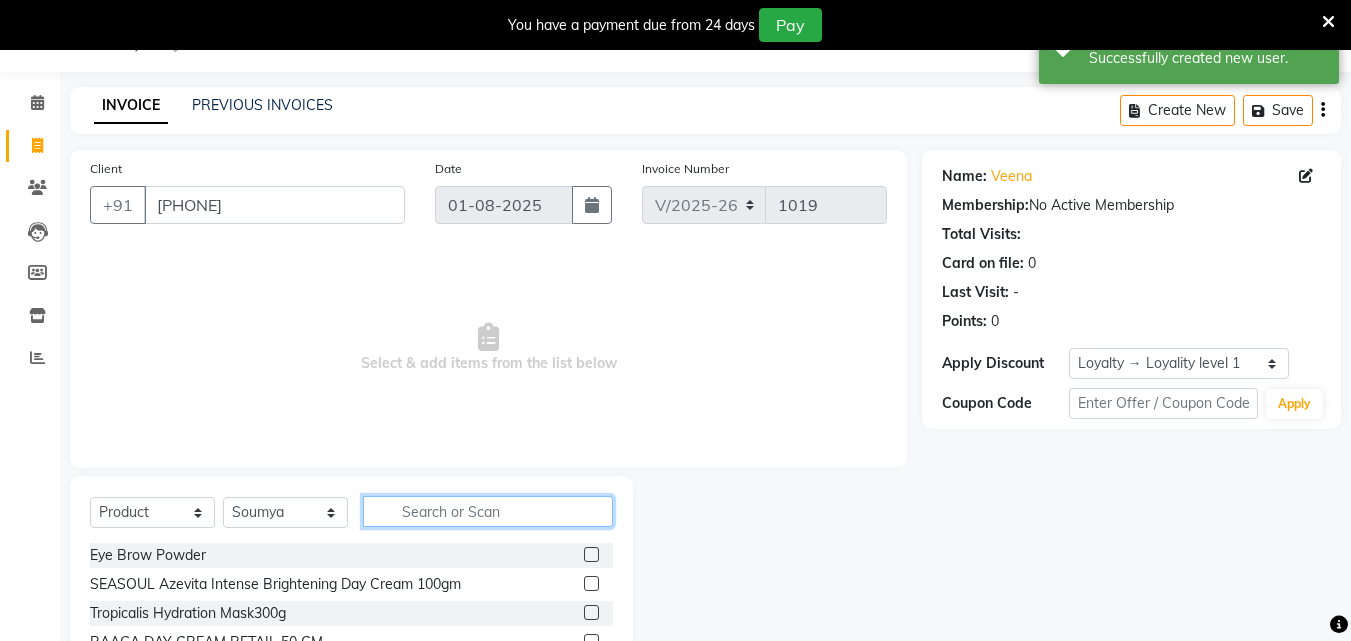 click 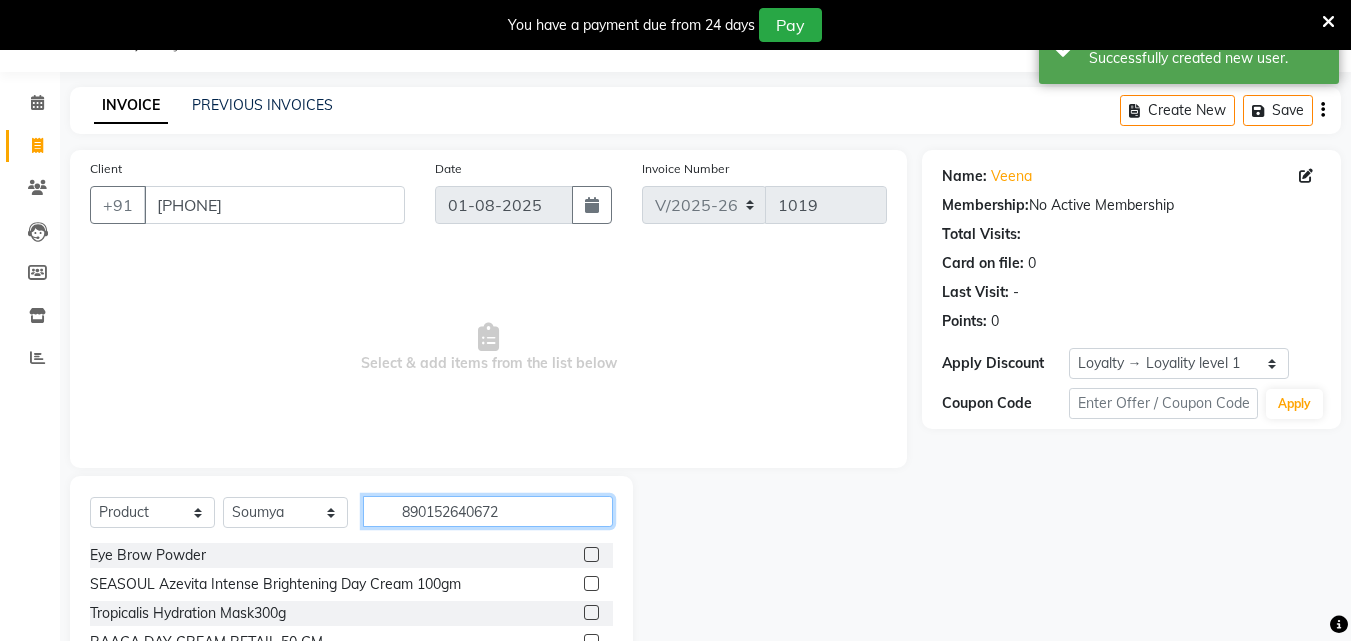 type on "8901526406722" 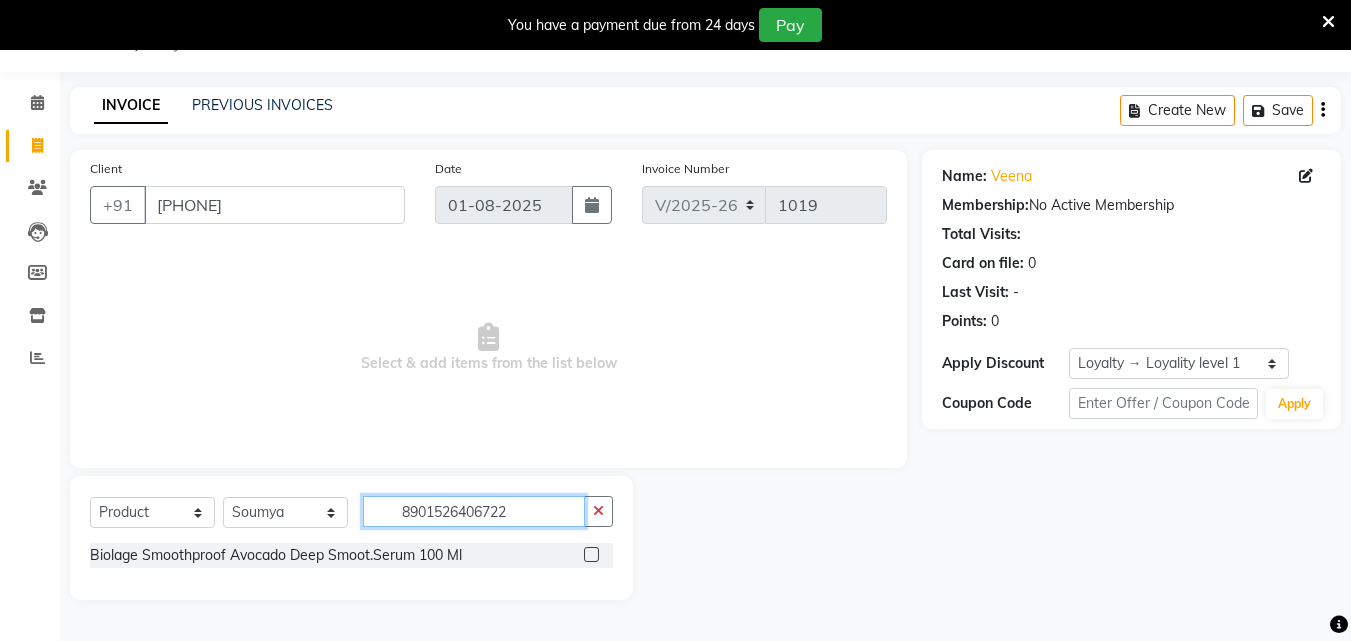type 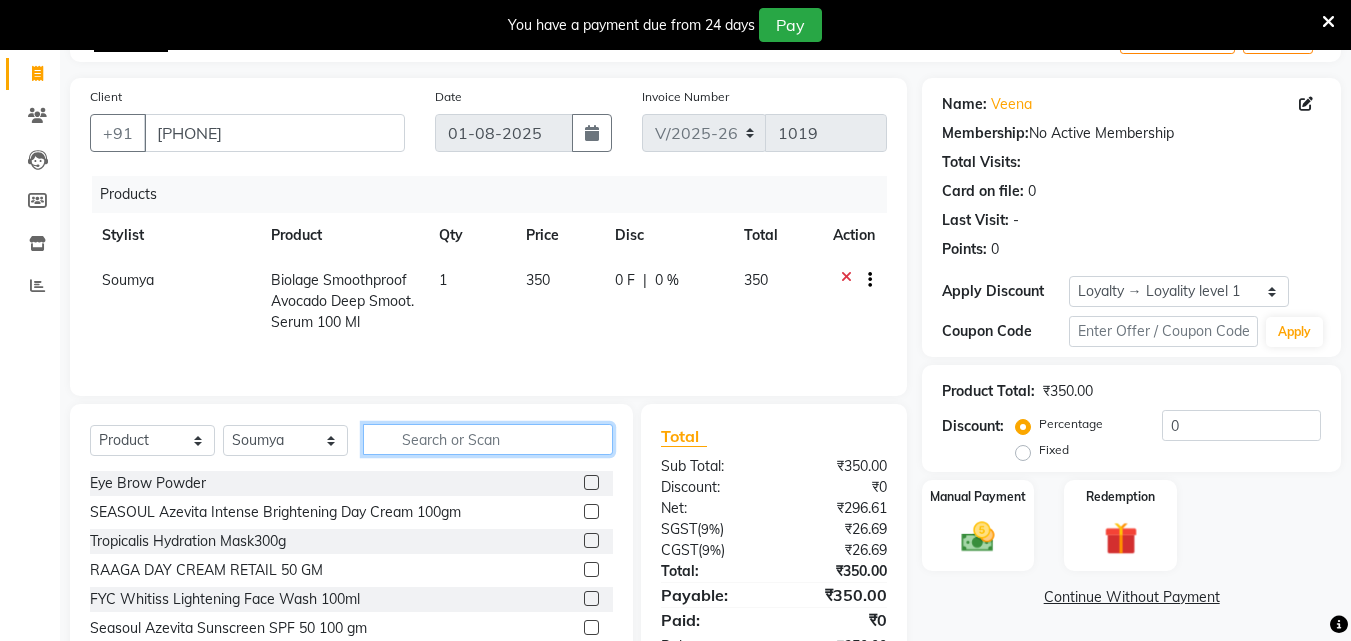 scroll, scrollTop: 210, scrollLeft: 0, axis: vertical 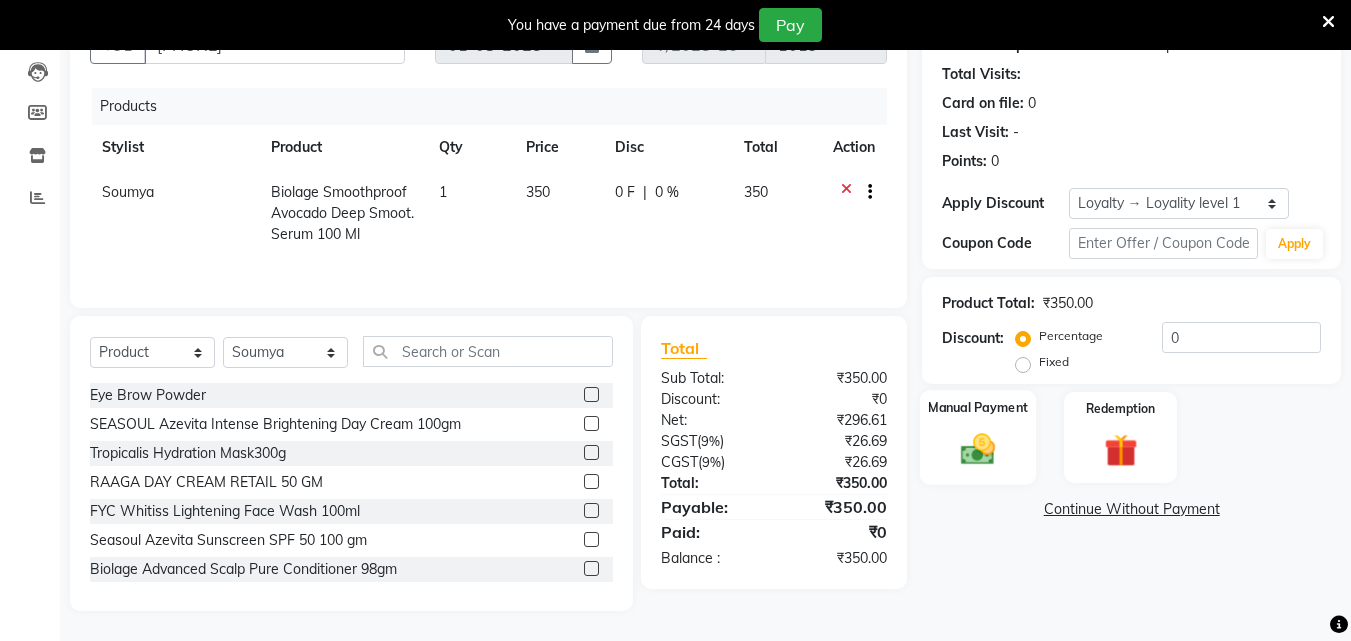 drag, startPoint x: 985, startPoint y: 435, endPoint x: 996, endPoint y: 451, distance: 19.416489 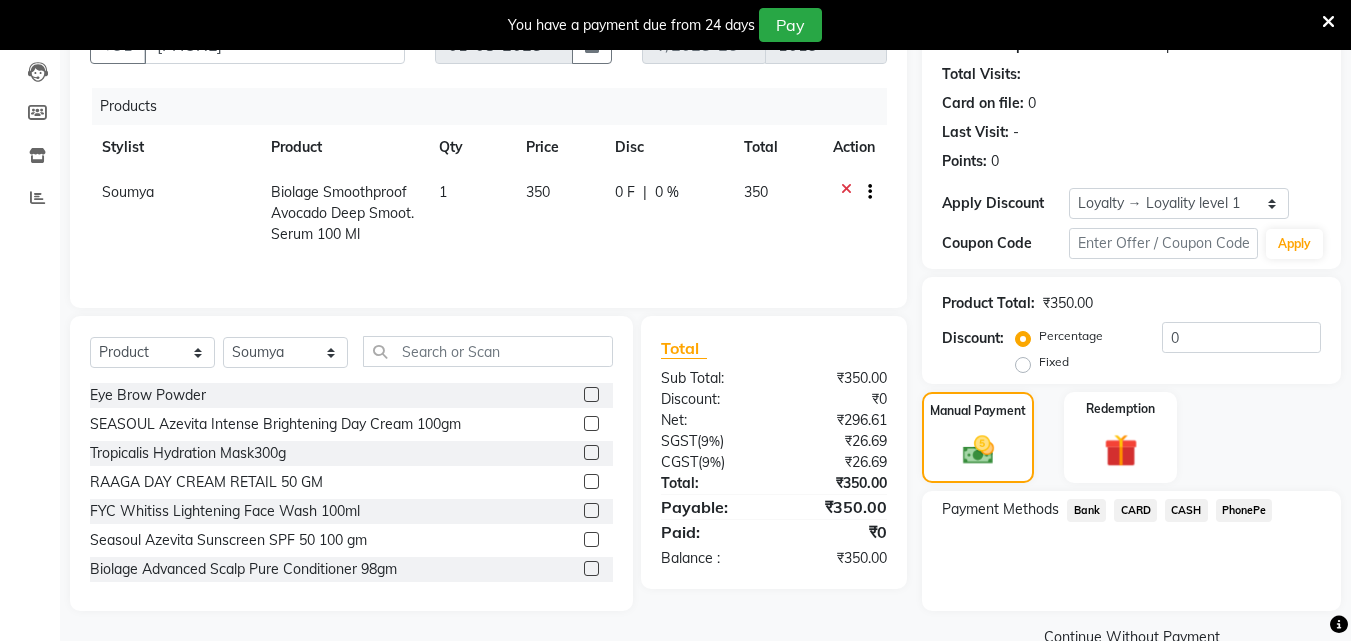 click on "PhonePe" 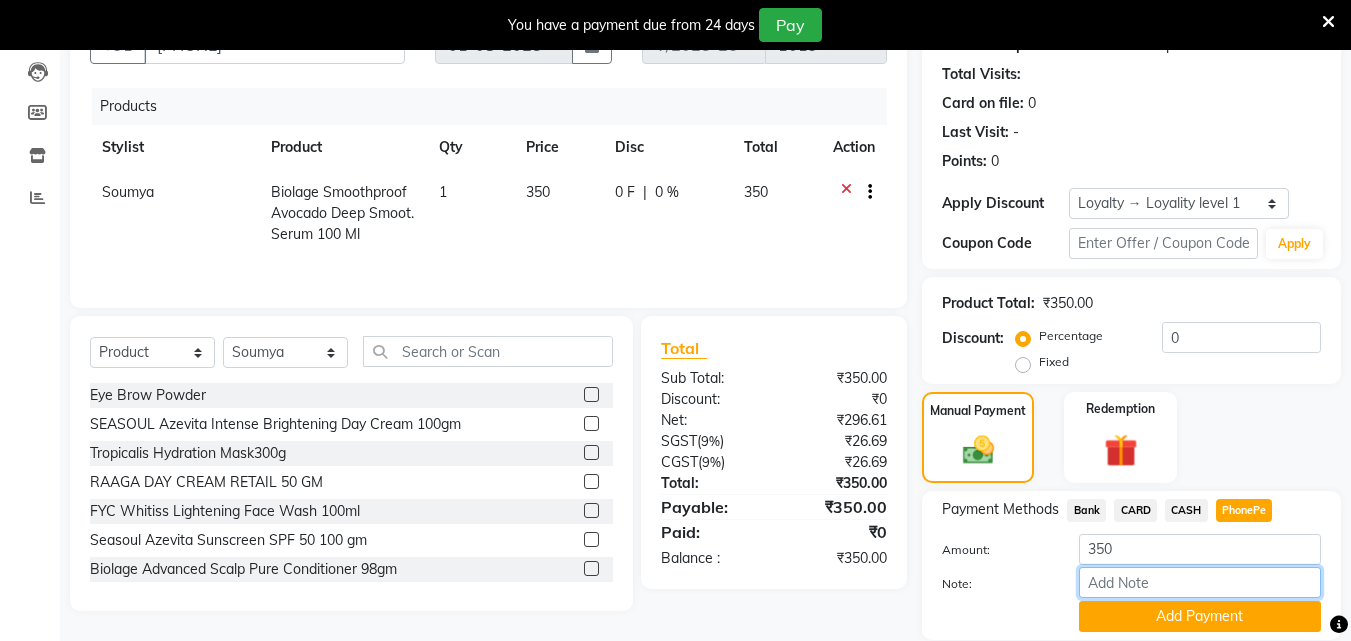 click on "Note:" at bounding box center (1200, 582) 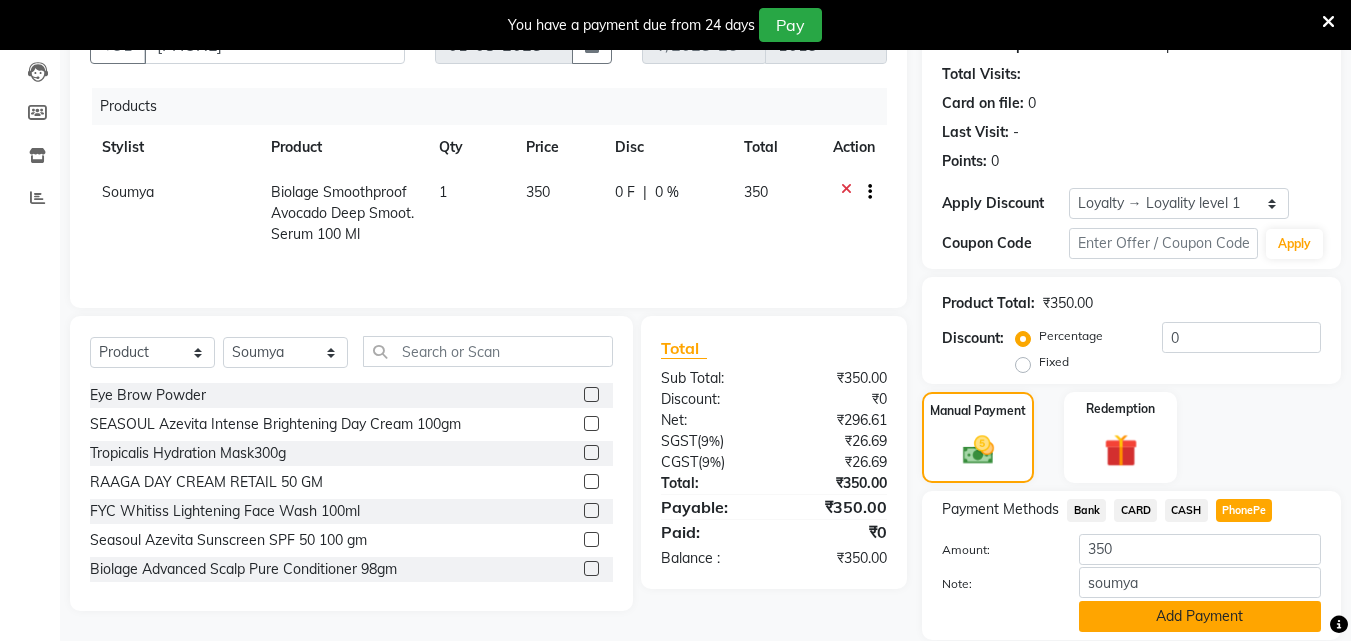drag, startPoint x: 1126, startPoint y: 613, endPoint x: 1112, endPoint y: 617, distance: 14.56022 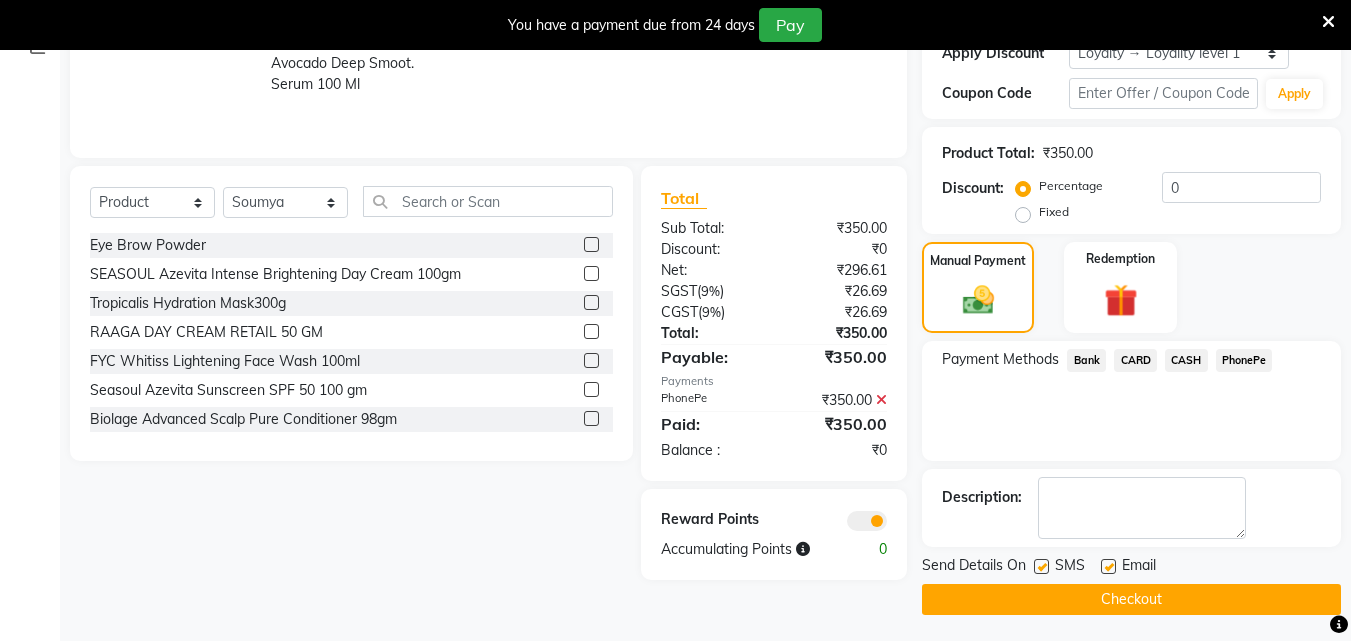 scroll, scrollTop: 364, scrollLeft: 0, axis: vertical 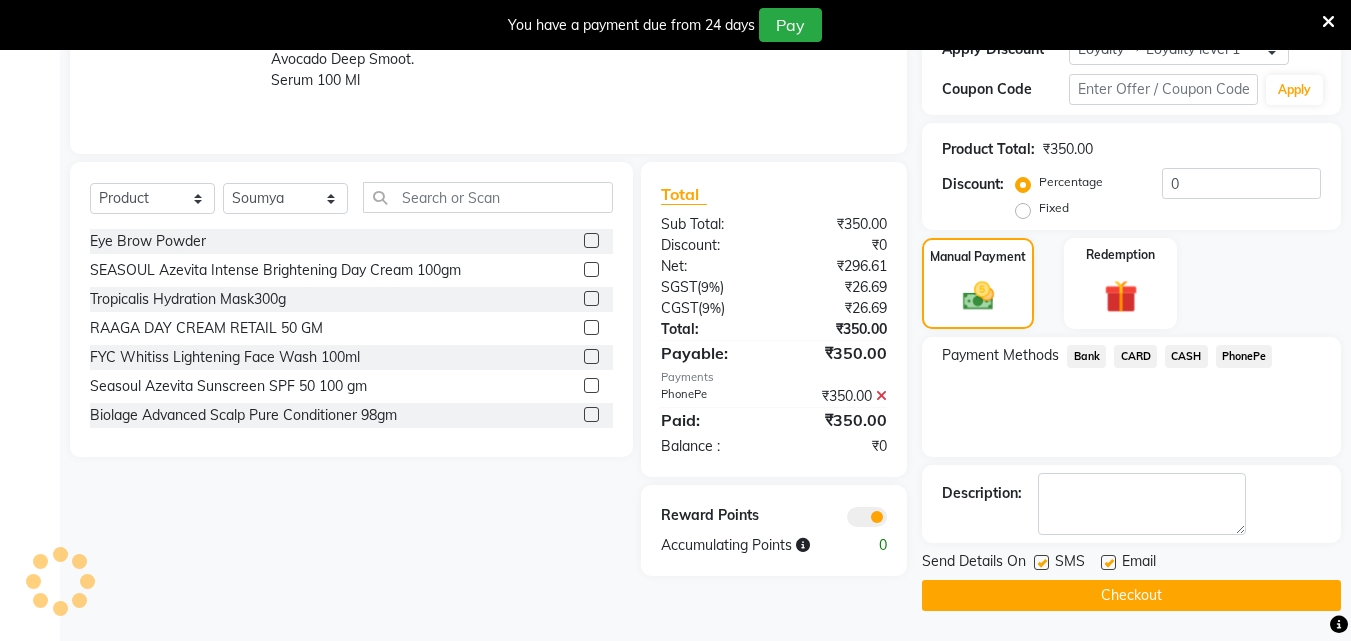 click on "Checkout" 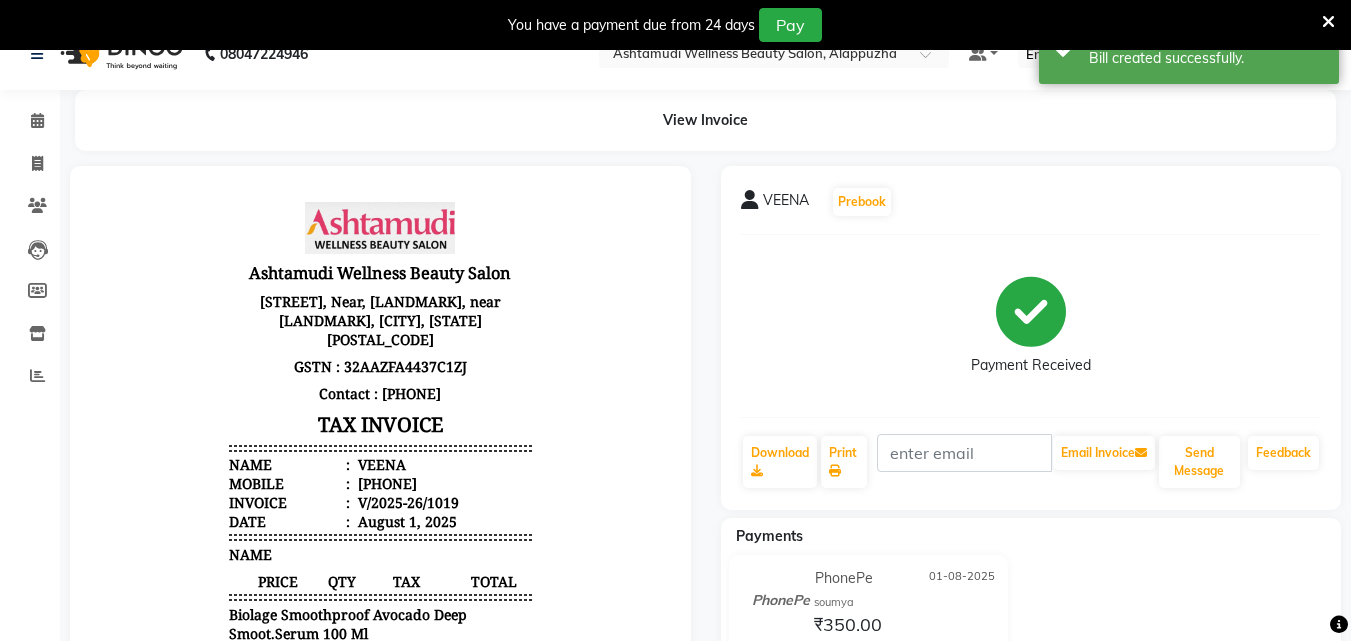 scroll, scrollTop: 0, scrollLeft: 0, axis: both 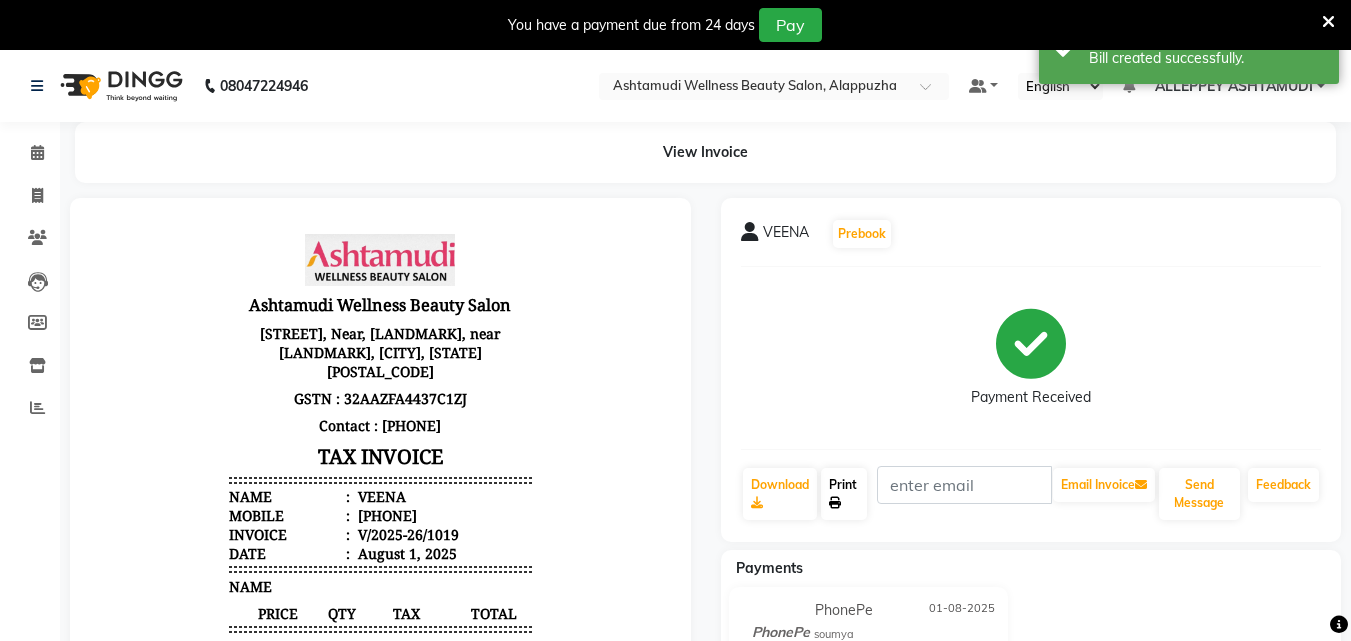 click on "Print" 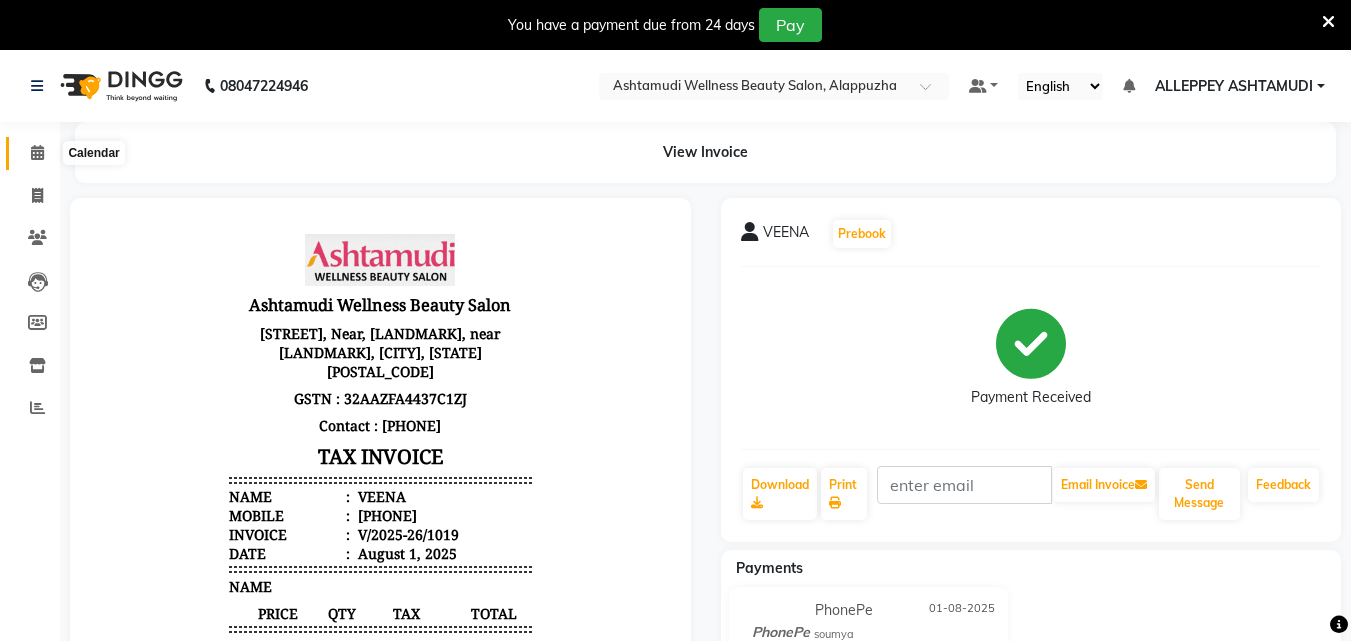 click 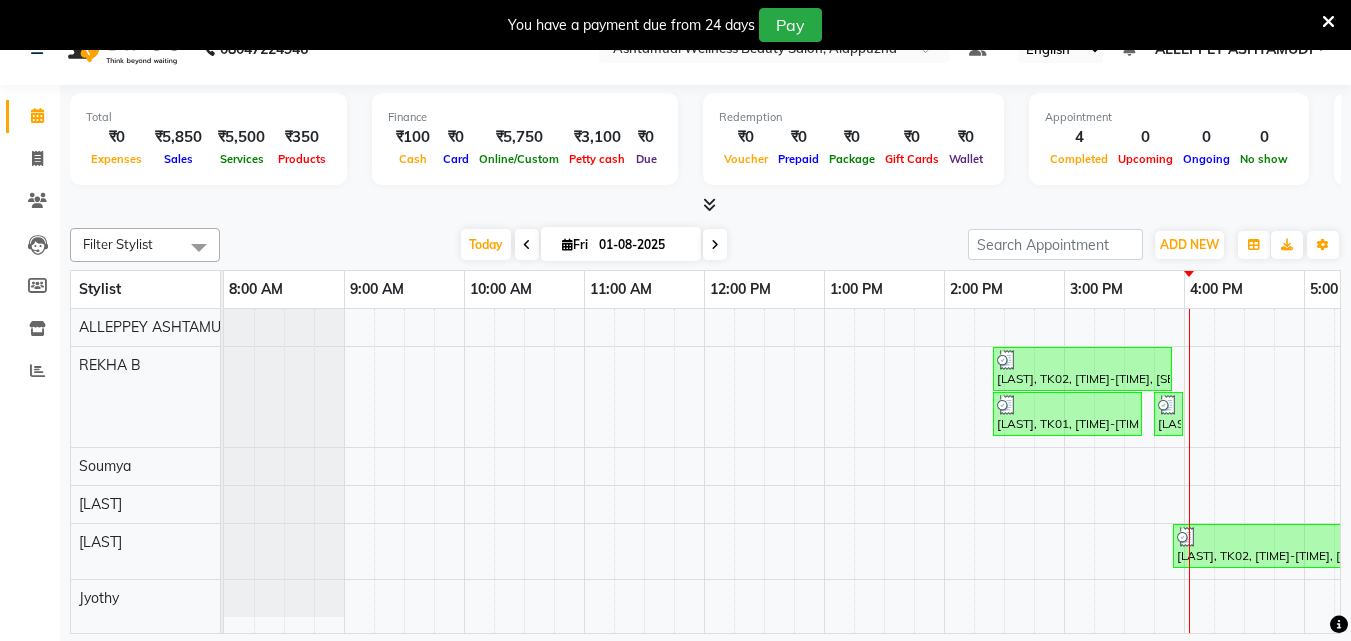 scroll, scrollTop: 50, scrollLeft: 0, axis: vertical 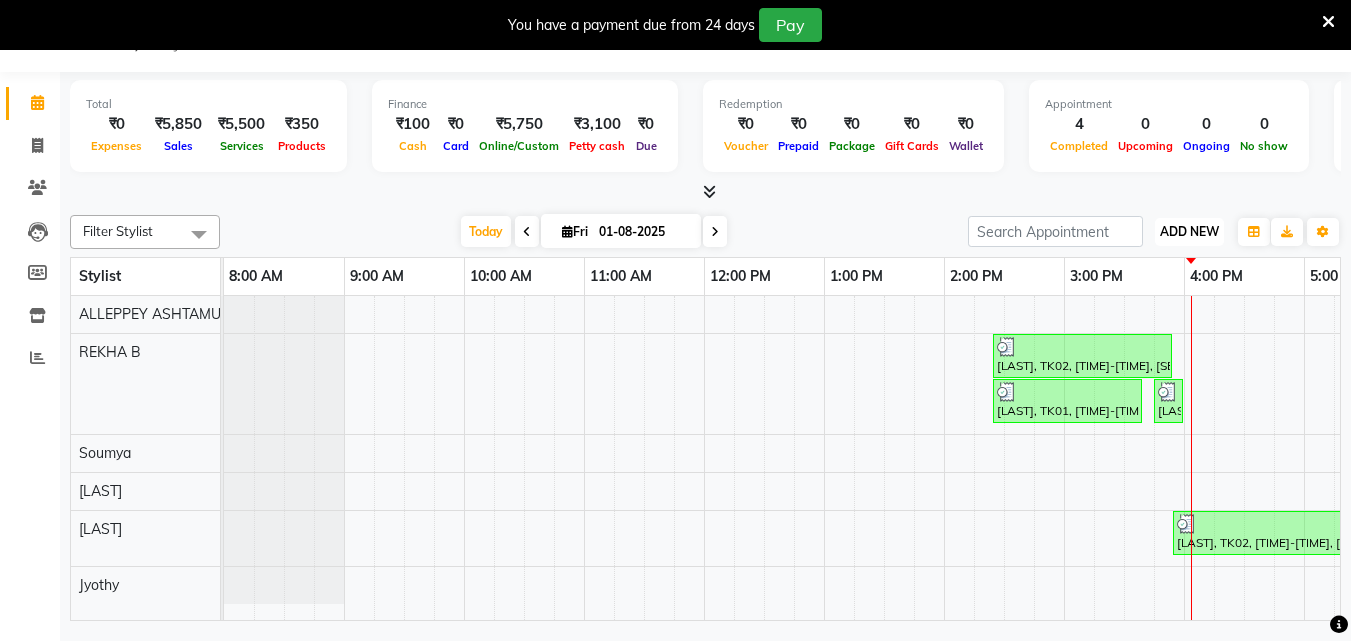 click on "ADD NEW" at bounding box center [1189, 231] 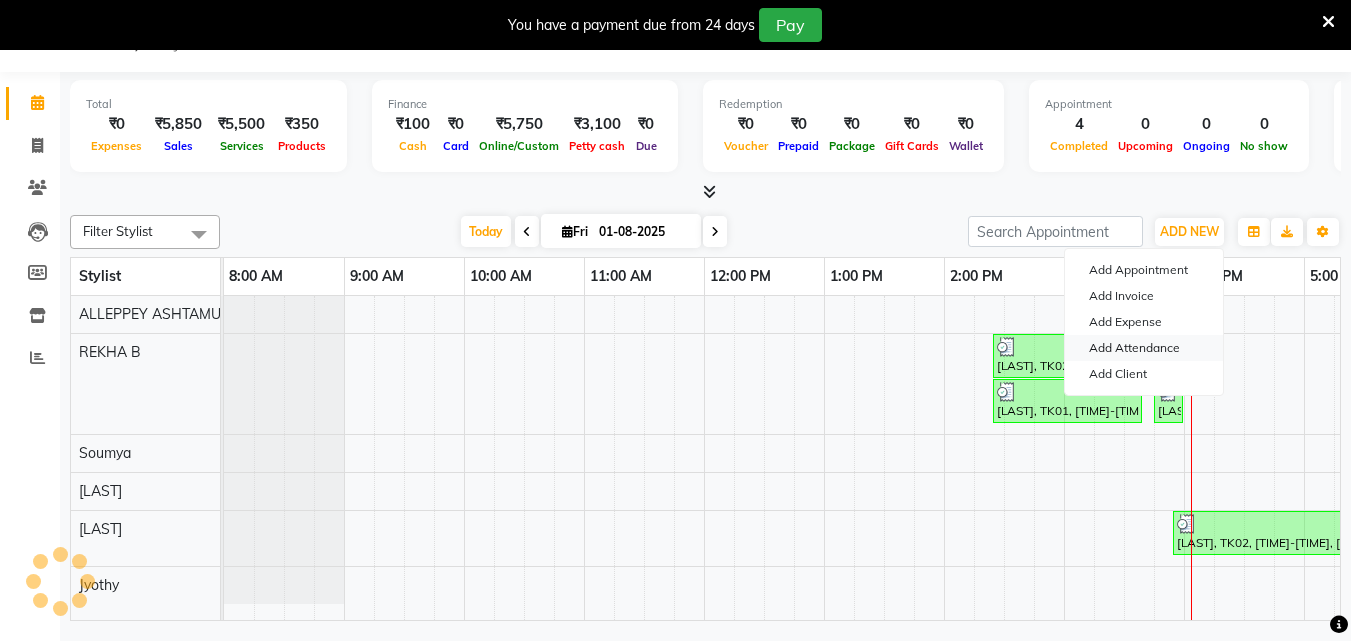 click on "Add Attendance" at bounding box center [1144, 348] 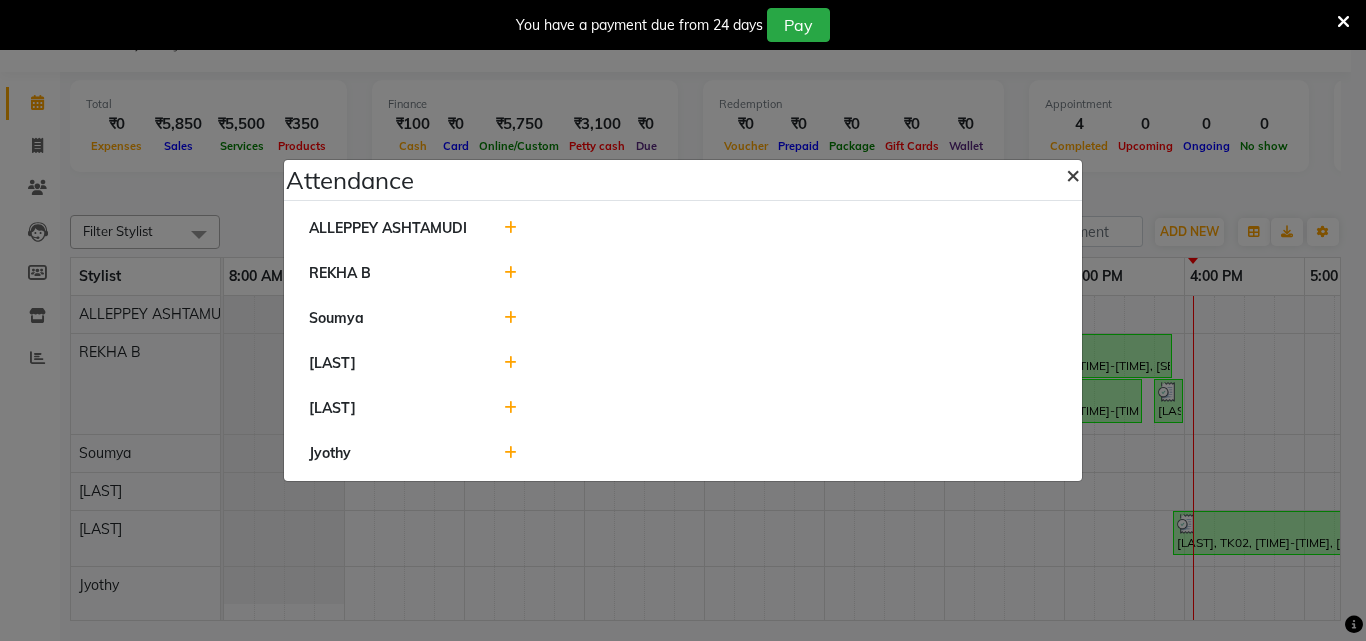 click on "×" 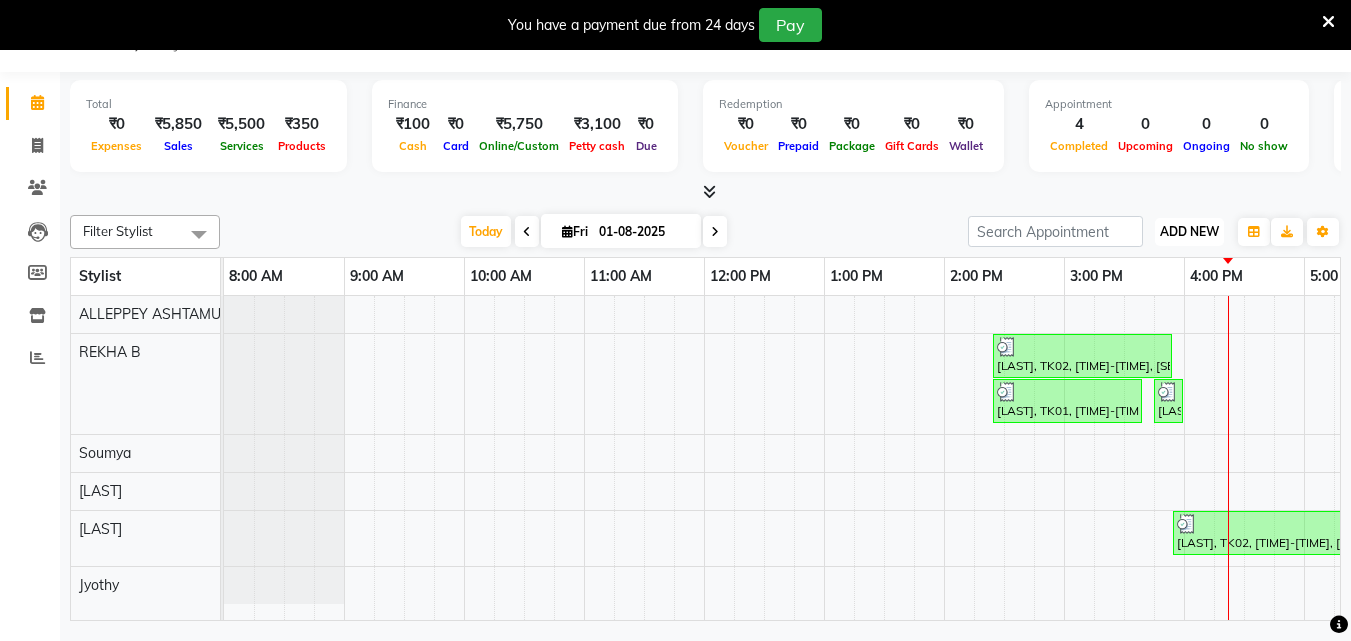 click on "ADD NEW" at bounding box center [1189, 231] 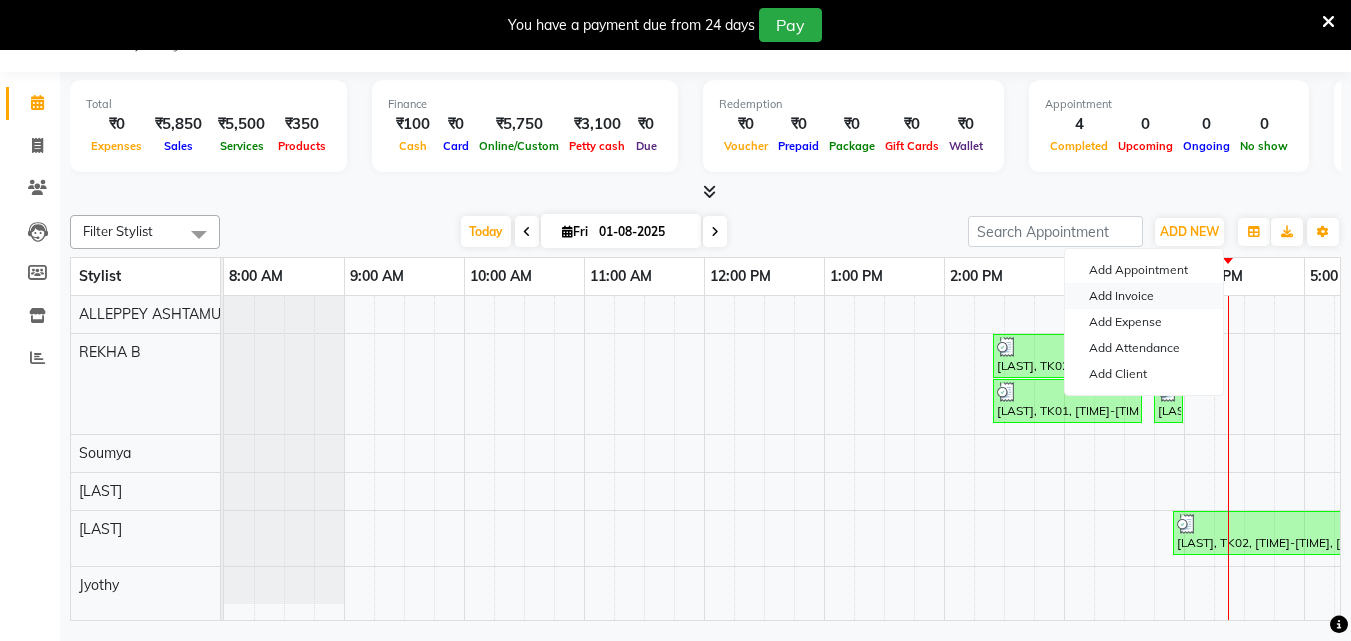 click on "Add Invoice" at bounding box center [1144, 296] 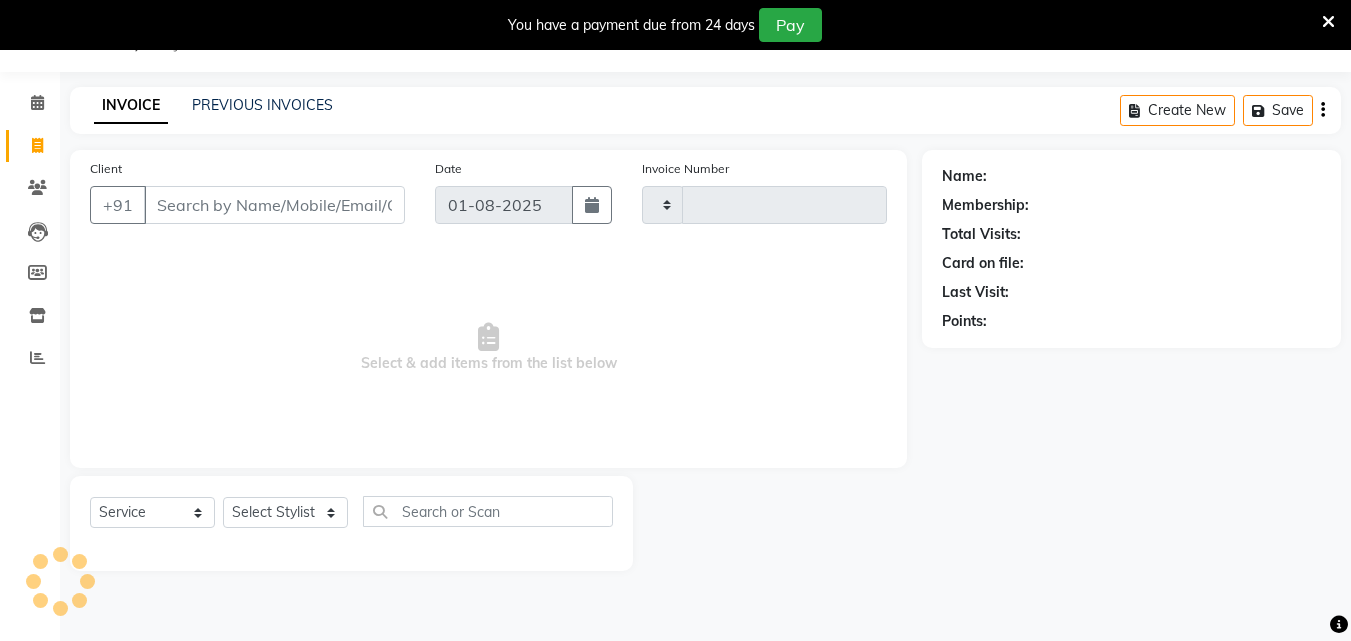 type on "1020" 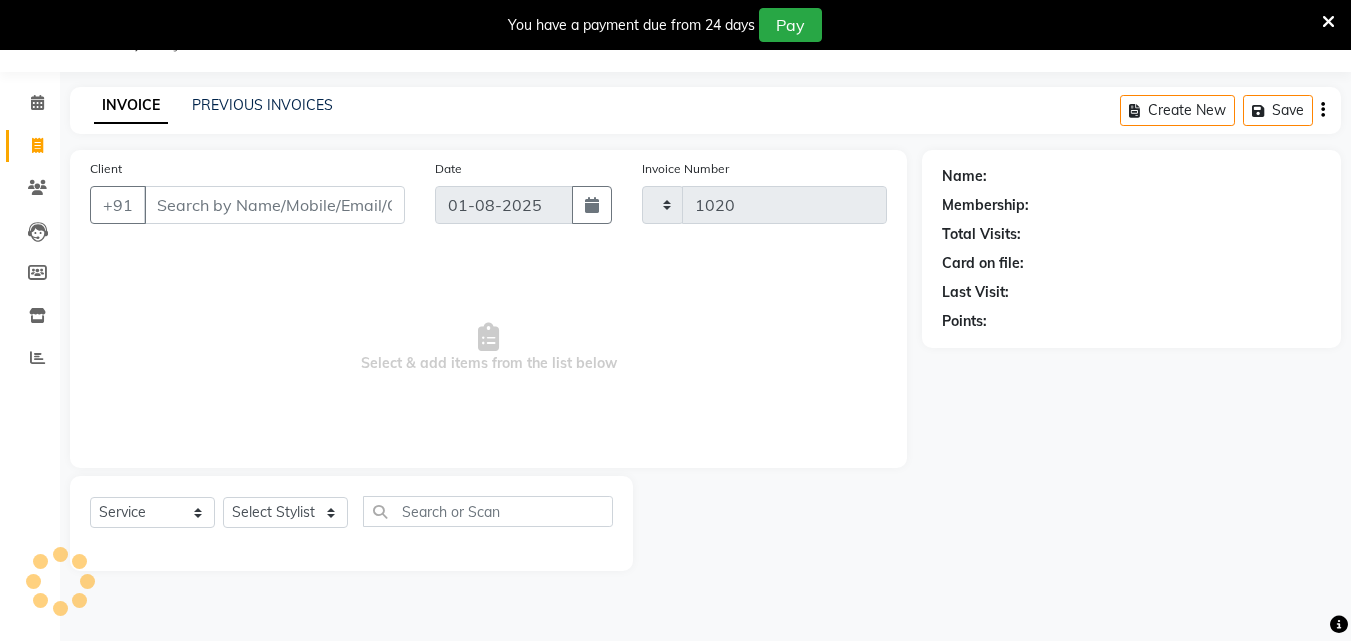 select on "4626" 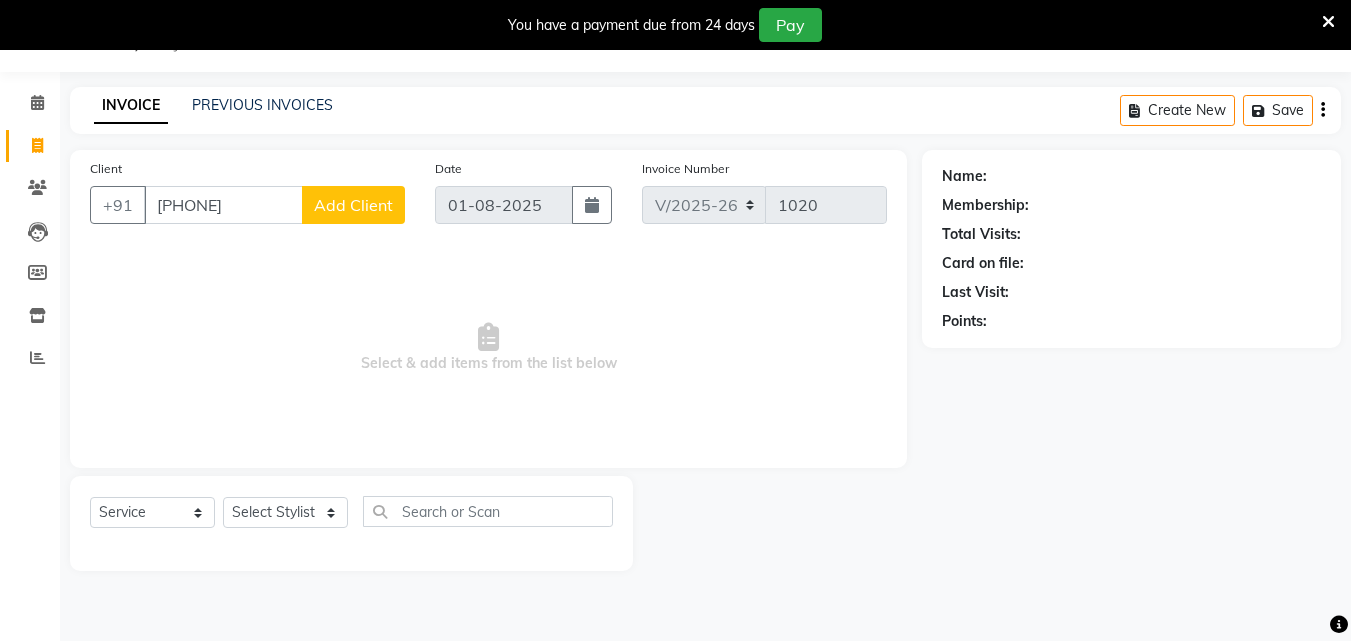 type on "9061128634" 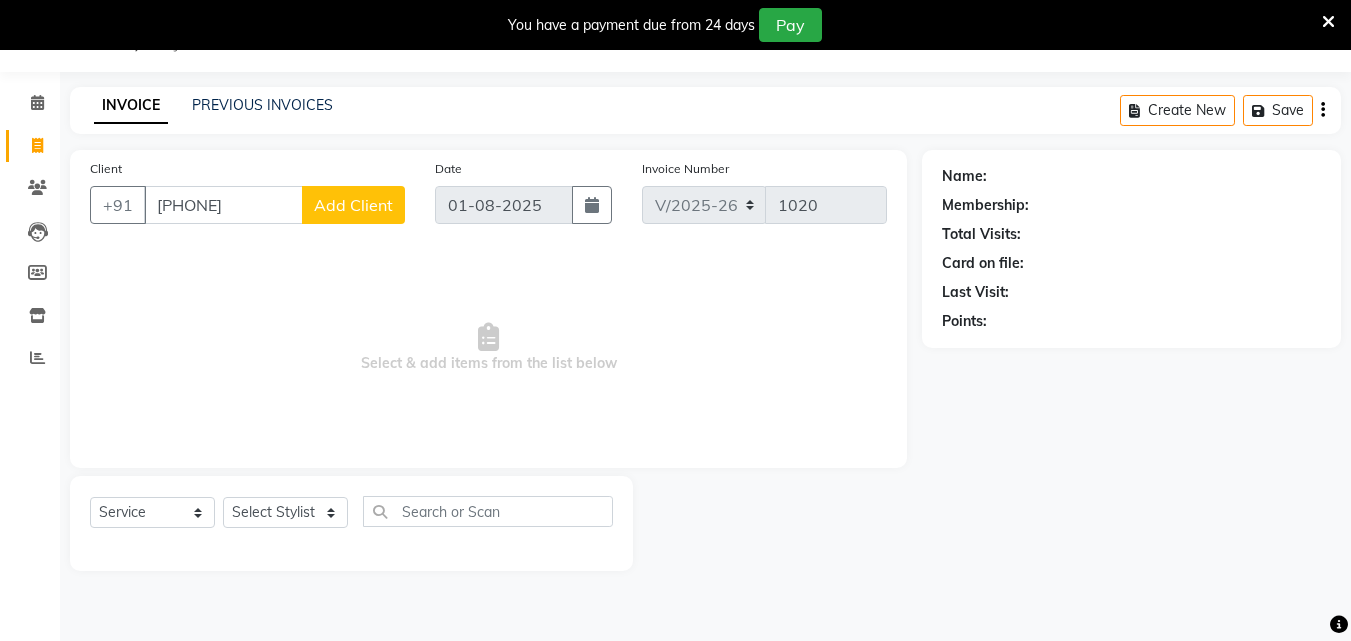 click on "Add Client" 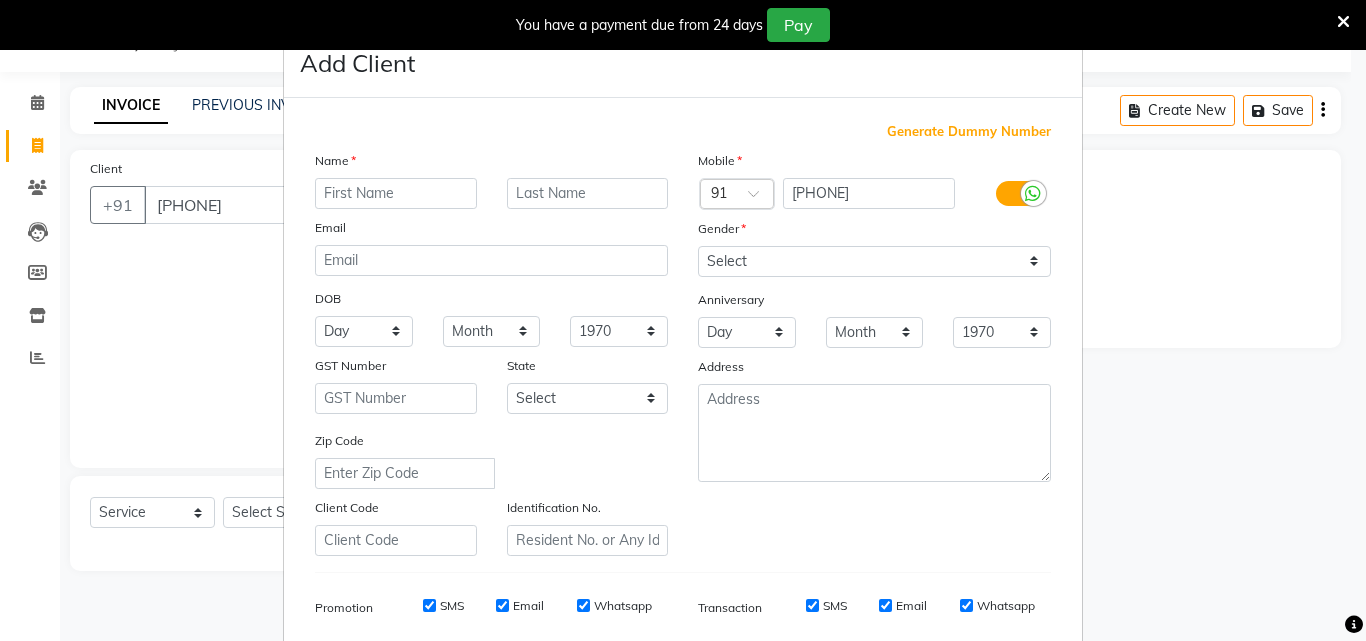 drag, startPoint x: 399, startPoint y: 184, endPoint x: 399, endPoint y: 203, distance: 19 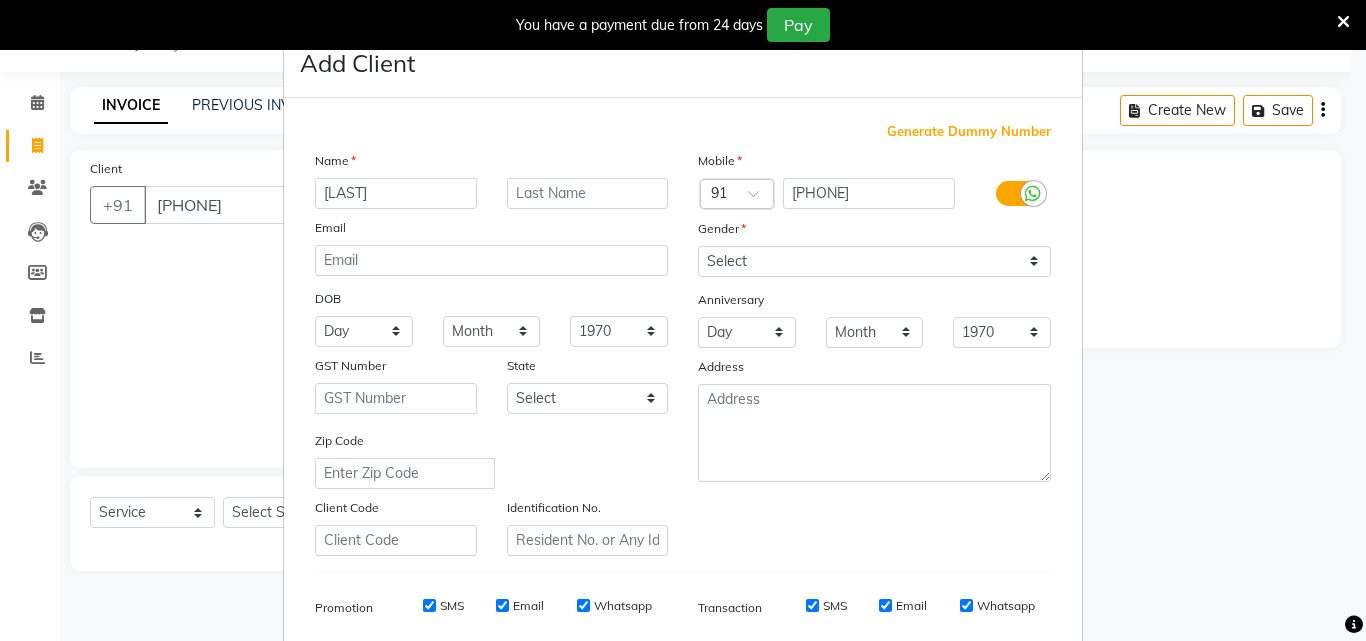 type on "jeena" 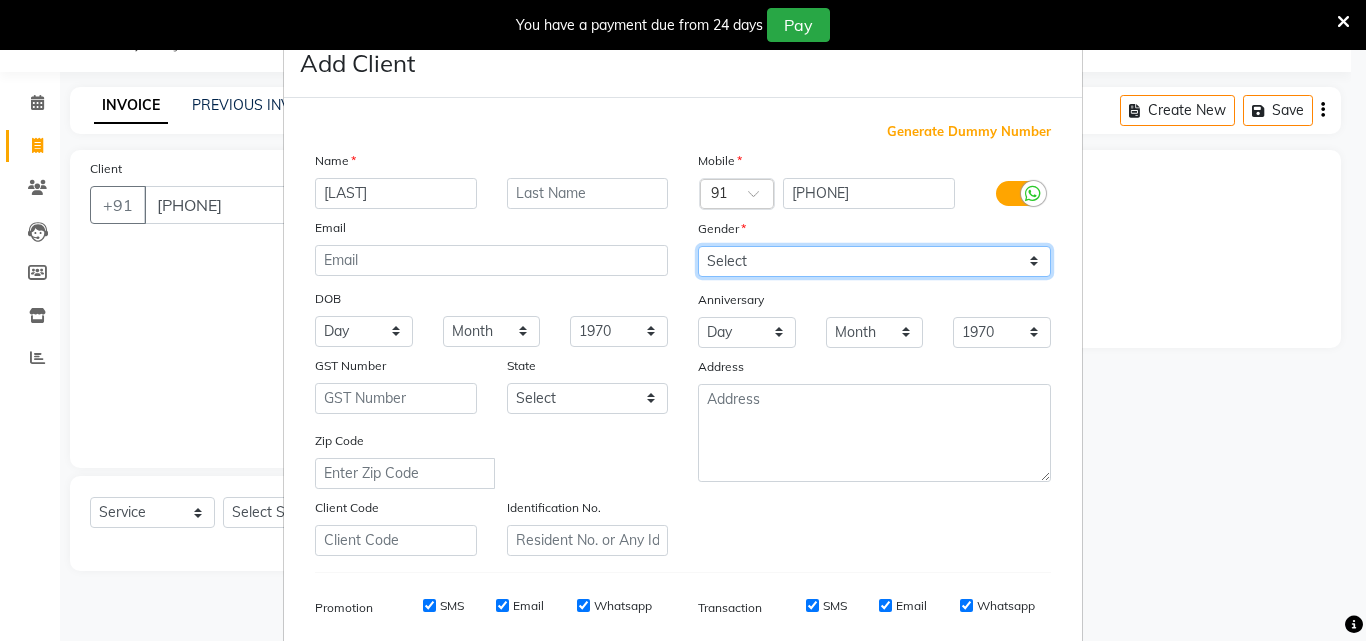 click on "Select Male Female Other Prefer Not To Say" at bounding box center [874, 261] 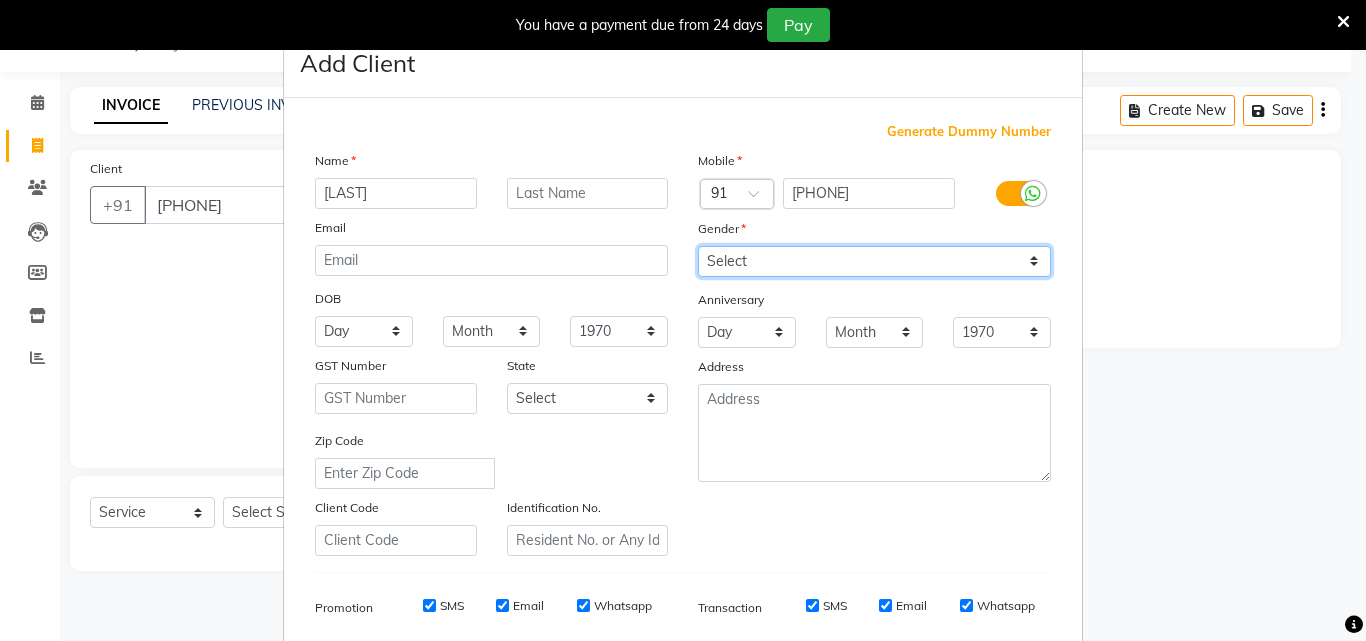 select on "female" 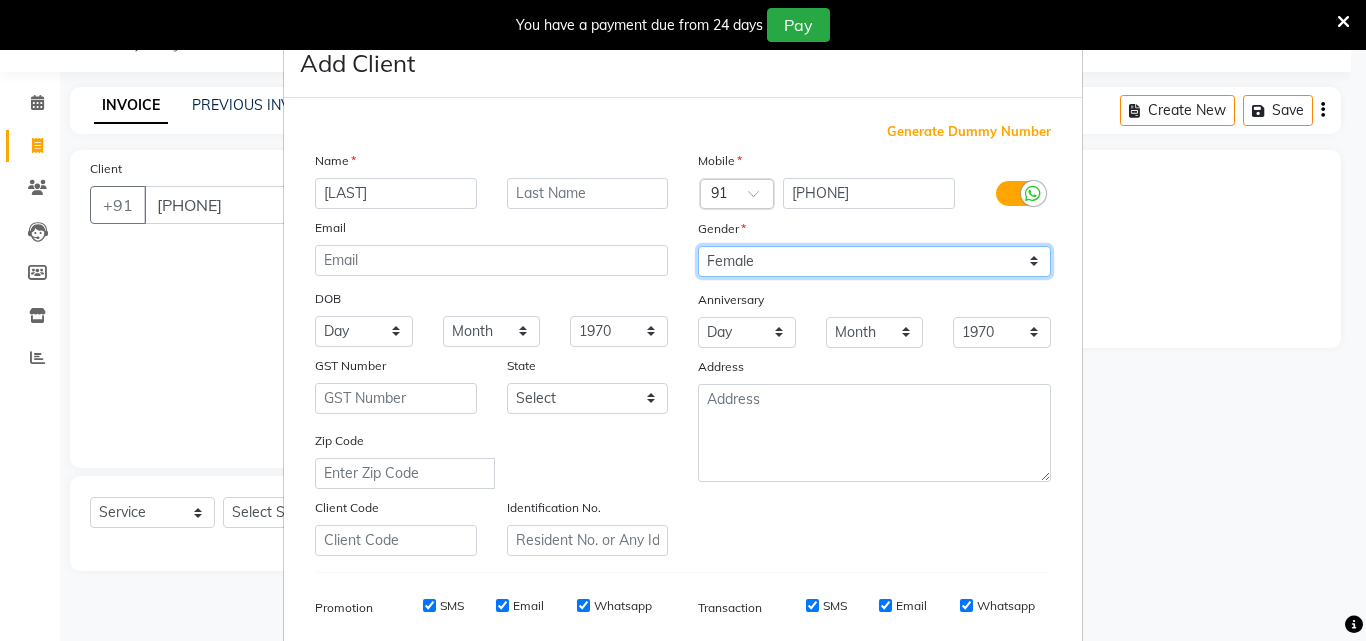 click on "Select Male Female Other Prefer Not To Say" at bounding box center [874, 261] 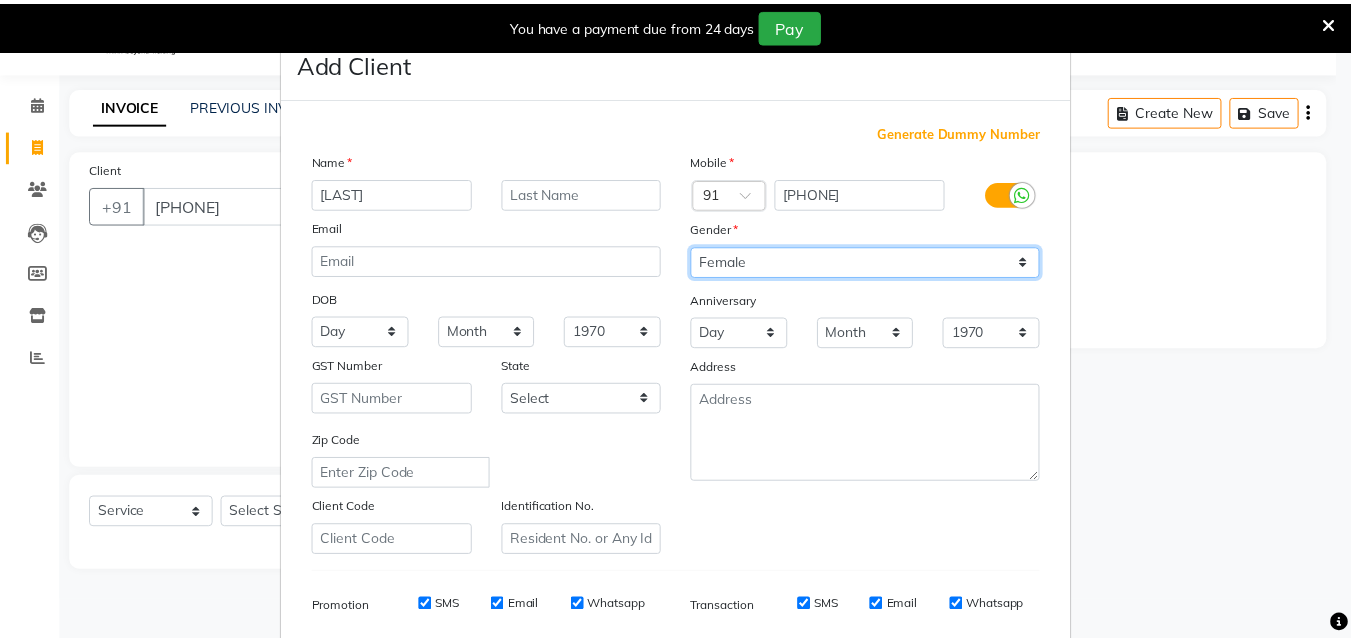 scroll, scrollTop: 282, scrollLeft: 0, axis: vertical 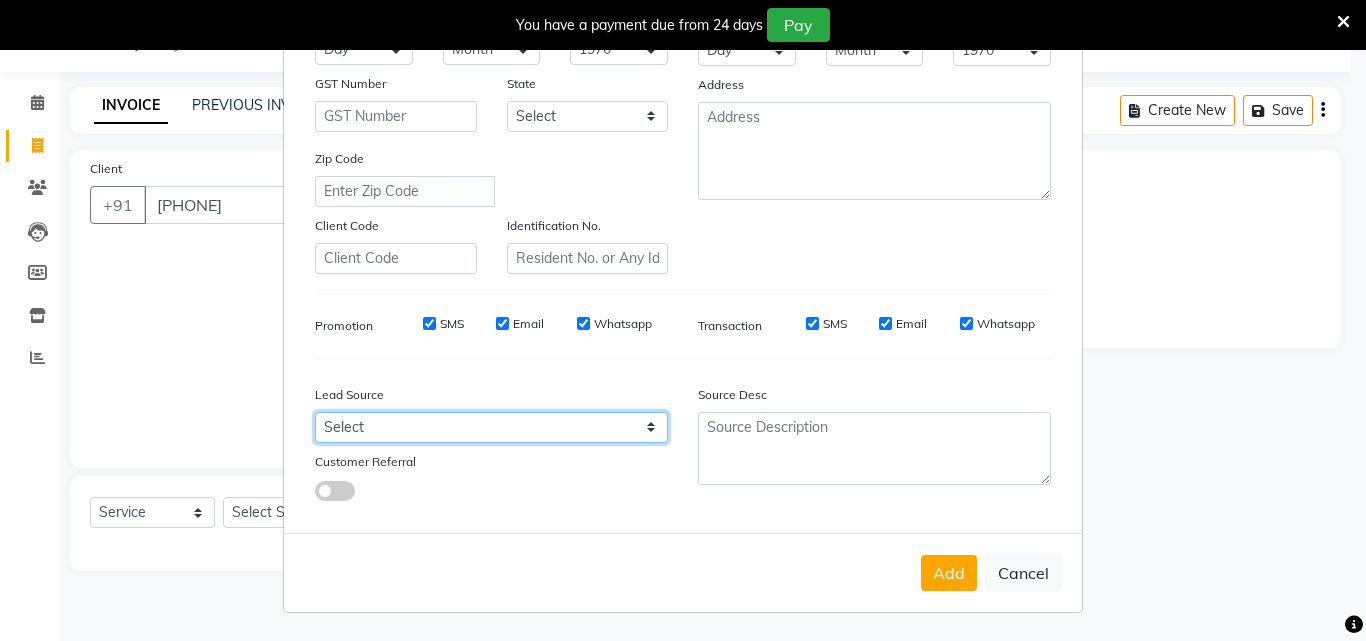 click on "Select Walk-in Referral Internet Friend Word of Mouth Advertisement Facebook JustDial Google Other Instagram  YouTube  WhatsApp" at bounding box center (491, 427) 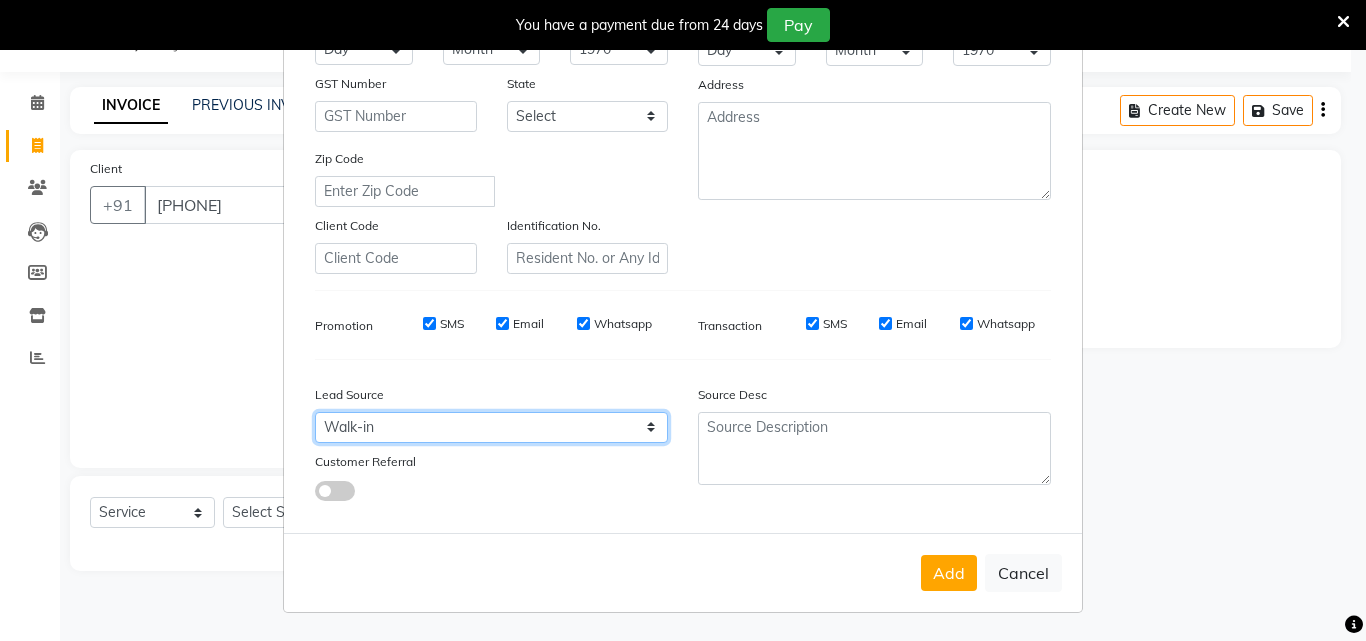 click on "Select Walk-in Referral Internet Friend Word of Mouth Advertisement Facebook JustDial Google Other Instagram  YouTube  WhatsApp" at bounding box center (491, 427) 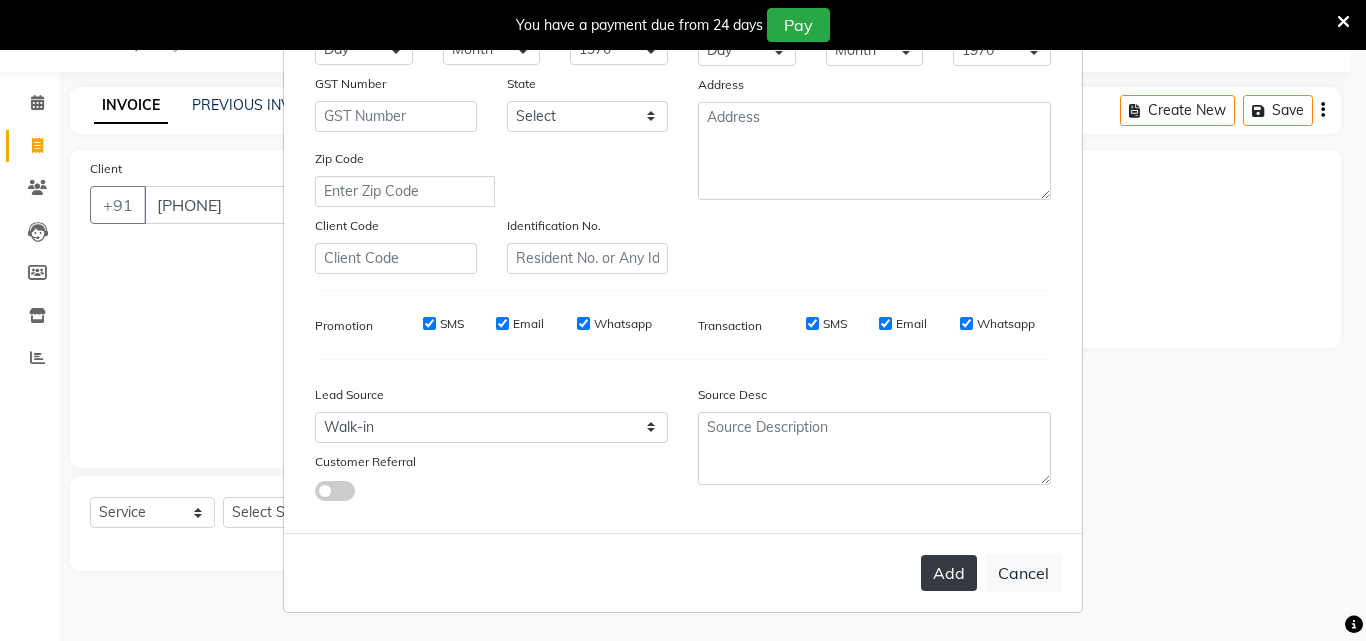 click on "Add" at bounding box center (949, 573) 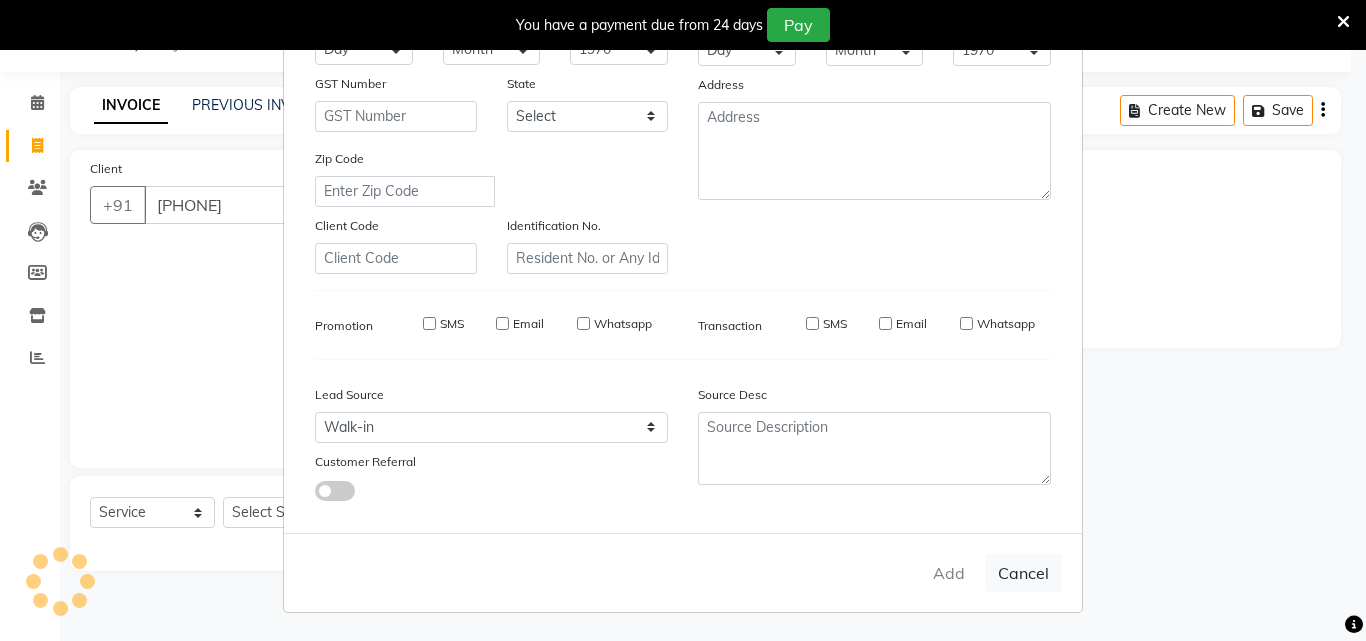 type 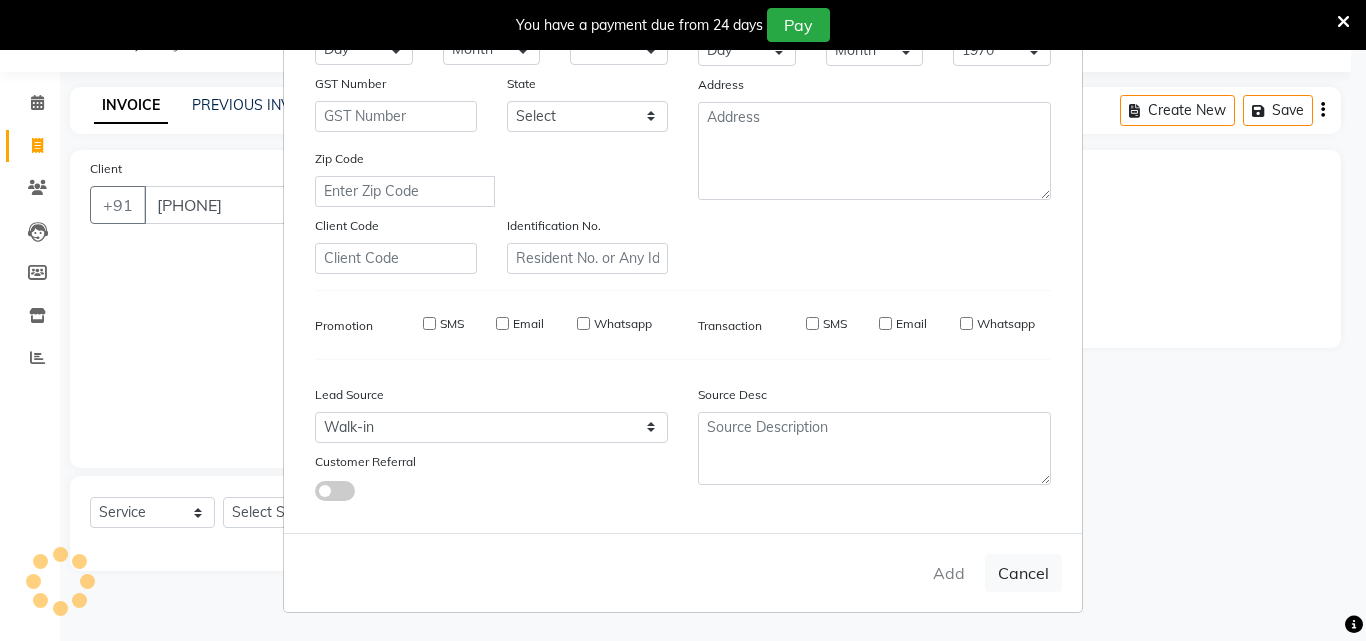 select 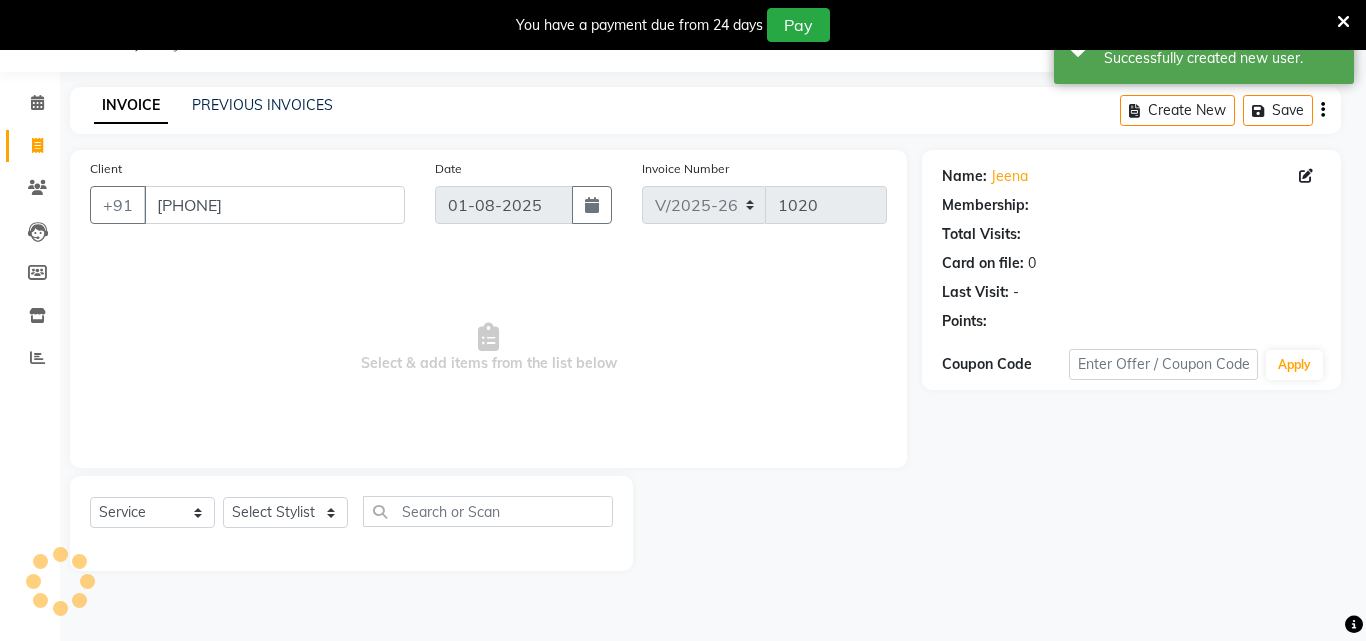select on "1: Object" 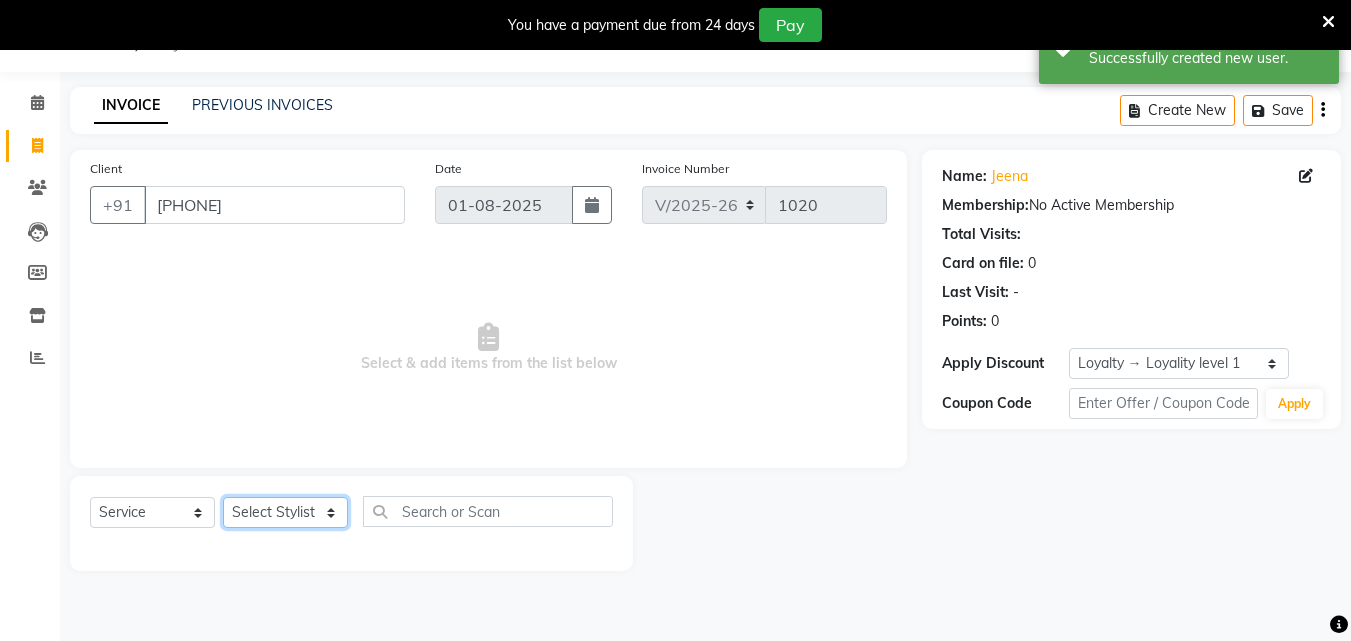 click on "Select Stylist ALLEPPEY ASHTAMUDI Jyothy REKHA B ROSELIN Soumya Sreedevi" 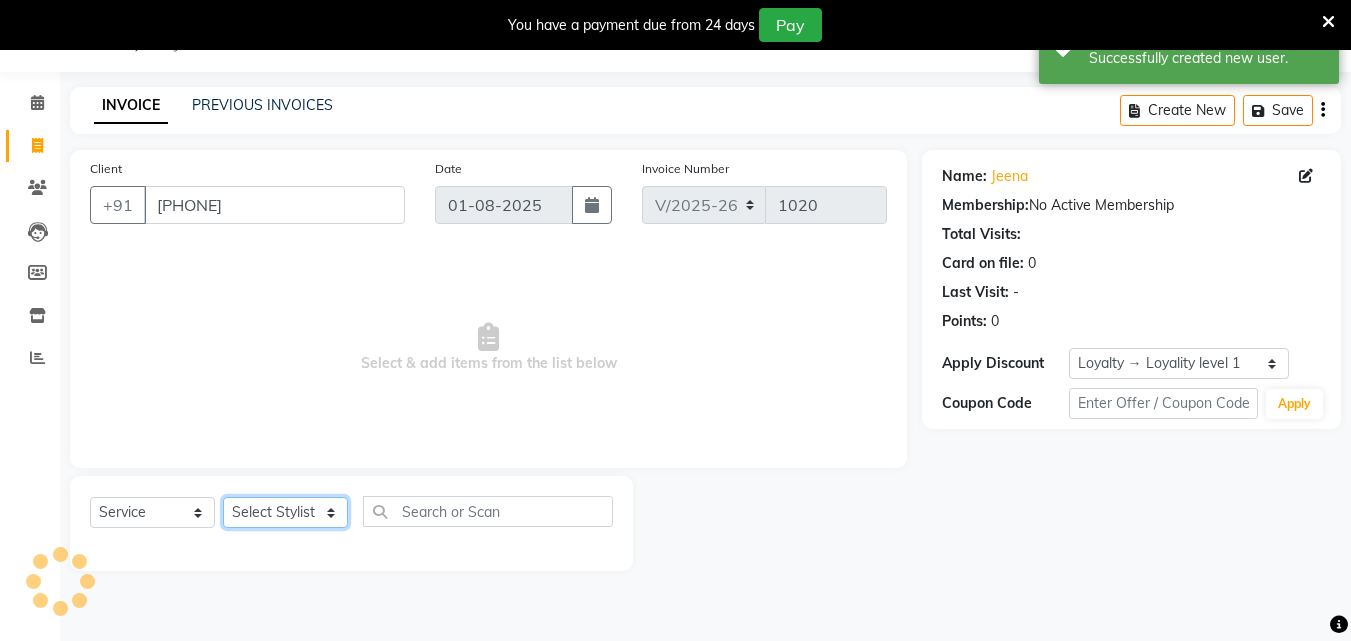 select on "57585" 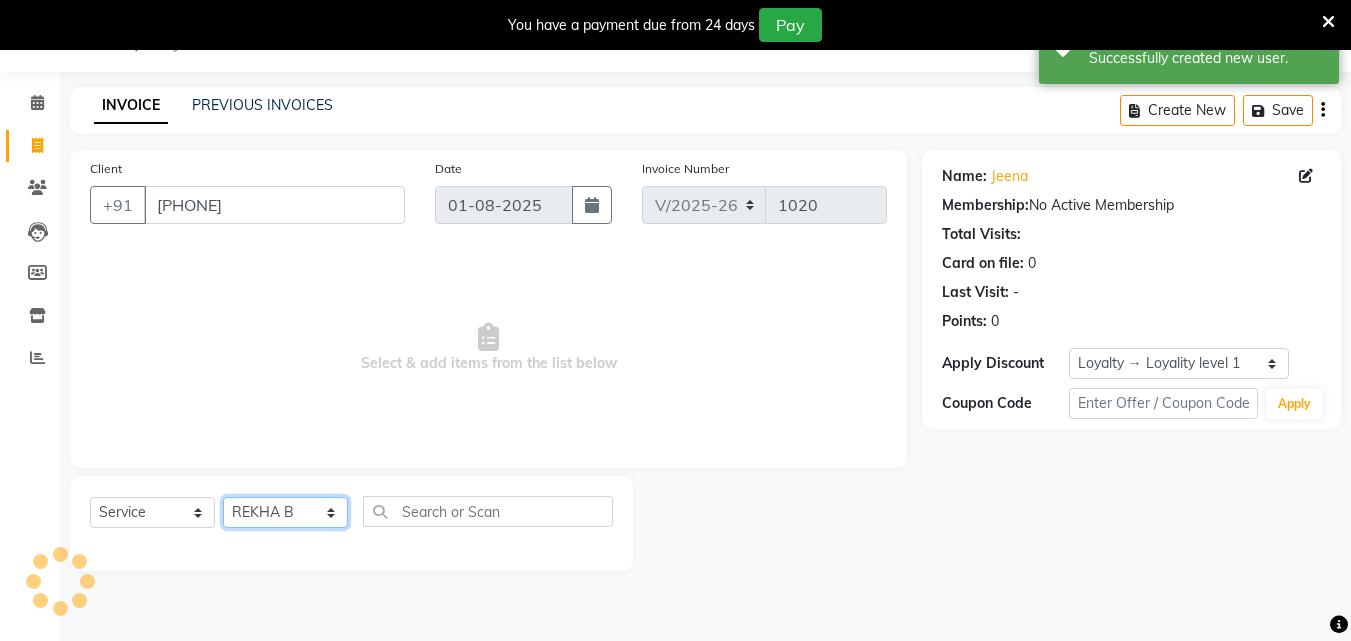 click on "Select Stylist ALLEPPEY ASHTAMUDI Jyothy REKHA B ROSELIN Soumya Sreedevi" 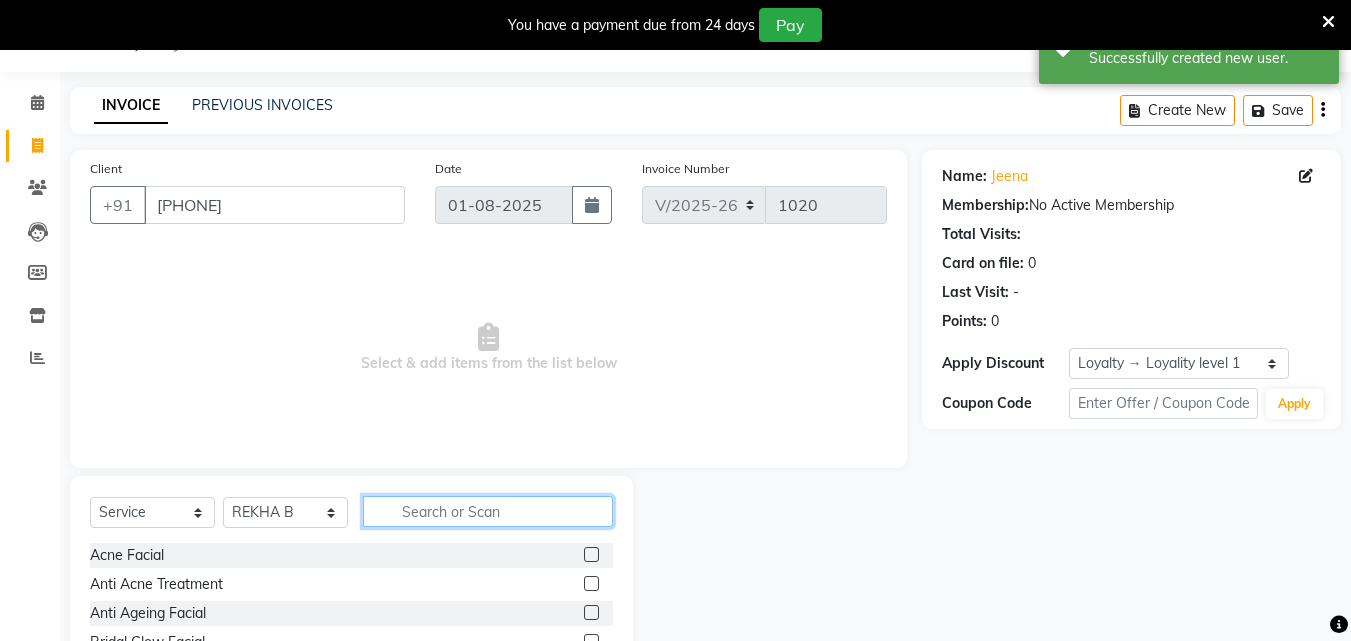 click 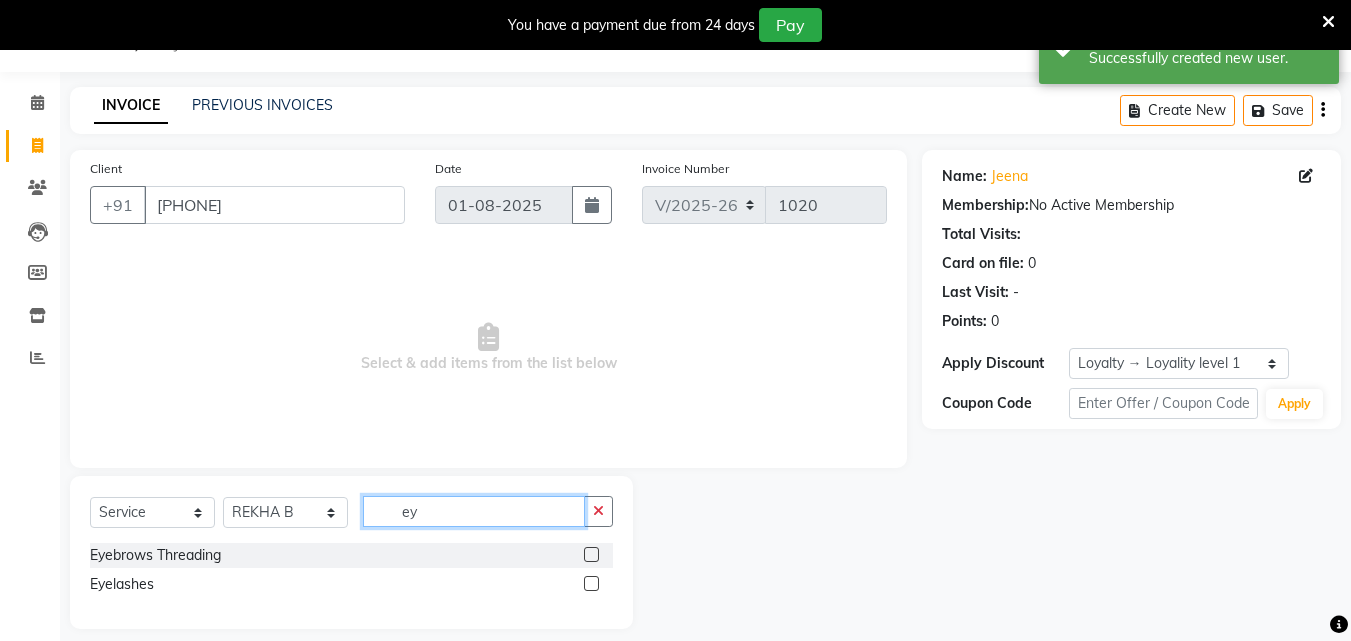 type on "ey" 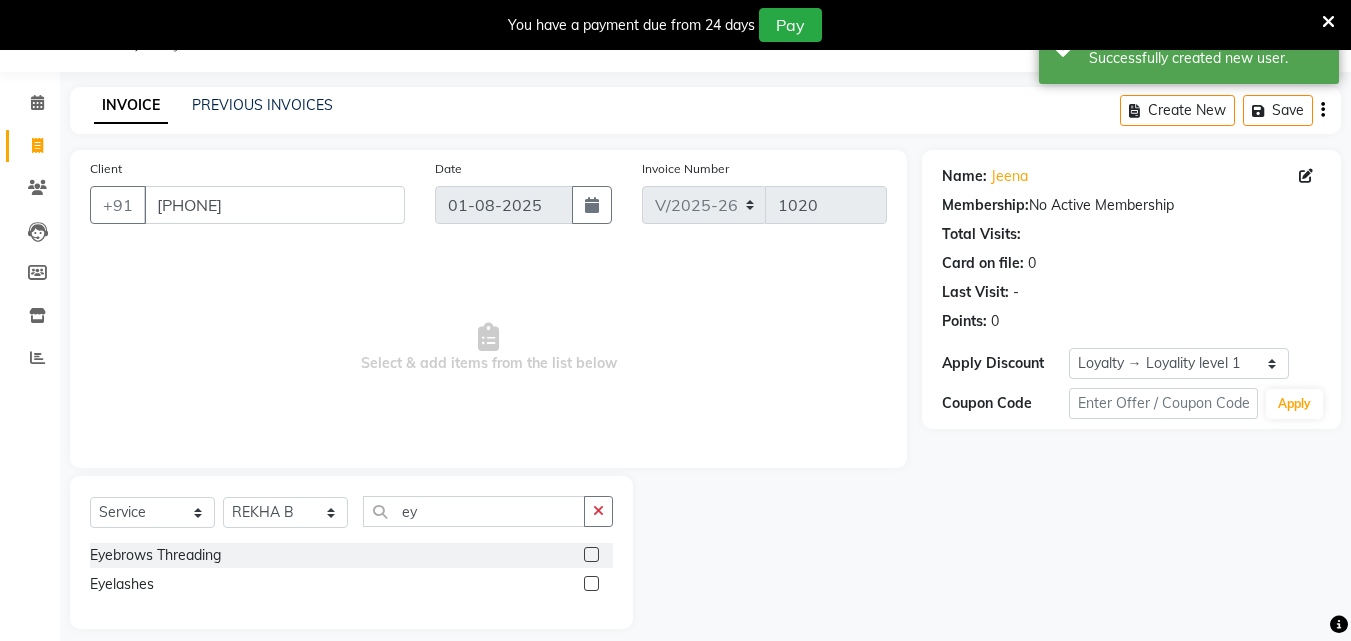 click 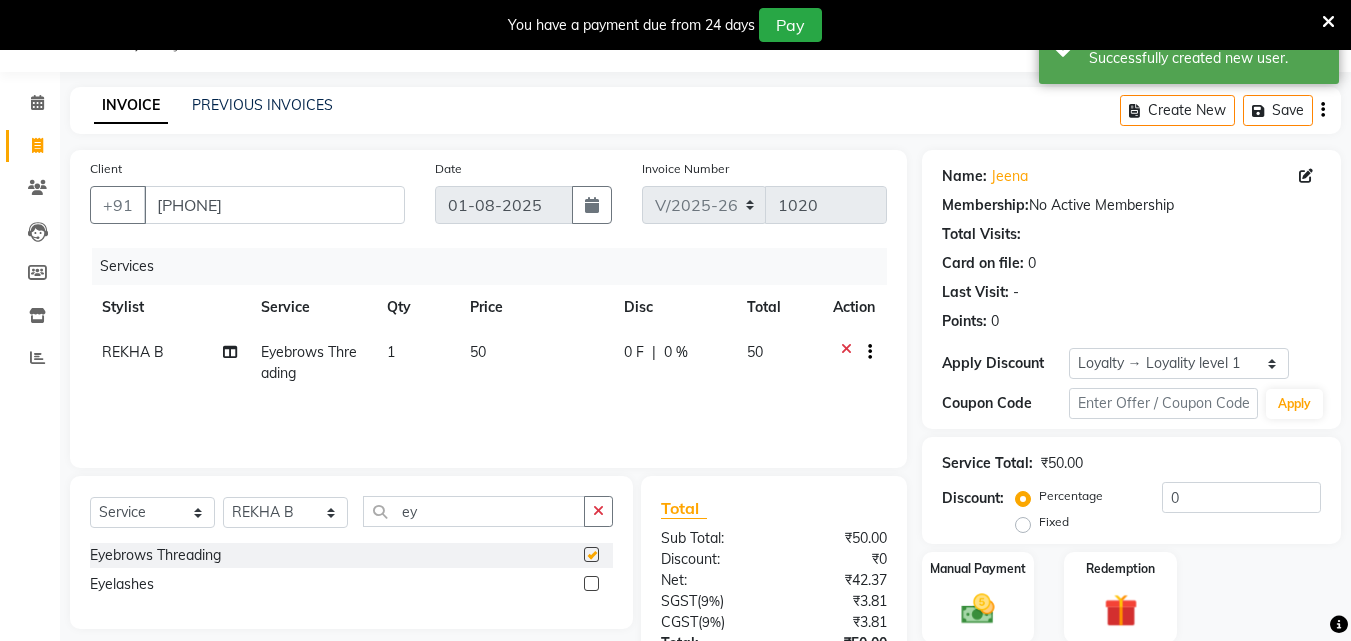checkbox on "false" 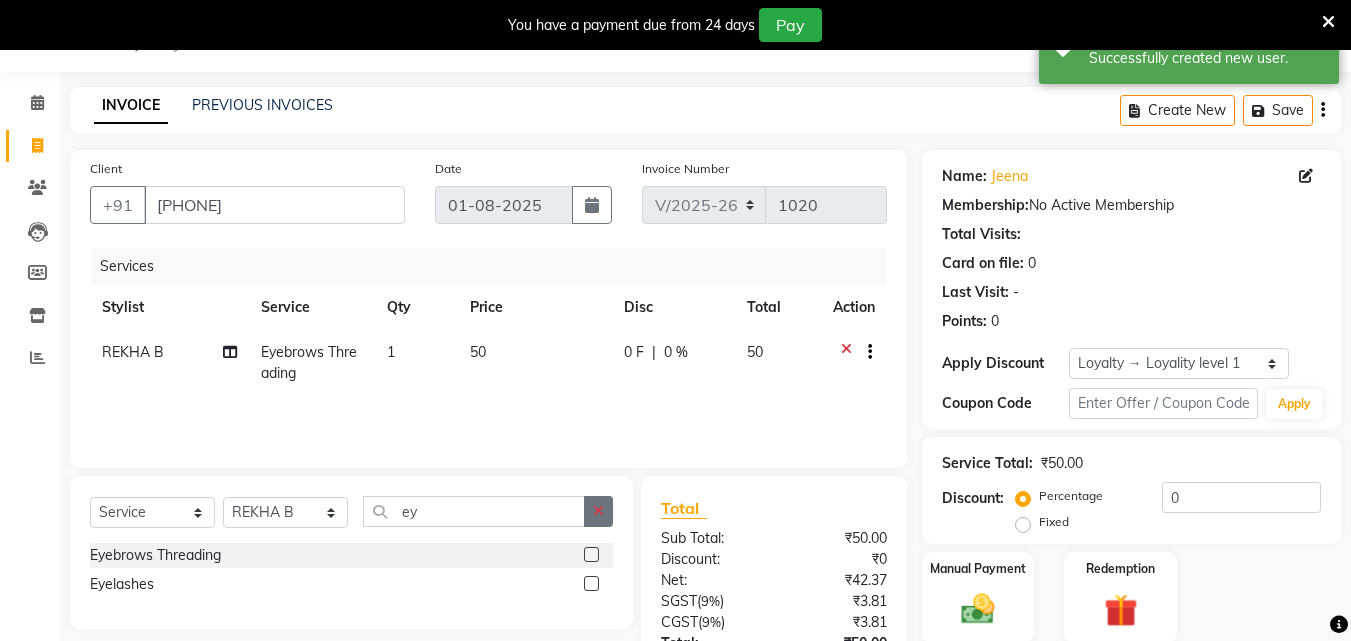 click 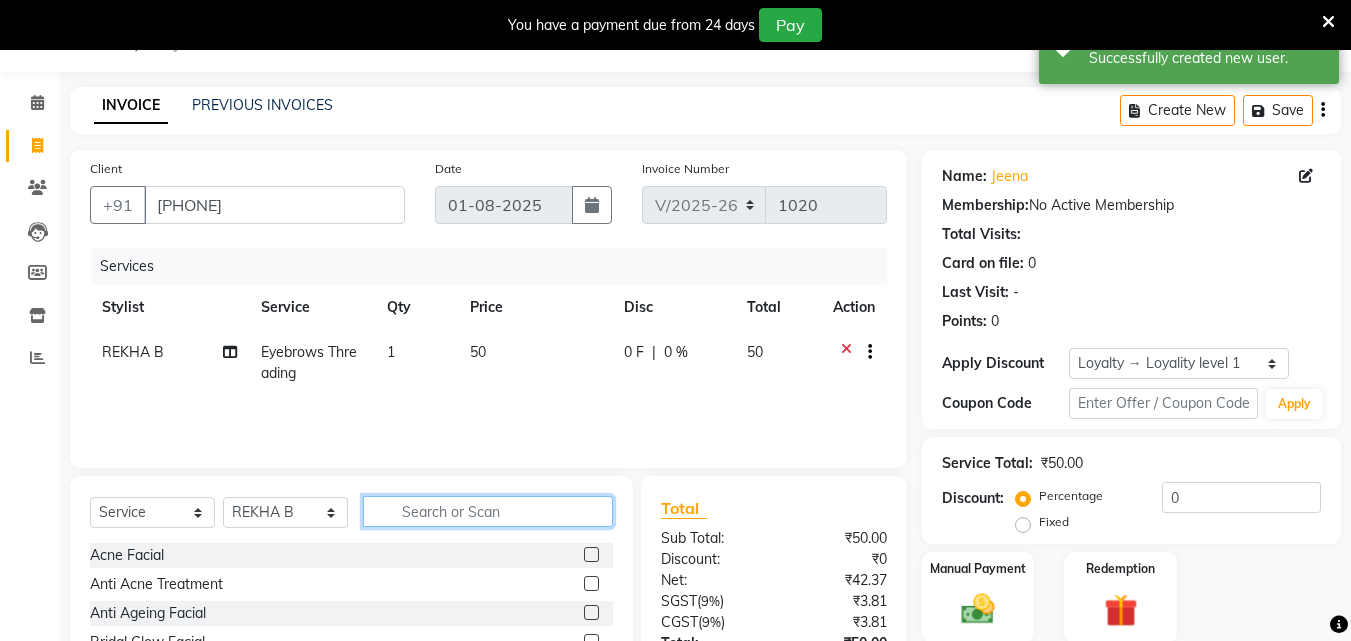 click 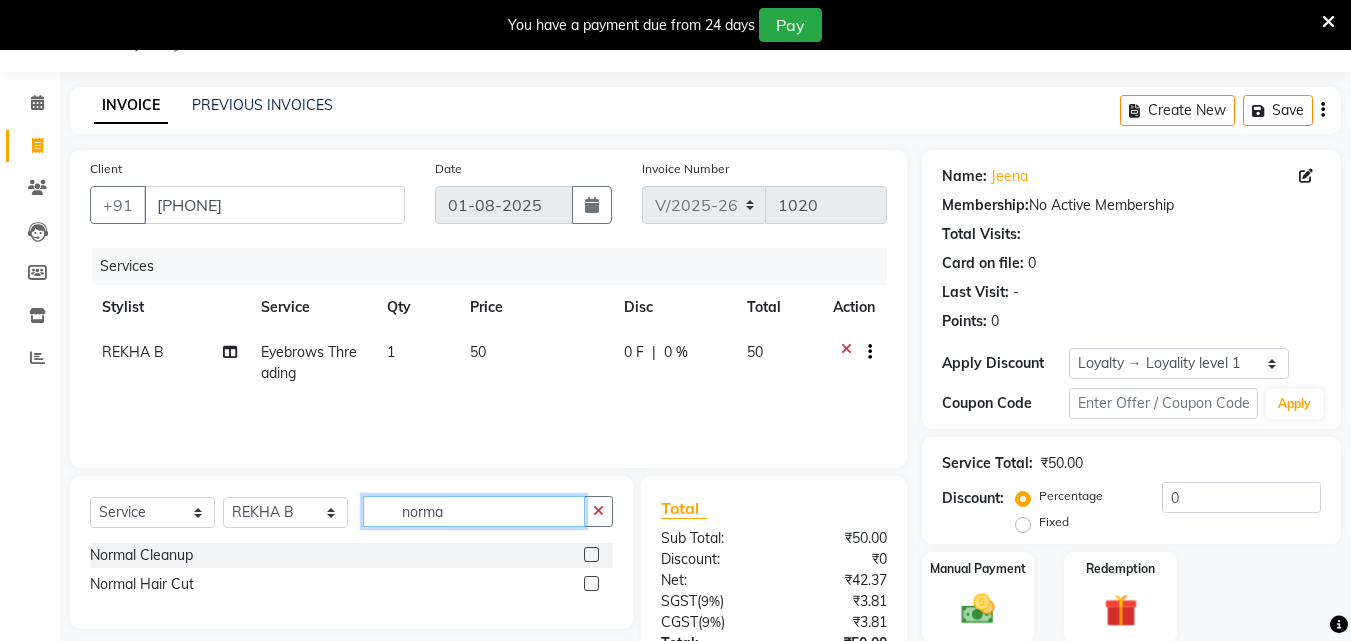 type on "norma" 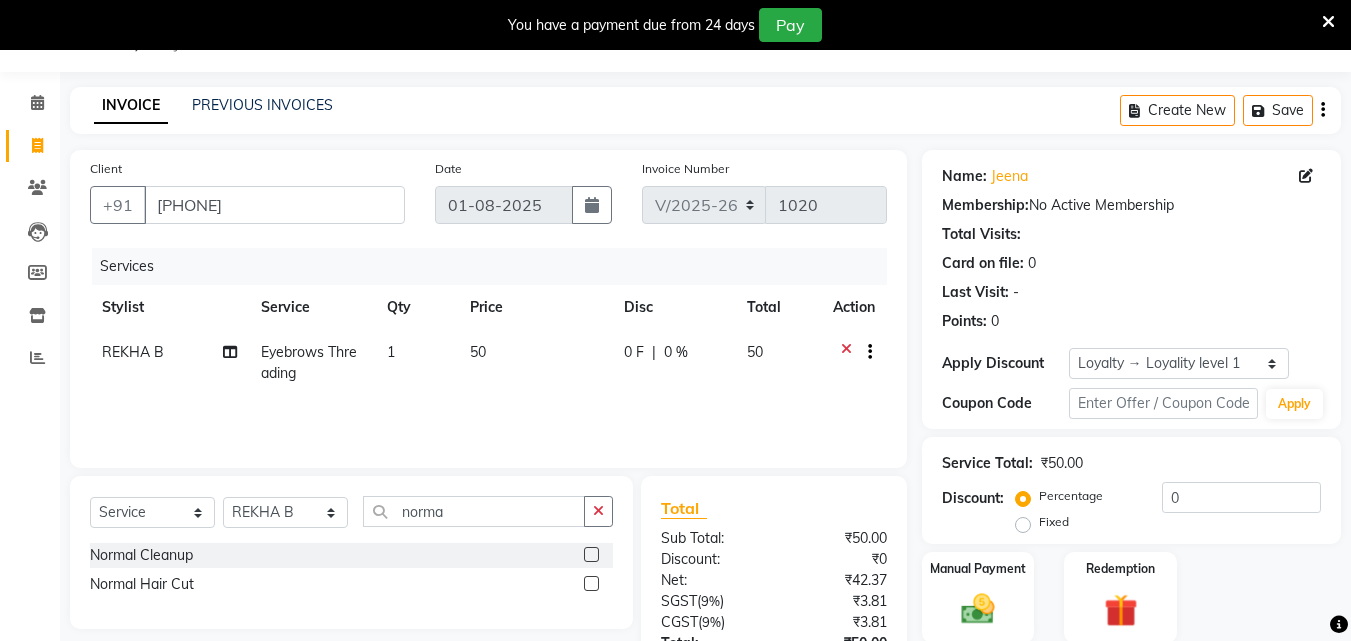 click 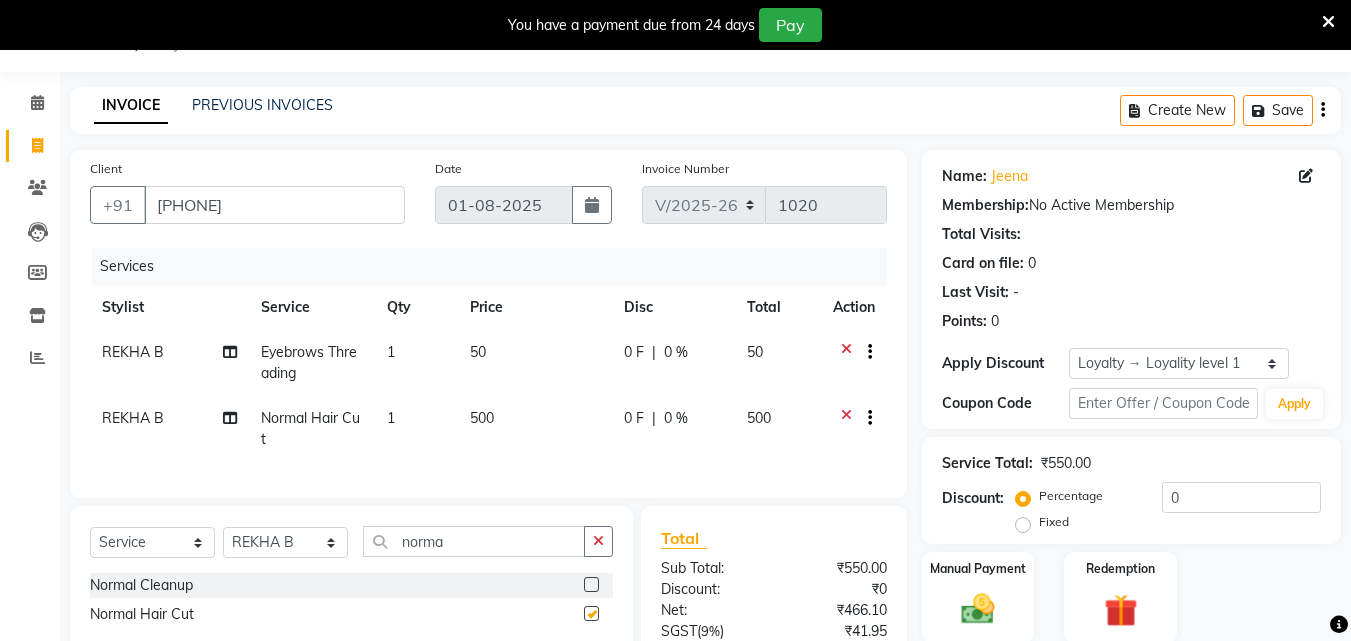 checkbox on "false" 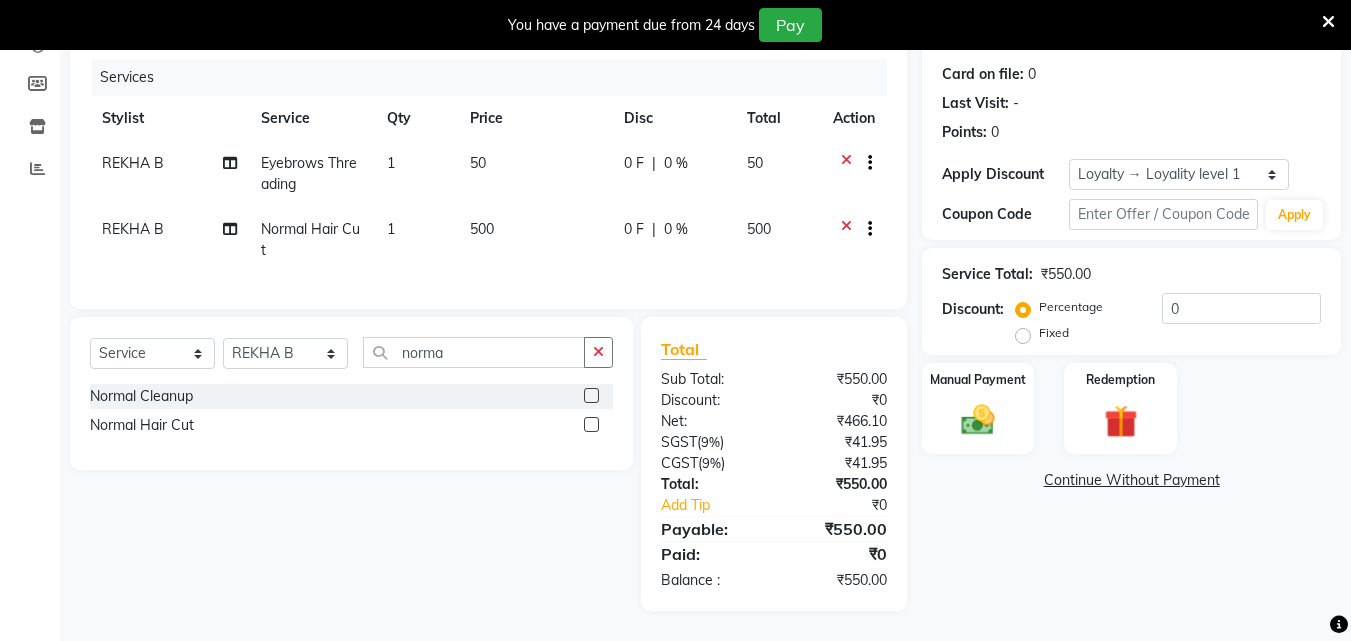 scroll, scrollTop: 254, scrollLeft: 0, axis: vertical 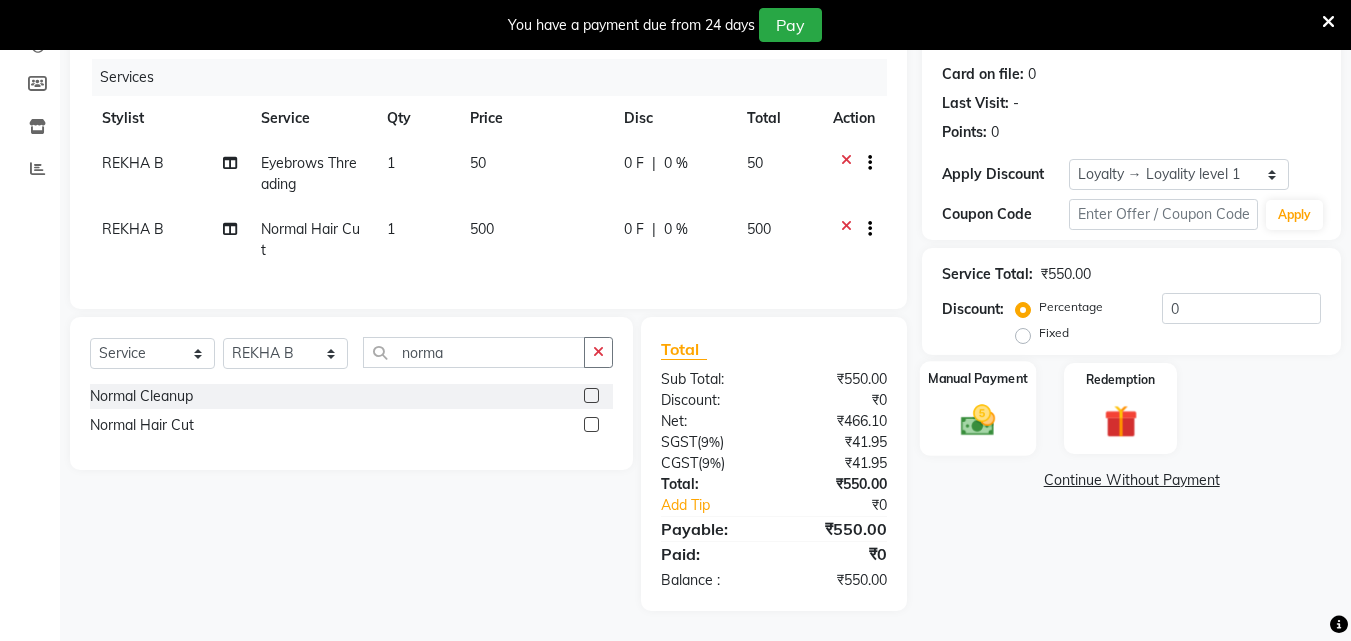click 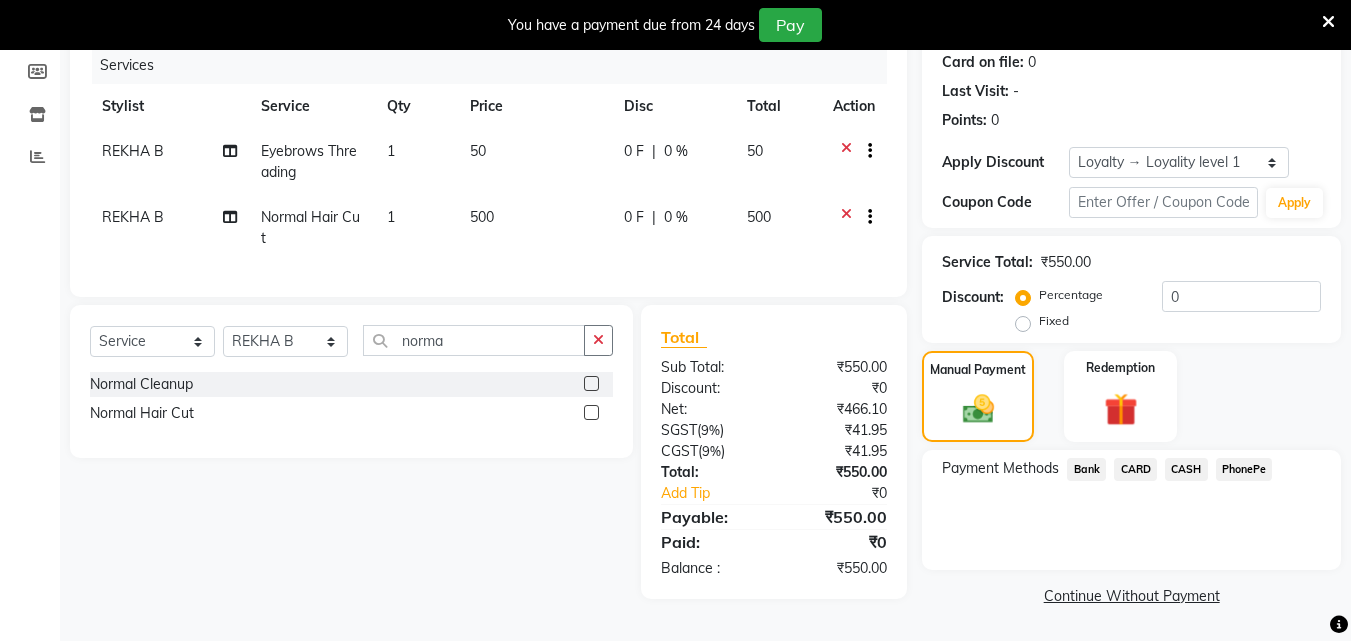 click on "PhonePe" 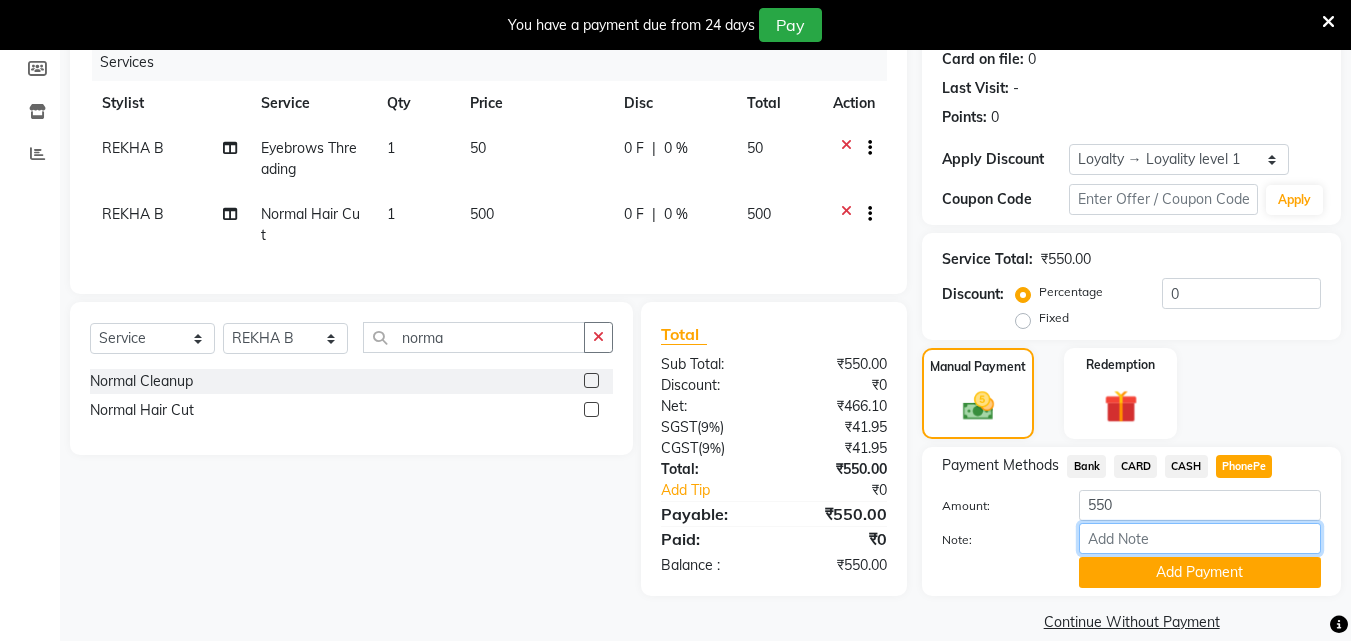click on "Note:" at bounding box center (1200, 538) 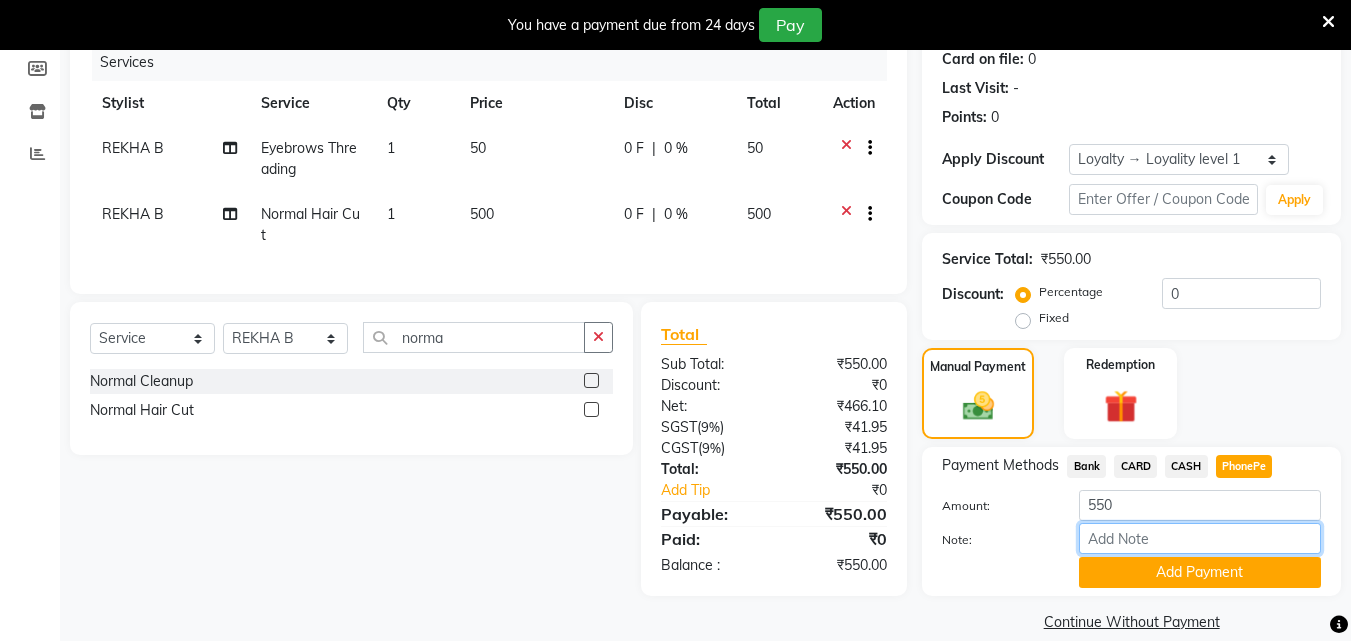 type on "RINI" 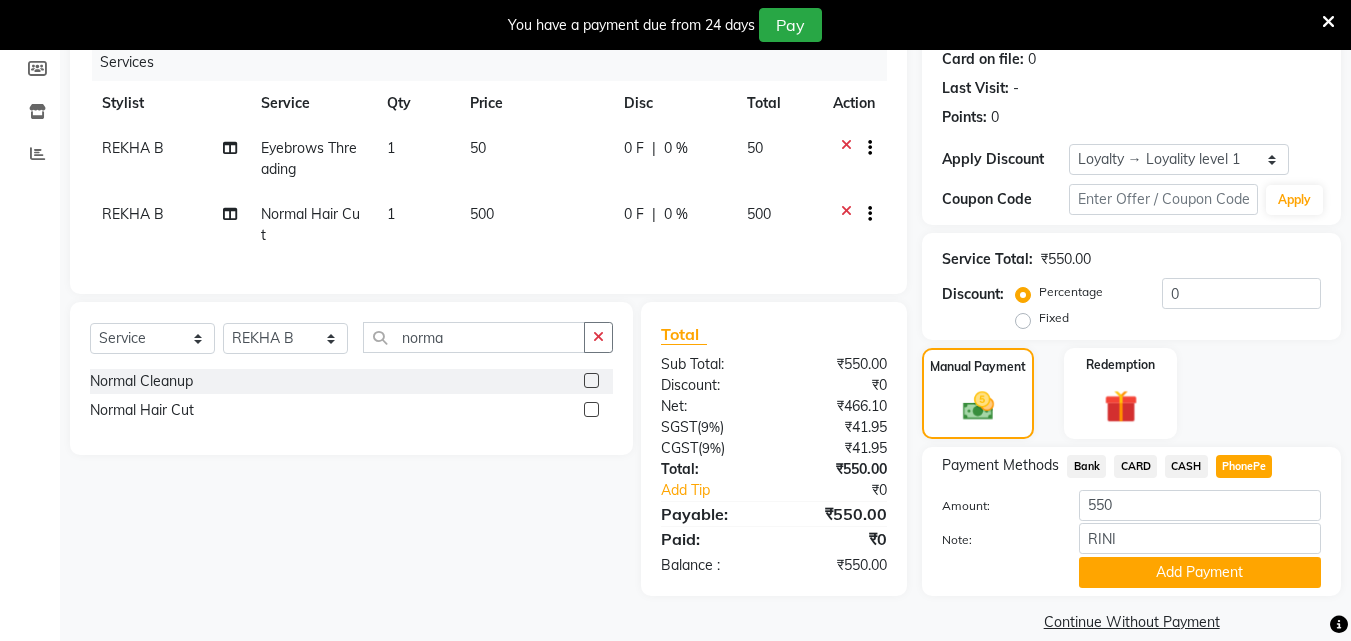 click on "REKHA B" 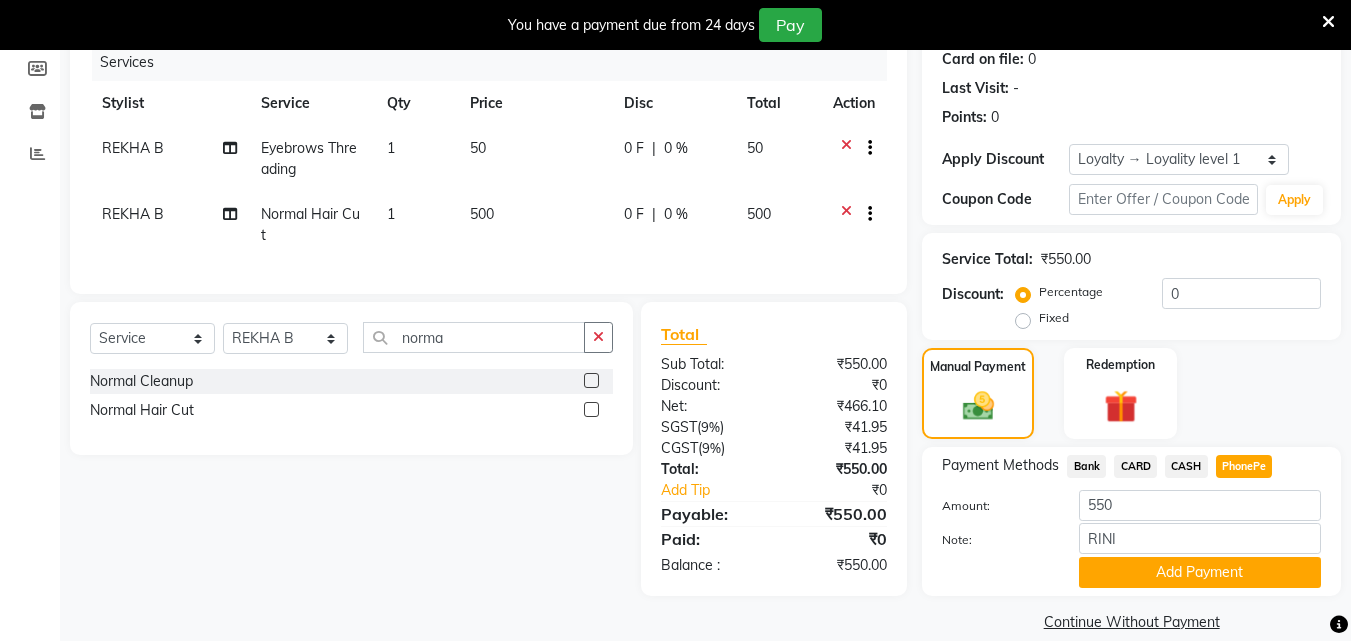 select on "57585" 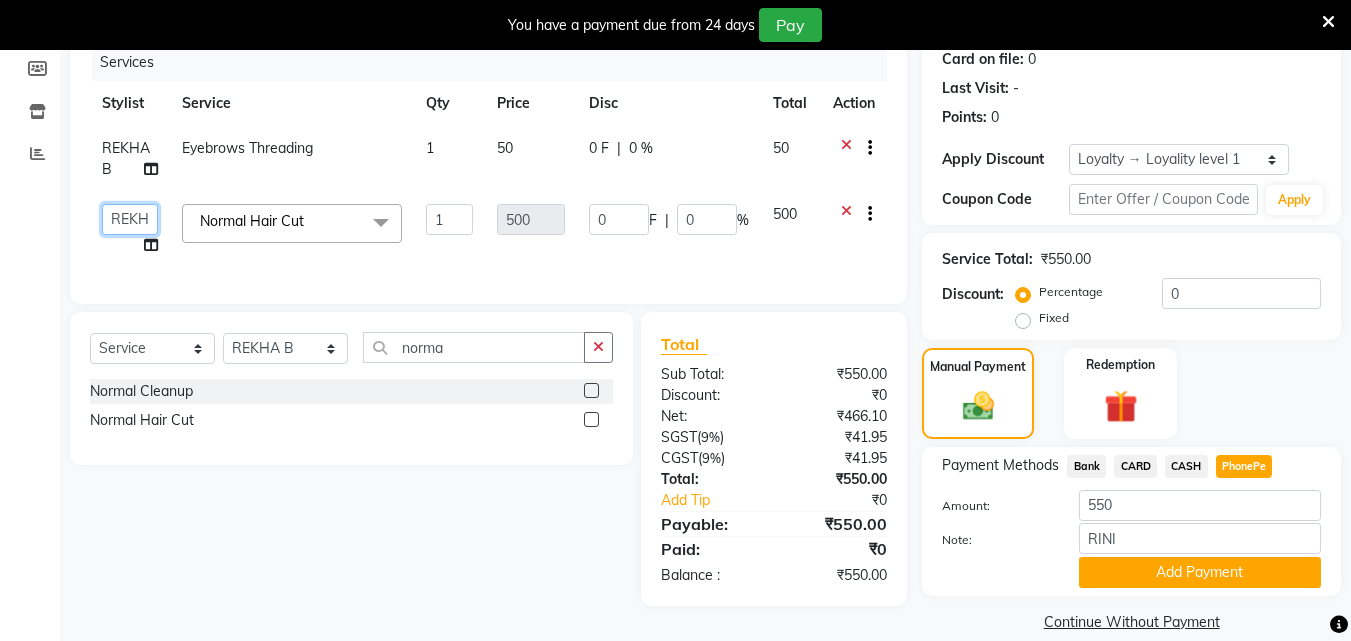 click on "ALLEPPEY ASHTAMUDI   Jyothy   REKHA B   ROSELIN   Soumya   Sreedevi" 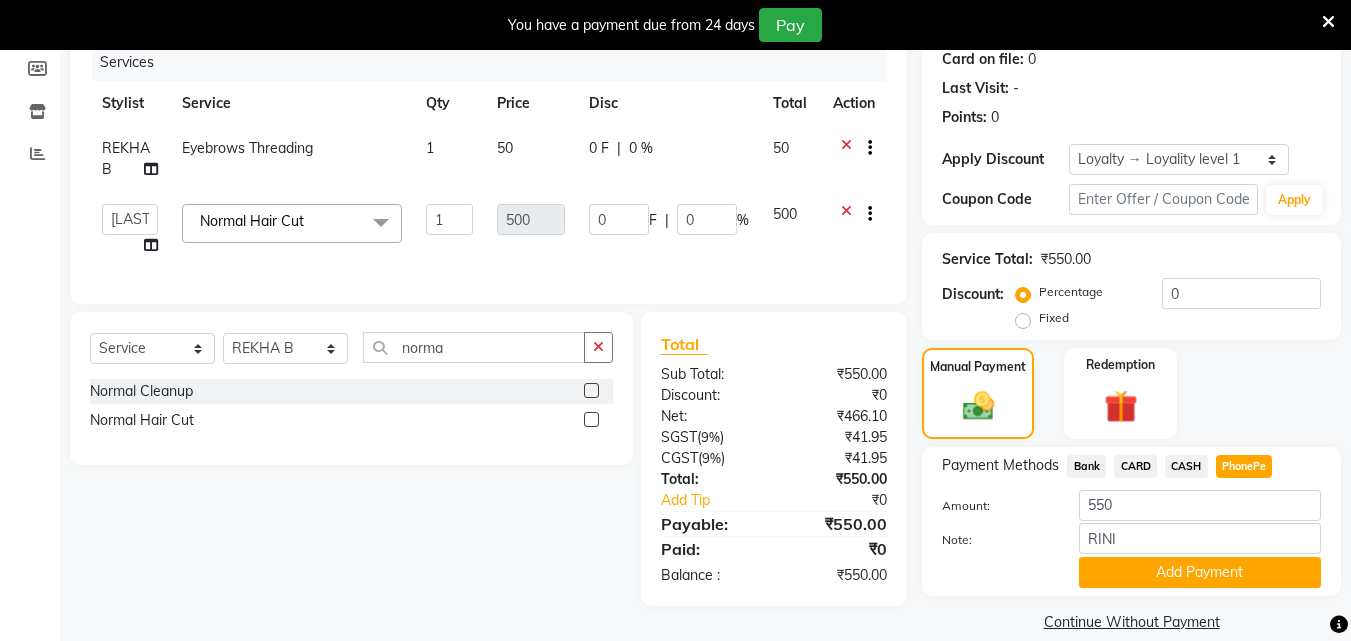 select on "76486" 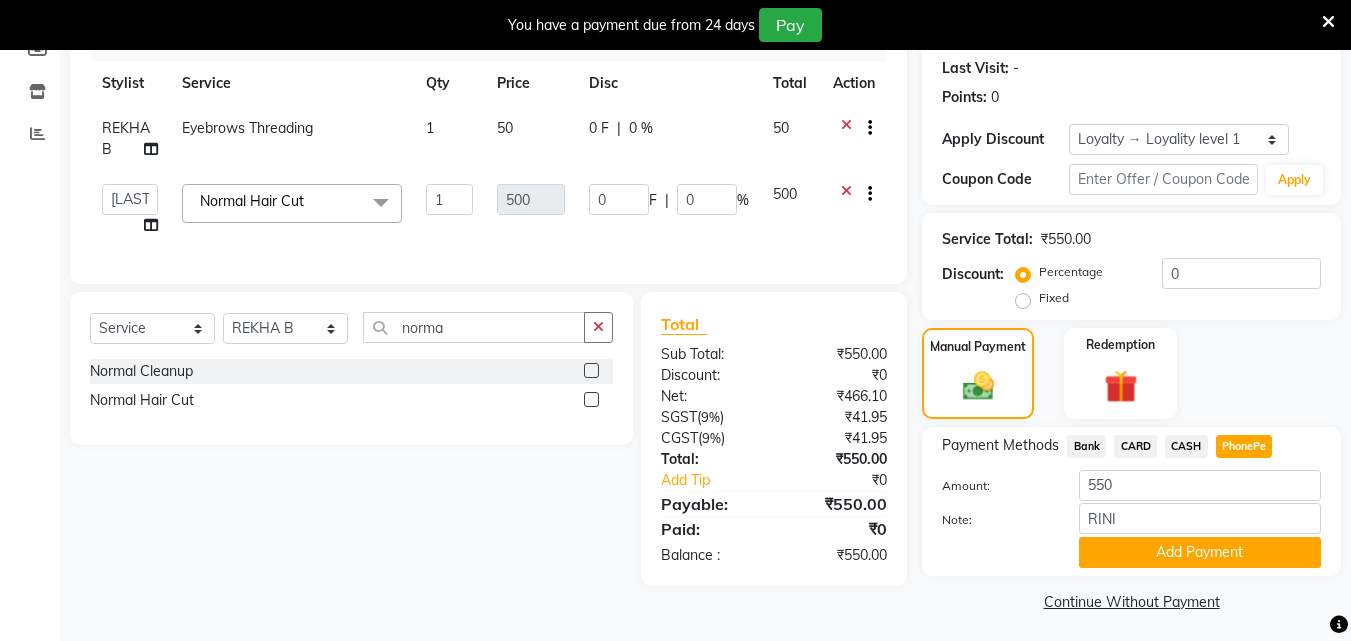 scroll, scrollTop: 280, scrollLeft: 0, axis: vertical 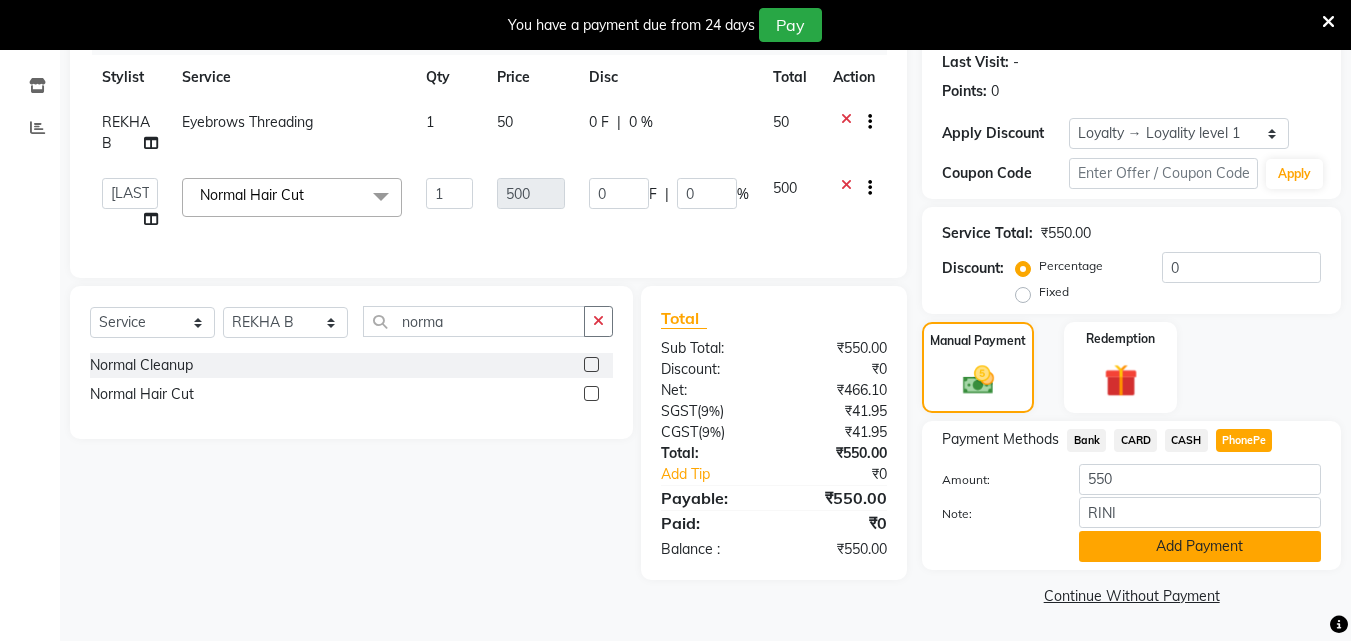 click on "Add Payment" 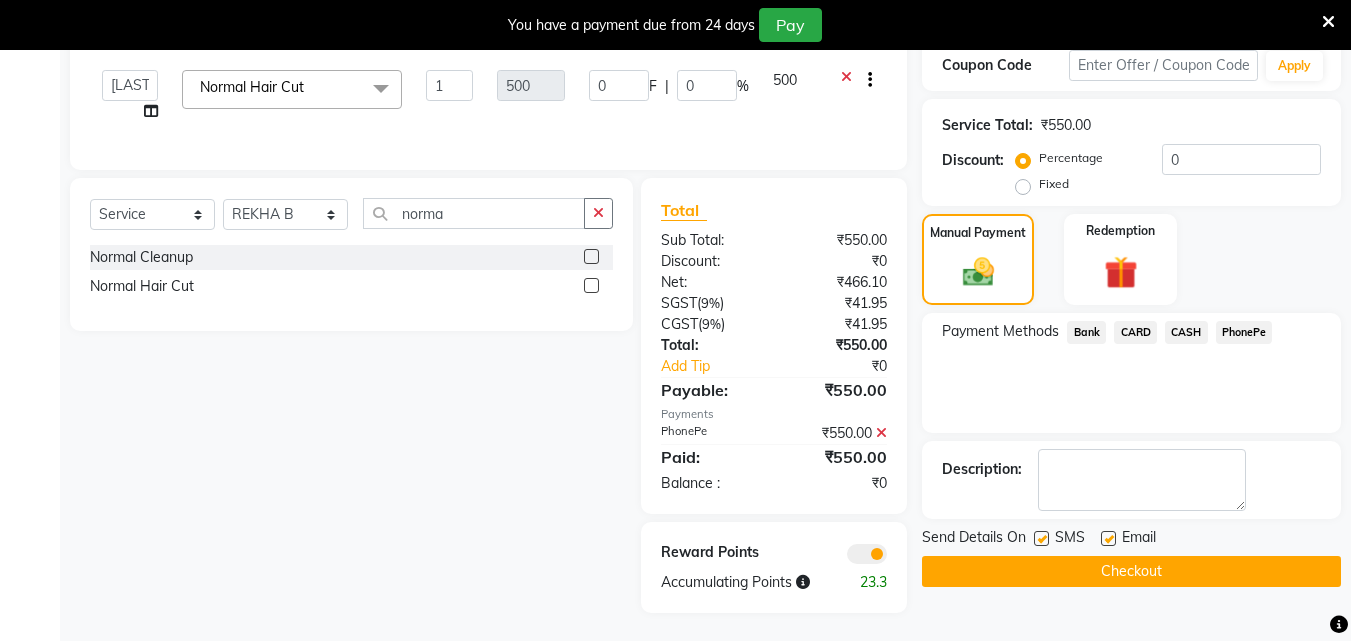 scroll, scrollTop: 405, scrollLeft: 0, axis: vertical 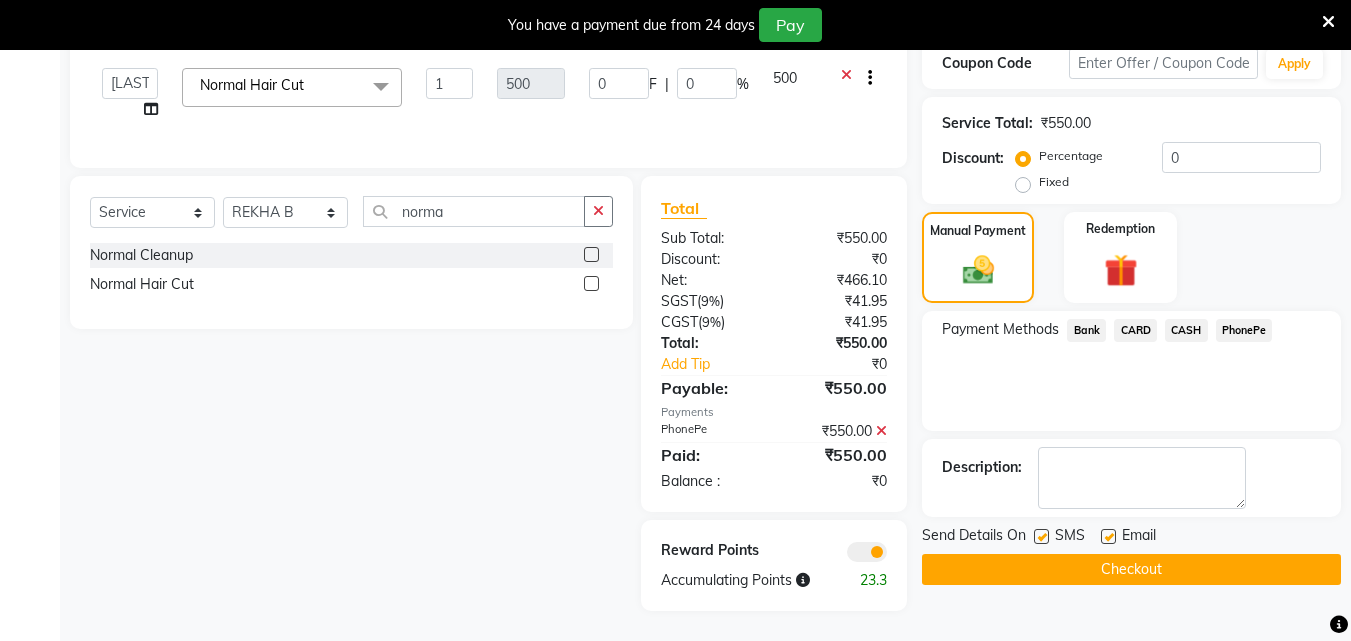 click on "Checkout" 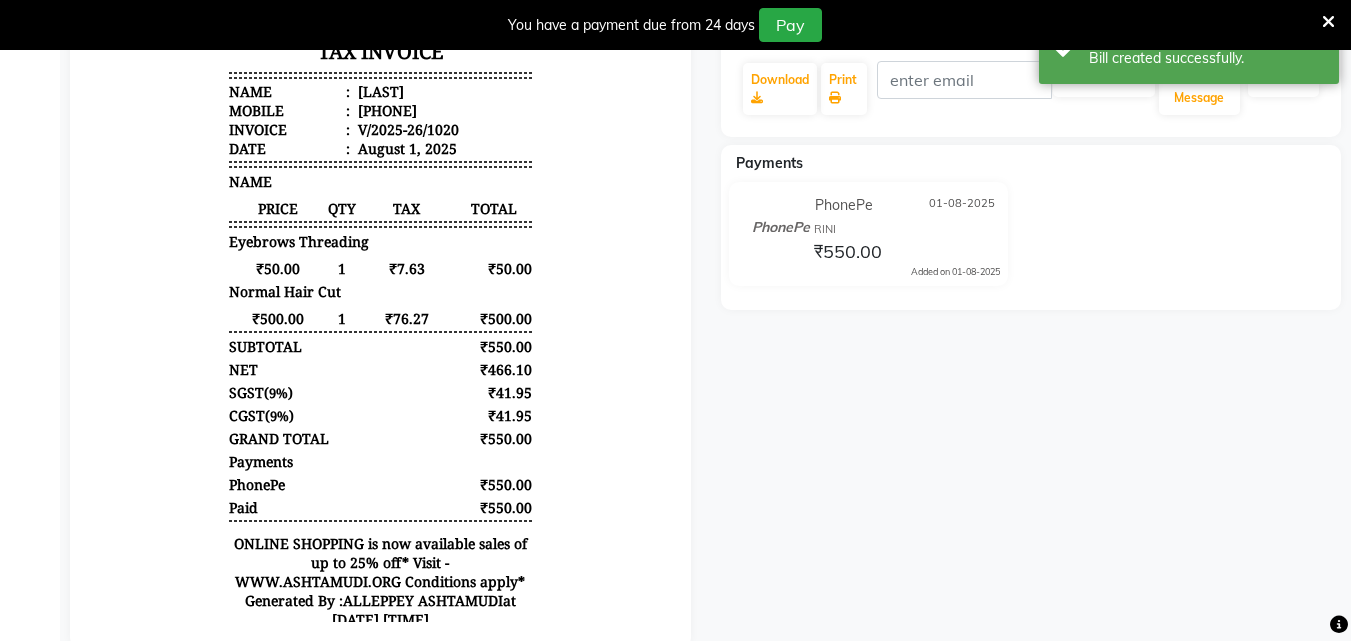 scroll, scrollTop: 0, scrollLeft: 0, axis: both 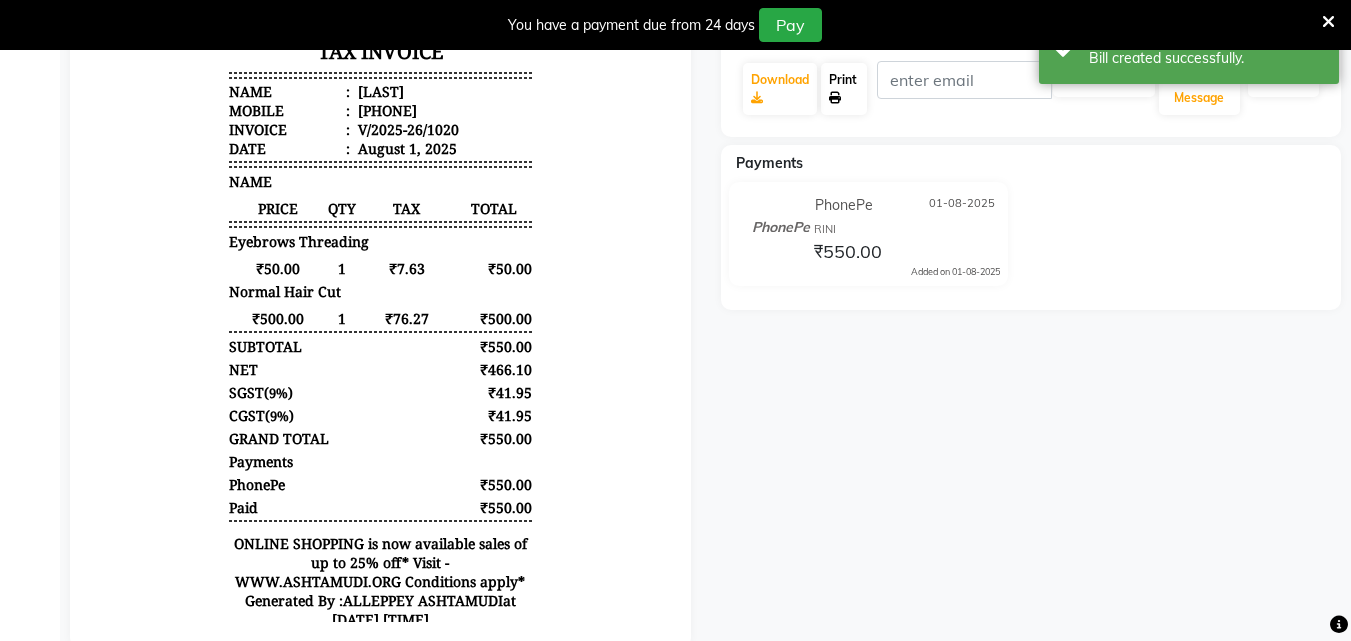 click on "Print" 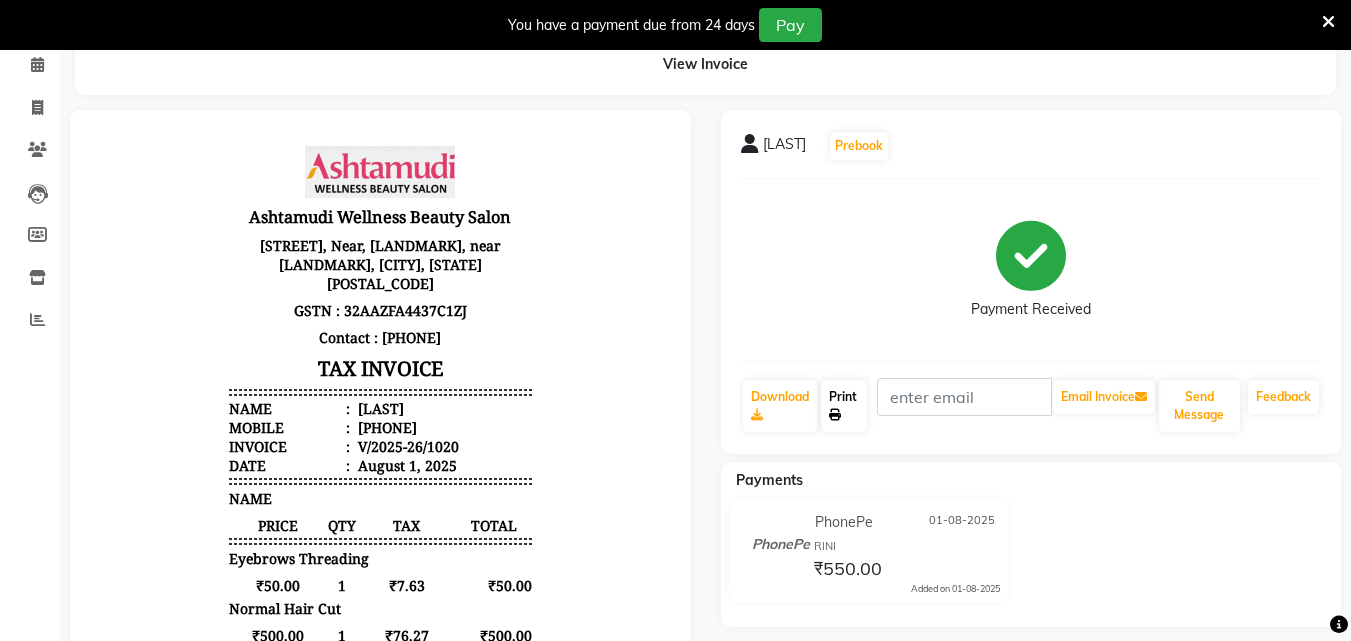 scroll, scrollTop: 0, scrollLeft: 0, axis: both 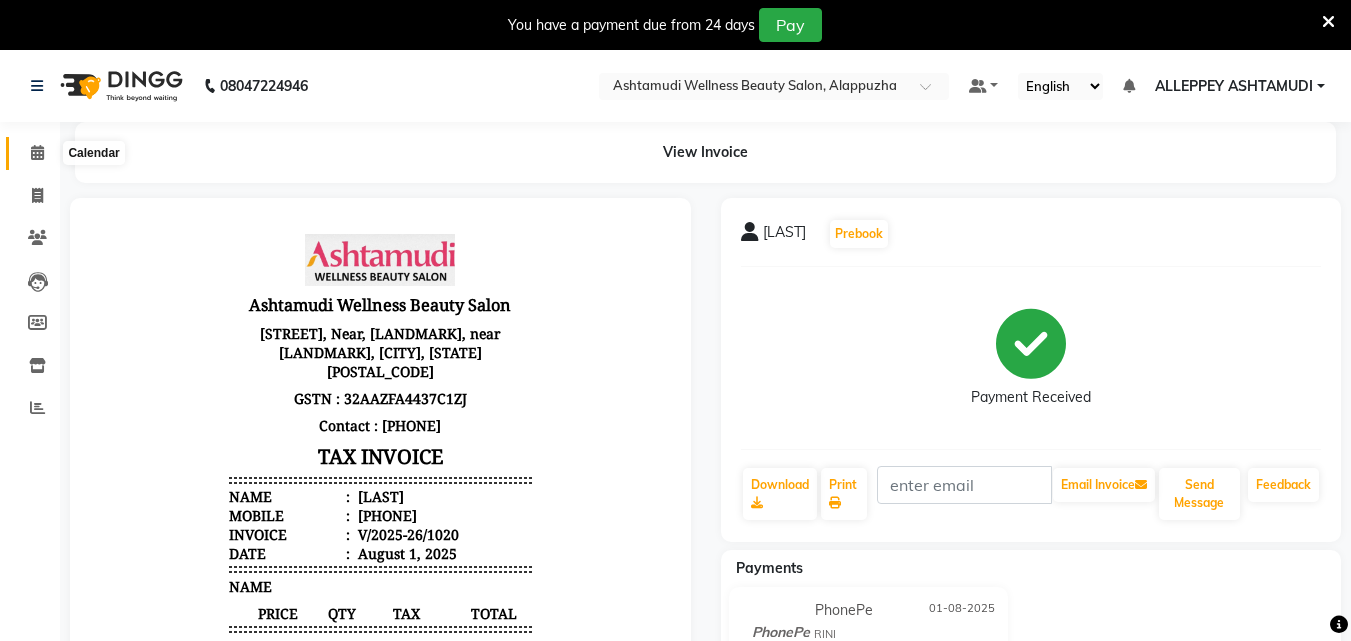 click 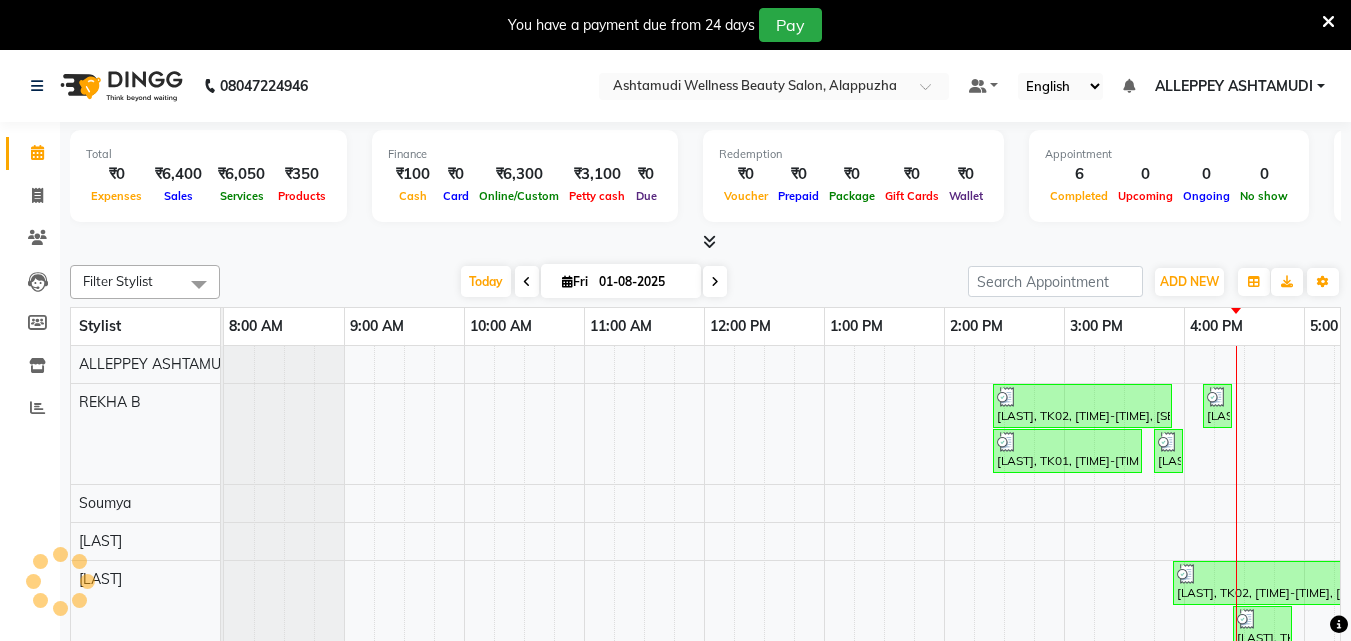 scroll, scrollTop: 0, scrollLeft: 0, axis: both 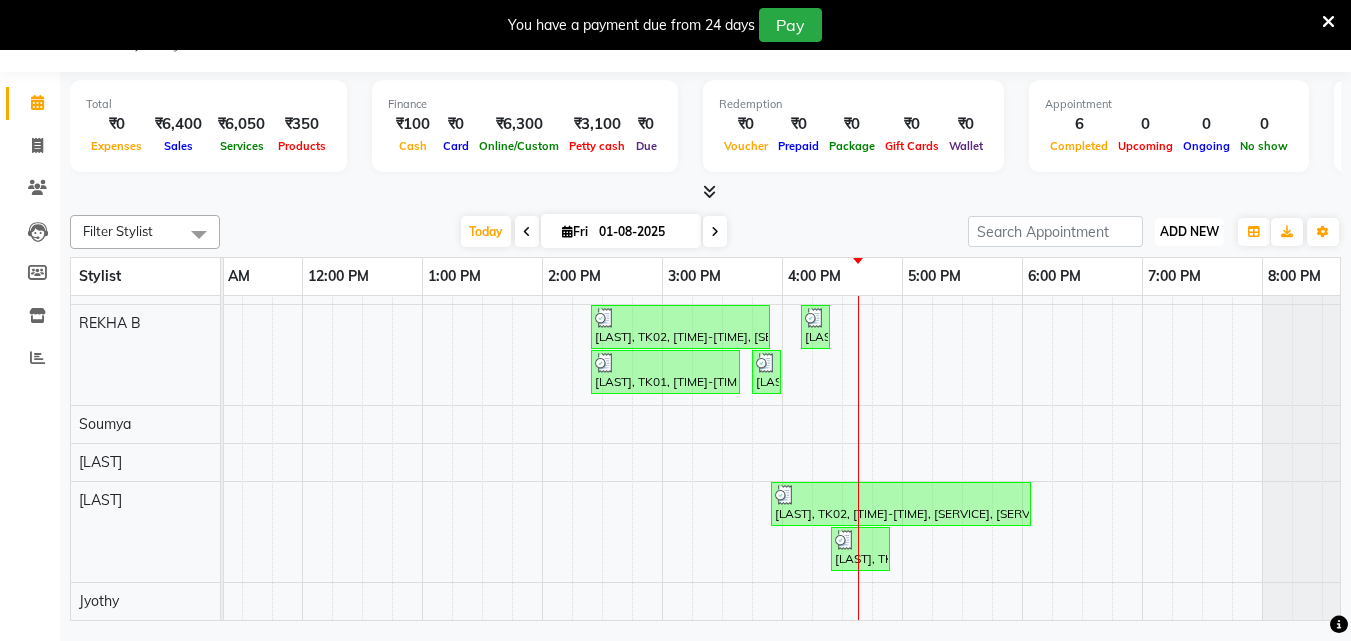 click on "ADD NEW" at bounding box center [1189, 231] 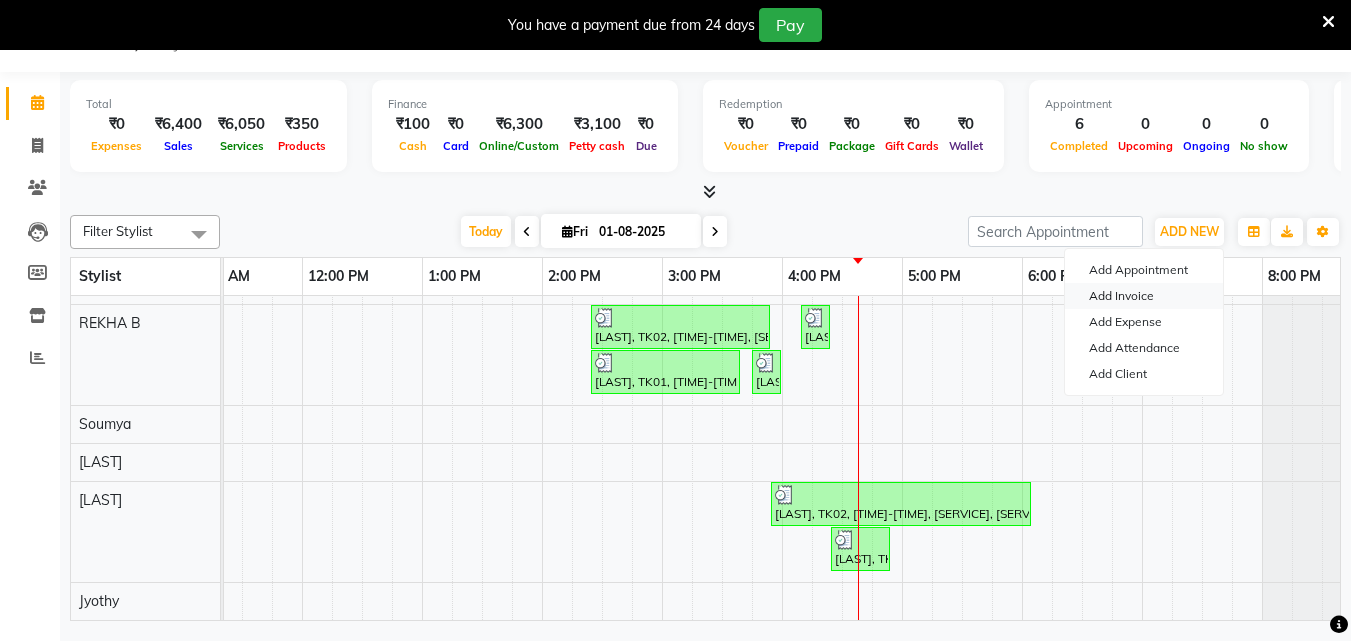 click on "Add Invoice" at bounding box center [1144, 296] 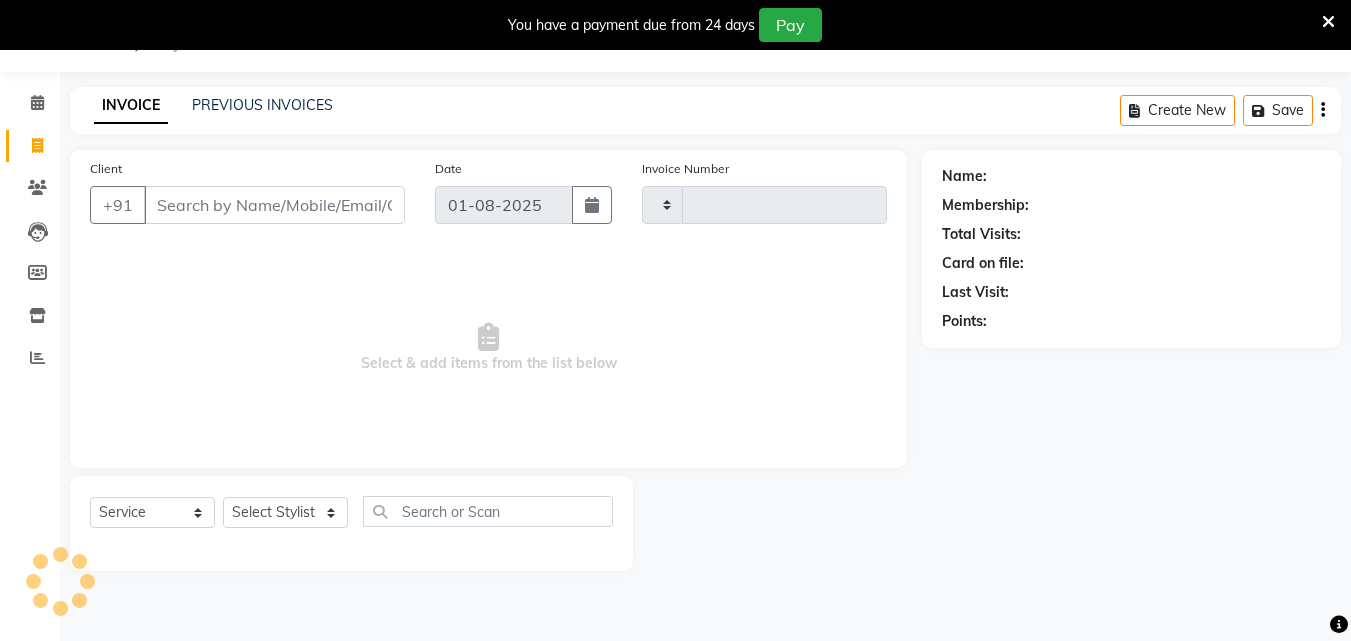 type on "1021" 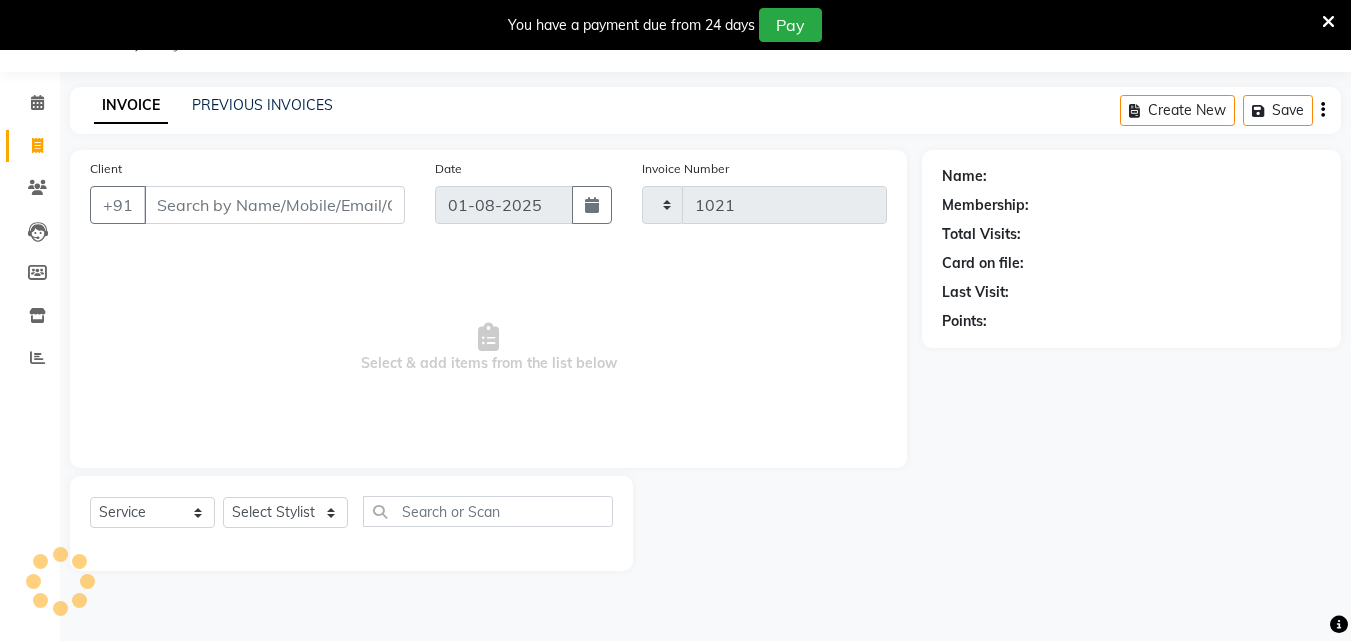 select on "4626" 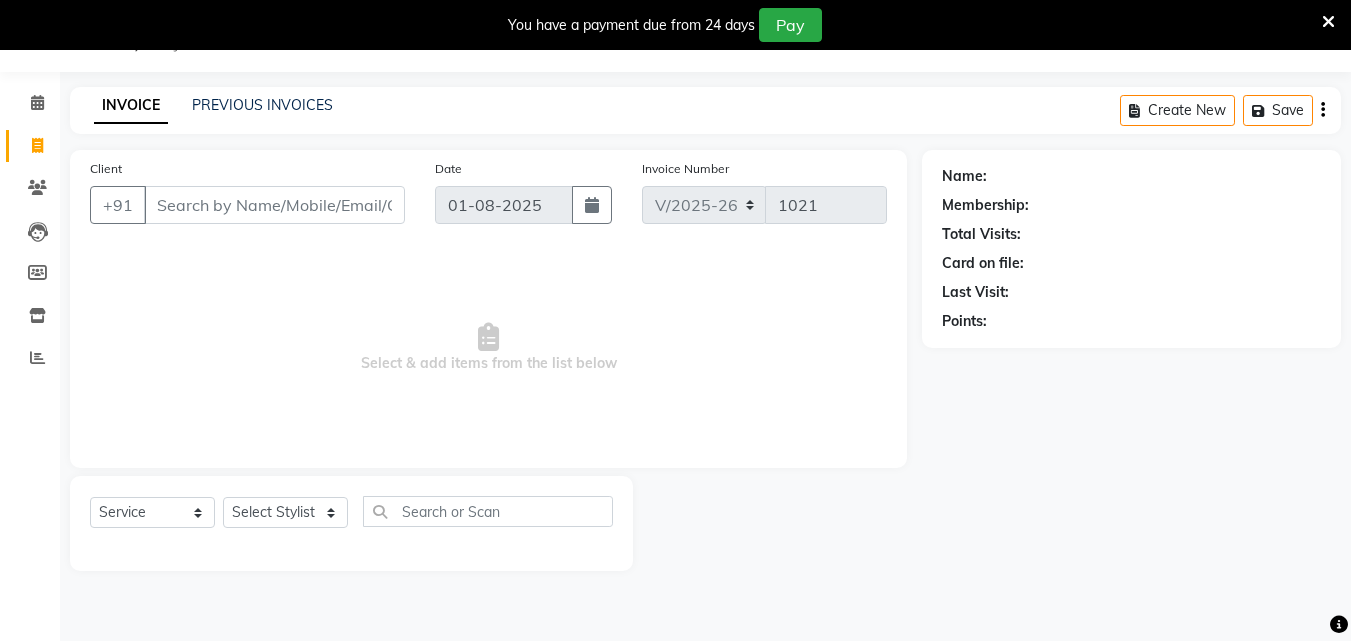 click on "Client" at bounding box center [274, 205] 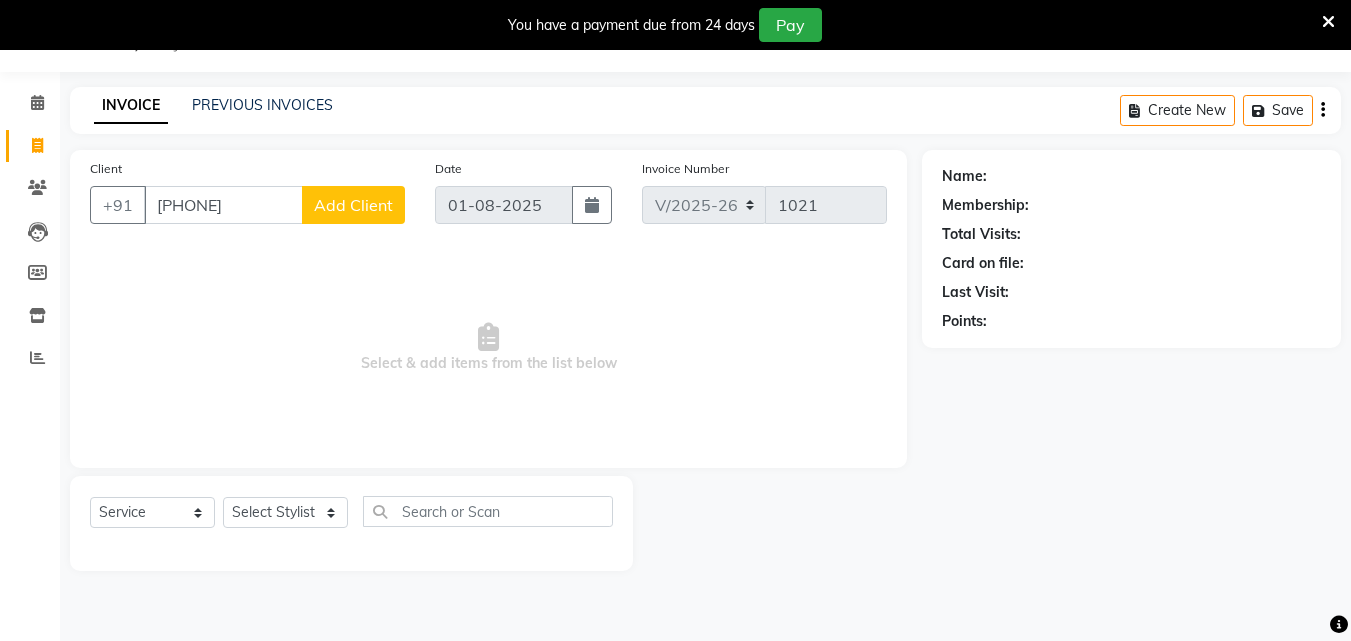 type on "9037985606" 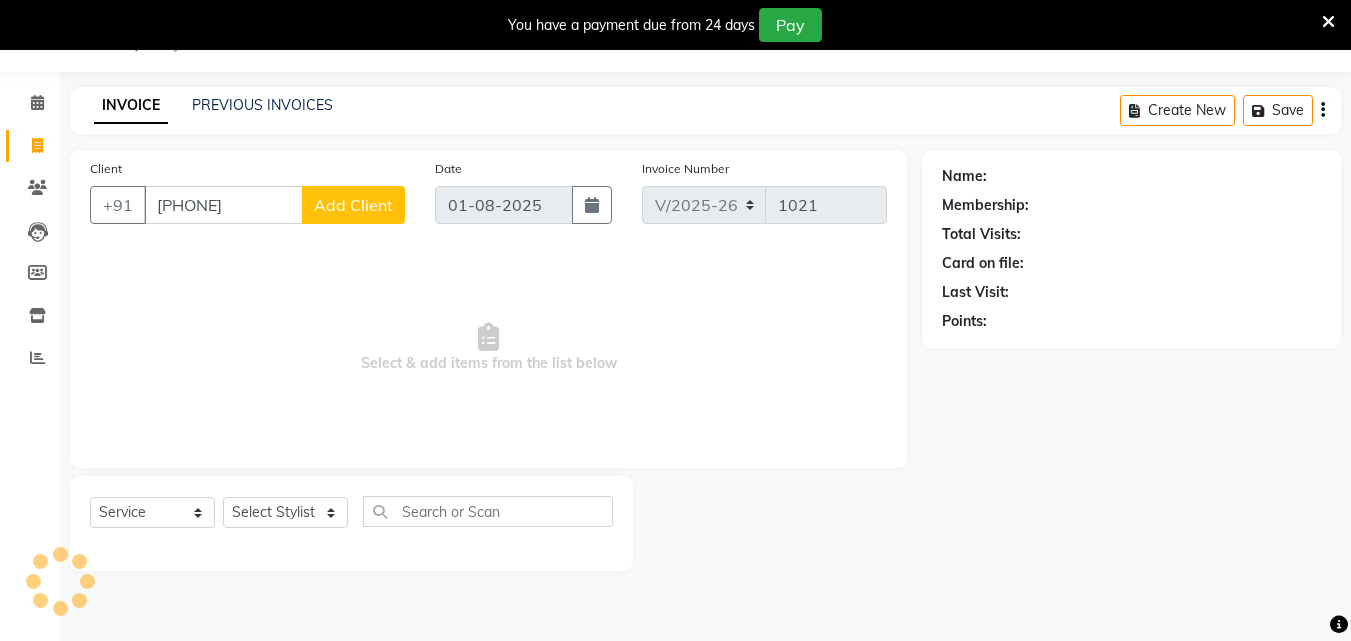 click on "Add Client" 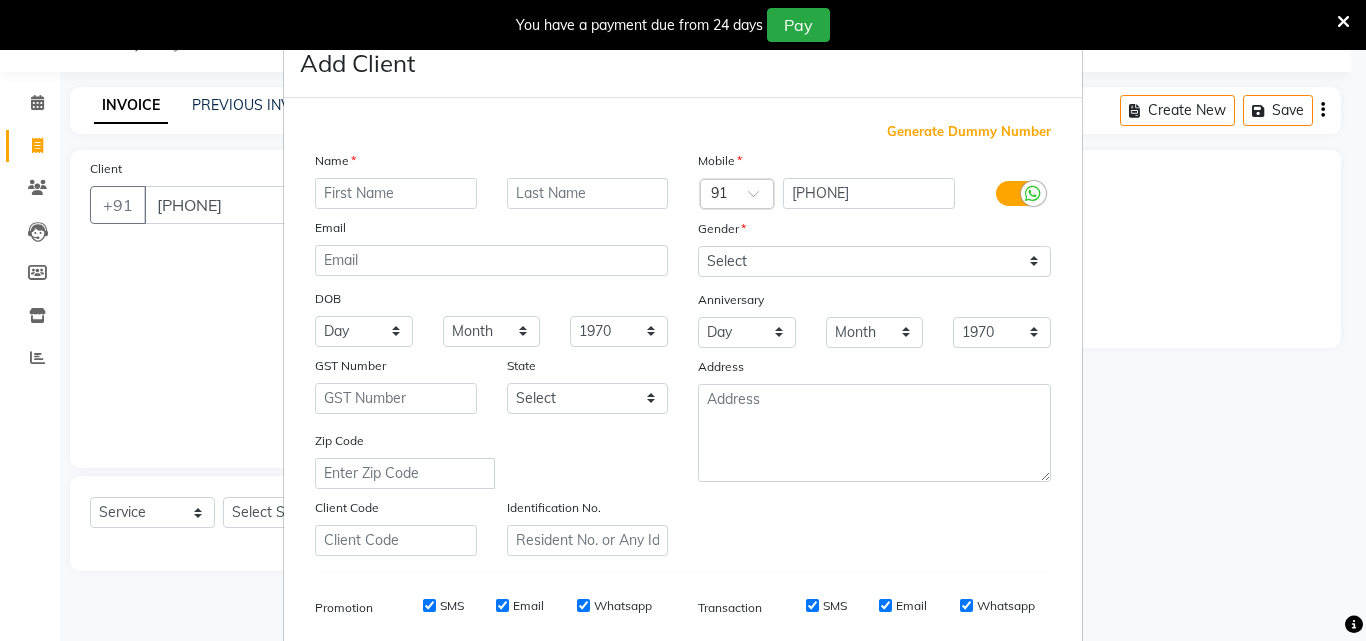 click at bounding box center [396, 193] 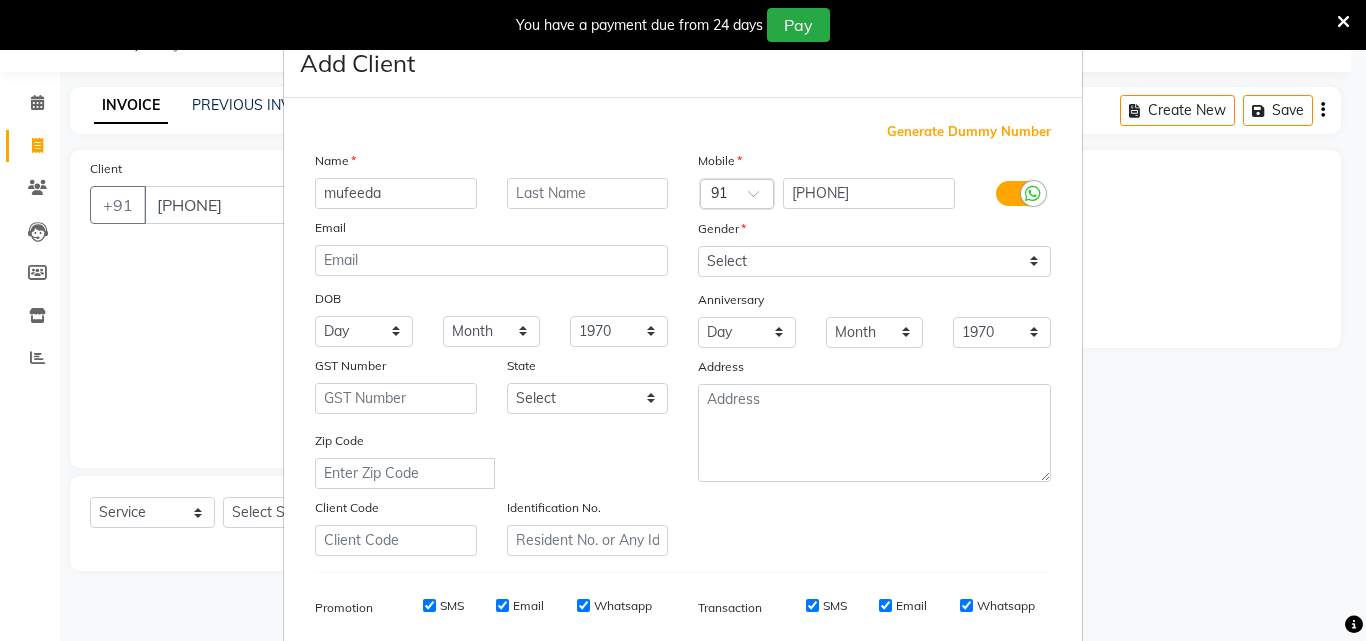 type on "mufeeda" 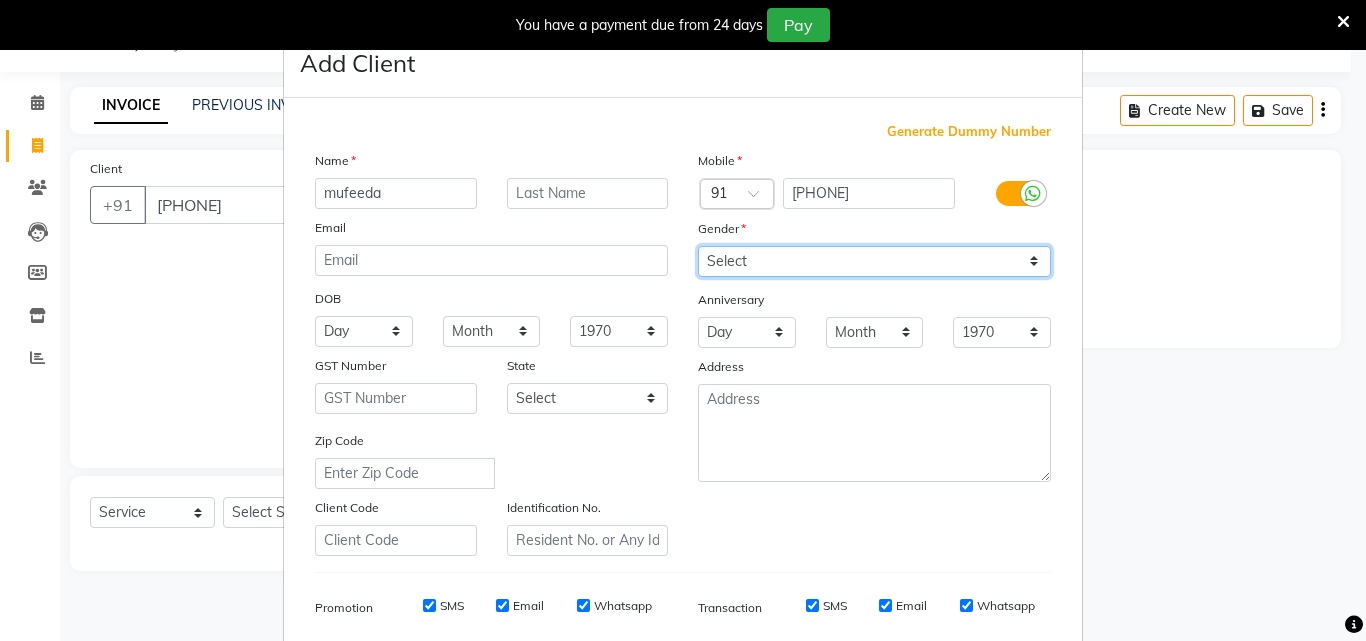 click on "Select Male Female Other Prefer Not To Say" at bounding box center (874, 261) 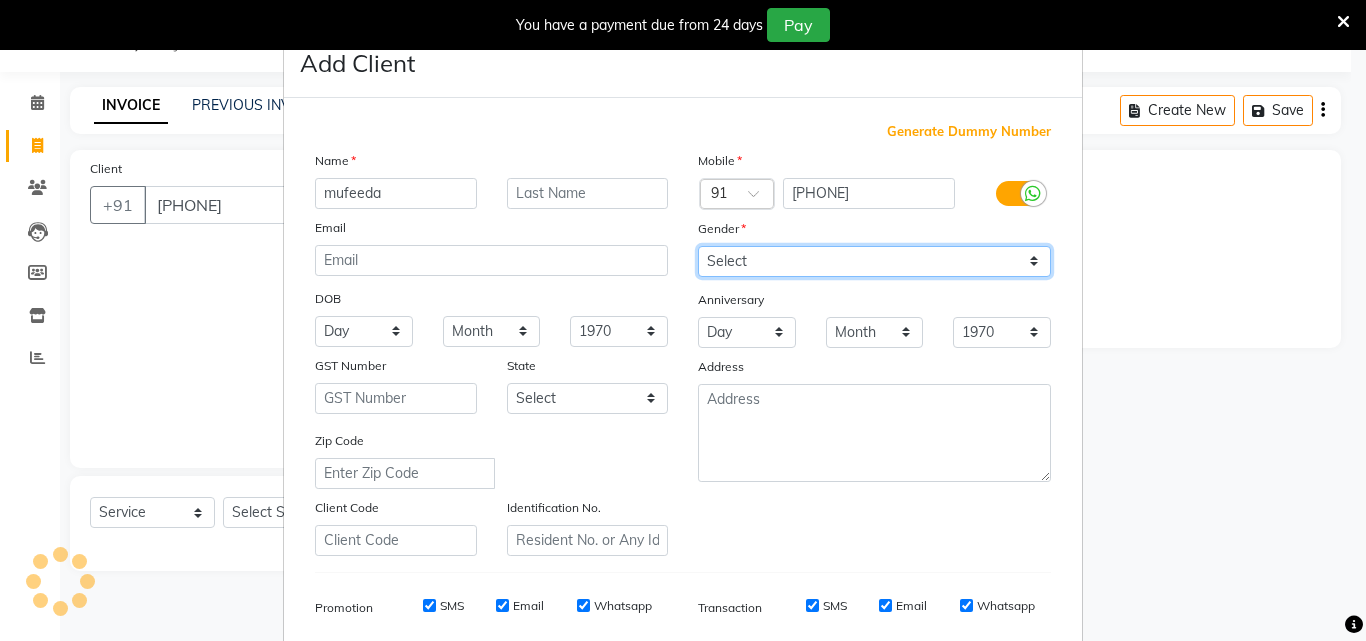 select on "female" 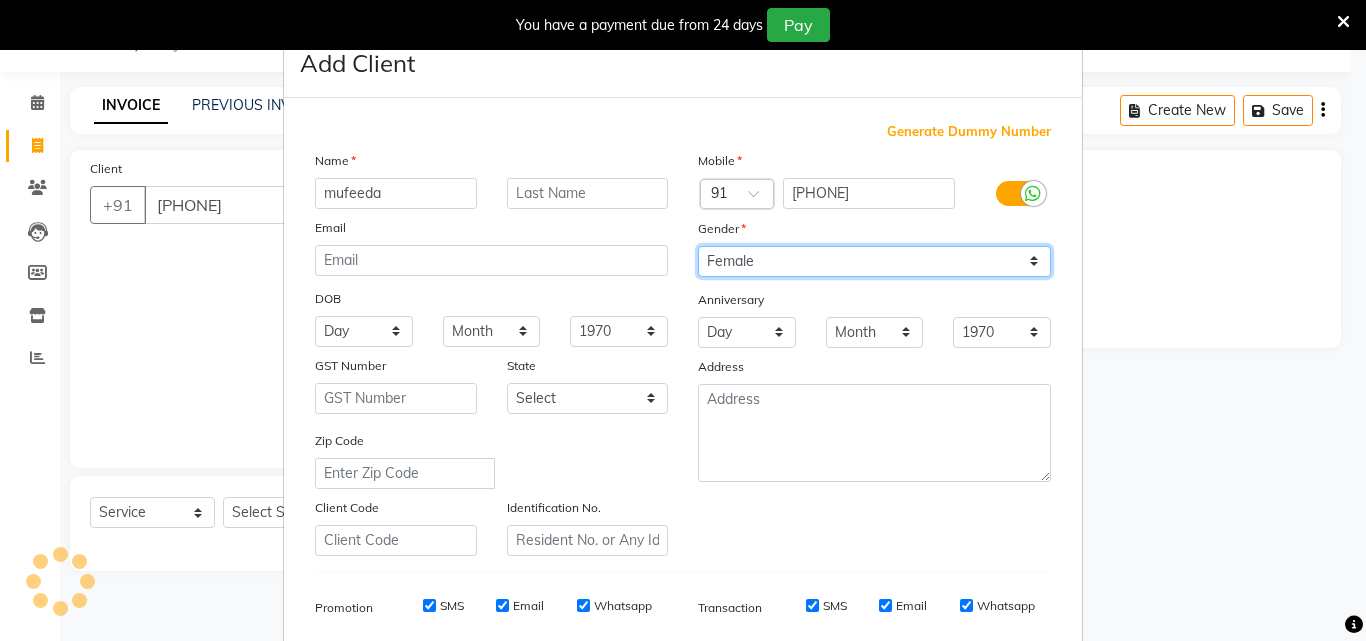 click on "Select Male Female Other Prefer Not To Say" at bounding box center [874, 261] 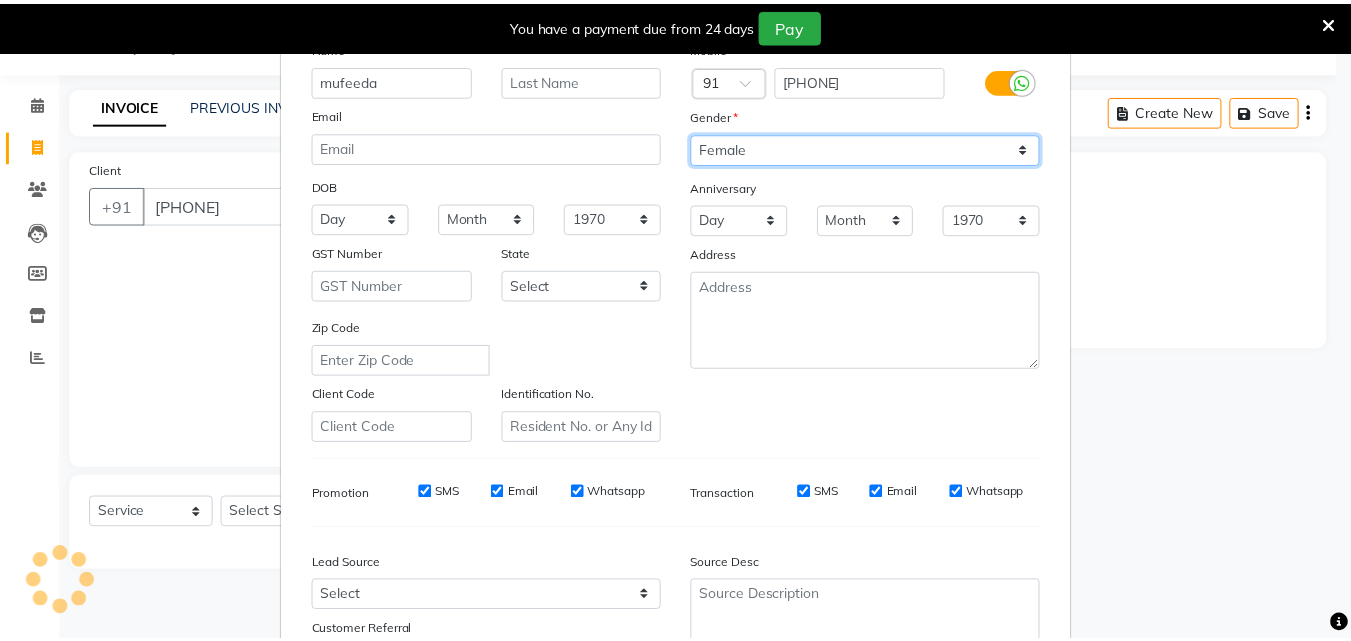 scroll, scrollTop: 282, scrollLeft: 0, axis: vertical 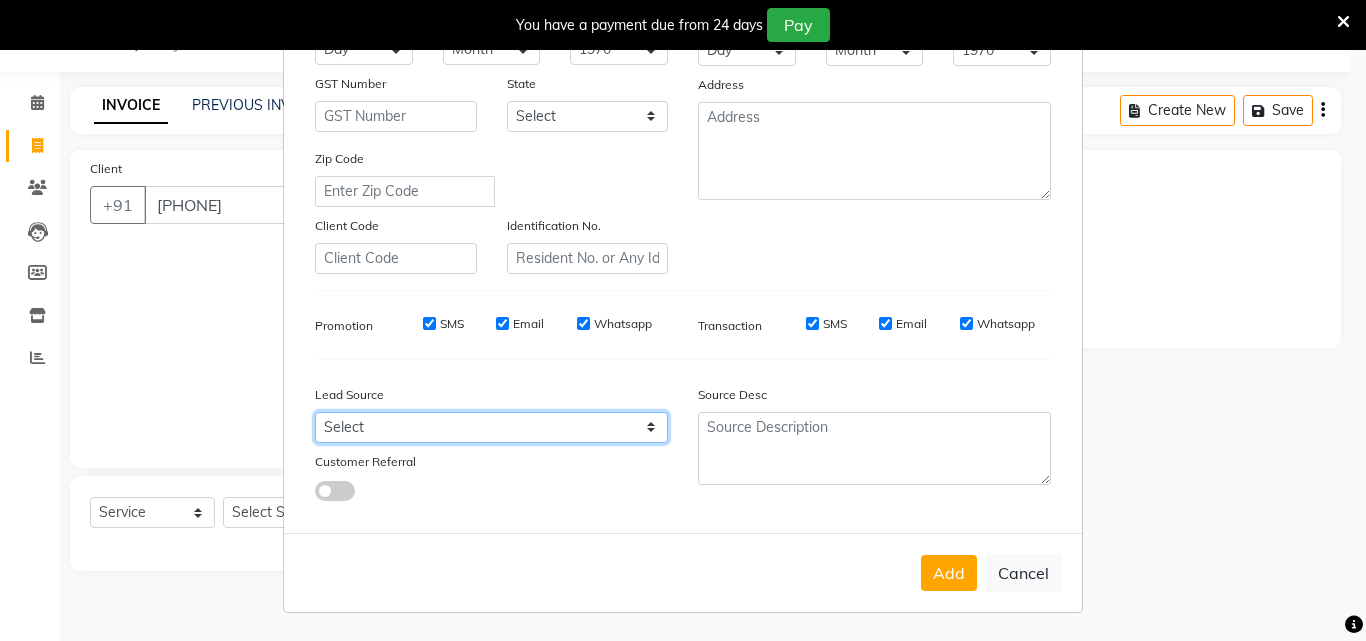 click on "Select Walk-in Referral Internet Friend Word of Mouth Advertisement Facebook JustDial Google Other Instagram  YouTube  WhatsApp" at bounding box center (491, 427) 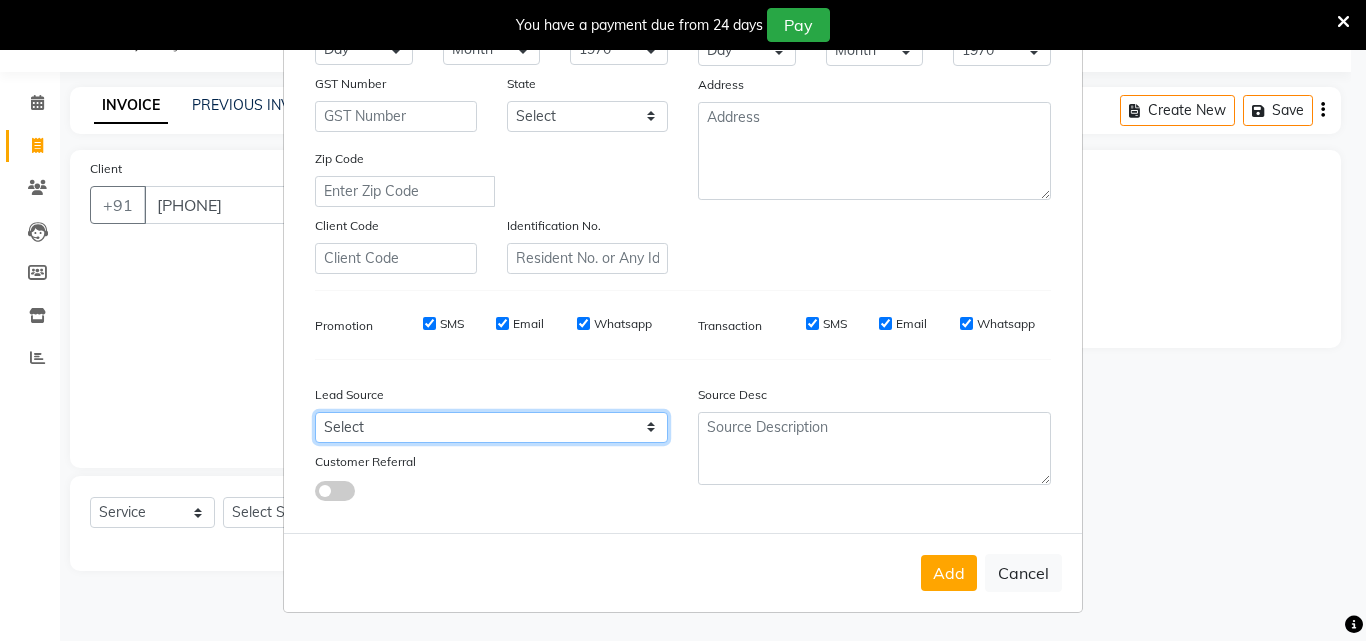 select on "31316" 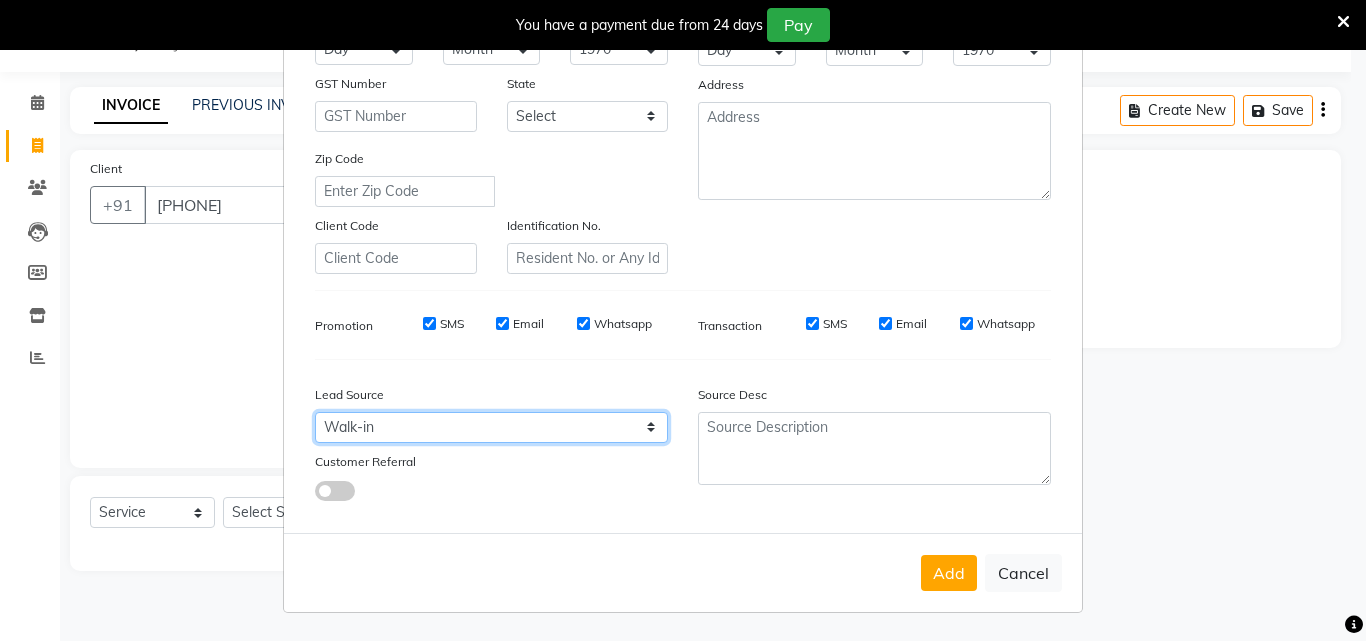 click on "Select Walk-in Referral Internet Friend Word of Mouth Advertisement Facebook JustDial Google Other Instagram  YouTube  WhatsApp" at bounding box center [491, 427] 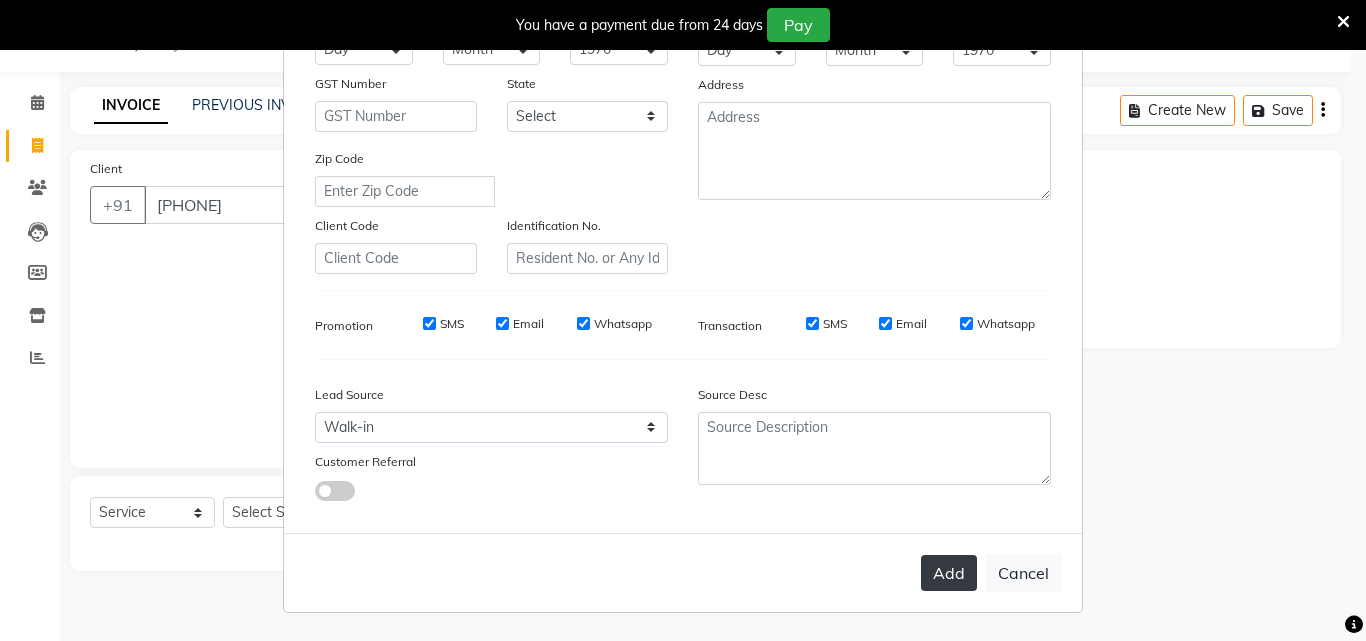 click on "Add" at bounding box center (949, 573) 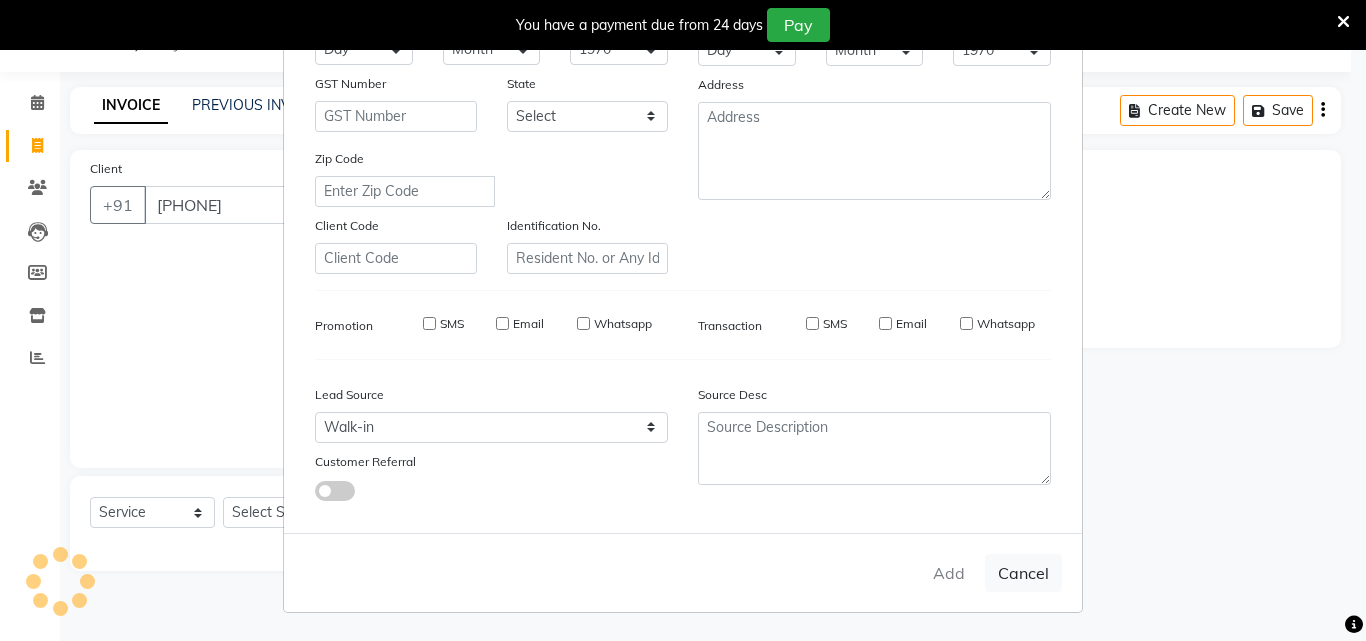 type 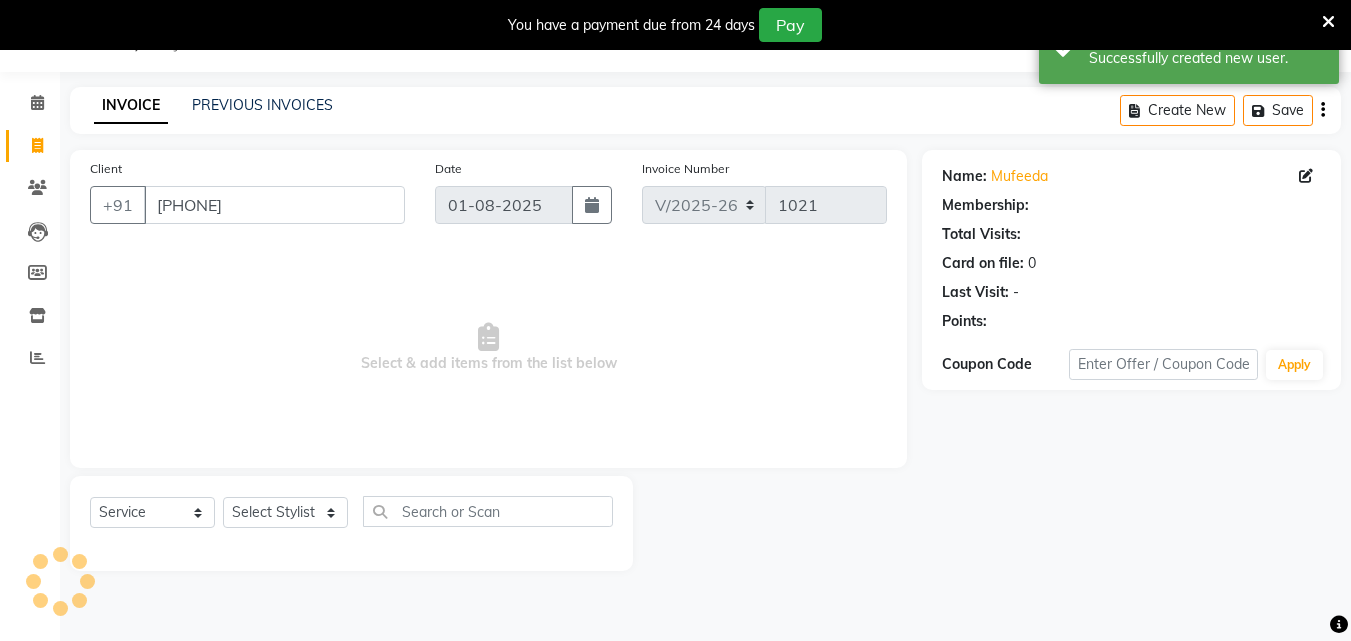 select on "1: Object" 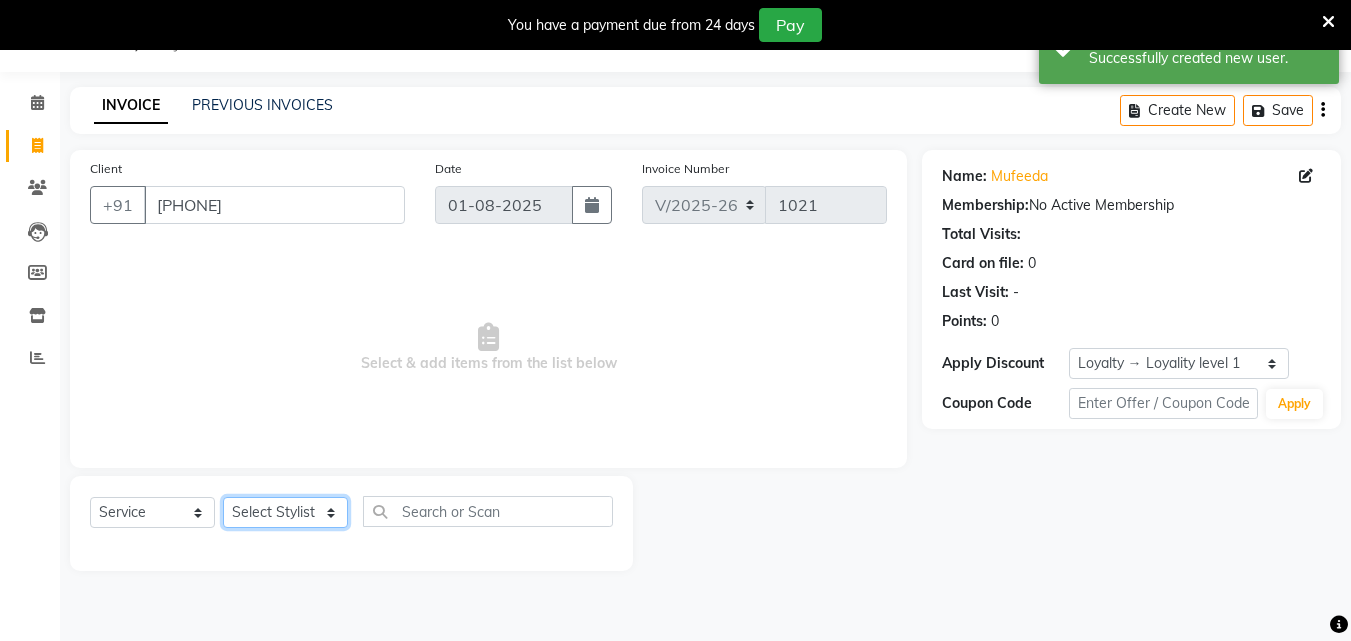click on "Select Stylist ALLEPPEY ASHTAMUDI Jyothy REKHA B ROSELIN Soumya Sreedevi" 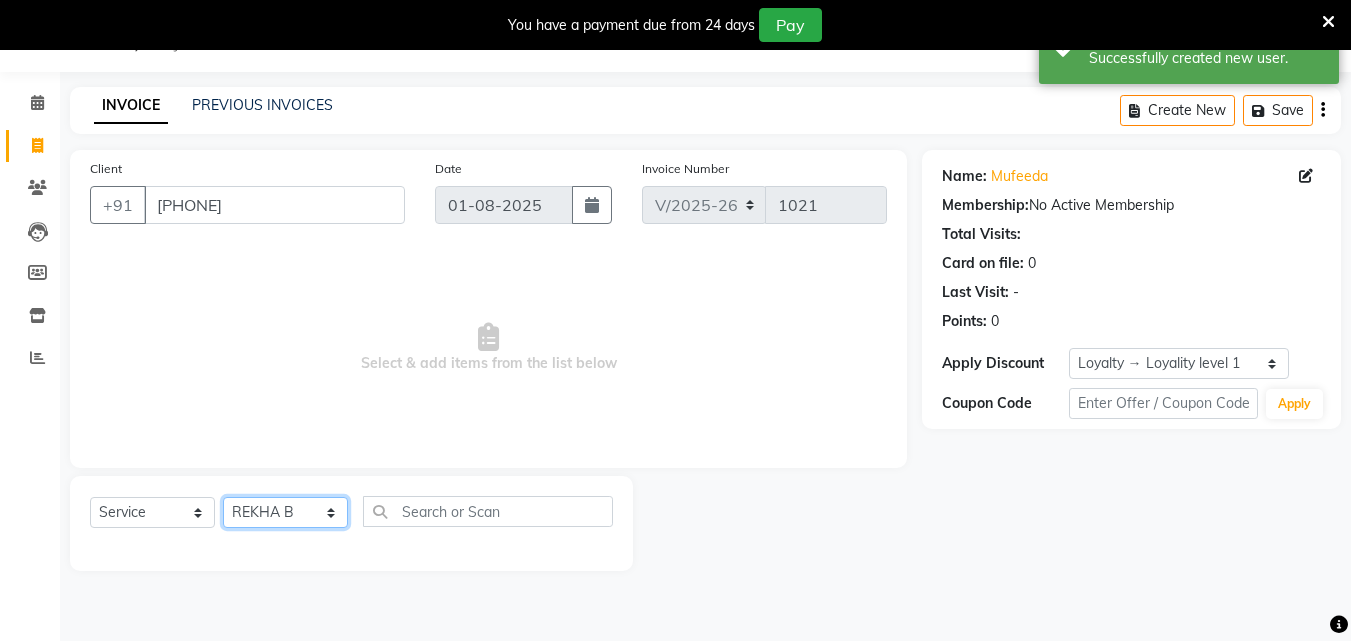 click on "Select Stylist ALLEPPEY ASHTAMUDI Jyothy REKHA B ROSELIN Soumya Sreedevi" 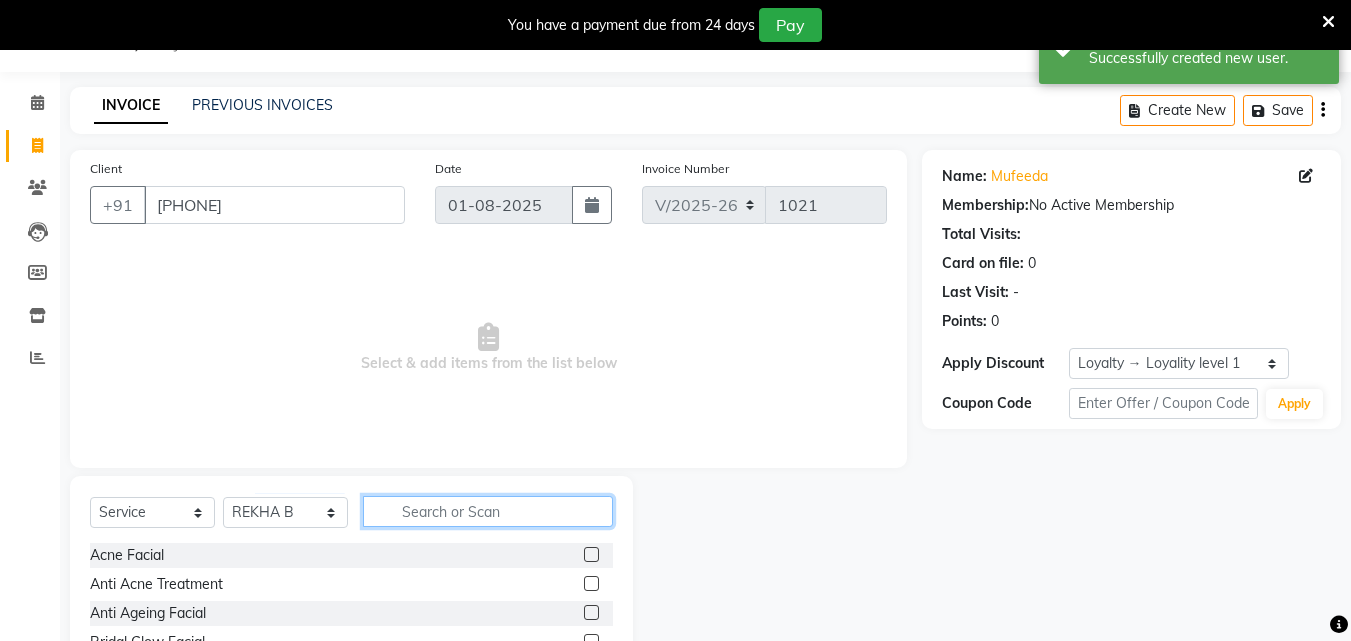 click 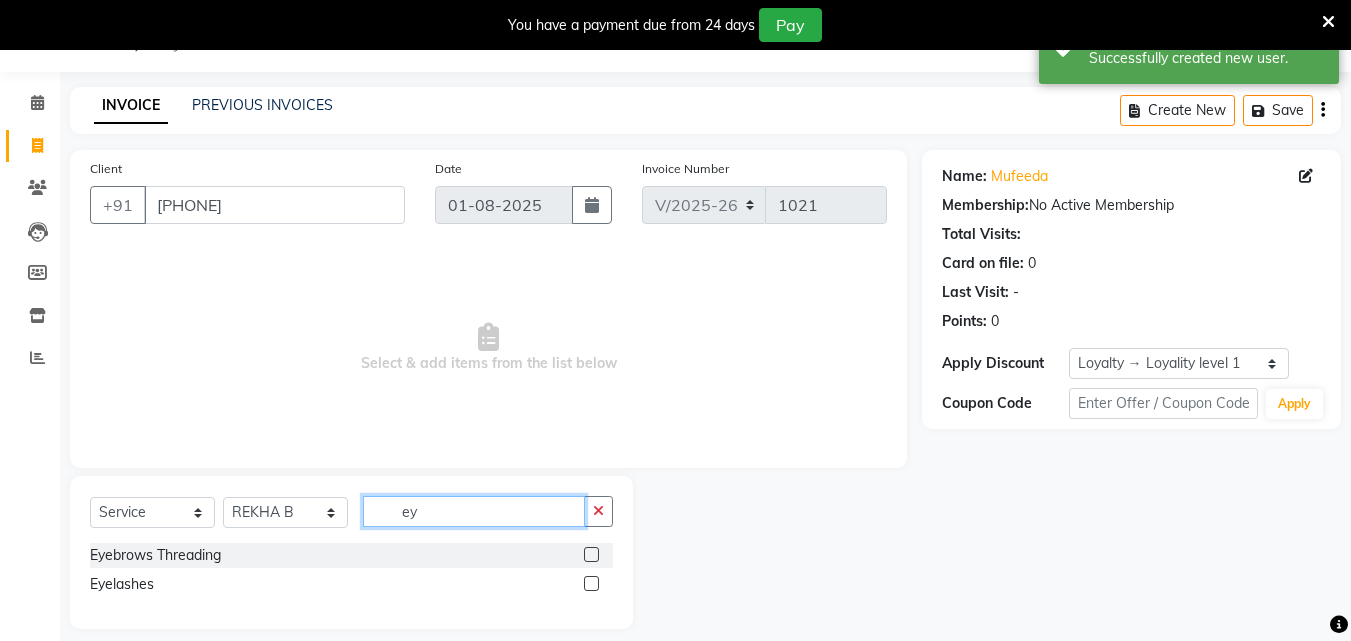 type on "ey" 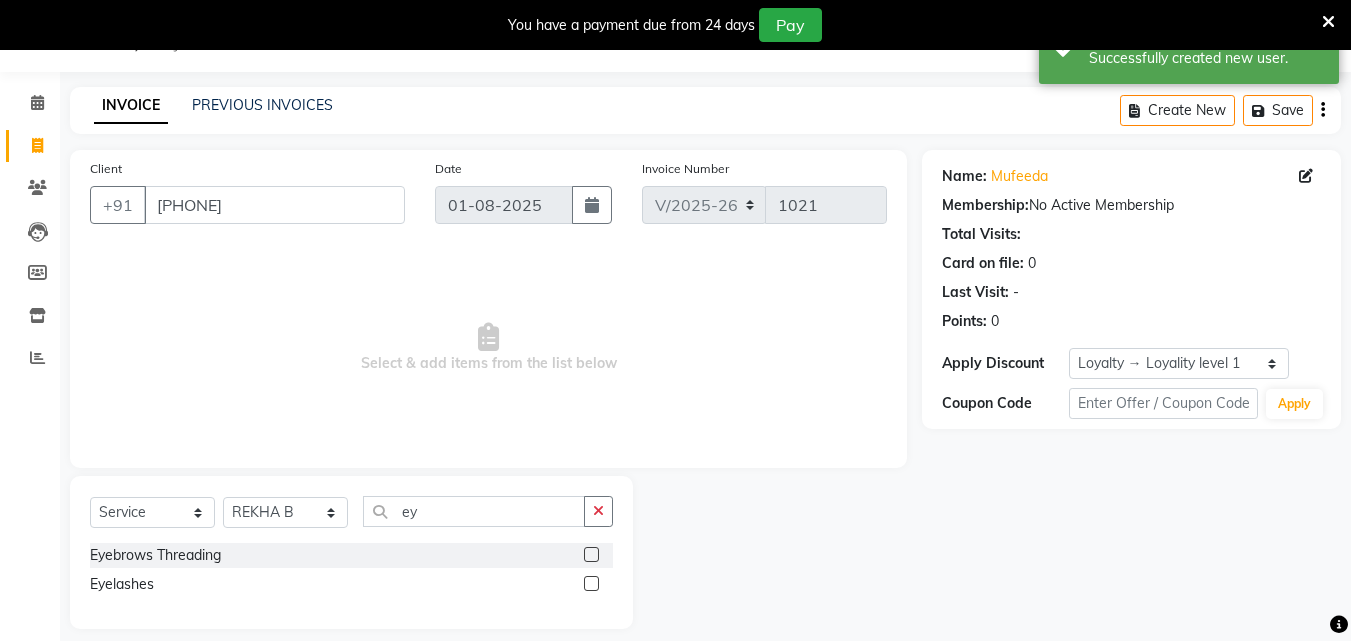 click 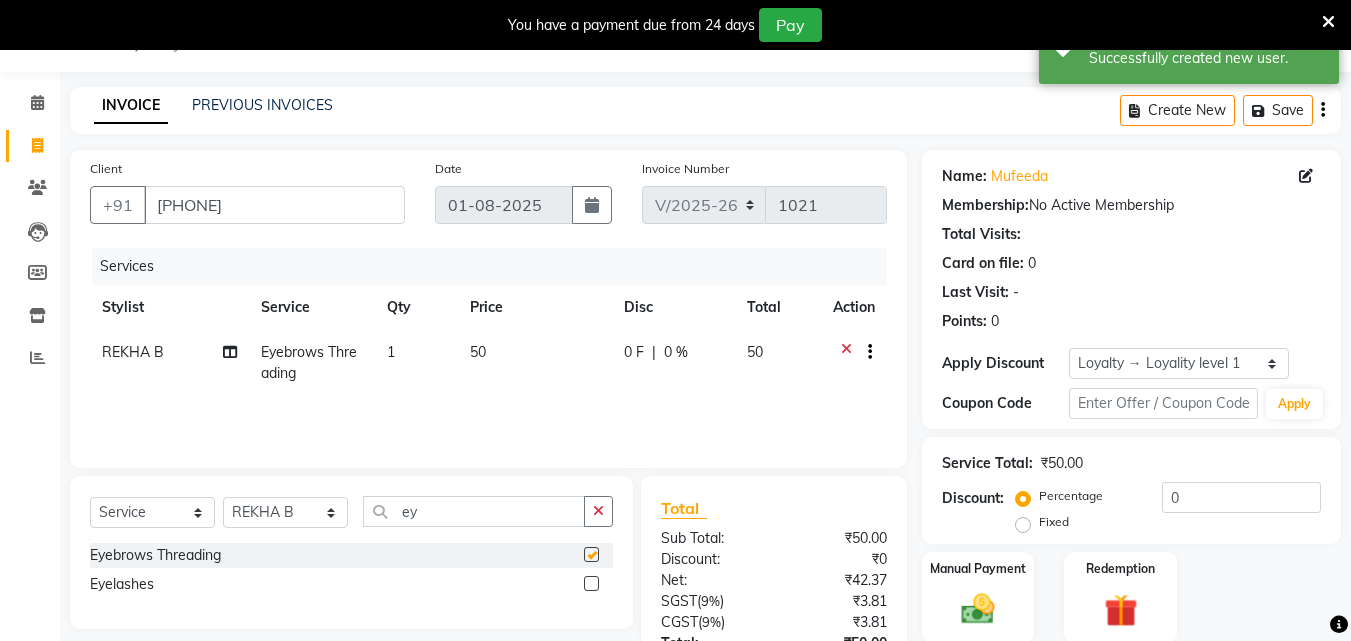 checkbox on "false" 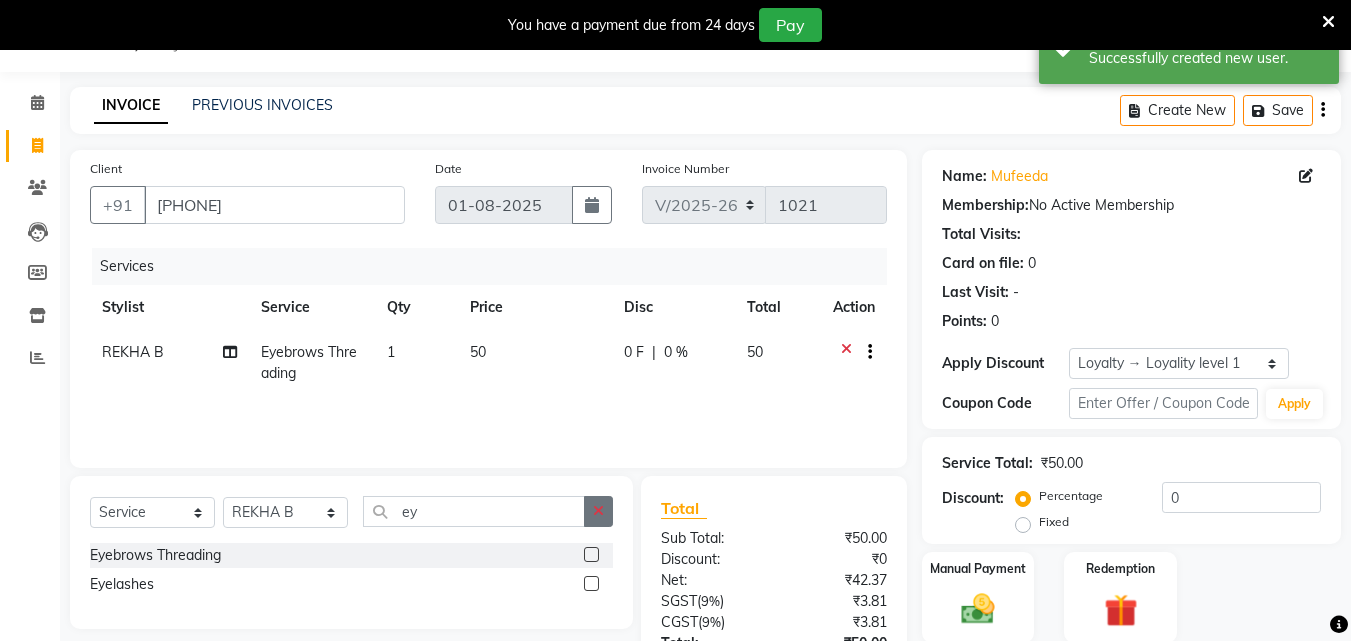 click 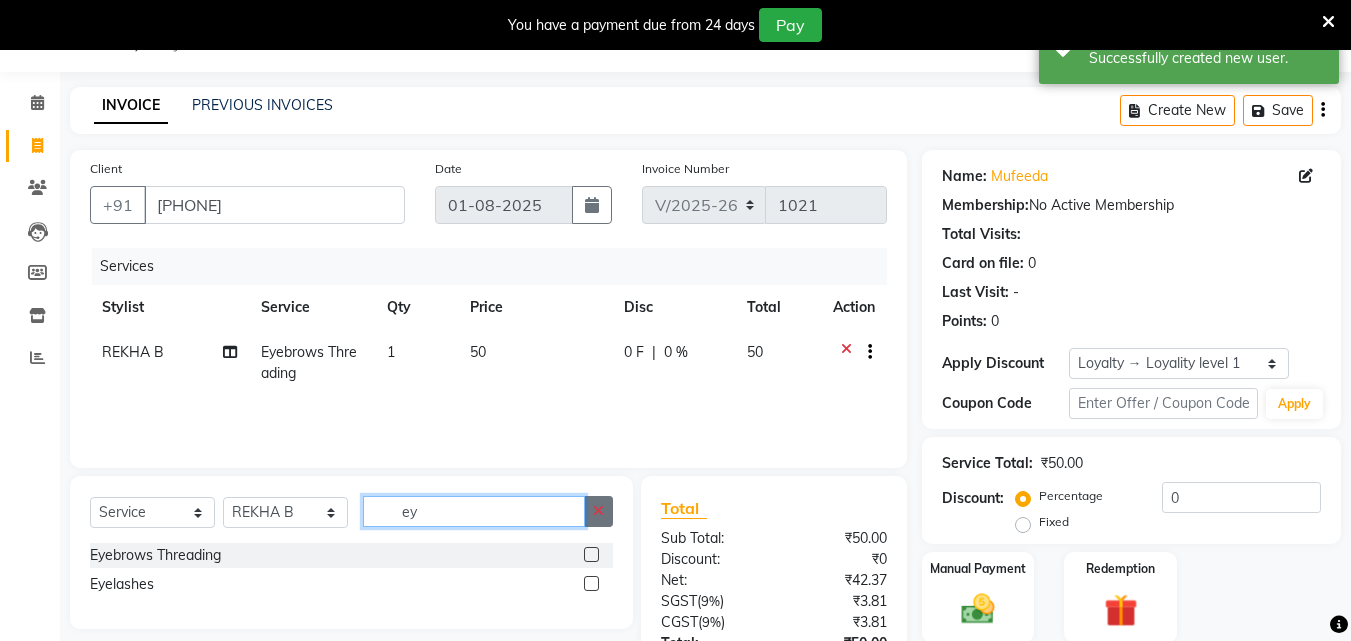 type 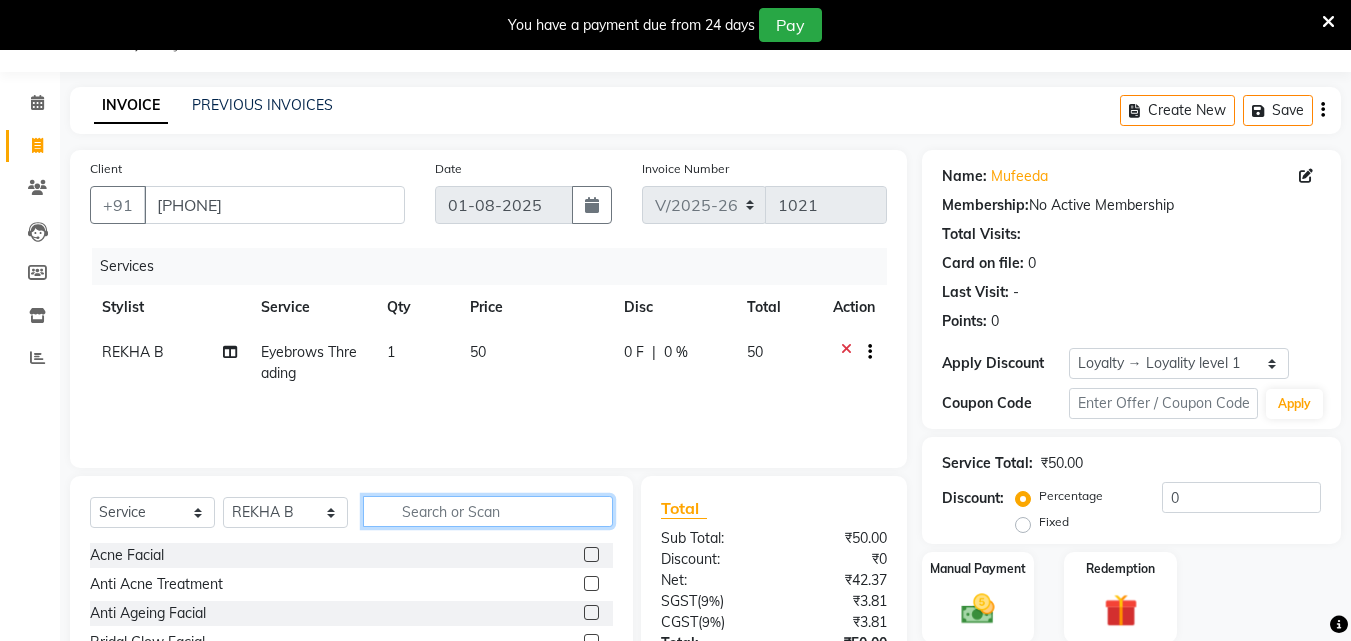 click 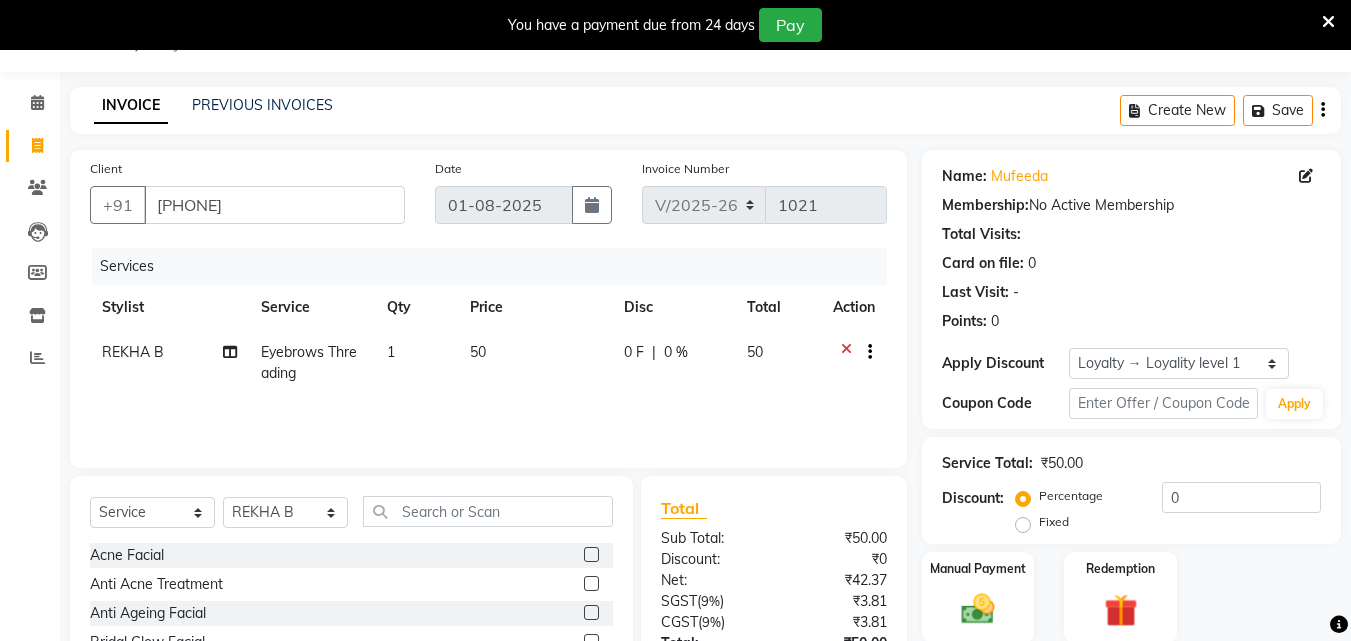 click on "REKHA B" 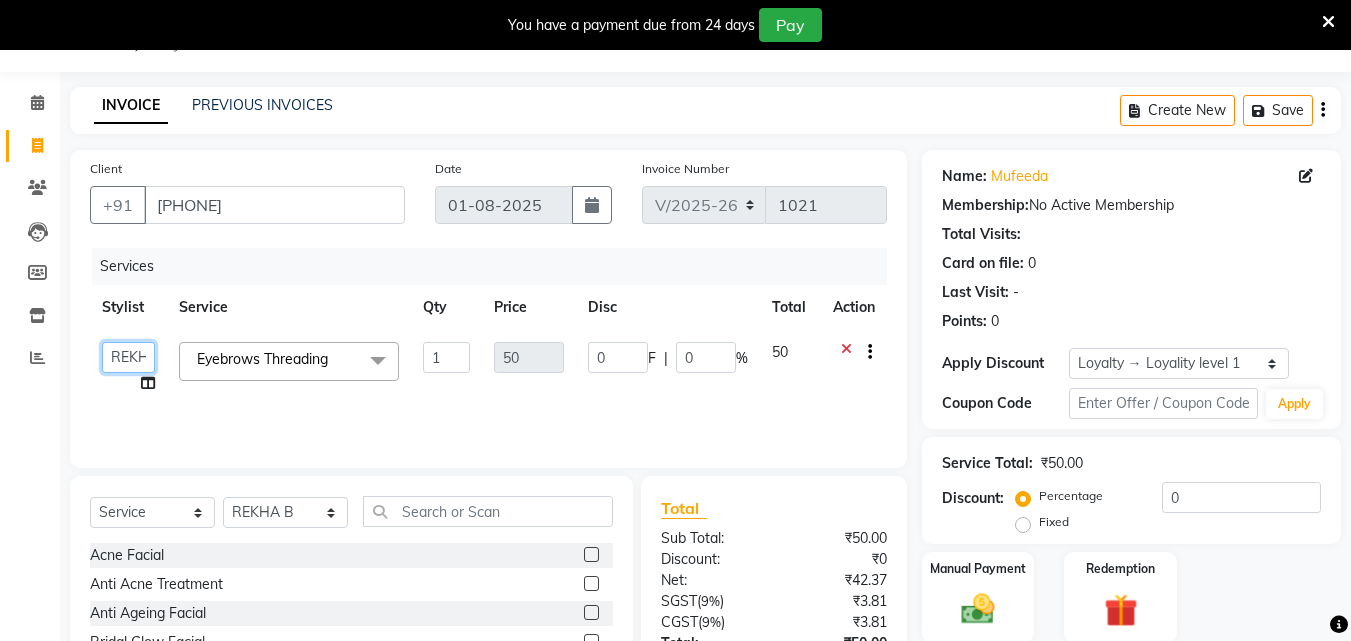 click on "ALLEPPEY ASHTAMUDI   Jyothy   REKHA B   ROSELIN   Soumya   Sreedevi" 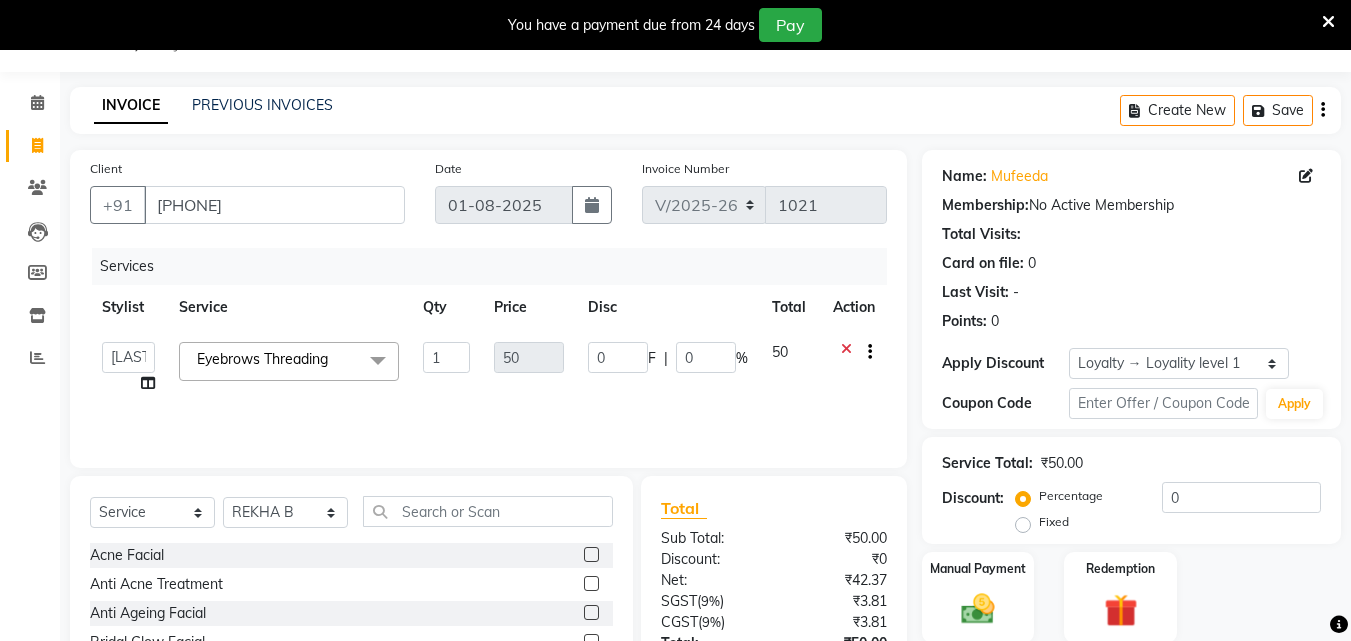 select on "76486" 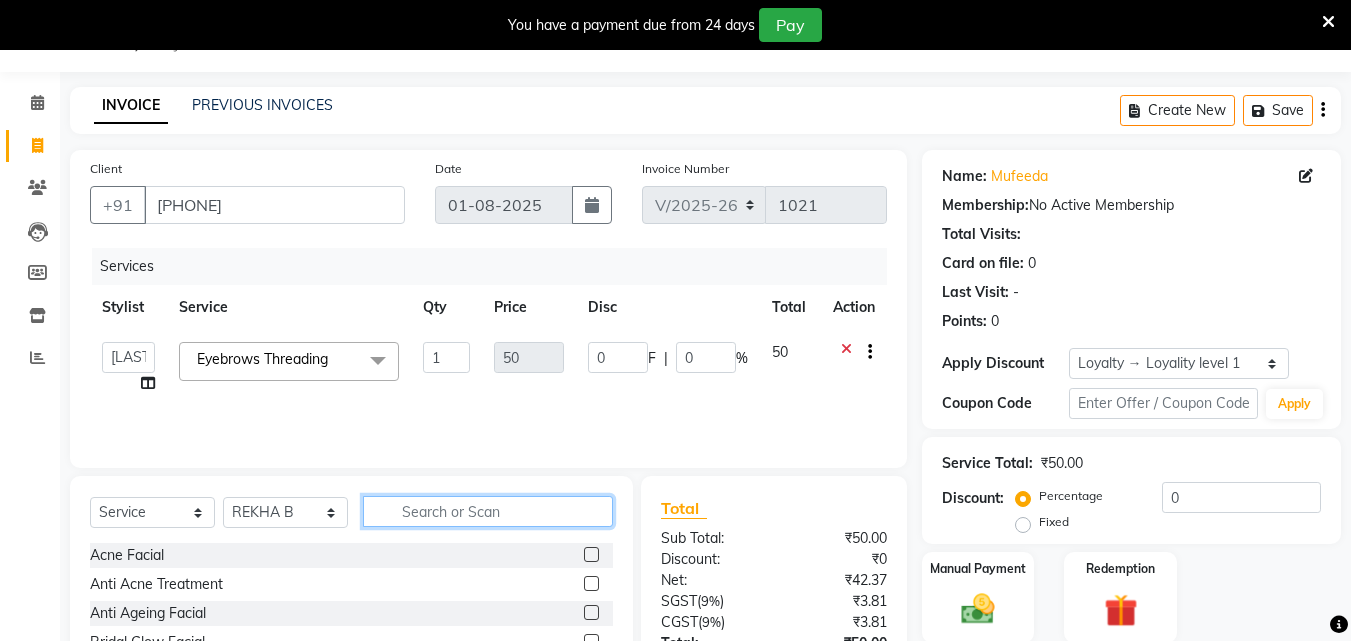 click 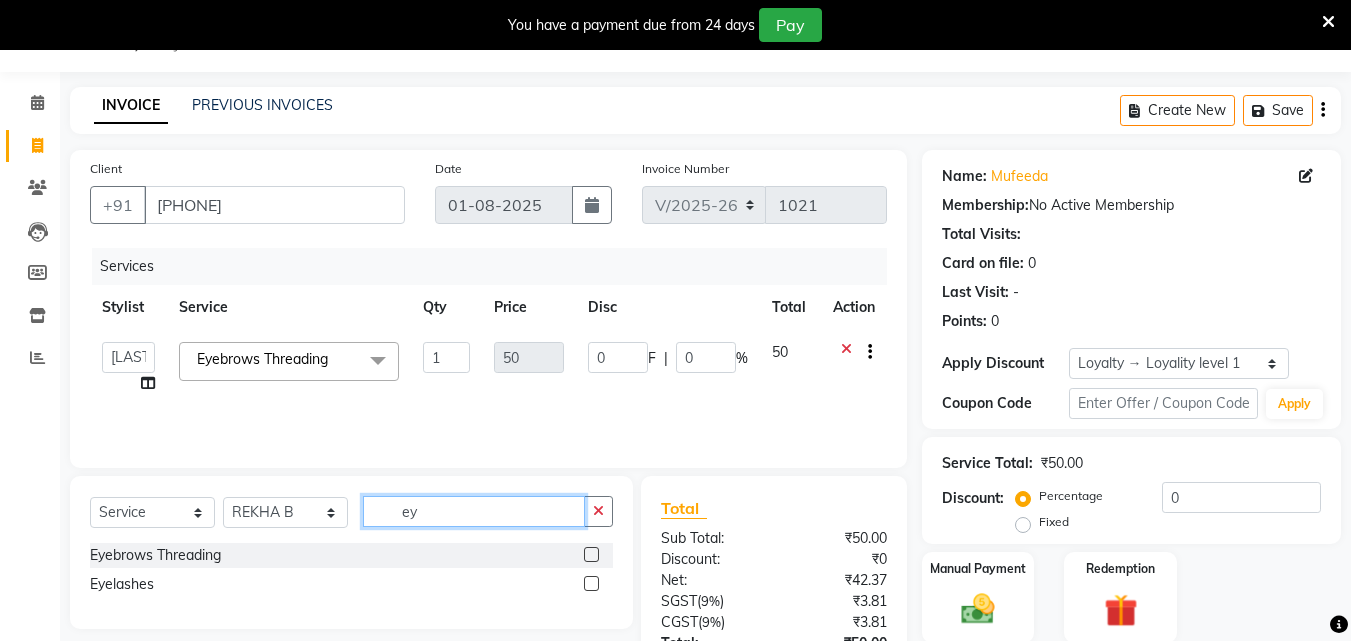 type on "ey" 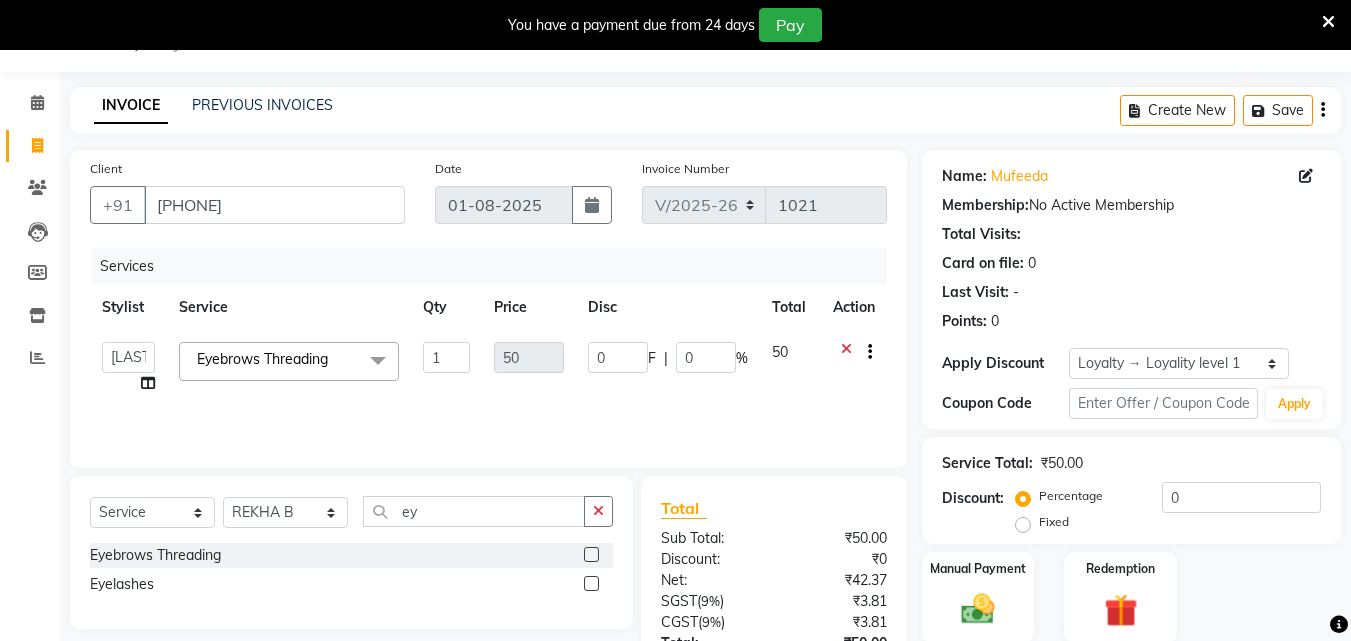 click 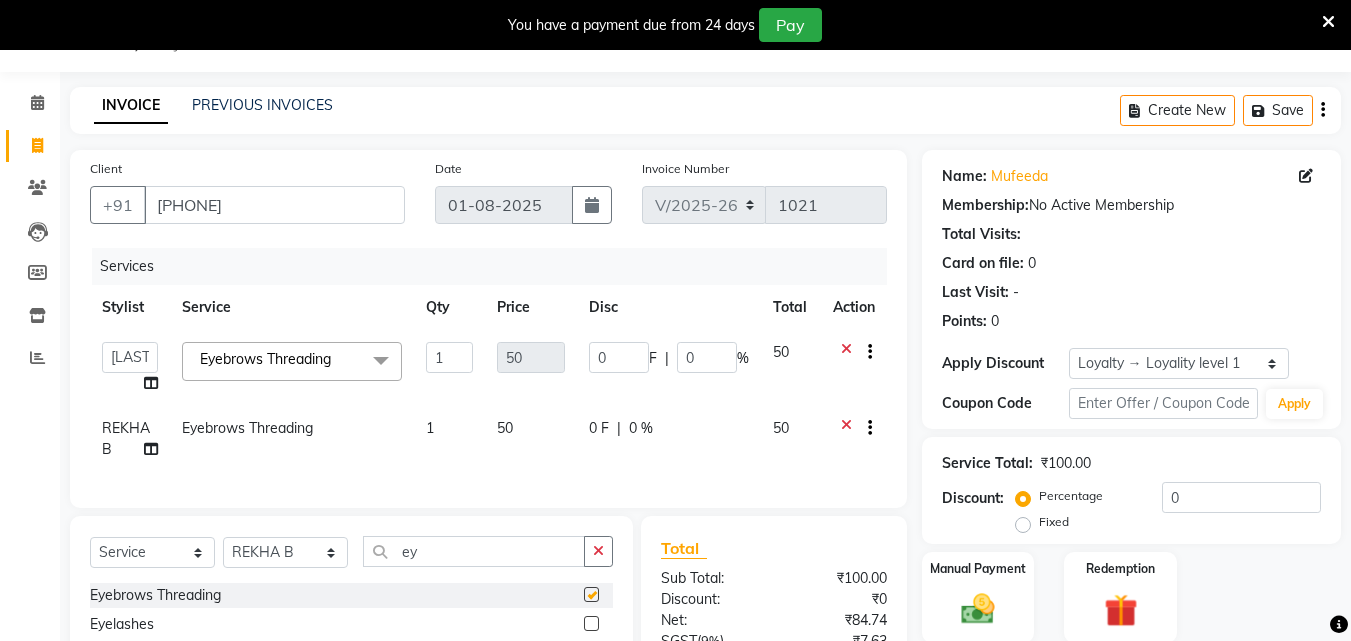 checkbox on "false" 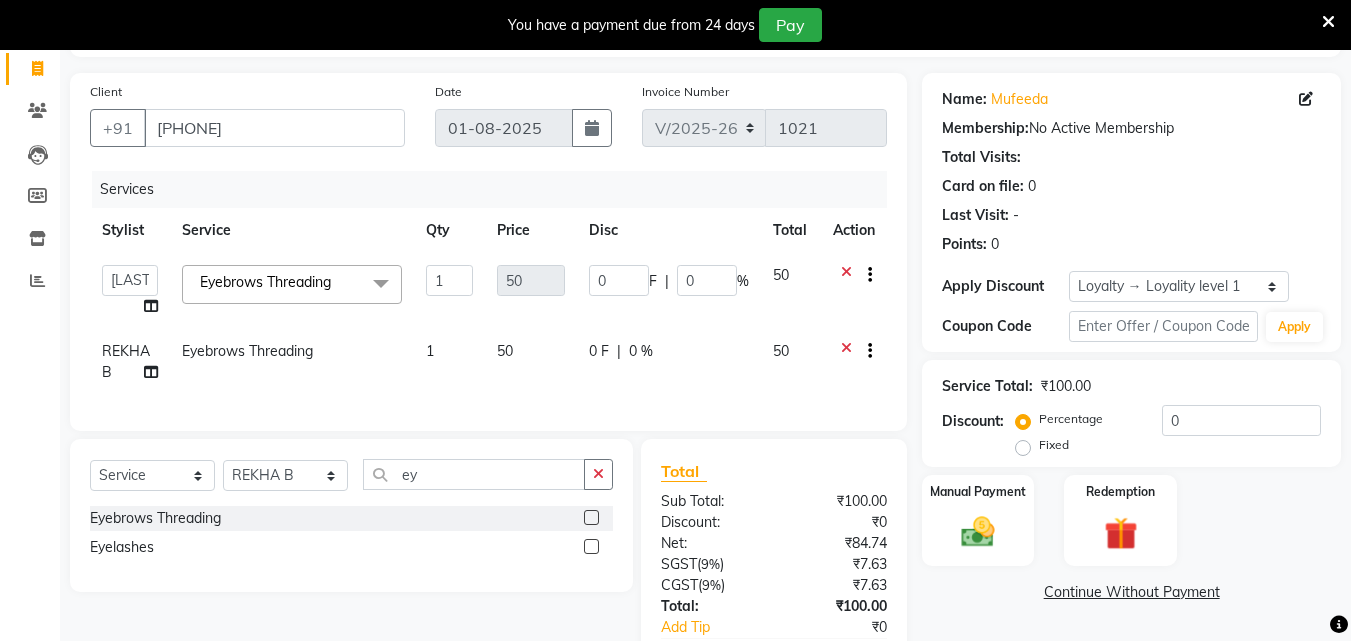 scroll, scrollTop: 264, scrollLeft: 0, axis: vertical 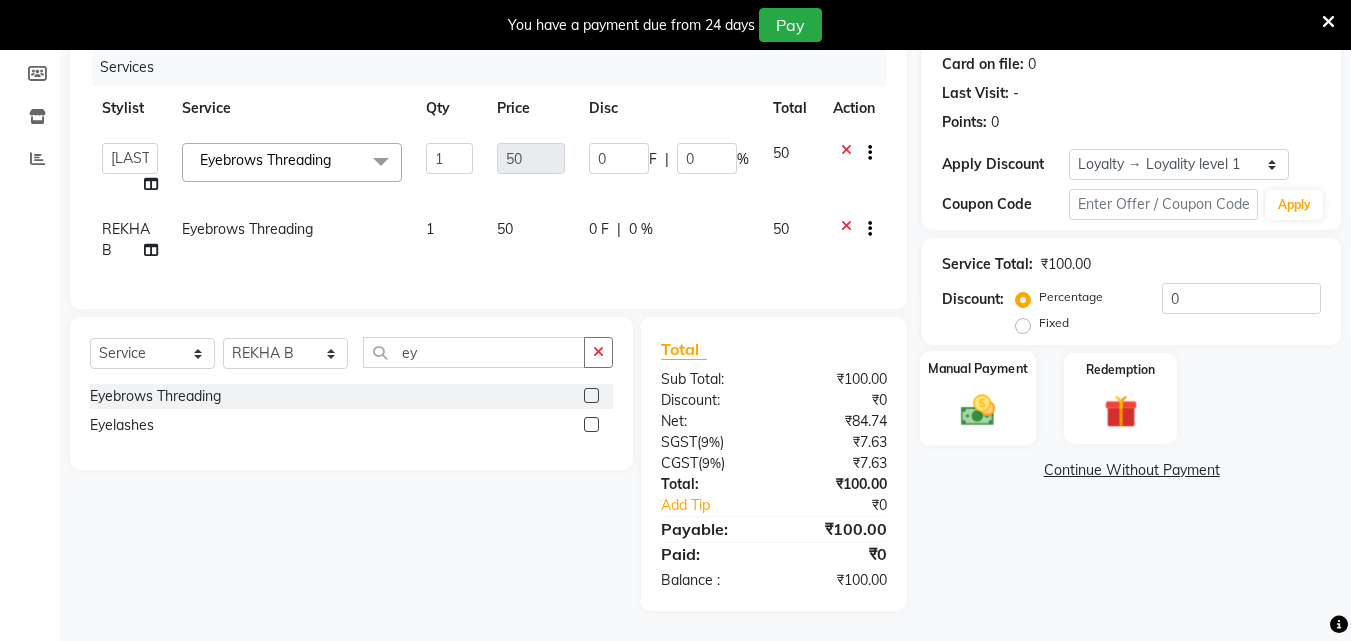 click 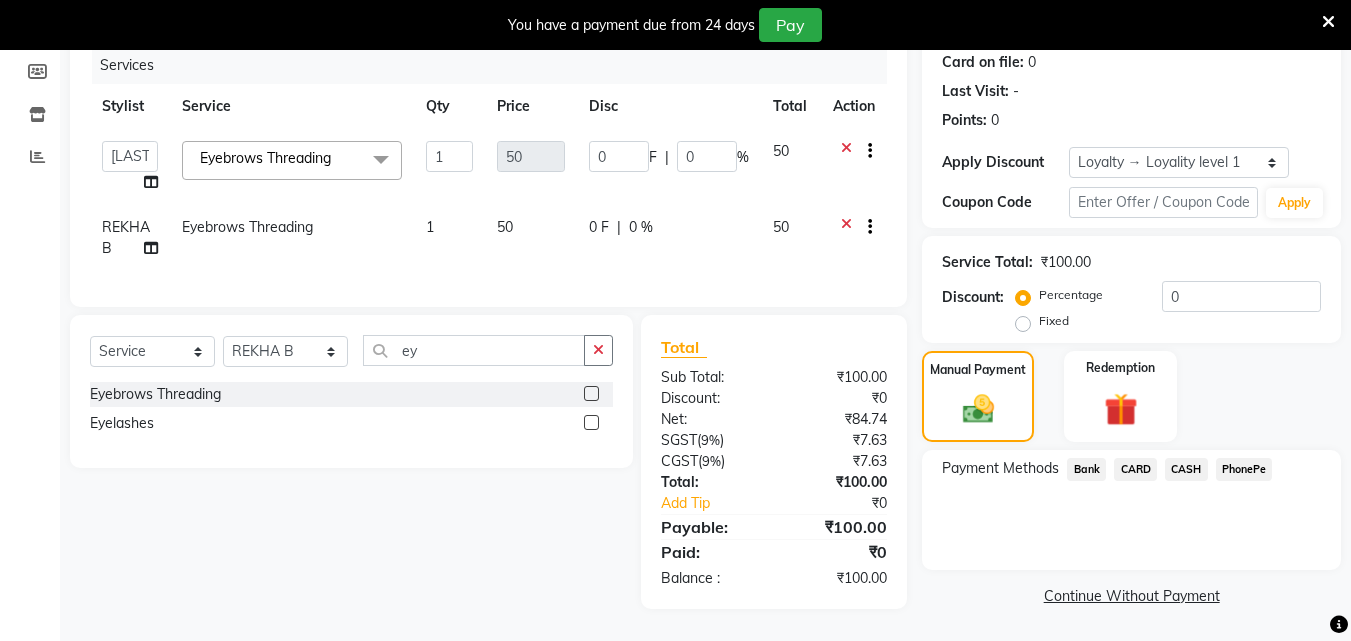 click on "PhonePe" 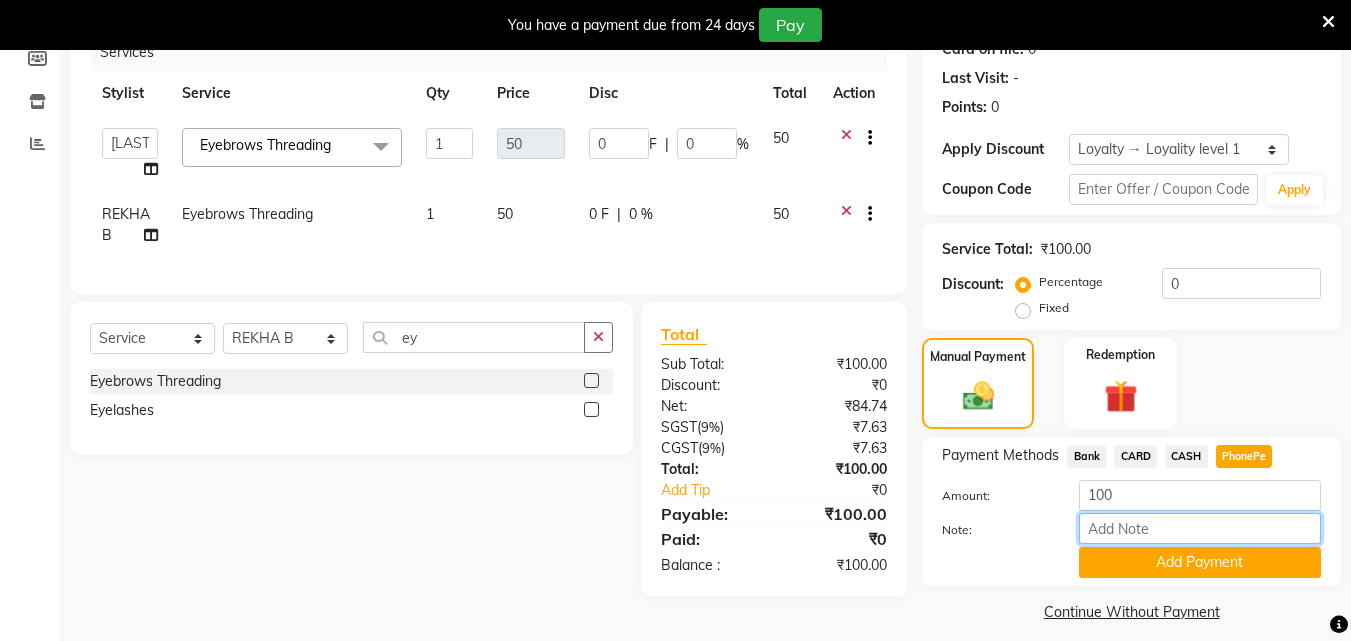 click on "Note:" at bounding box center [1200, 528] 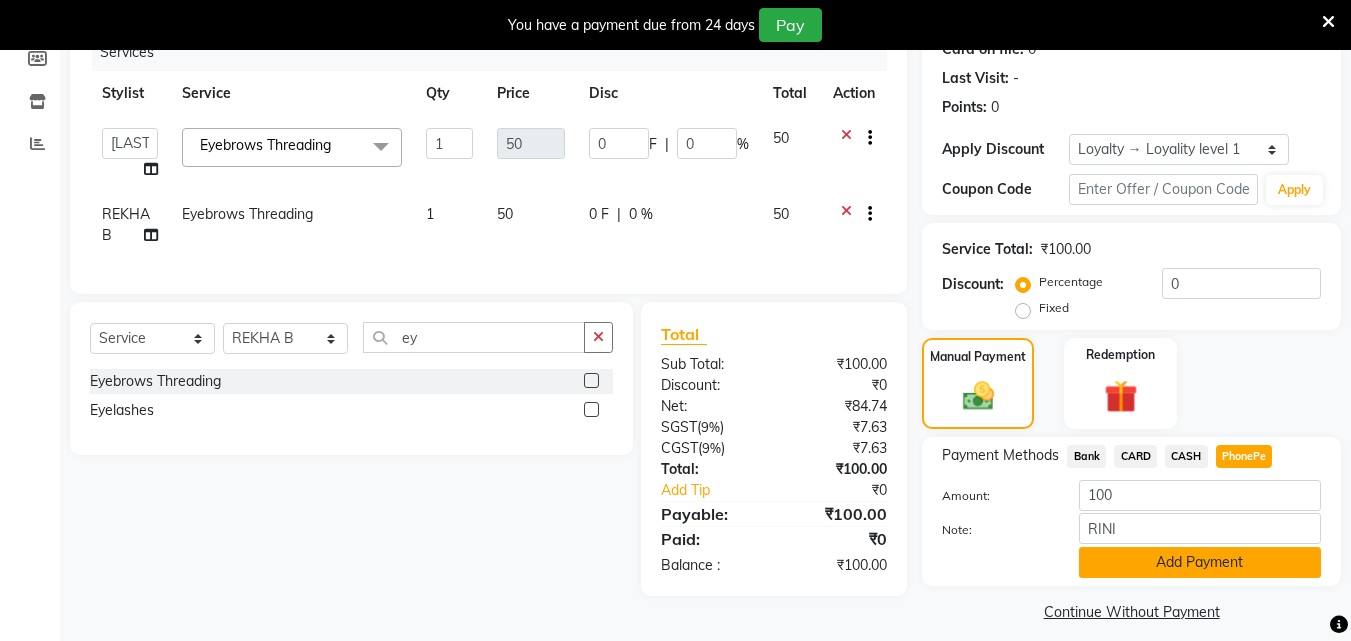 click on "Add Payment" 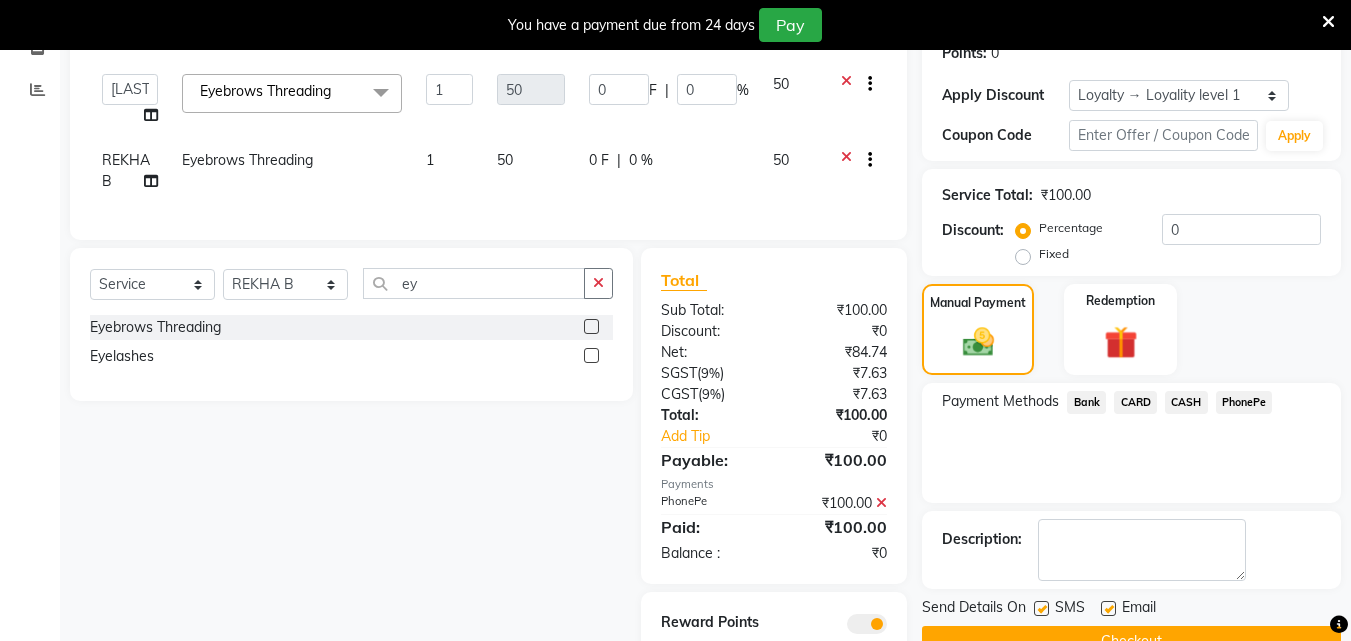 scroll, scrollTop: 405, scrollLeft: 0, axis: vertical 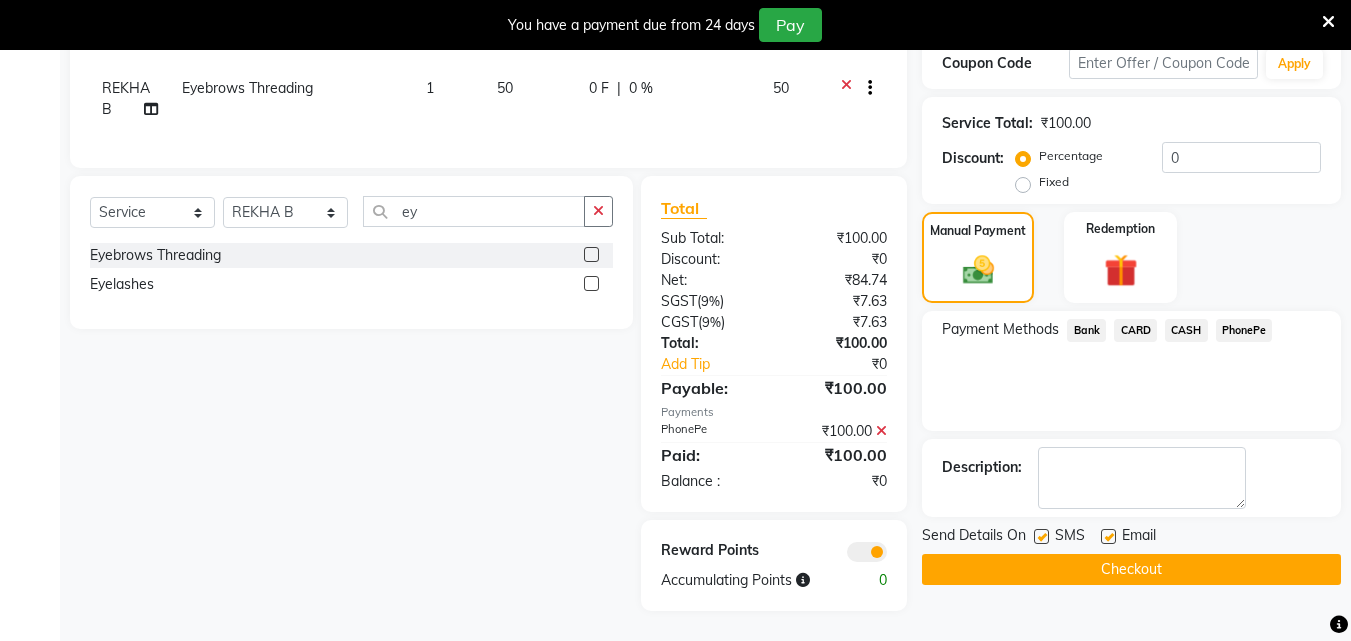 click on "Checkout" 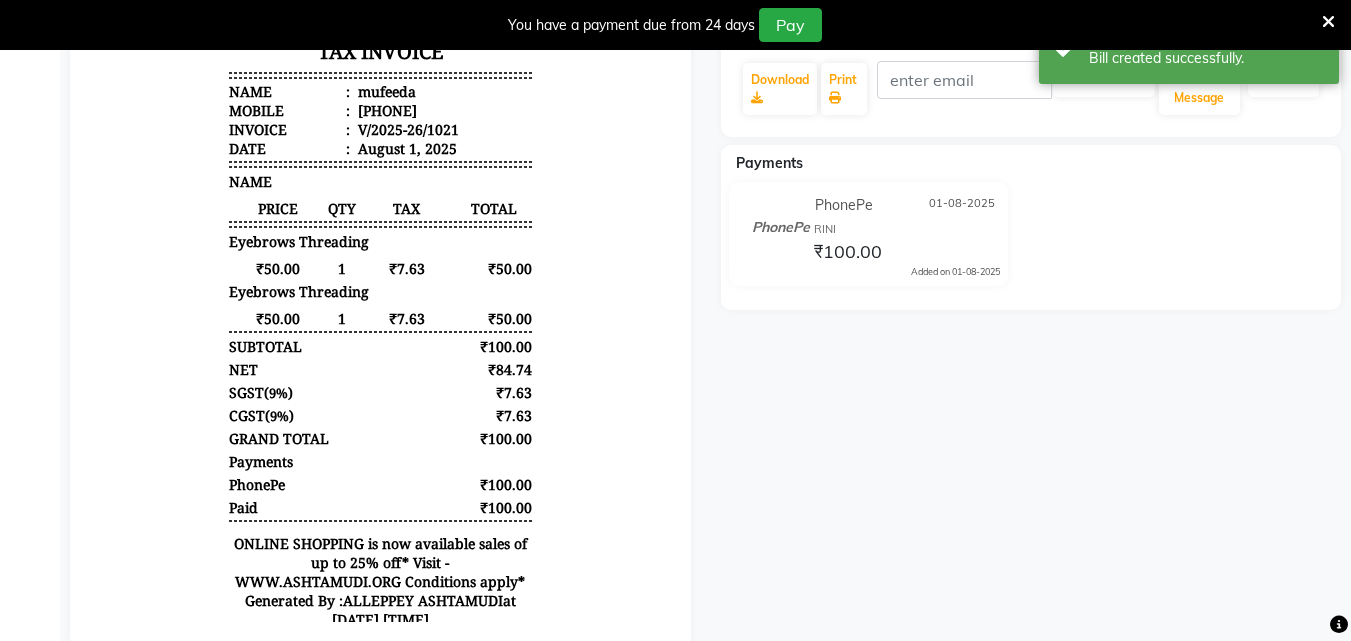 scroll, scrollTop: 0, scrollLeft: 0, axis: both 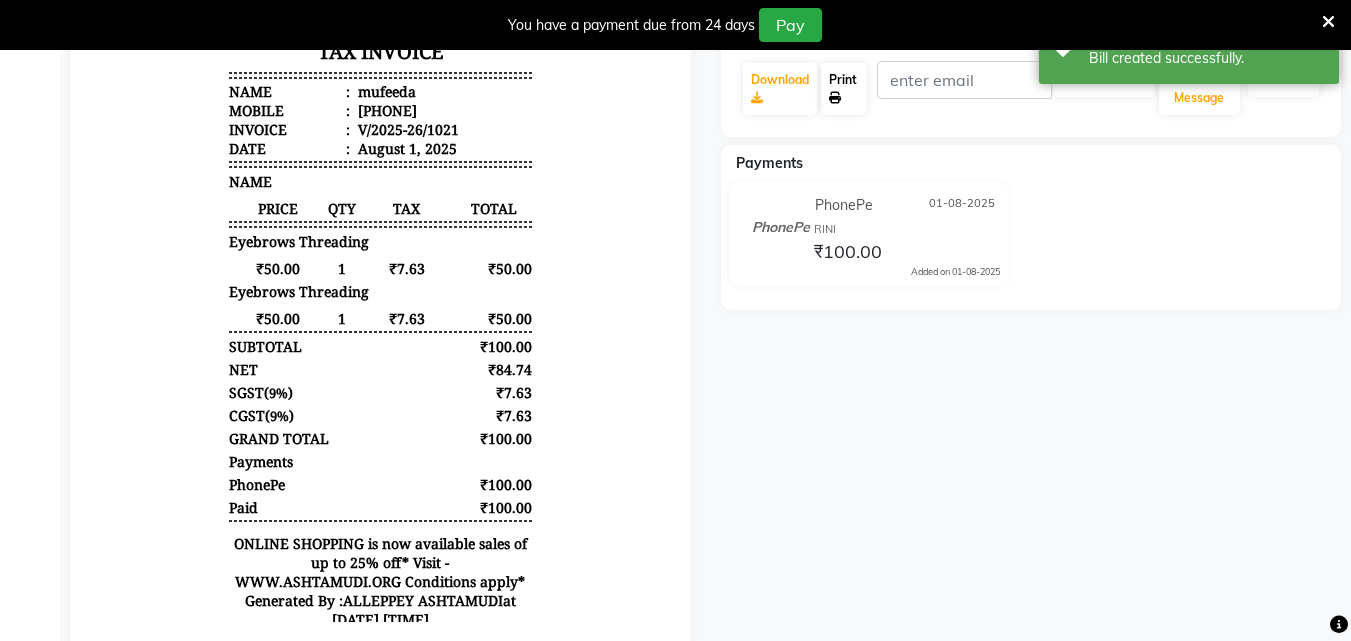 click on "Print" 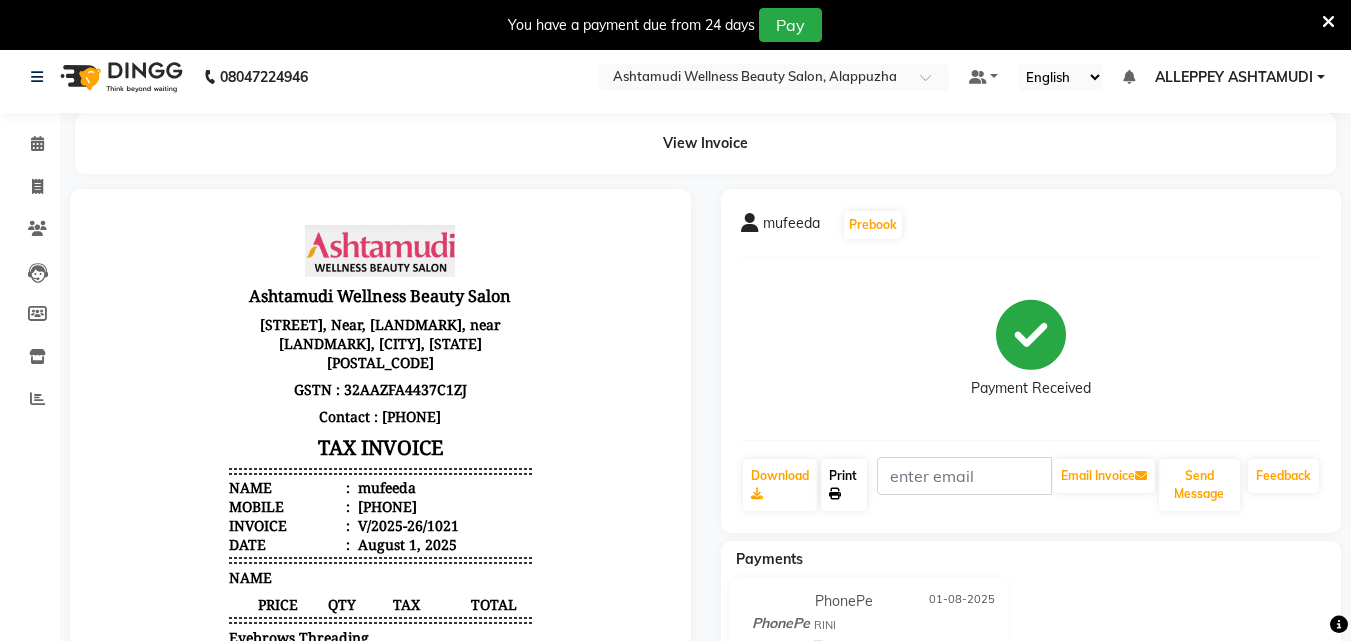 scroll, scrollTop: 0, scrollLeft: 0, axis: both 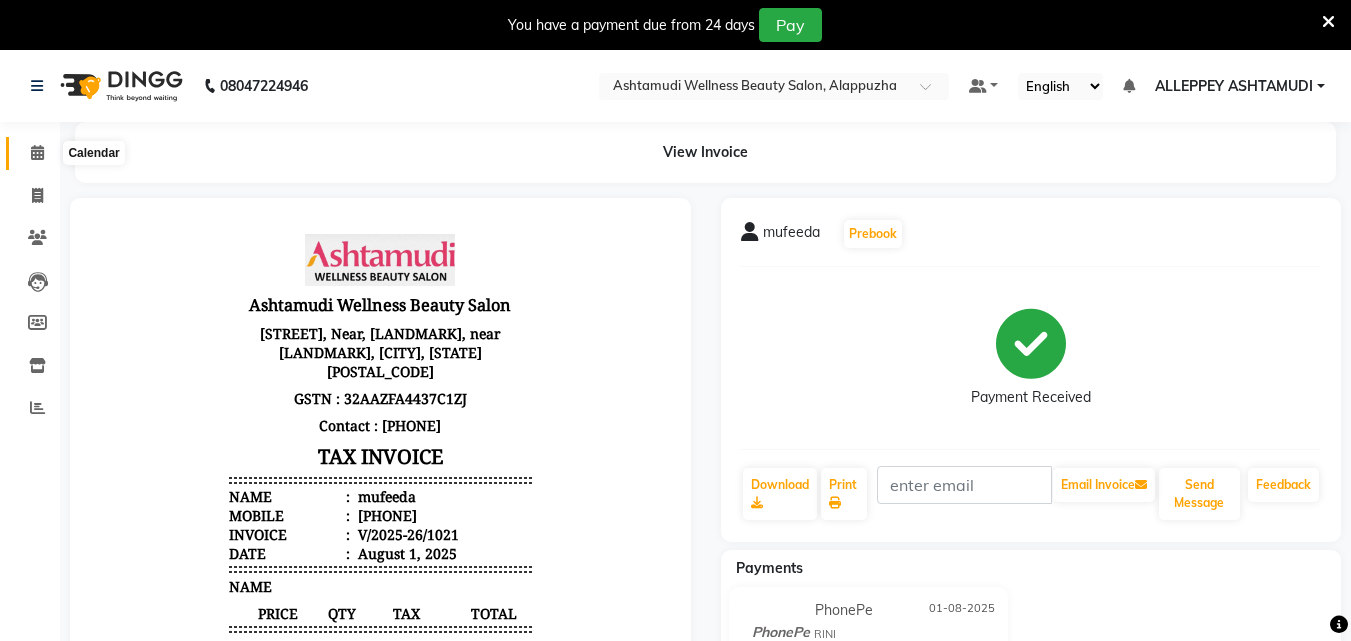 click 